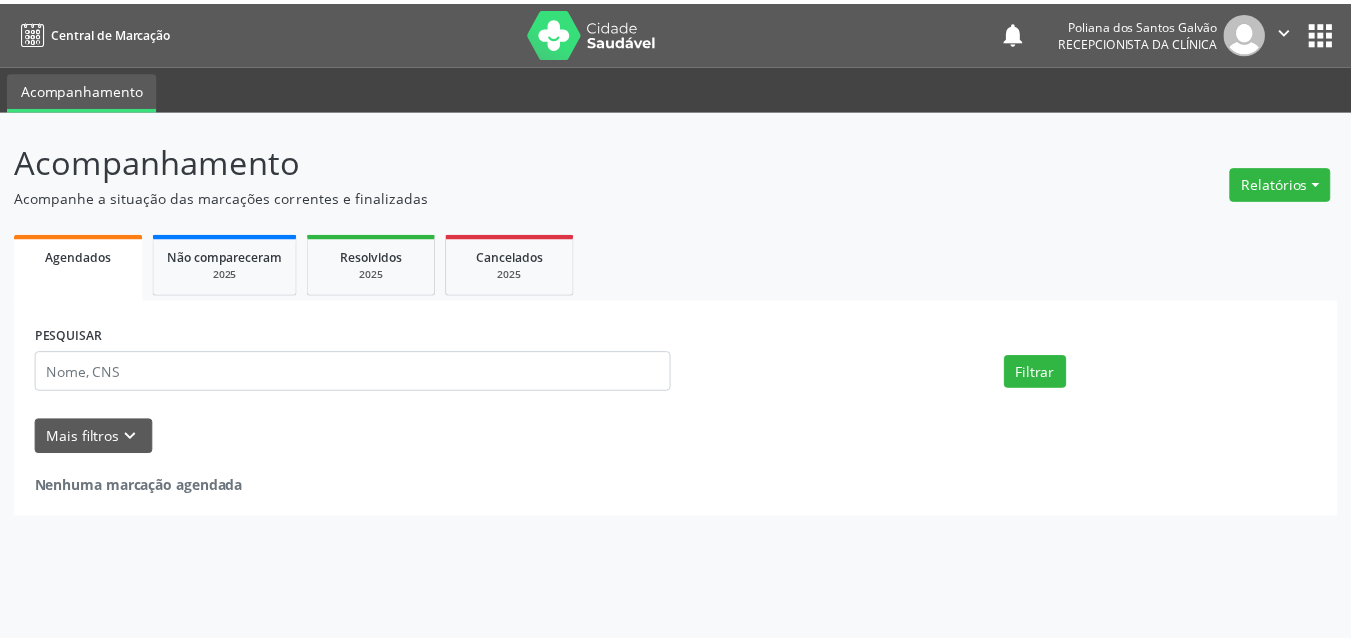 scroll, scrollTop: 0, scrollLeft: 0, axis: both 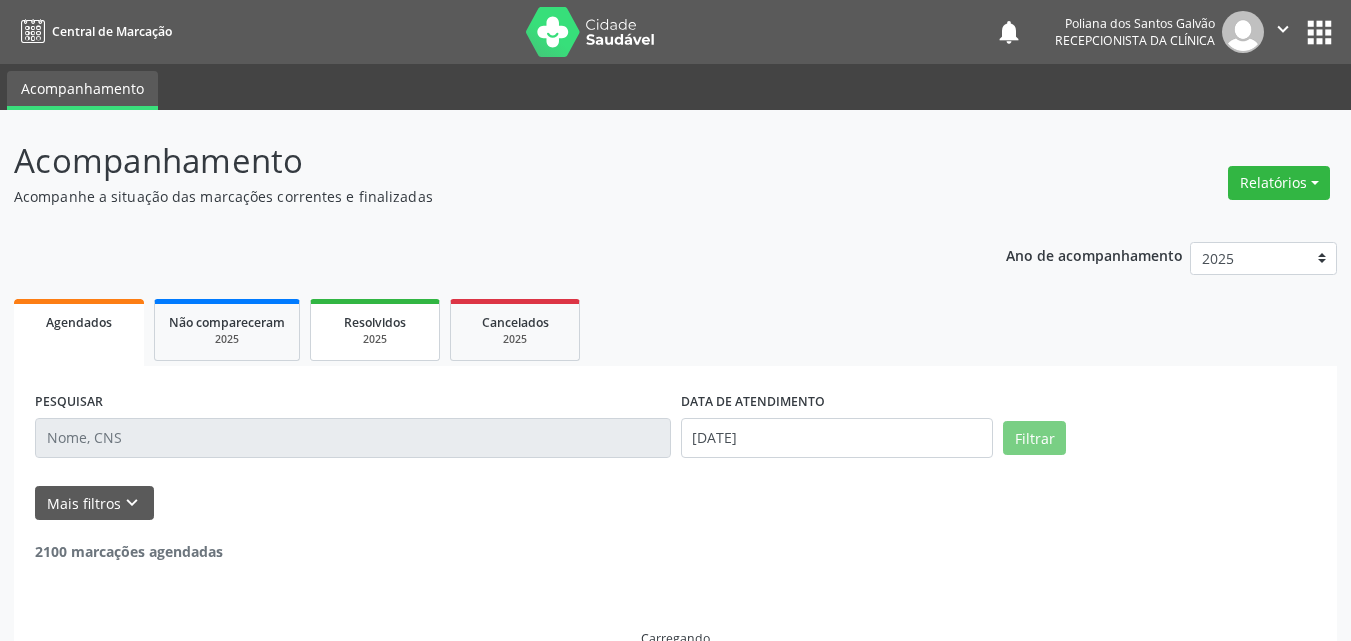 click on "2025" at bounding box center [375, 339] 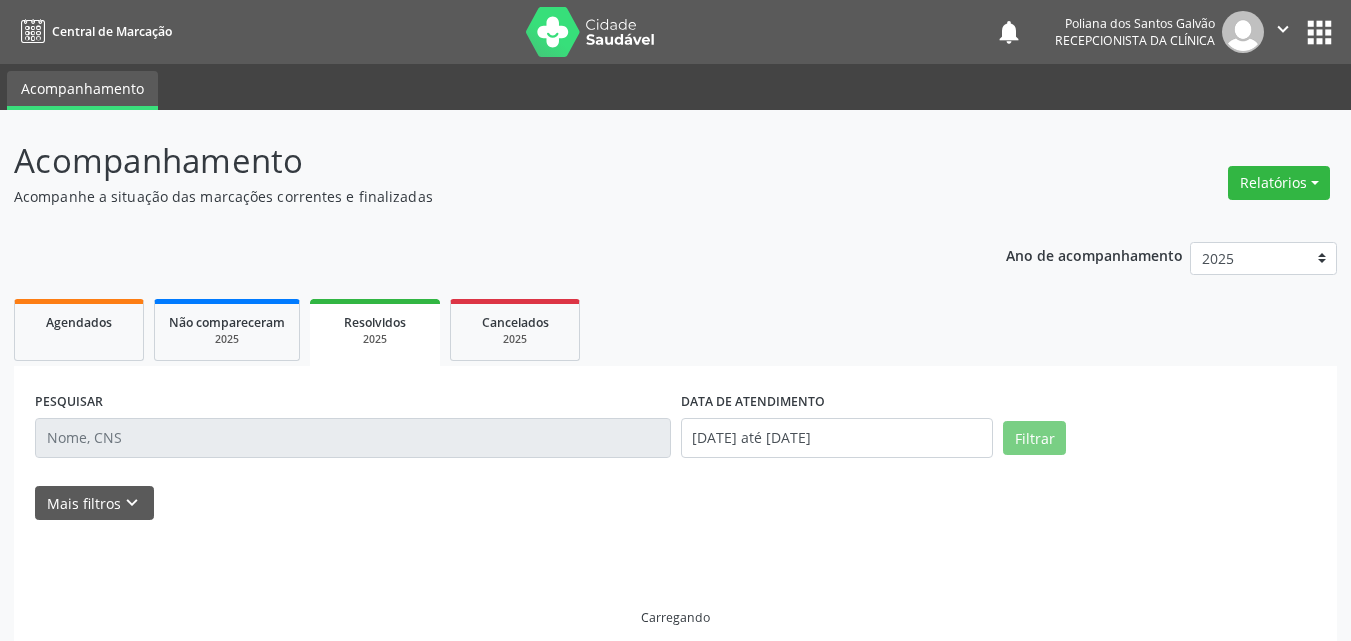 click on "2025" at bounding box center [375, 339] 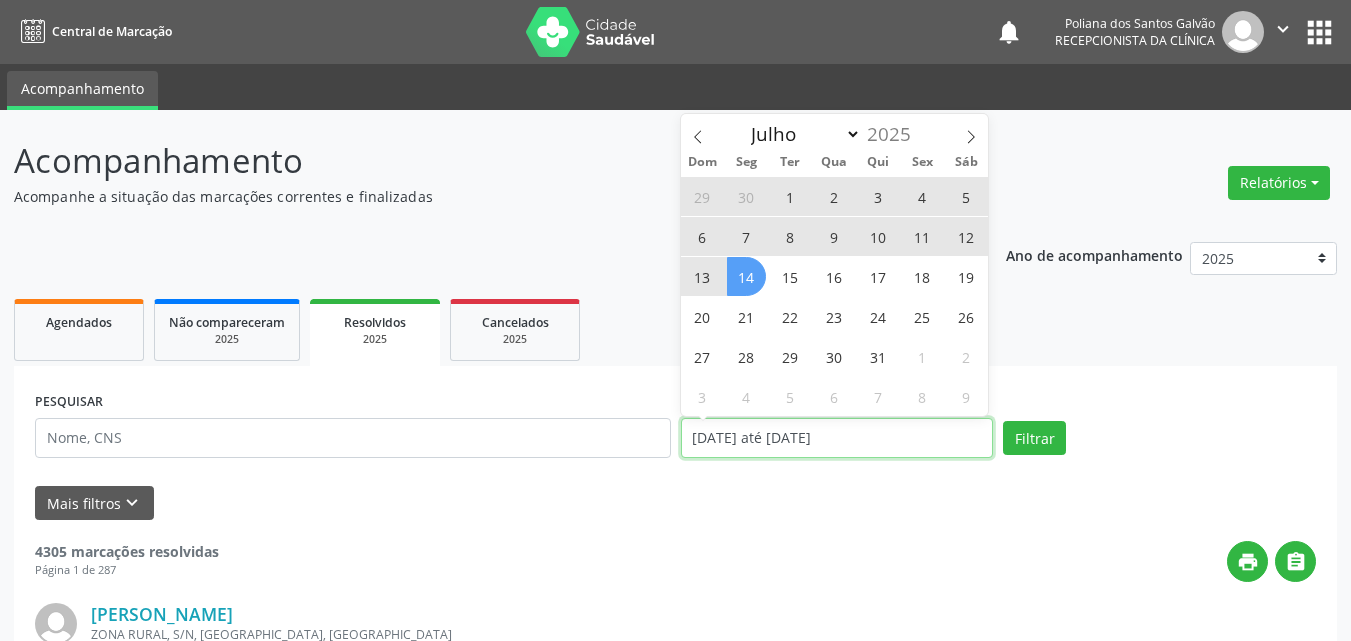 click on "[DATE] até [DATE]" at bounding box center (837, 438) 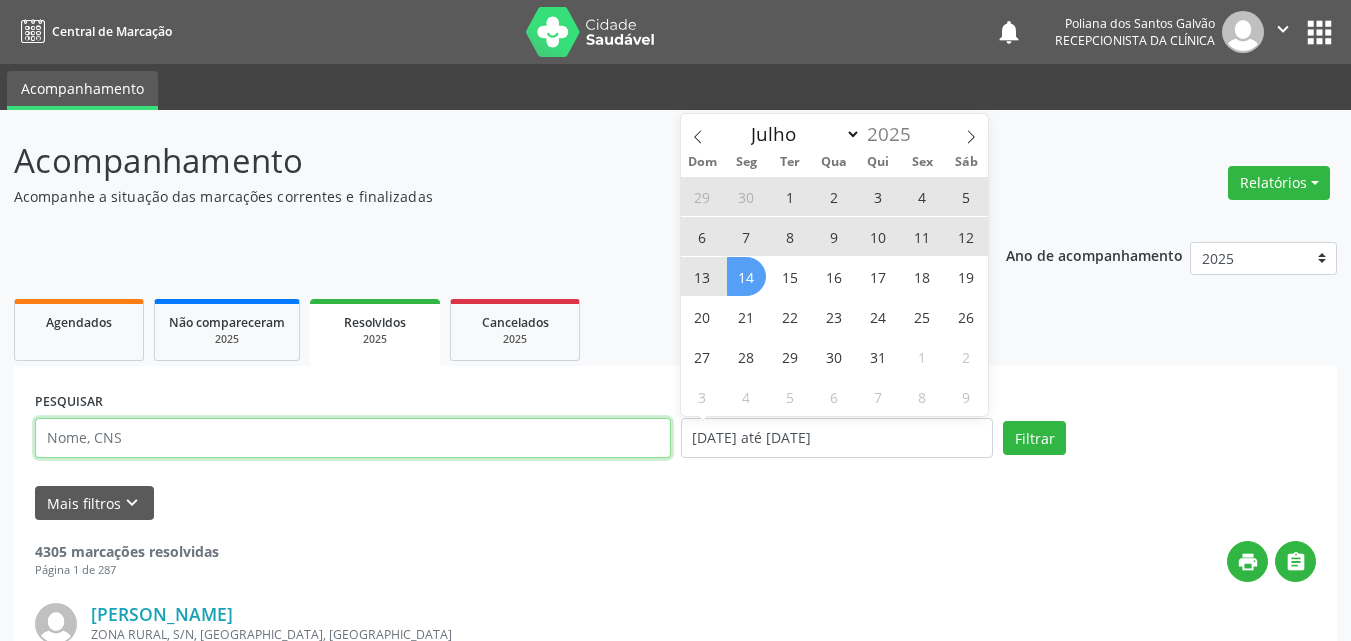 click at bounding box center (353, 438) 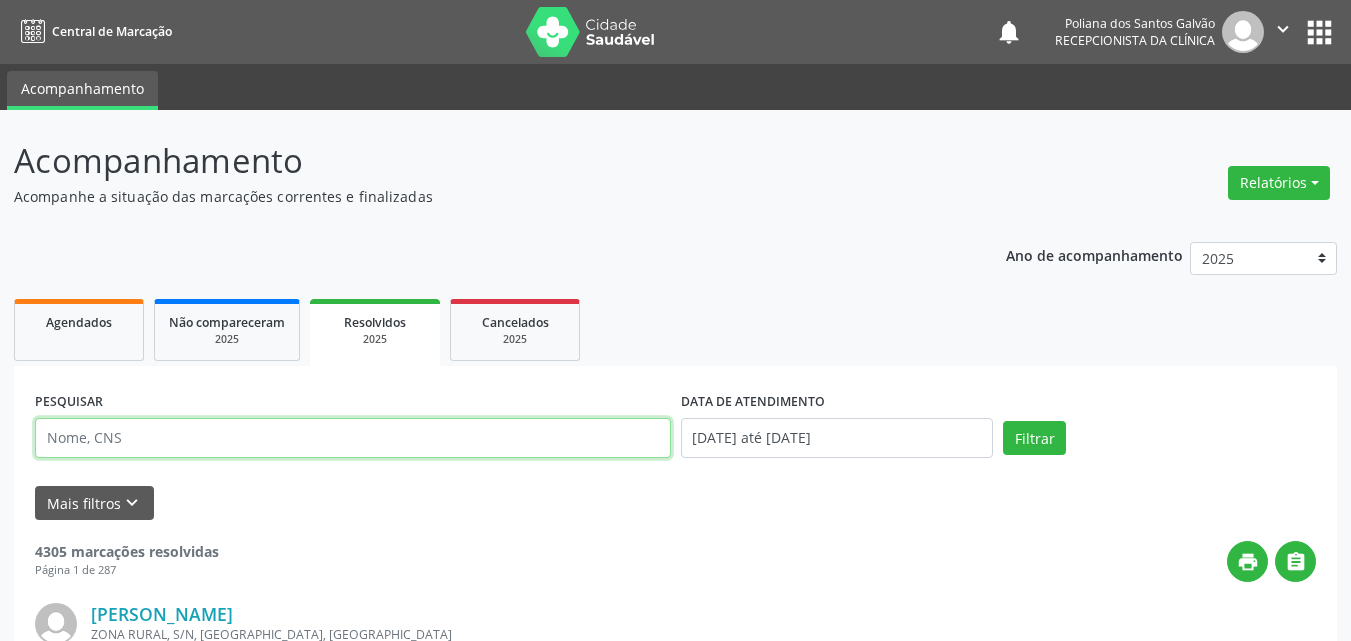 click at bounding box center (353, 438) 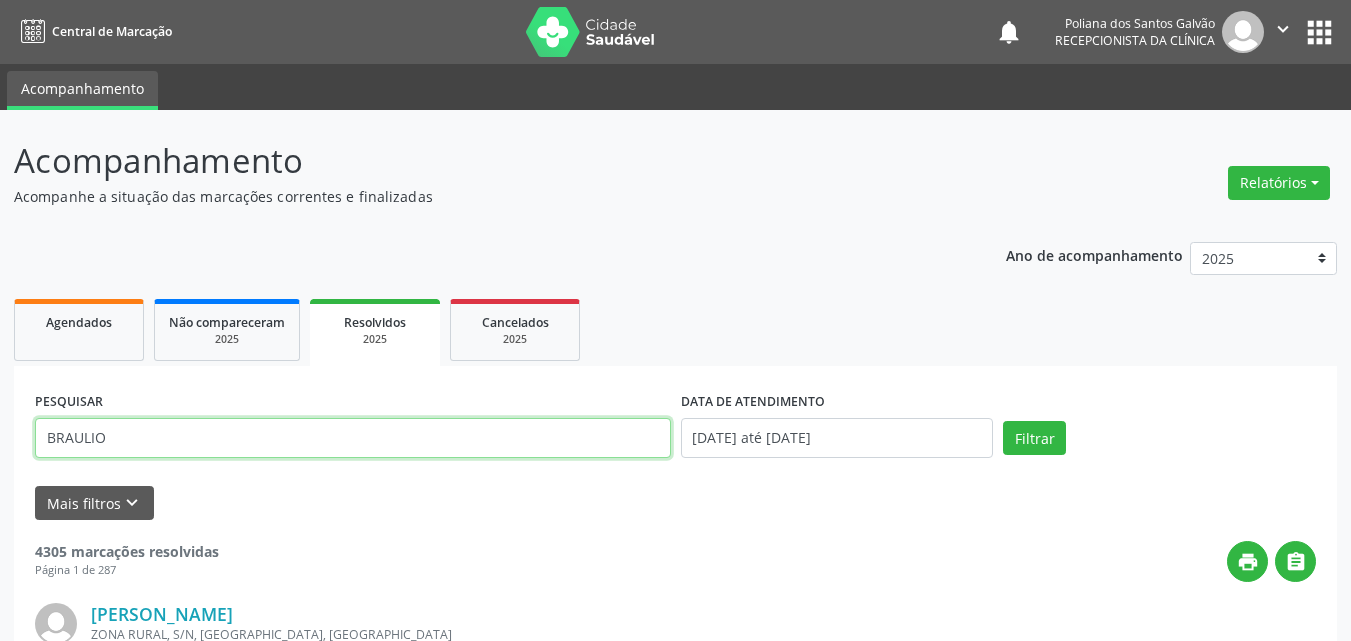type on "BRAULIO" 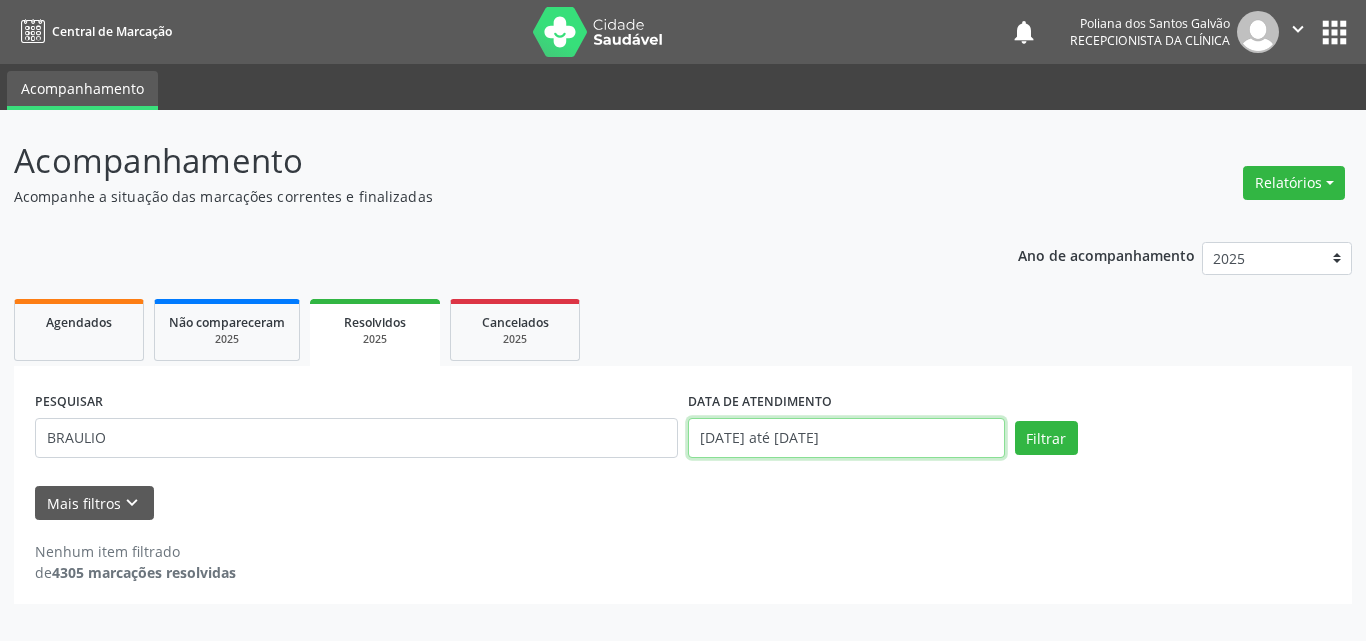 click on "[DATE] até [DATE]" at bounding box center [846, 438] 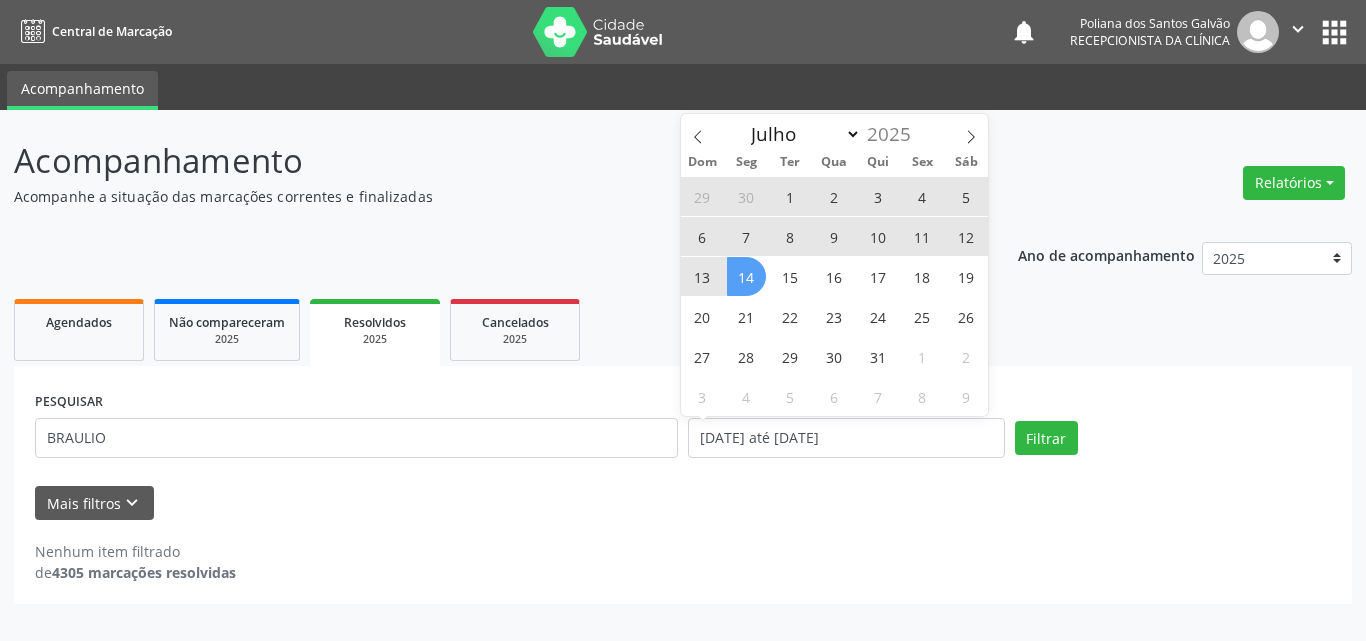 click on "10" at bounding box center (878, 236) 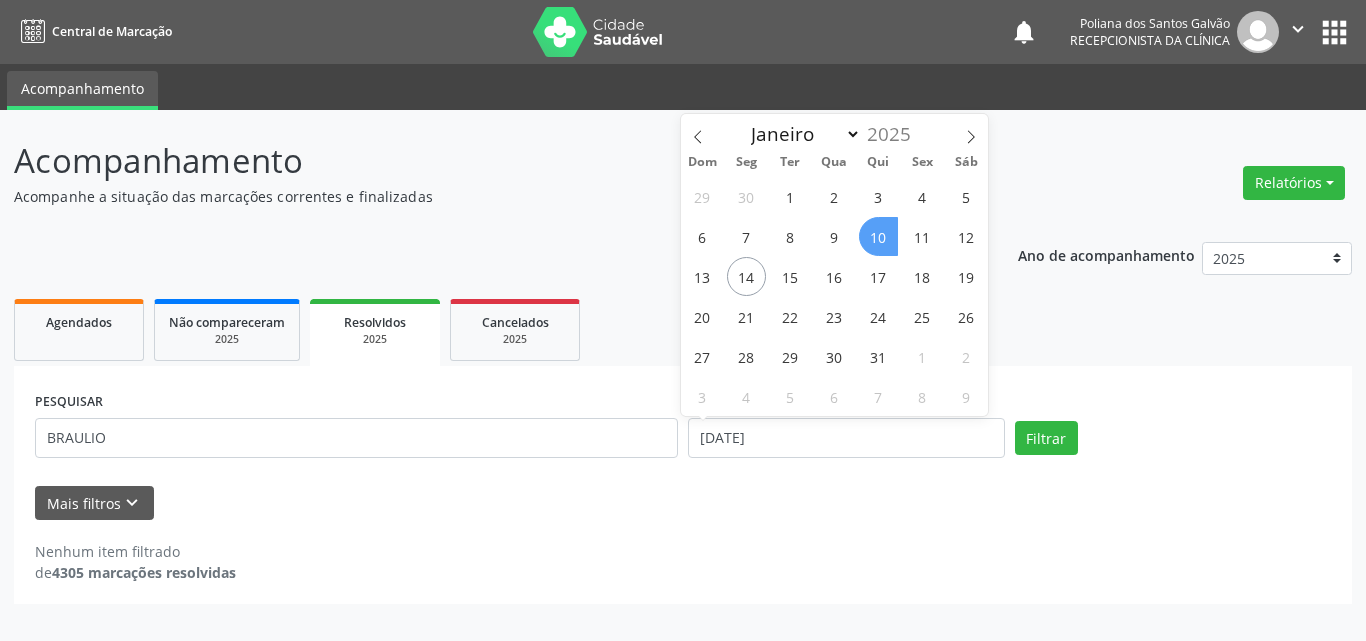 click on "10" at bounding box center [878, 236] 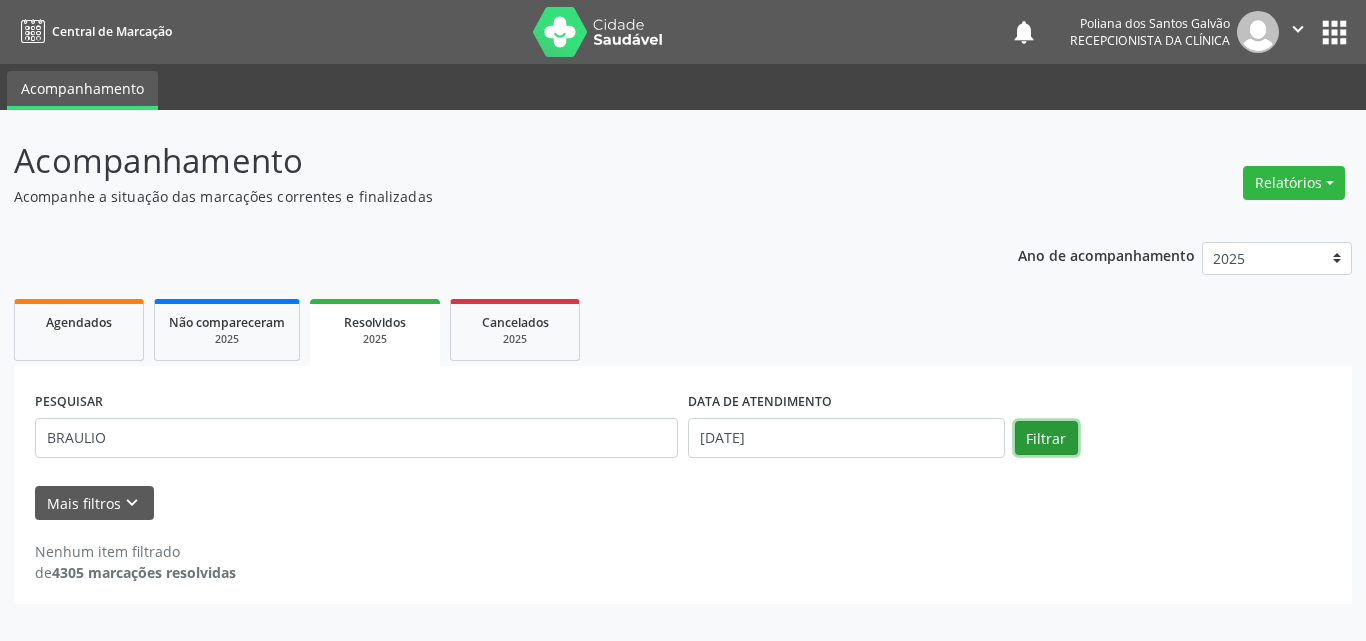 click on "Filtrar" at bounding box center (1046, 438) 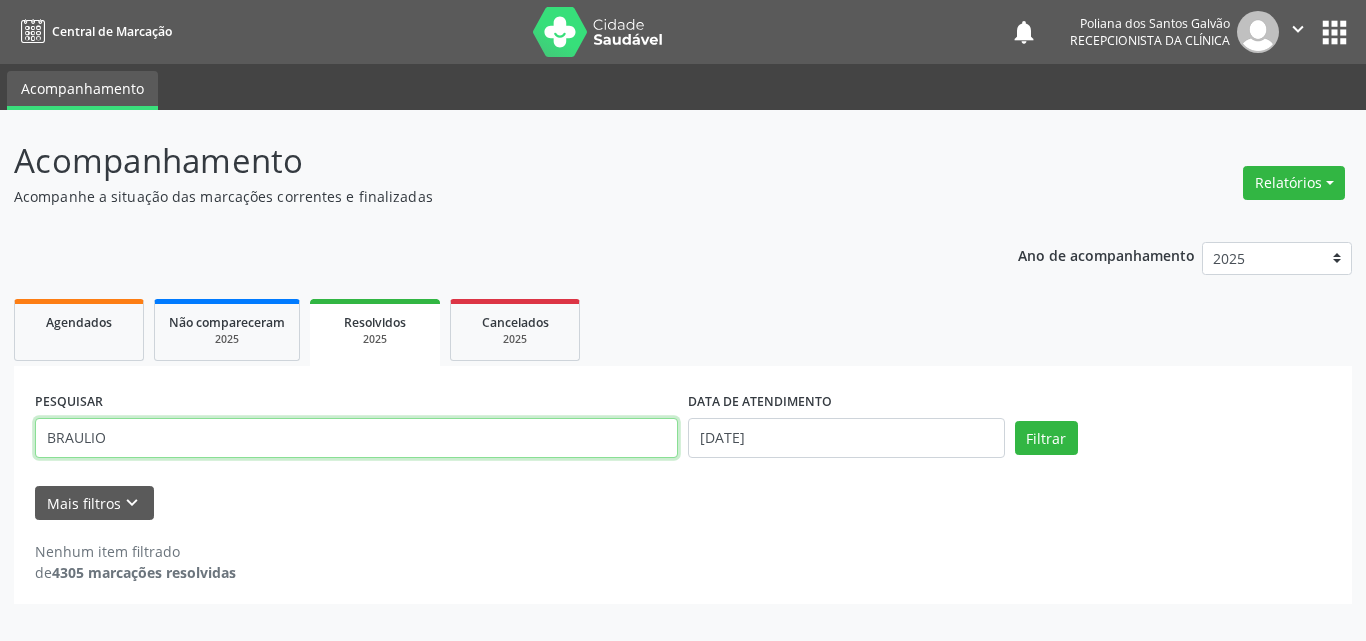 click on "BRAULIO" at bounding box center [356, 438] 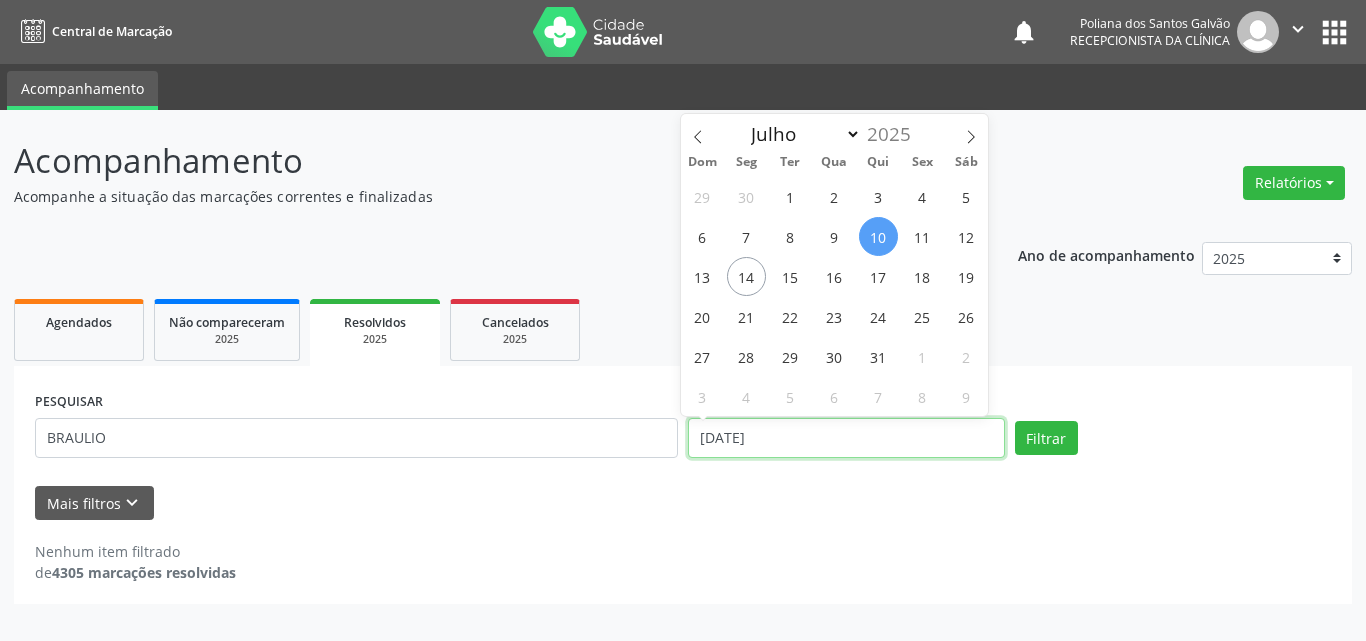drag, startPoint x: 825, startPoint y: 427, endPoint x: 768, endPoint y: 423, distance: 57.14018 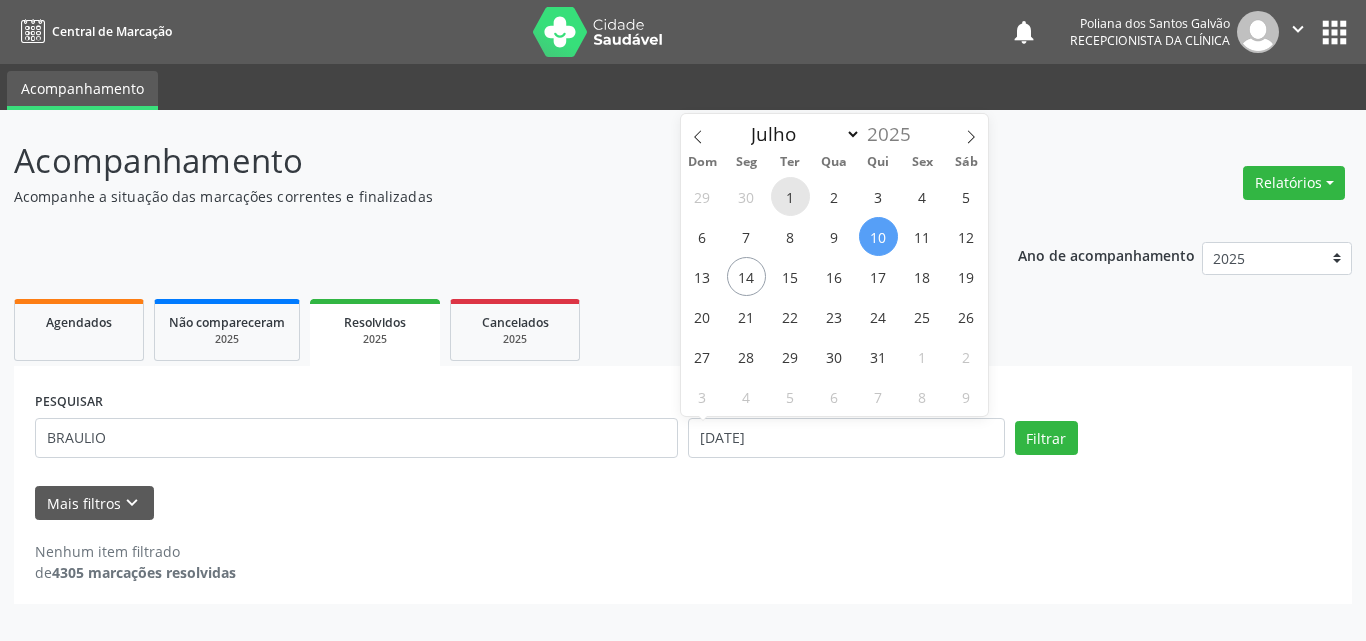 click on "1" at bounding box center (790, 196) 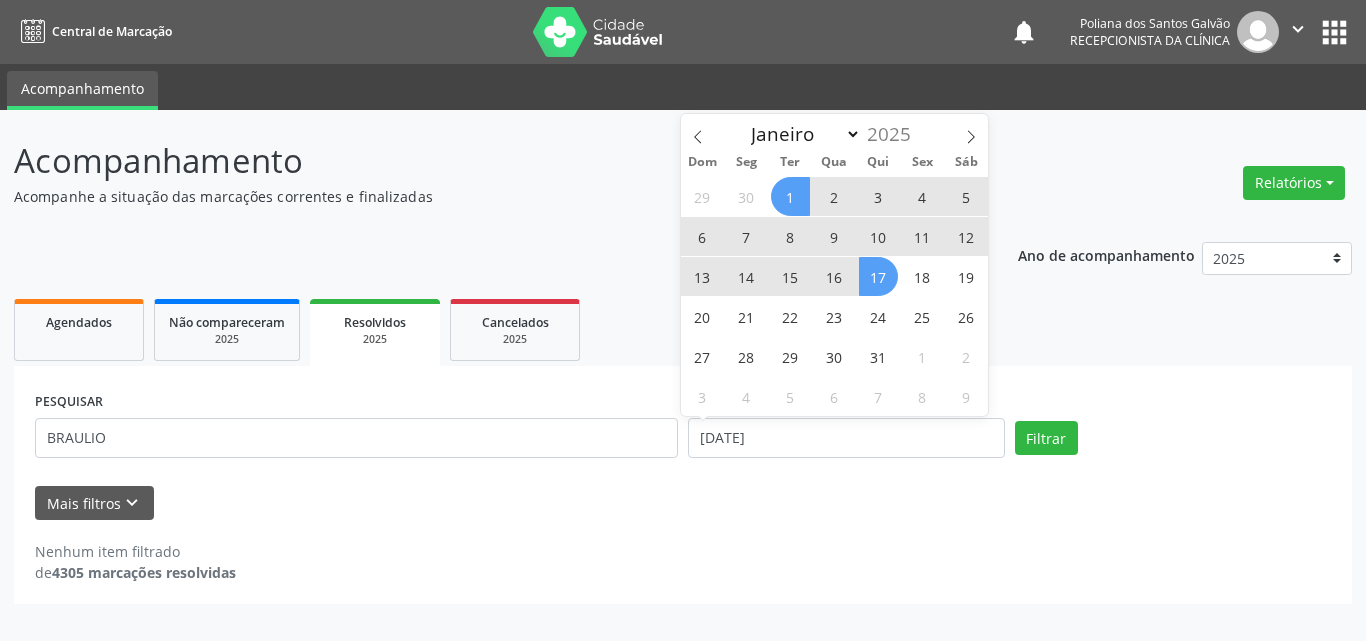 click on "17" at bounding box center (878, 276) 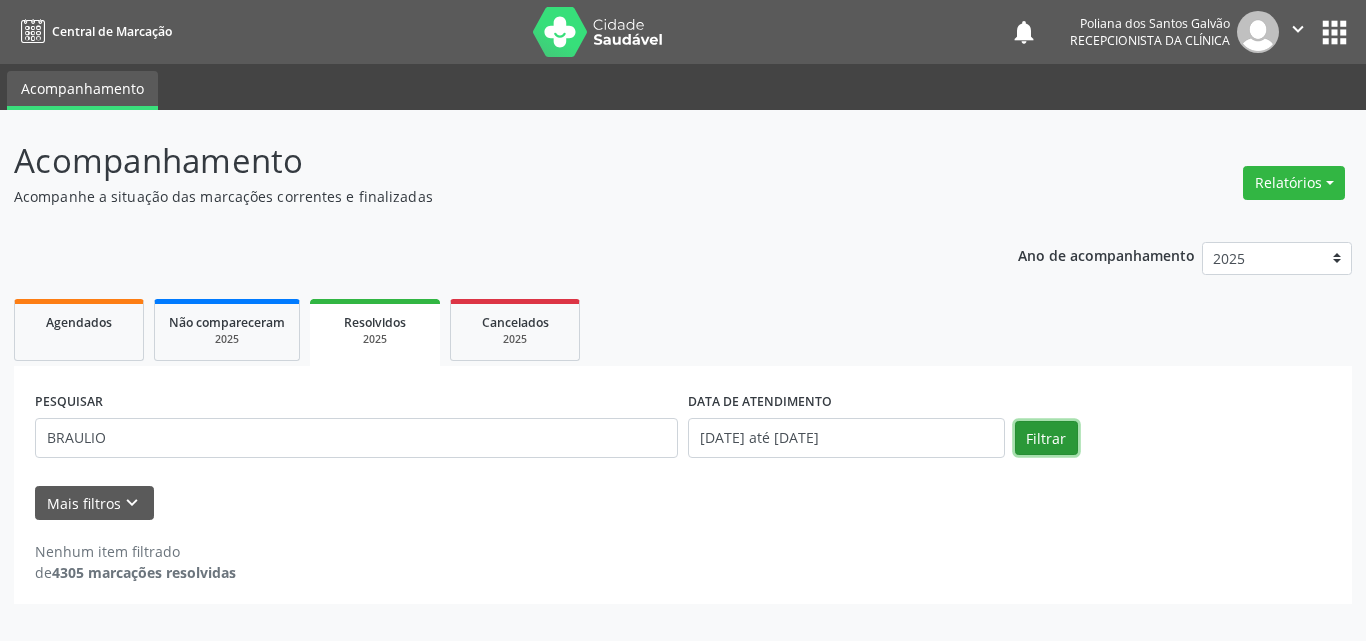 click on "Filtrar" at bounding box center (1046, 438) 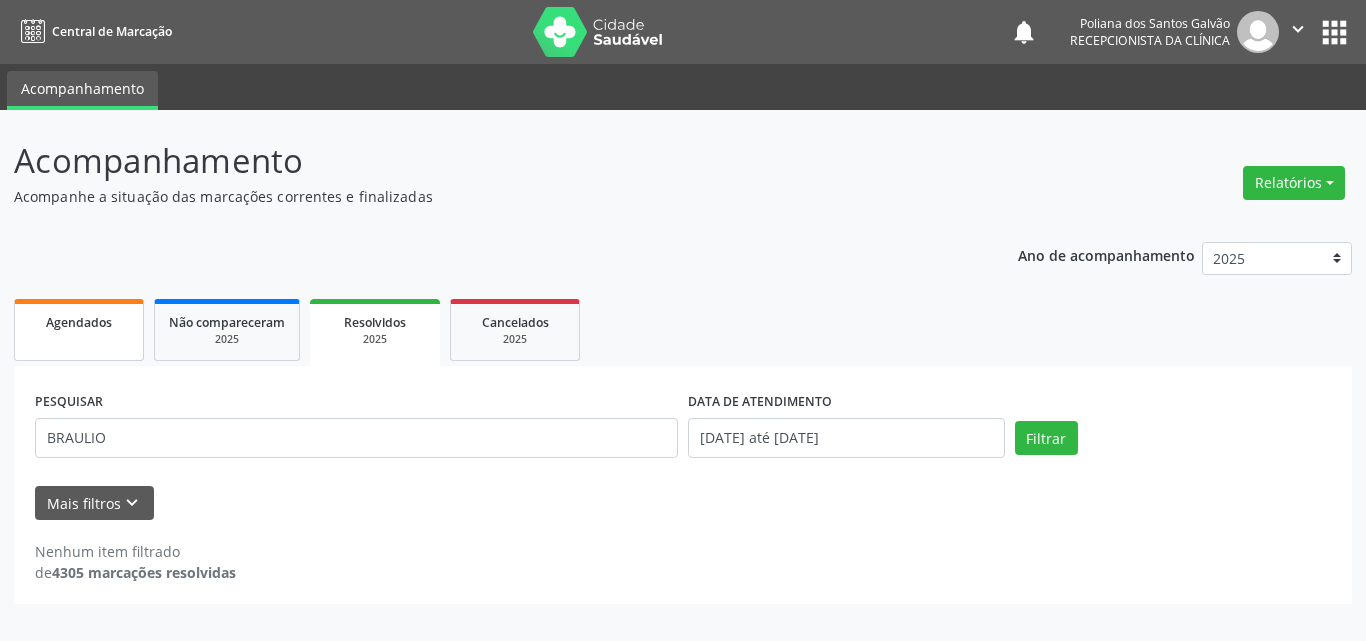 click on "Agendados" at bounding box center (79, 330) 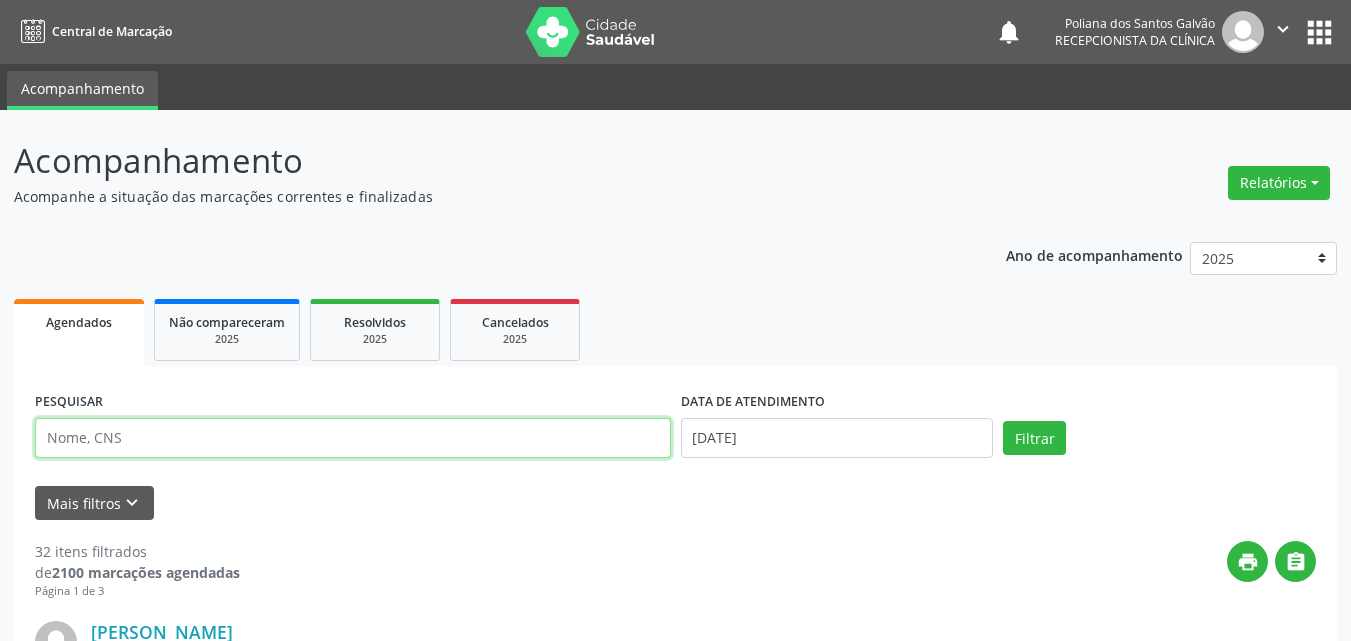 click at bounding box center [353, 438] 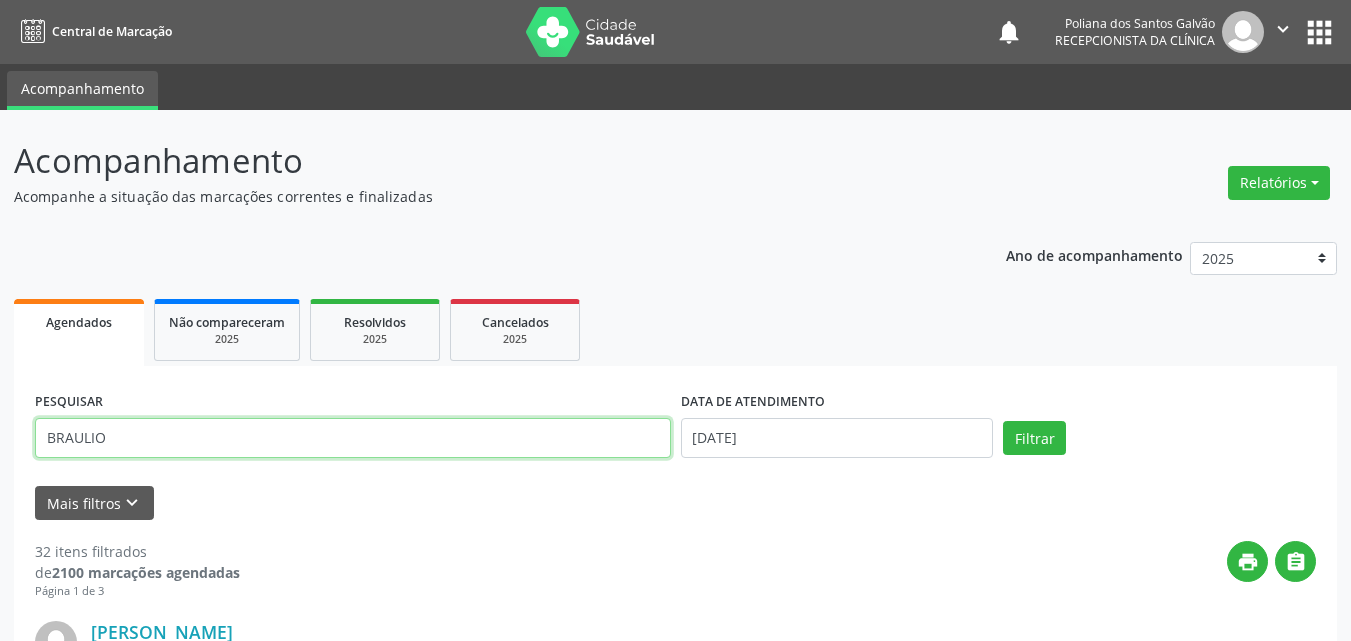 type on "BRAULIO" 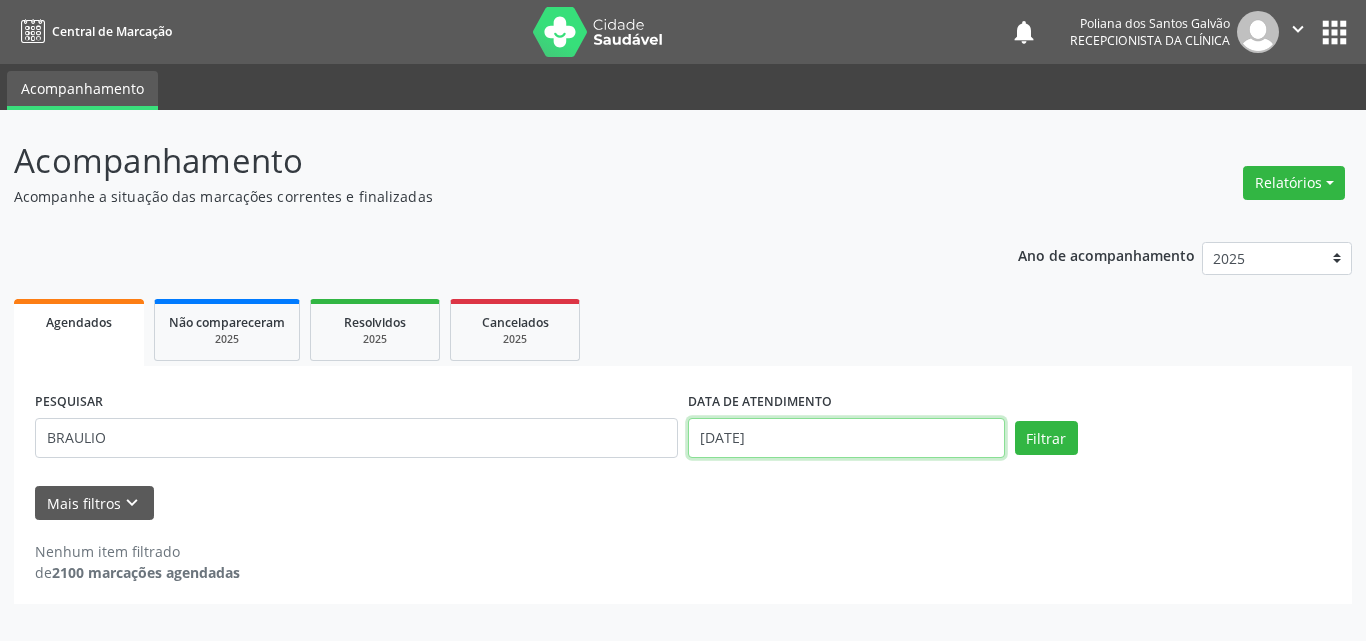 click on "[DATE]" at bounding box center (846, 438) 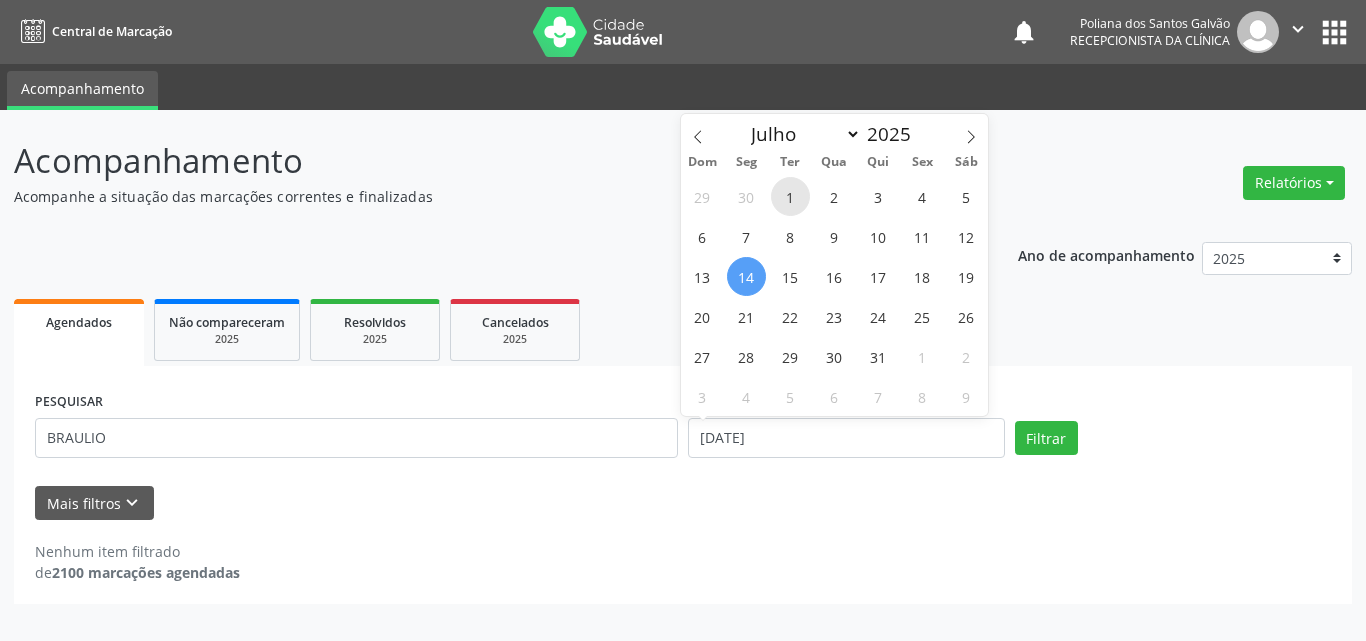 click on "1" at bounding box center [790, 196] 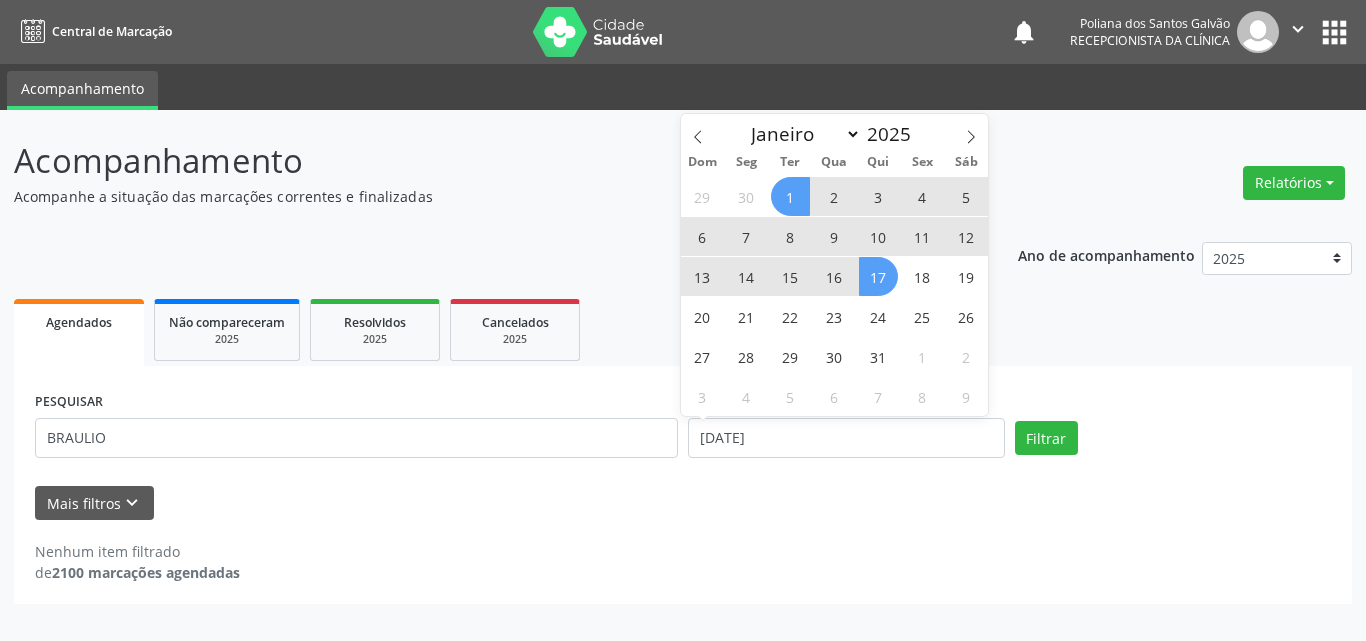 click on "17" at bounding box center (878, 276) 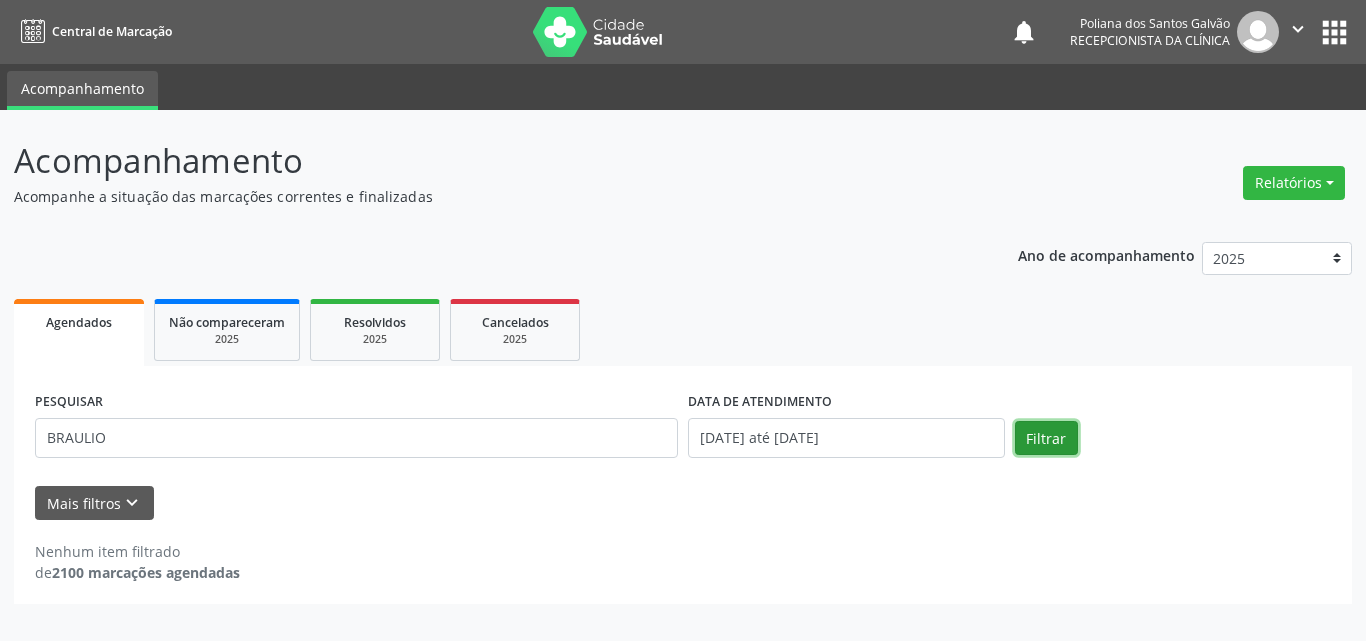 click on "Filtrar" at bounding box center (1046, 438) 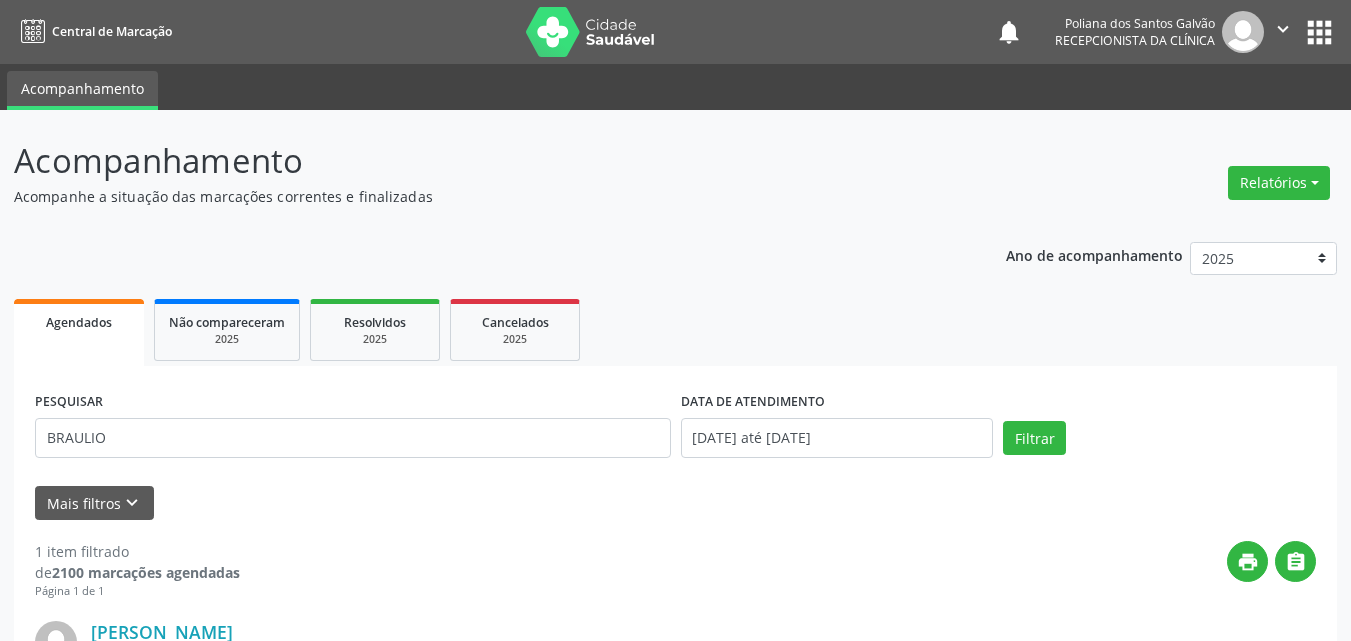 scroll, scrollTop: 264, scrollLeft: 0, axis: vertical 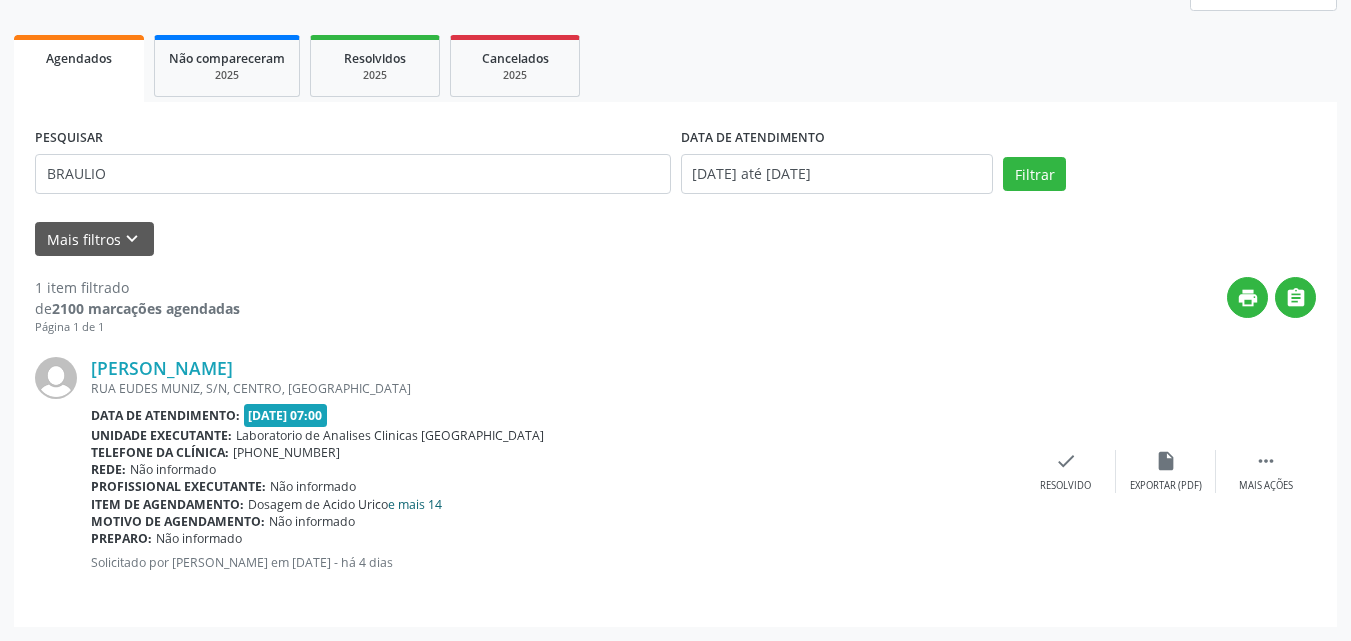 click on "e mais 14" at bounding box center (415, 504) 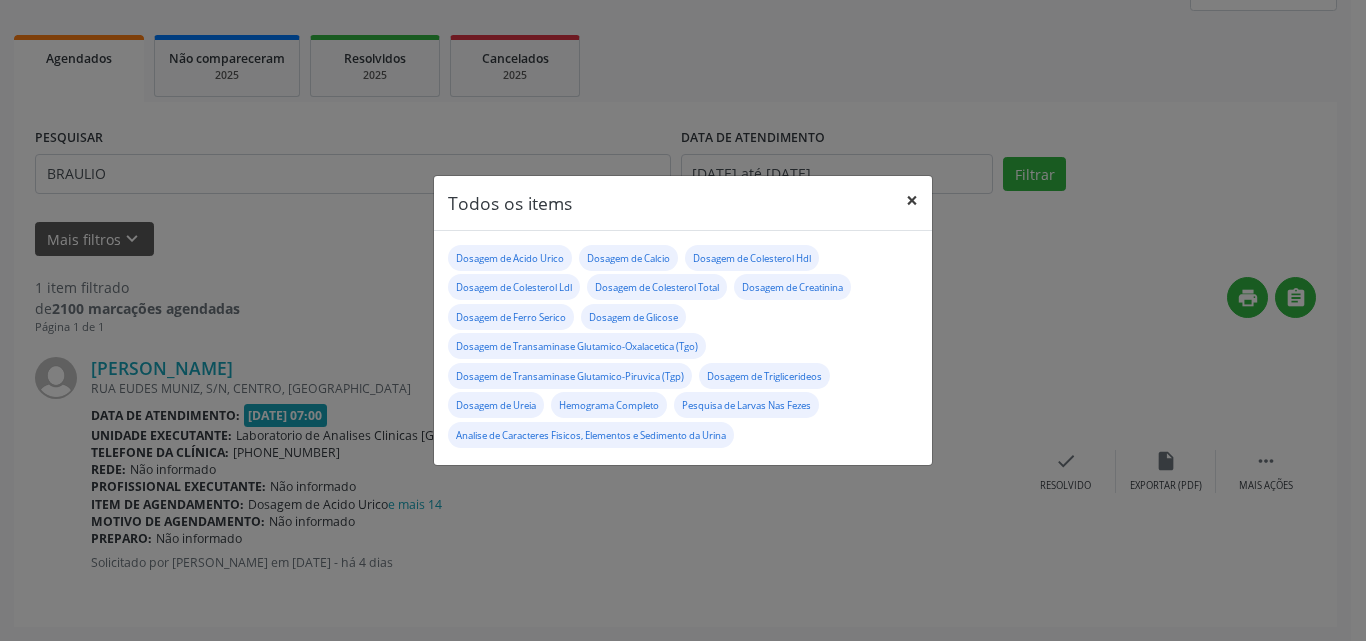 click on "×" at bounding box center (912, 200) 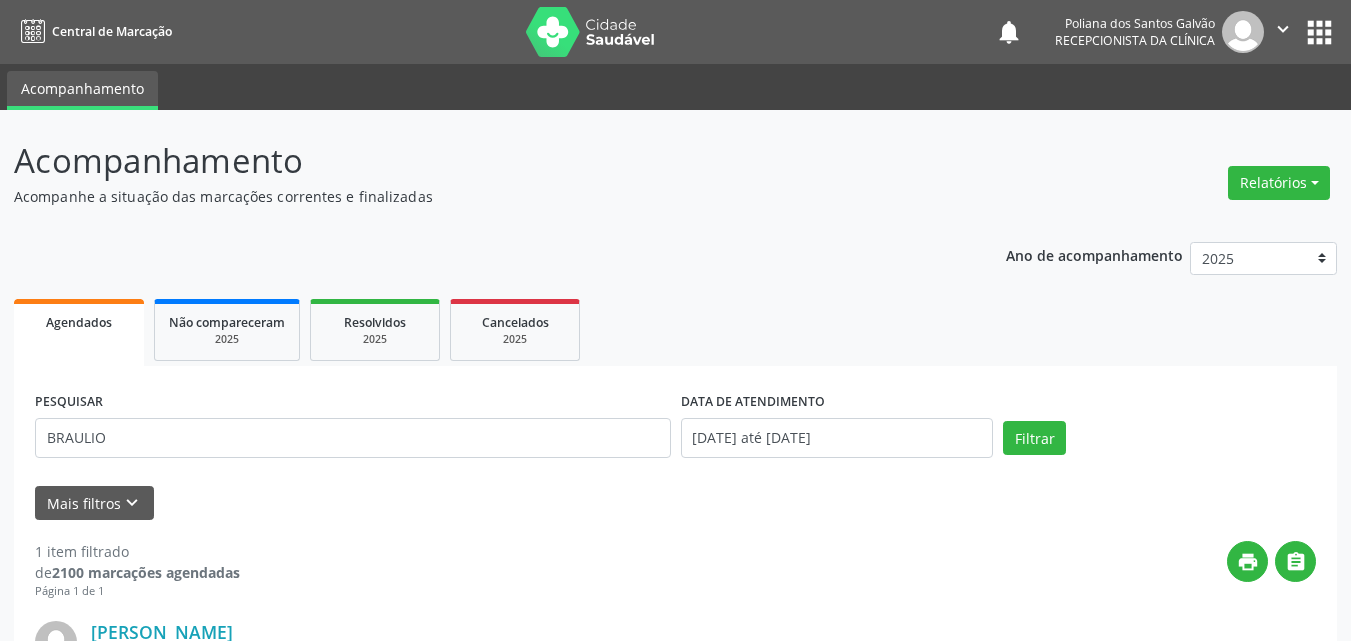 scroll, scrollTop: 264, scrollLeft: 0, axis: vertical 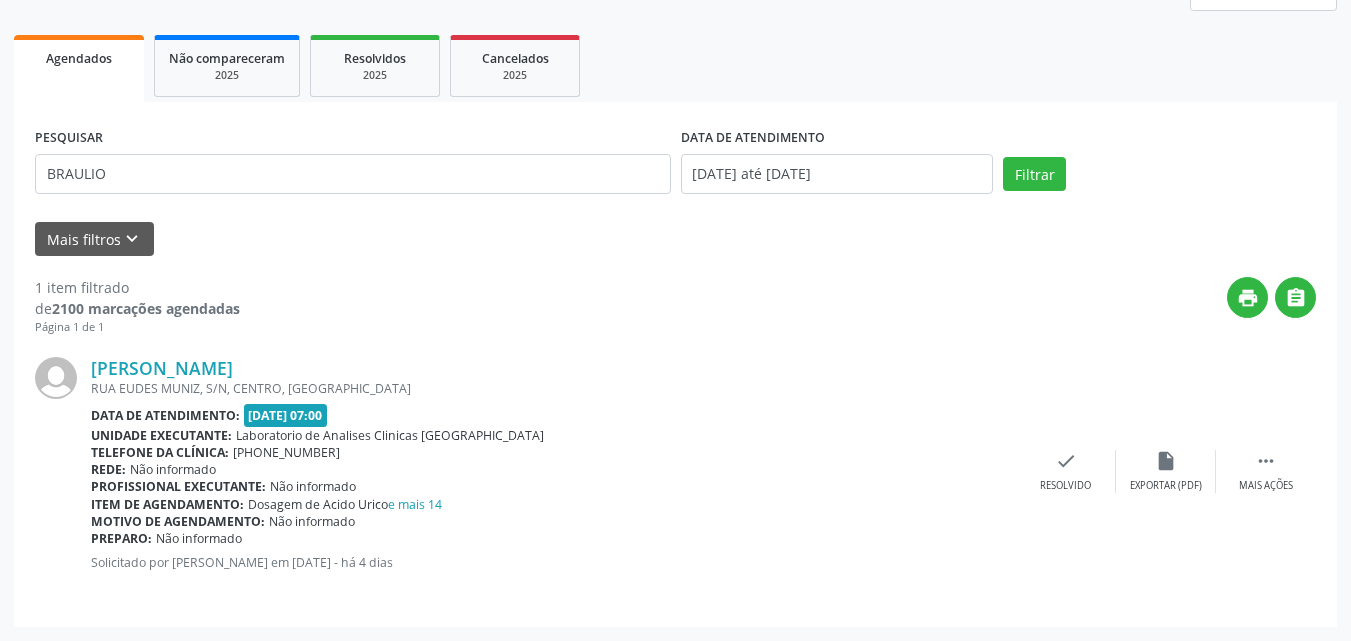 click on "print   " at bounding box center (778, 306) 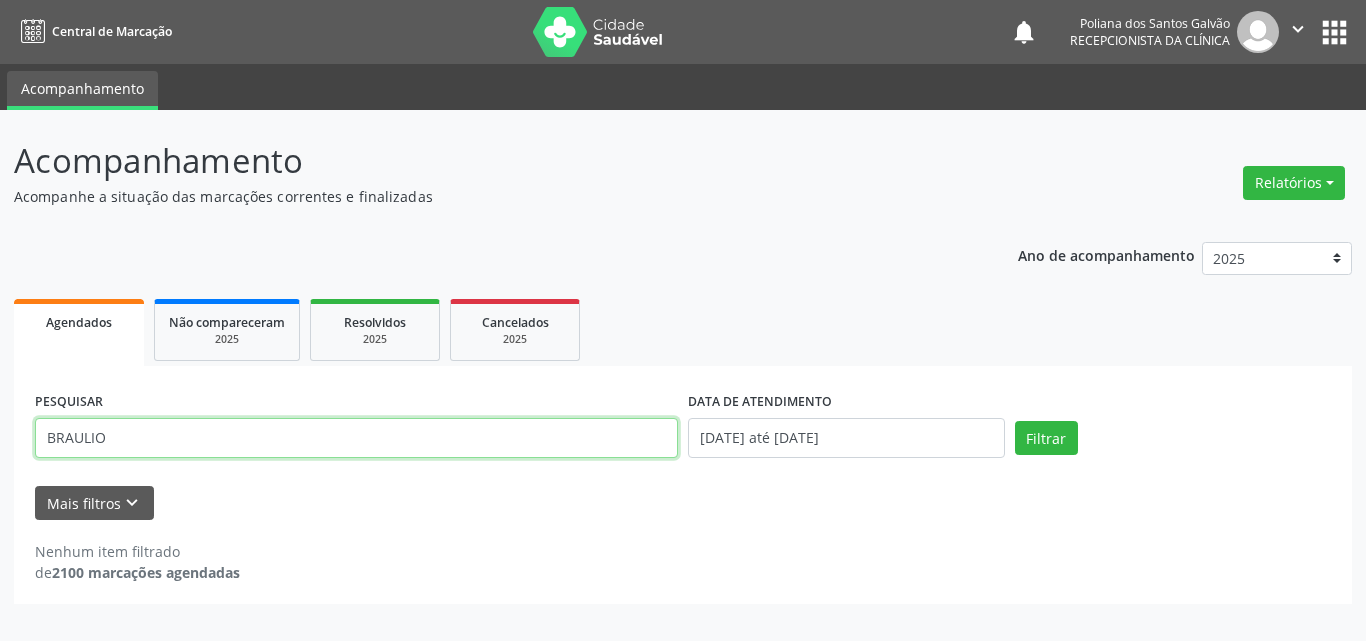 drag, startPoint x: 621, startPoint y: 433, endPoint x: 0, endPoint y: 353, distance: 626.1318 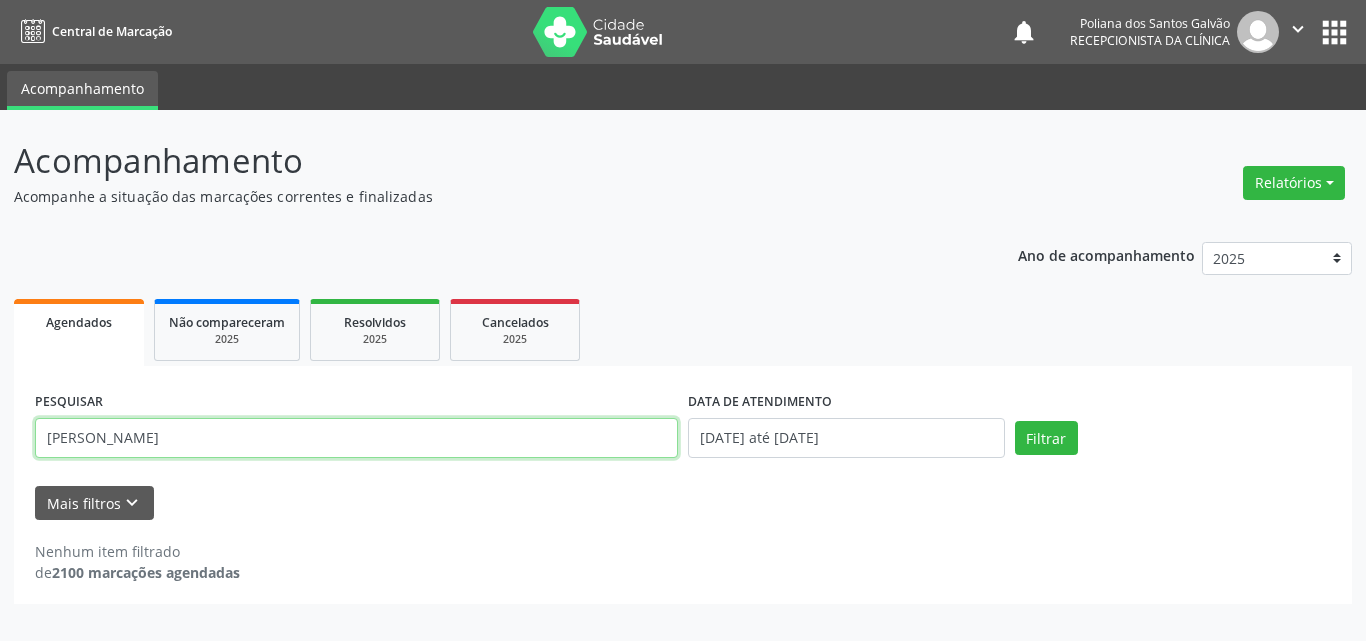 type on "[PERSON_NAME]" 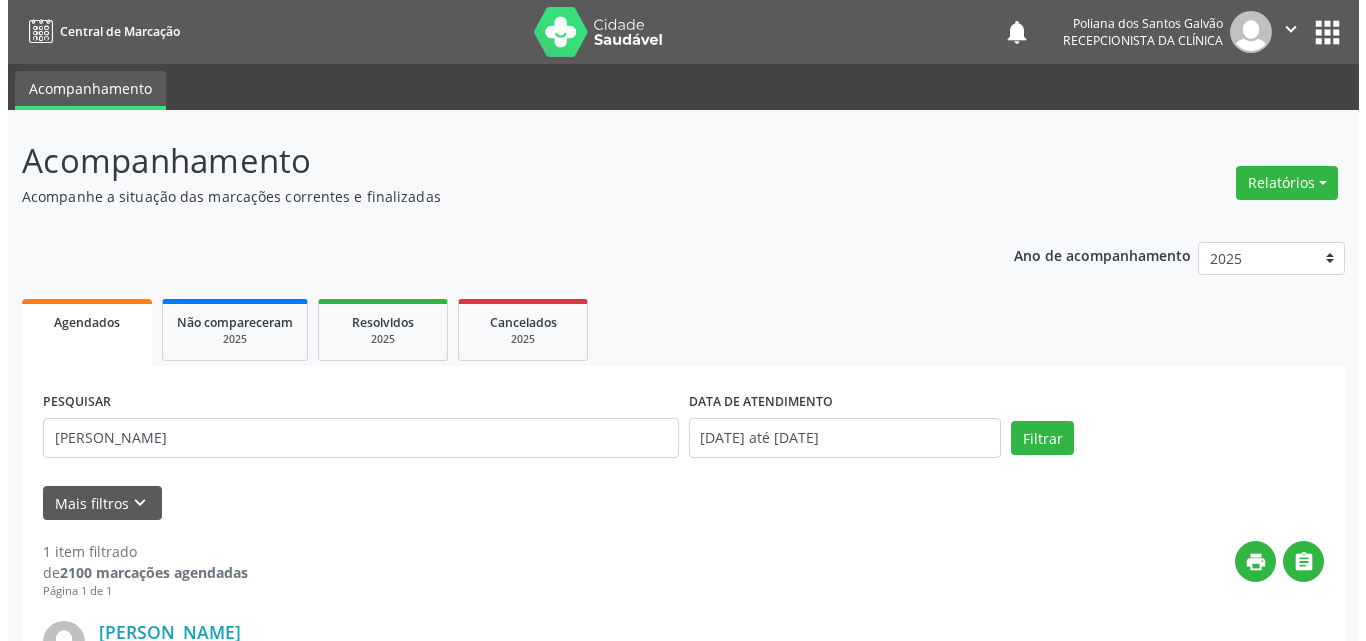 scroll, scrollTop: 200, scrollLeft: 0, axis: vertical 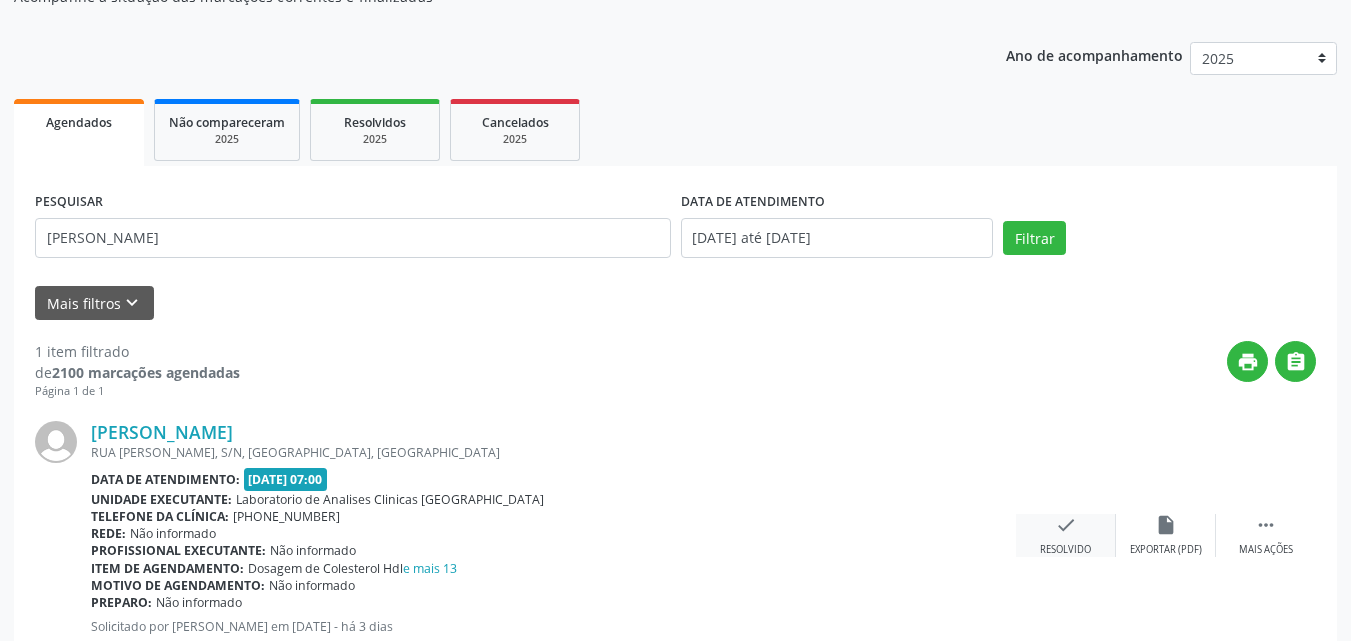 click on "check" at bounding box center [1066, 525] 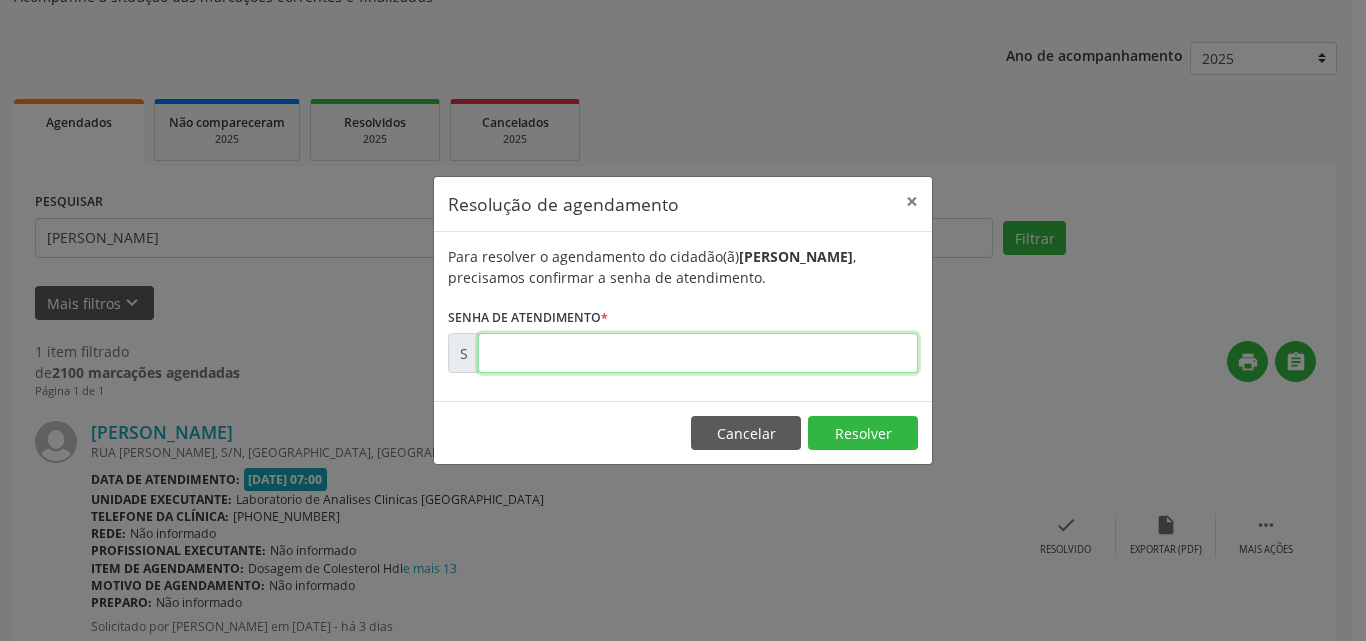 click at bounding box center [698, 353] 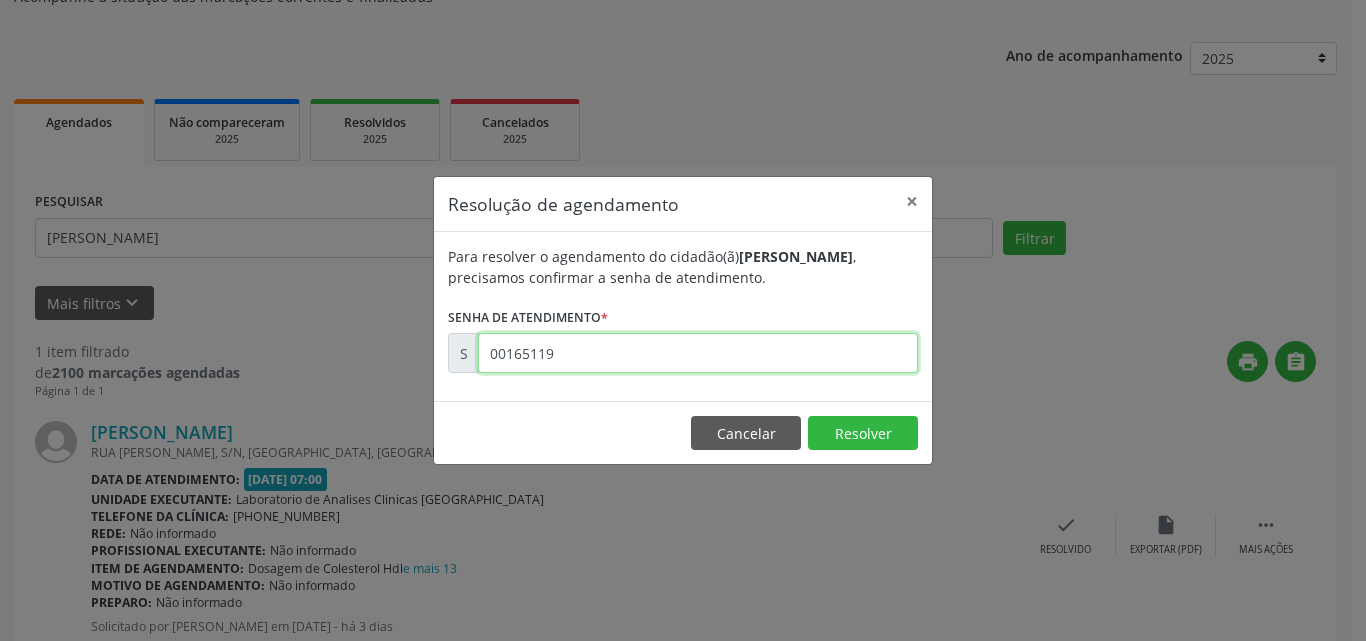 type on "00165119" 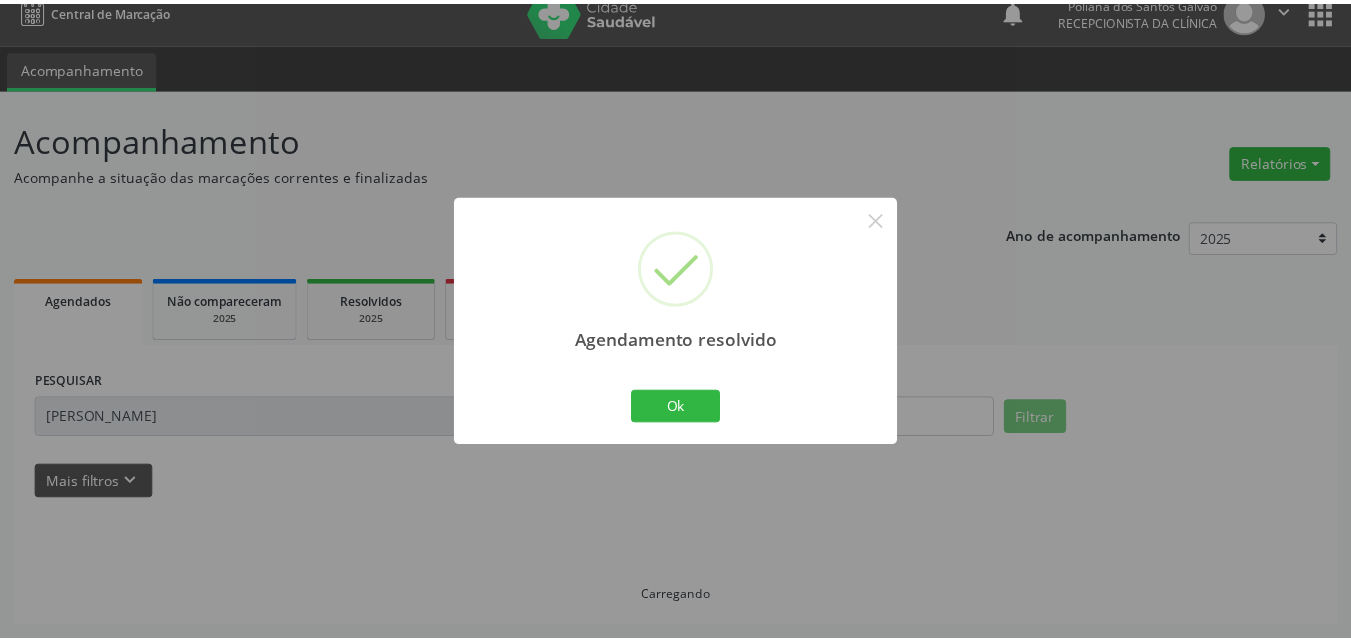 scroll, scrollTop: 21, scrollLeft: 0, axis: vertical 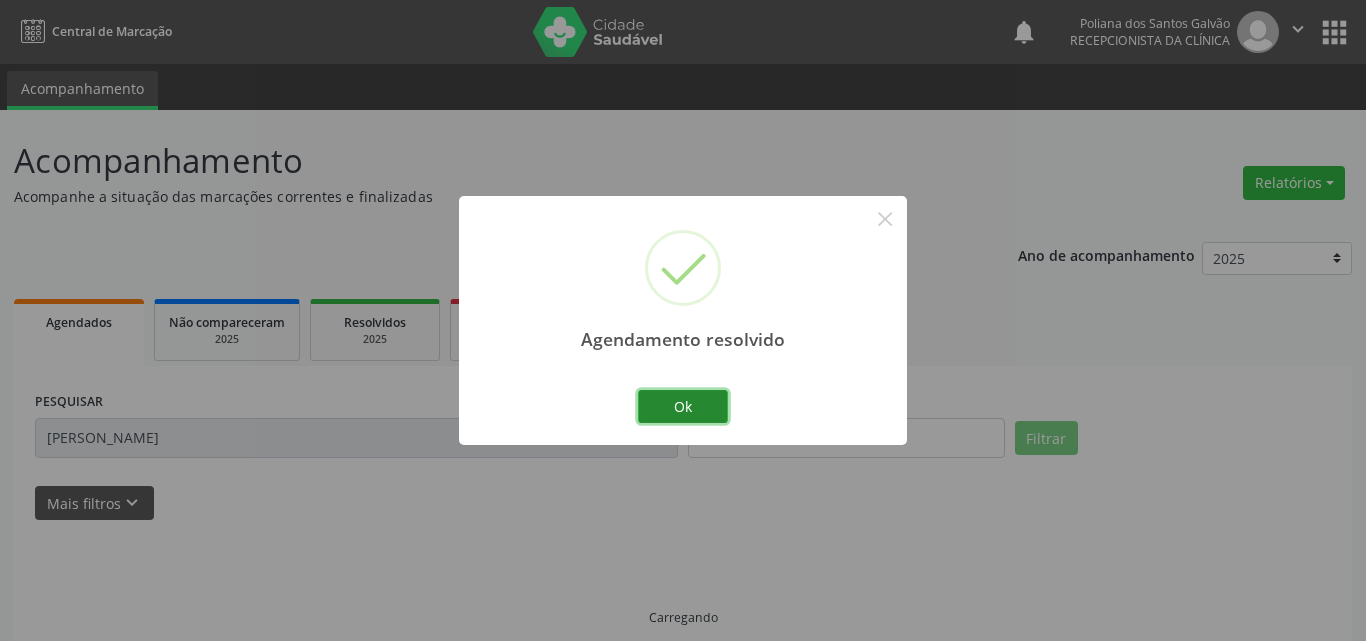 click on "Ok" at bounding box center [683, 407] 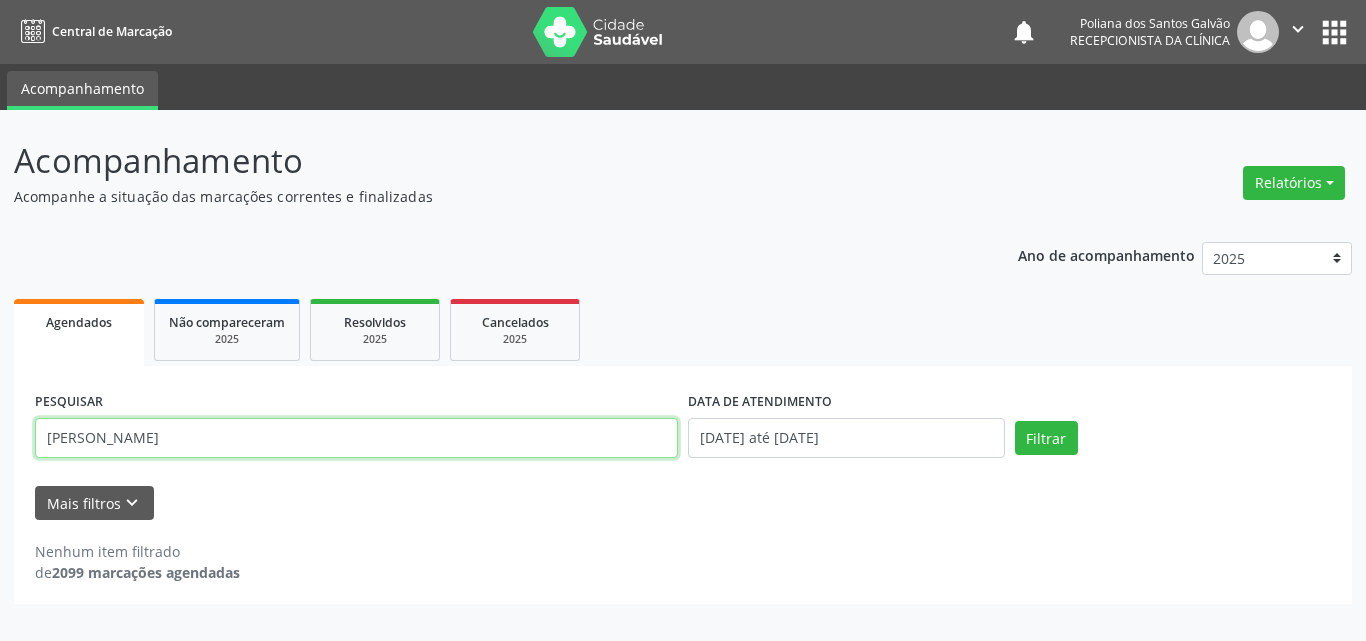 drag, startPoint x: 161, startPoint y: 443, endPoint x: 0, endPoint y: 347, distance: 187.44865 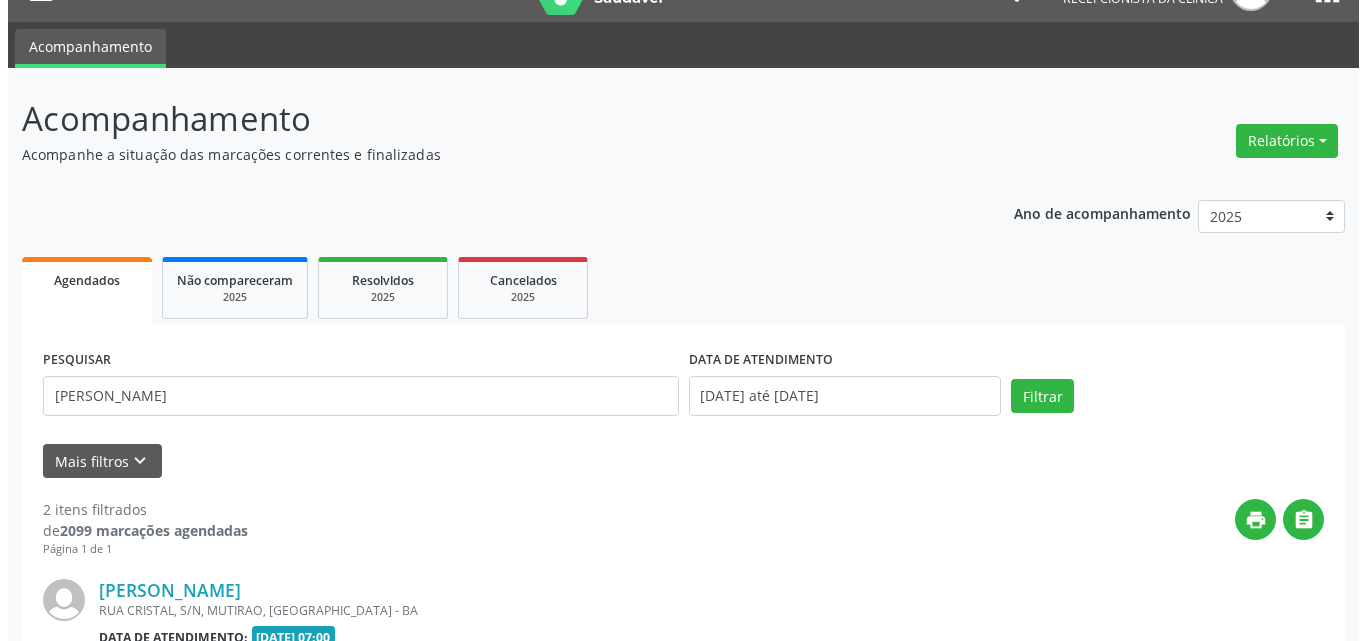 scroll, scrollTop: 535, scrollLeft: 0, axis: vertical 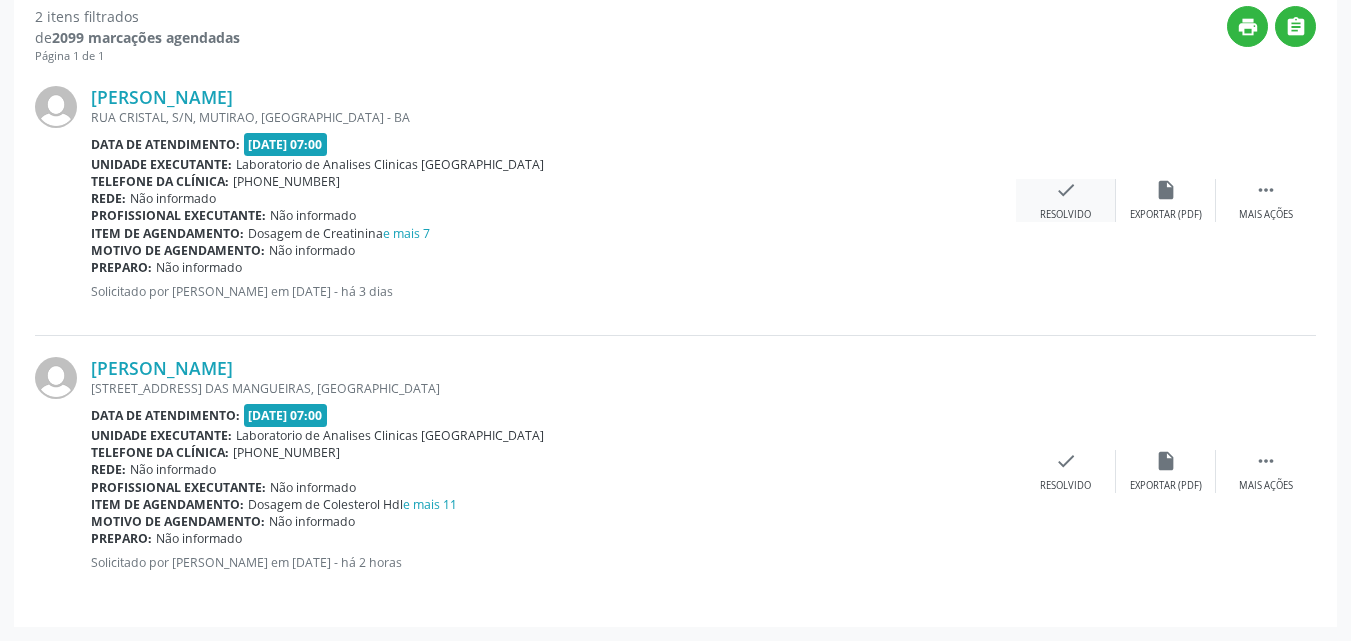click on "check" at bounding box center (1066, 190) 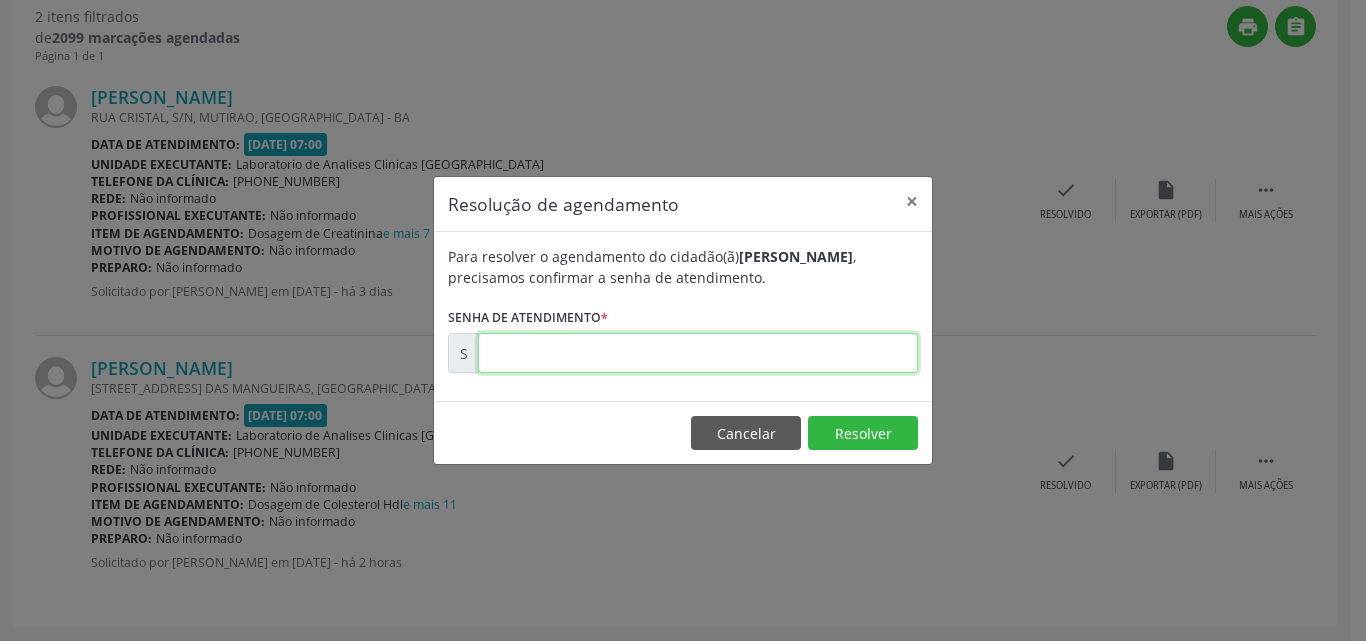 click at bounding box center [698, 353] 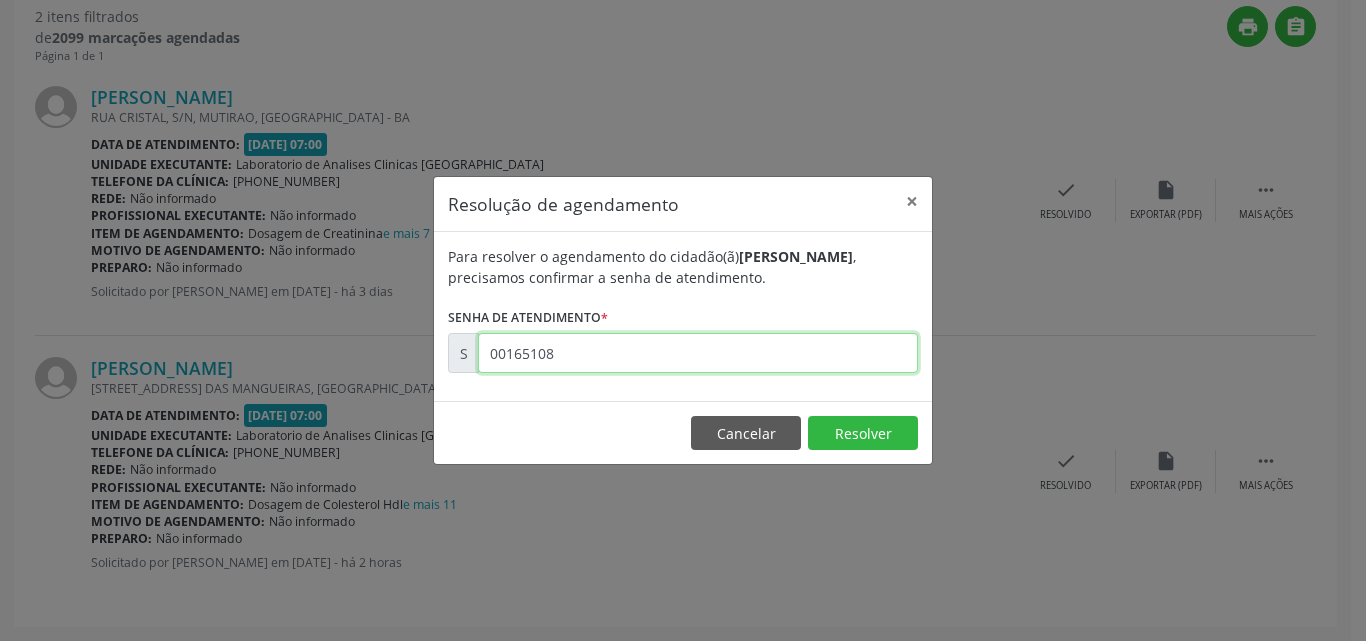 type on "00165108" 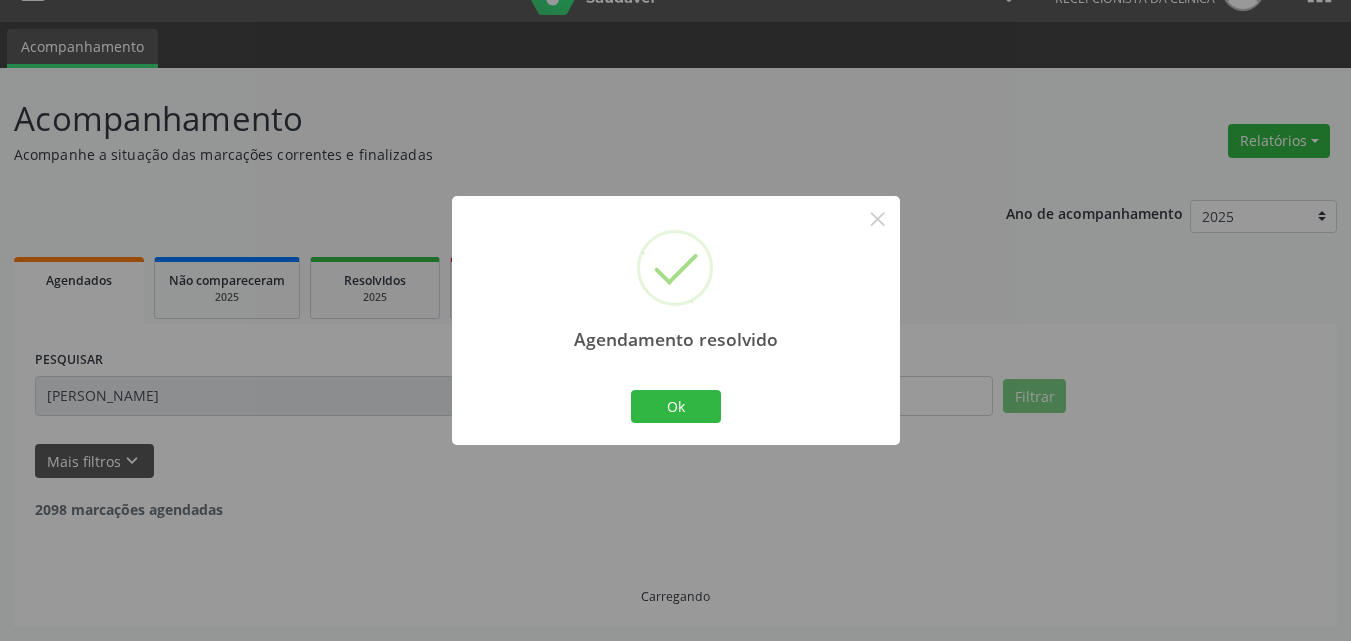 scroll, scrollTop: 264, scrollLeft: 0, axis: vertical 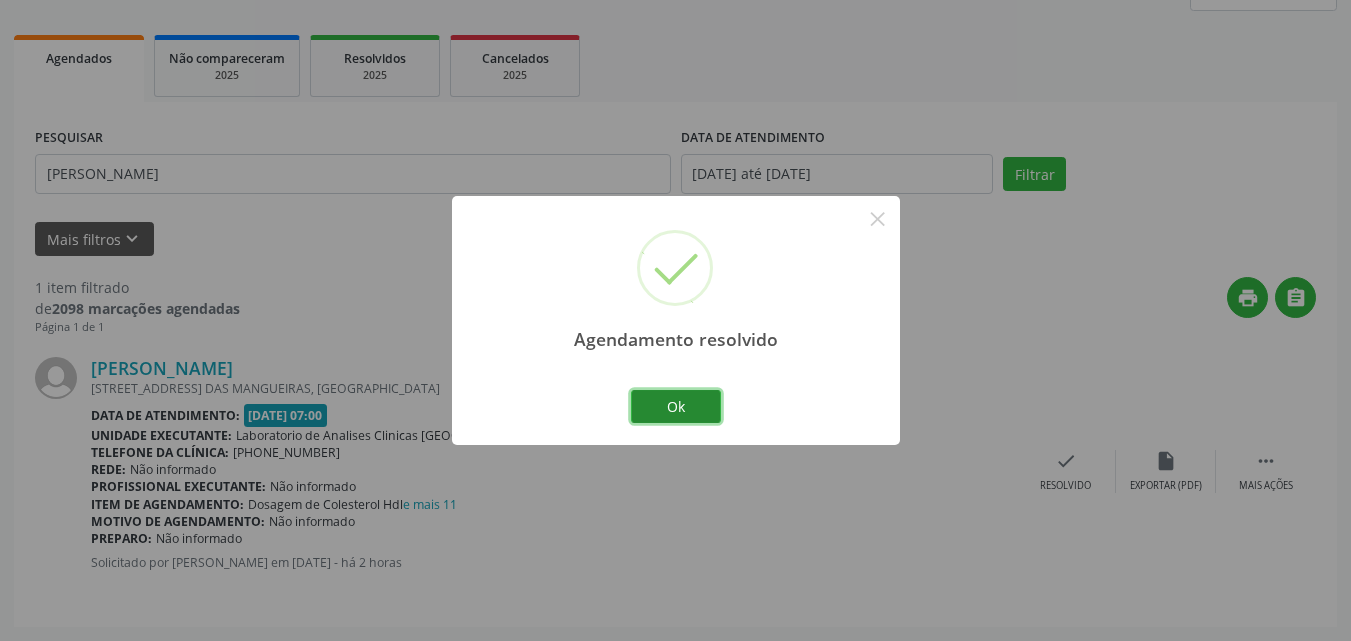 click on "Ok" at bounding box center (676, 407) 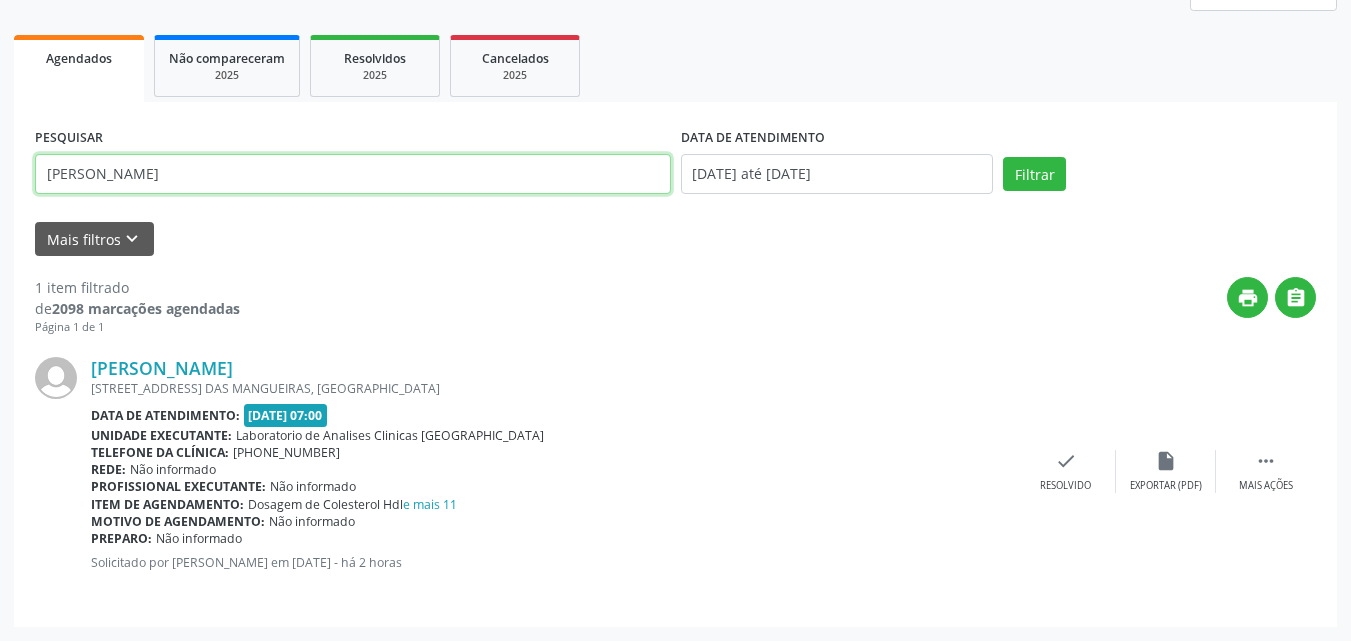 drag, startPoint x: 503, startPoint y: 171, endPoint x: 0, endPoint y: -87, distance: 565.30786 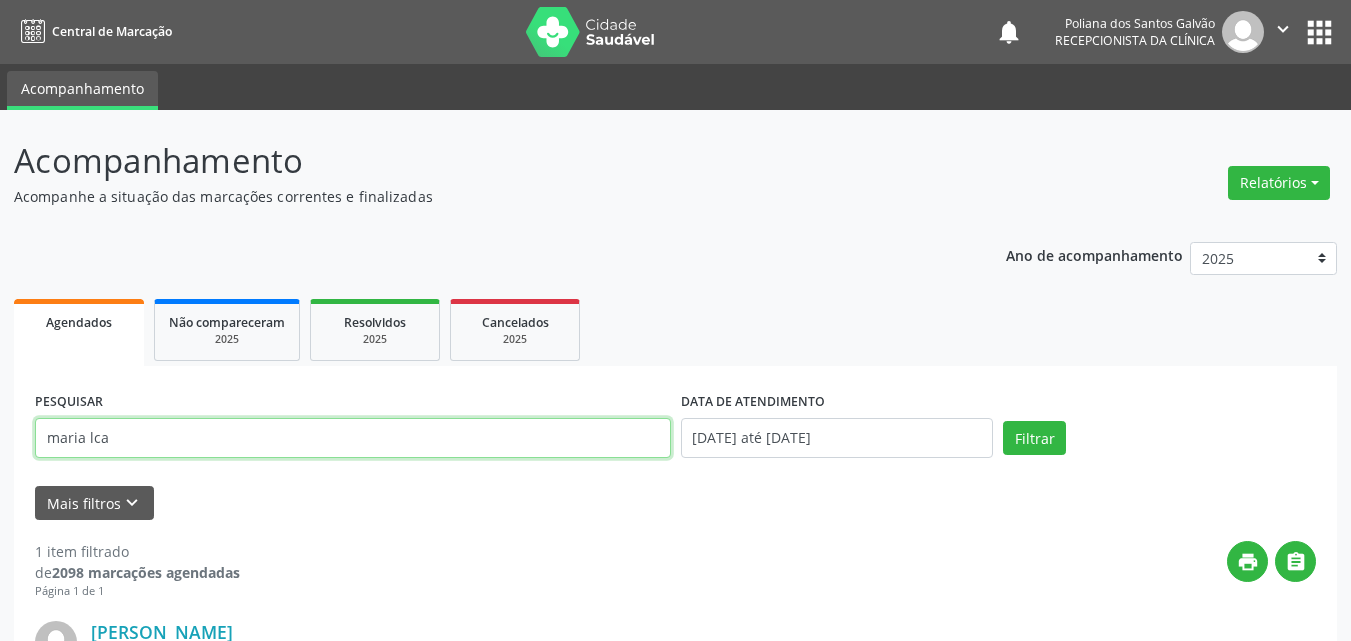 click on "Filtrar" at bounding box center [1034, 438] 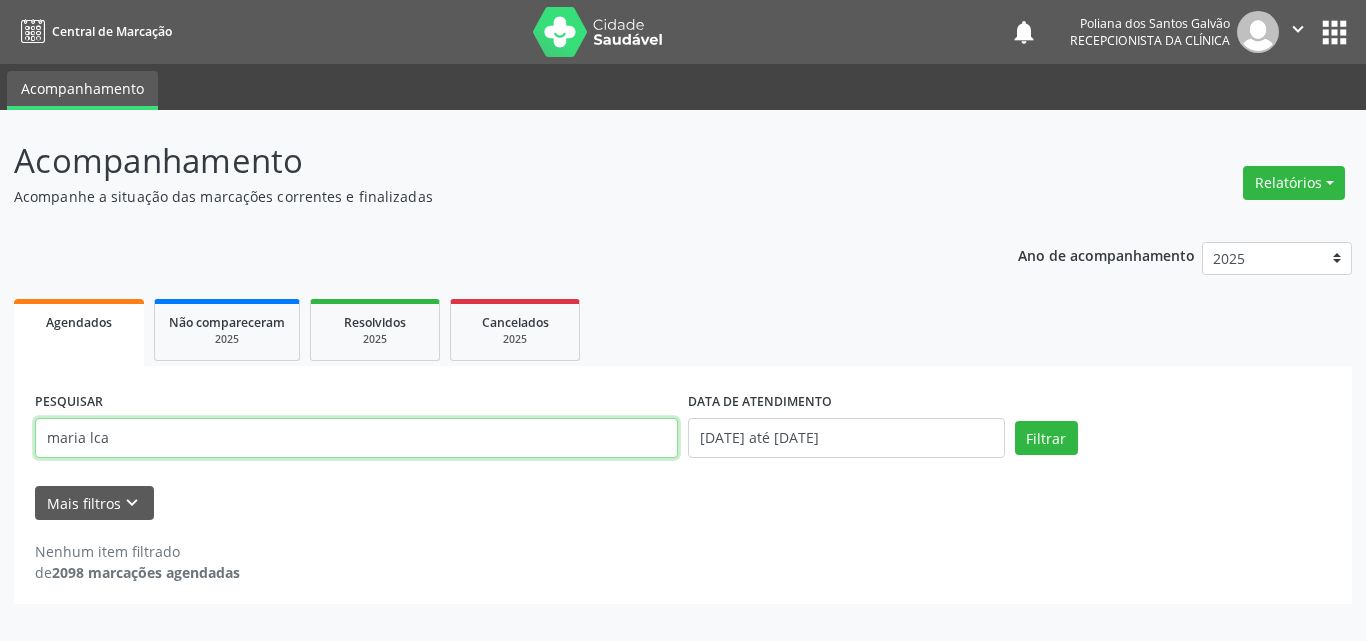click on "maria lca" at bounding box center (356, 438) 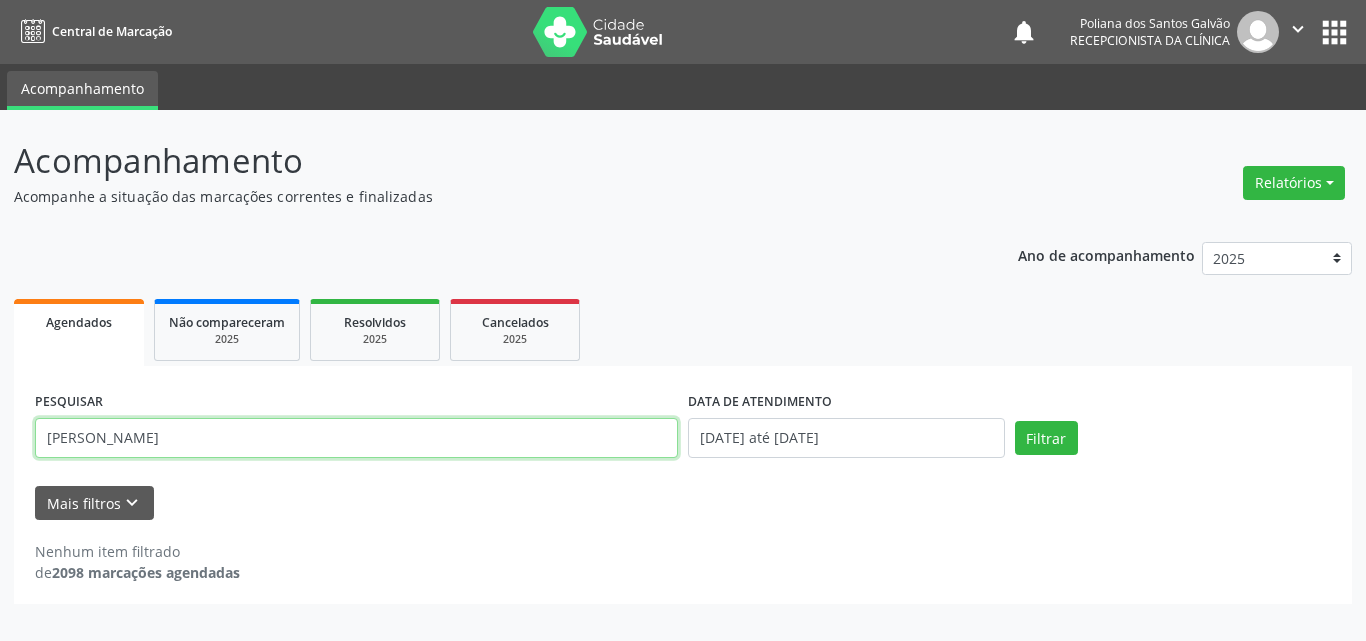 type on "[PERSON_NAME]" 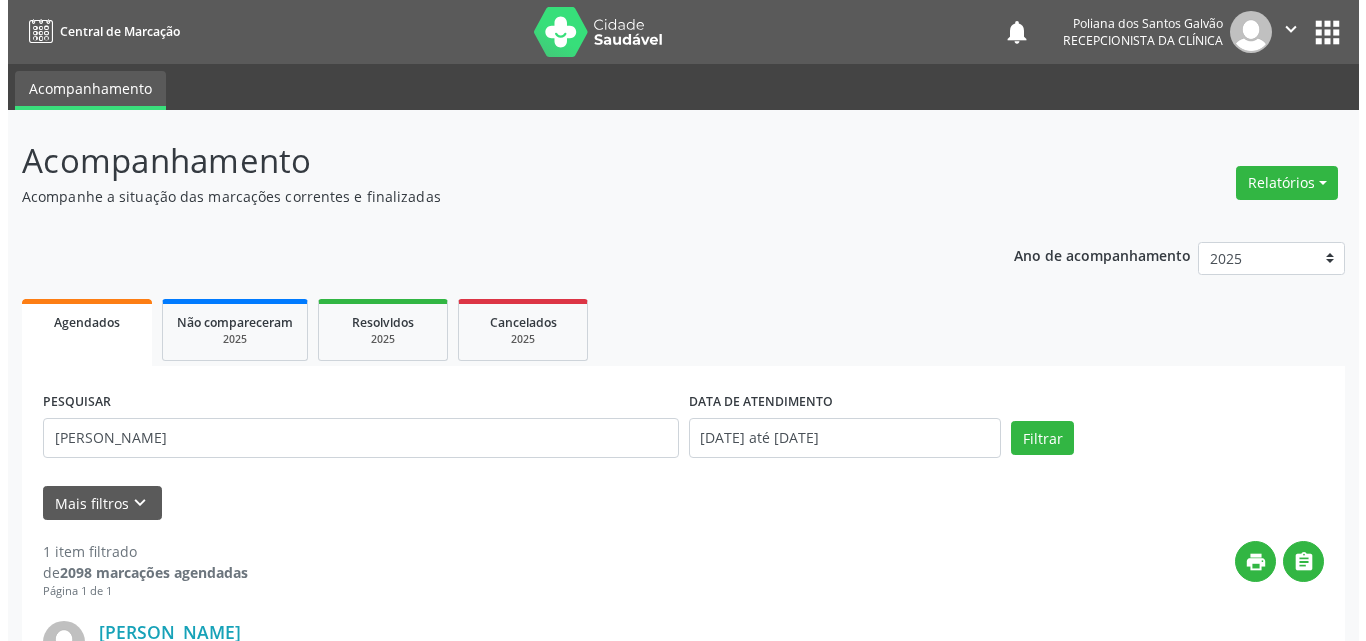 scroll, scrollTop: 242, scrollLeft: 0, axis: vertical 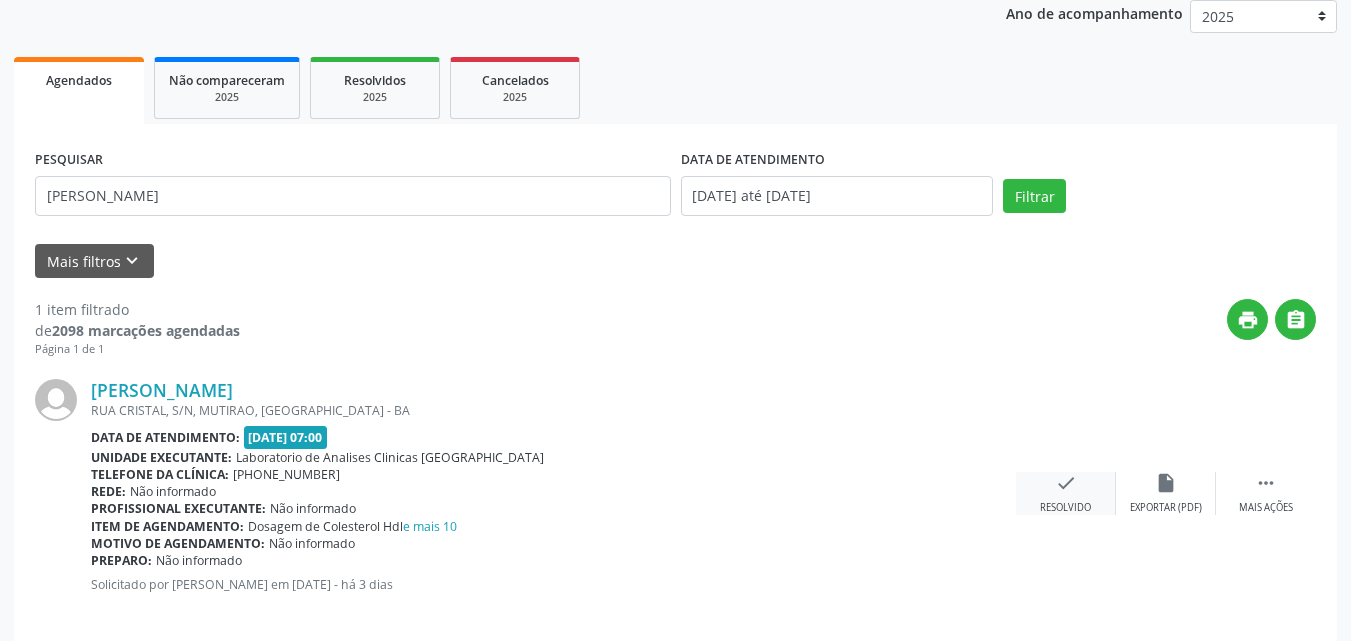 click on "Resolvido" at bounding box center [1065, 508] 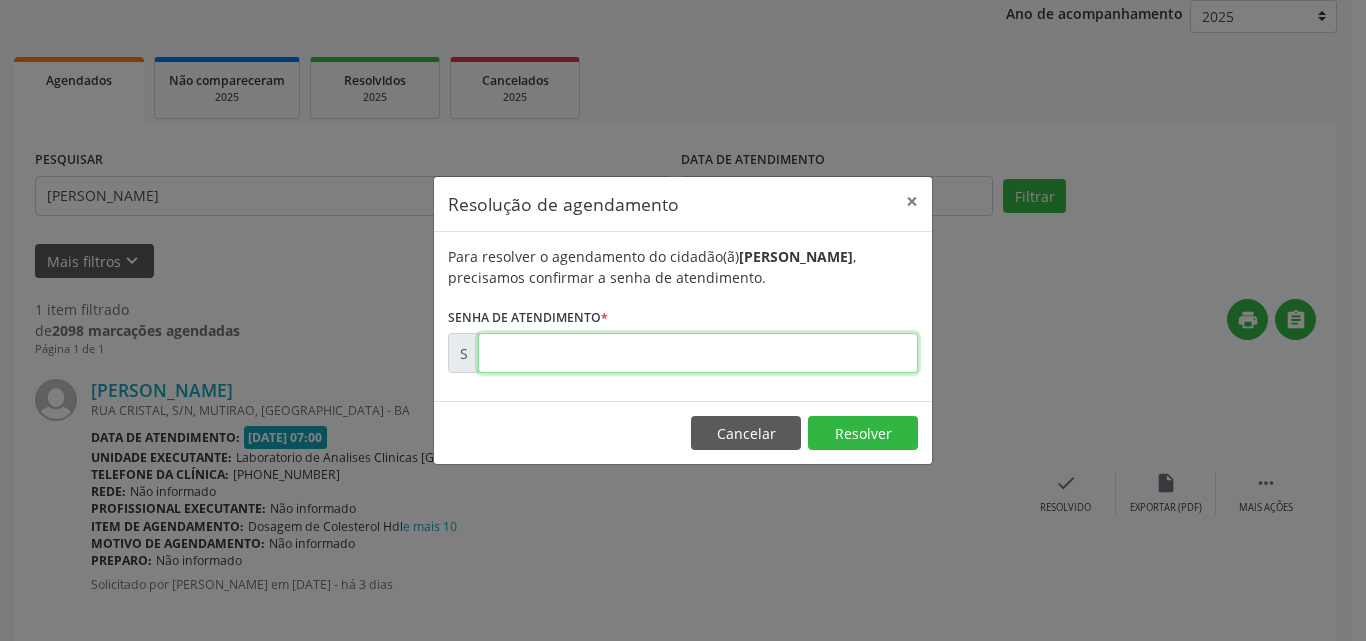 click at bounding box center [698, 353] 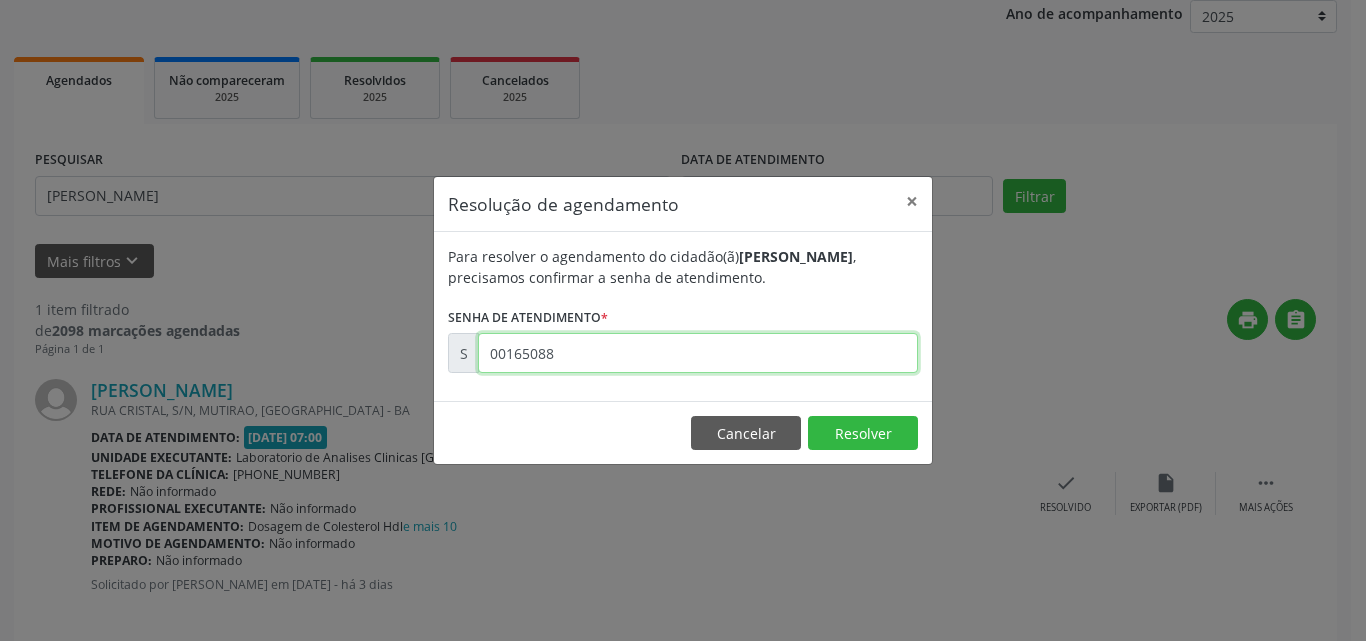 type on "00165088" 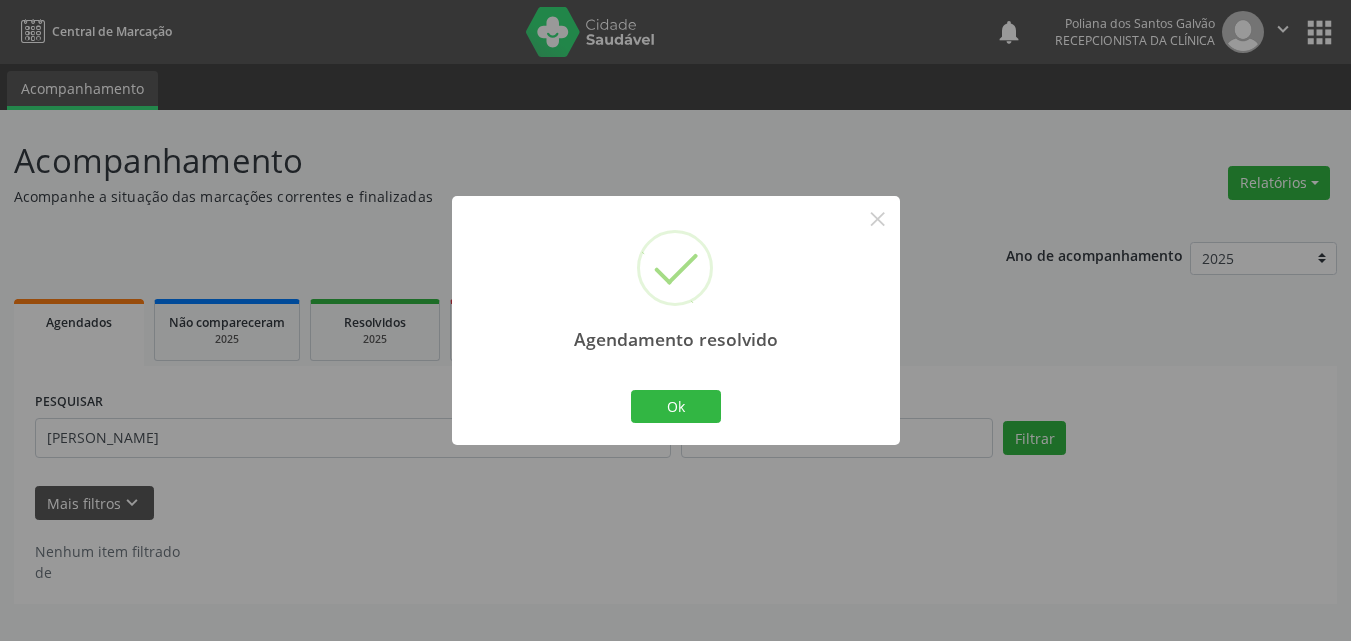 scroll, scrollTop: 0, scrollLeft: 0, axis: both 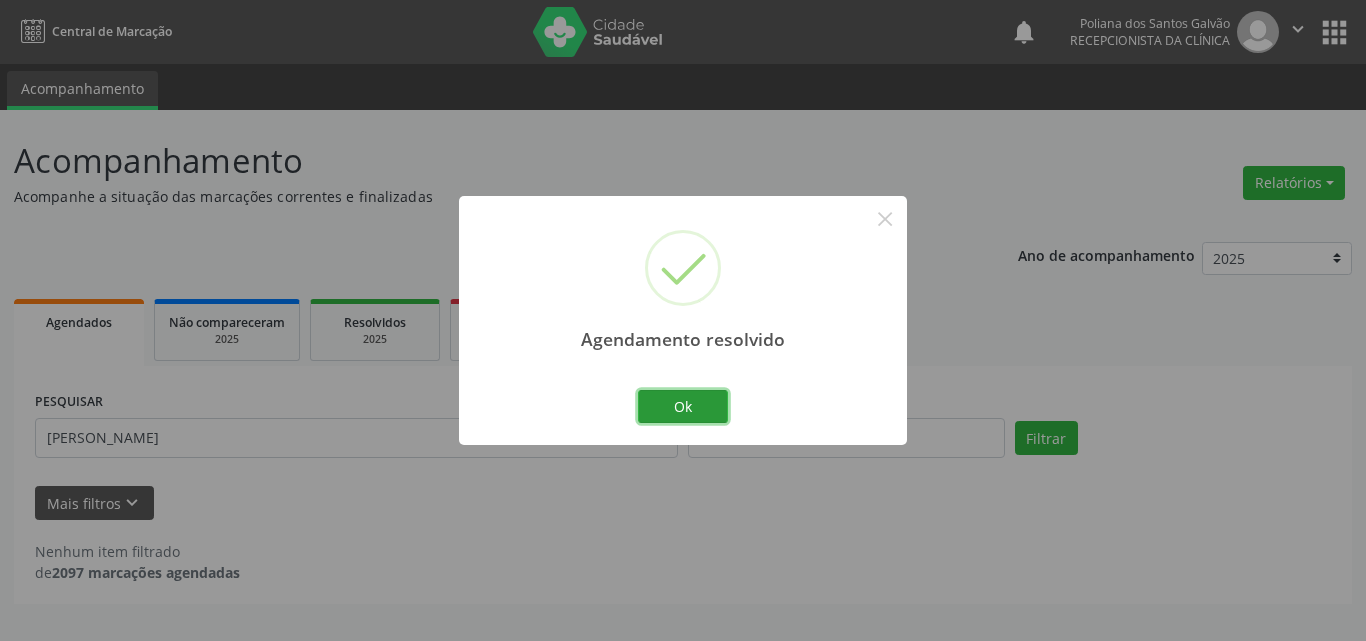 click on "Ok" at bounding box center (683, 407) 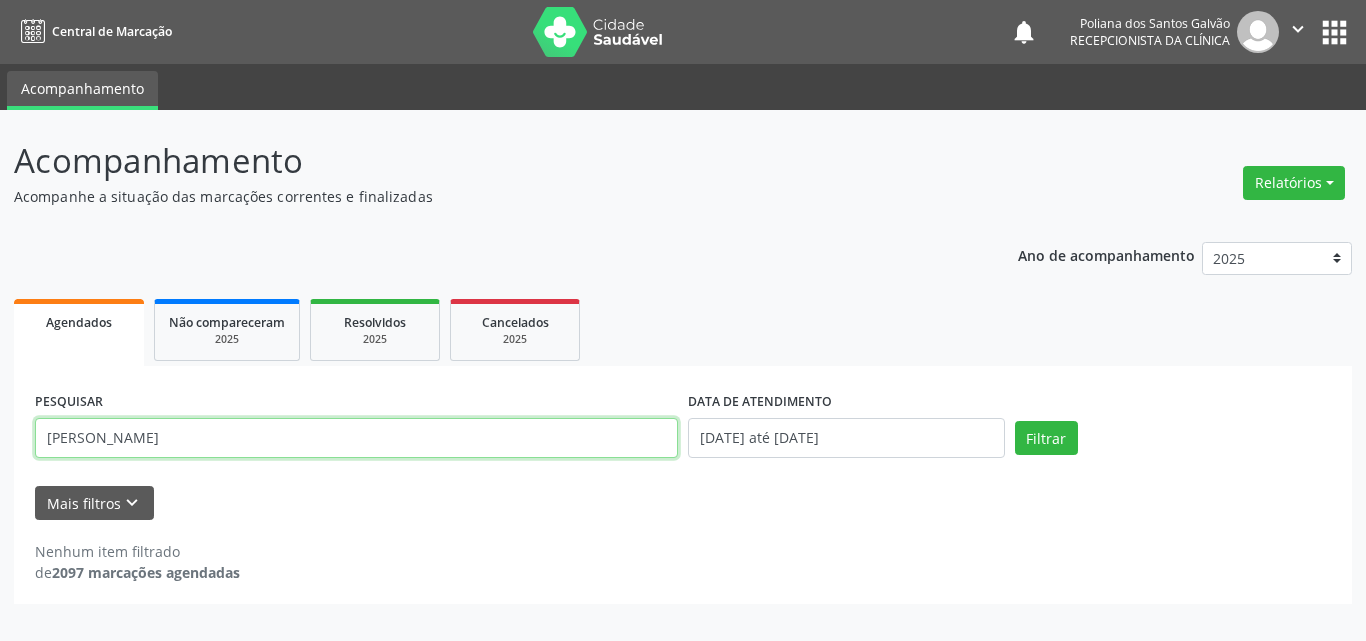 drag, startPoint x: 566, startPoint y: 448, endPoint x: 0, endPoint y: 129, distance: 649.7053 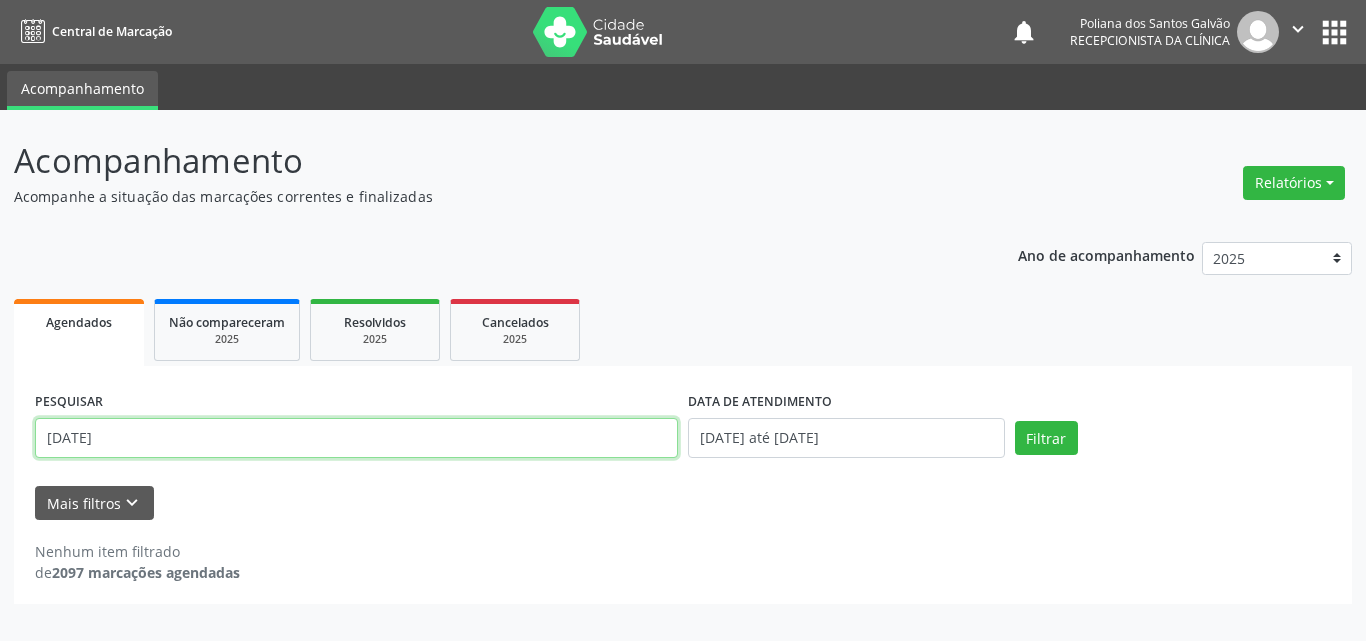 type on "[DATE]" 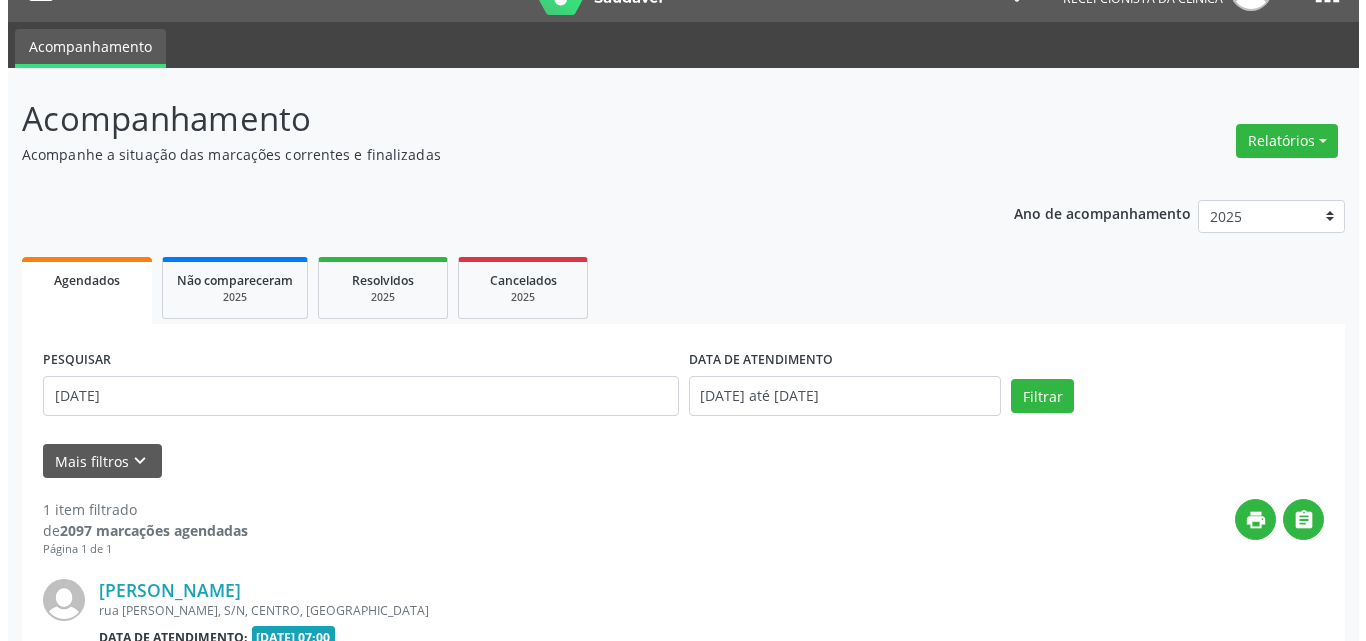 scroll, scrollTop: 264, scrollLeft: 0, axis: vertical 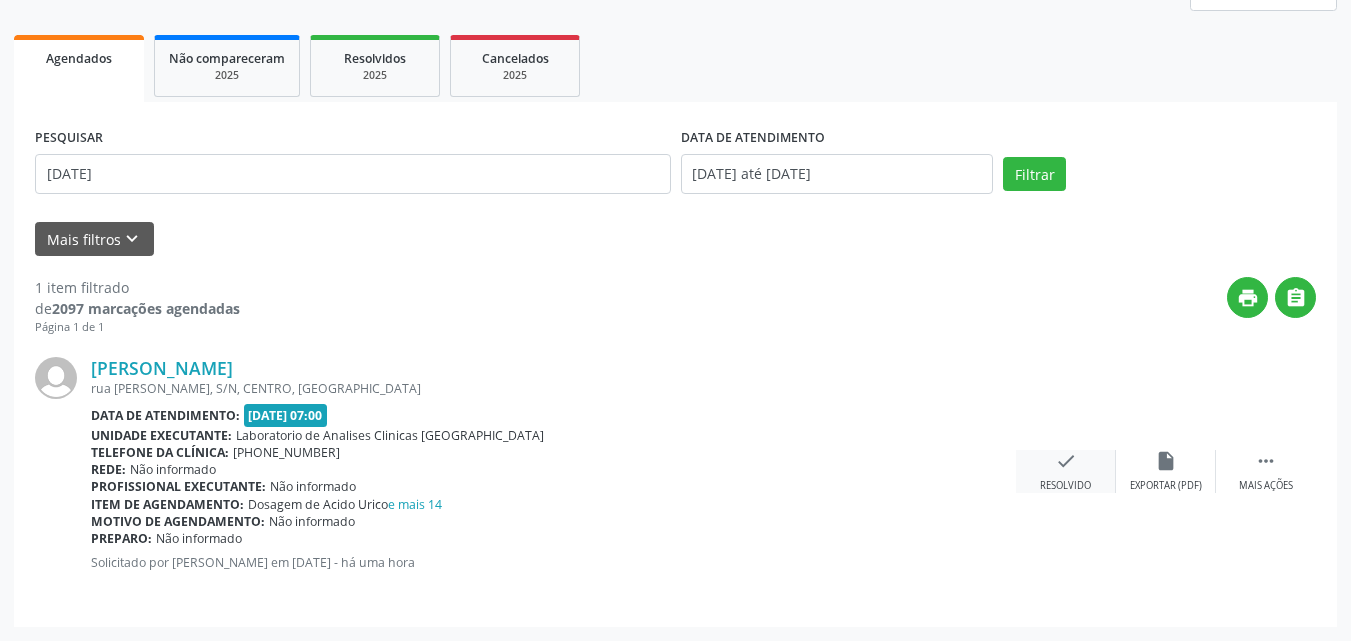 click on "check
Resolvido" at bounding box center (1066, 471) 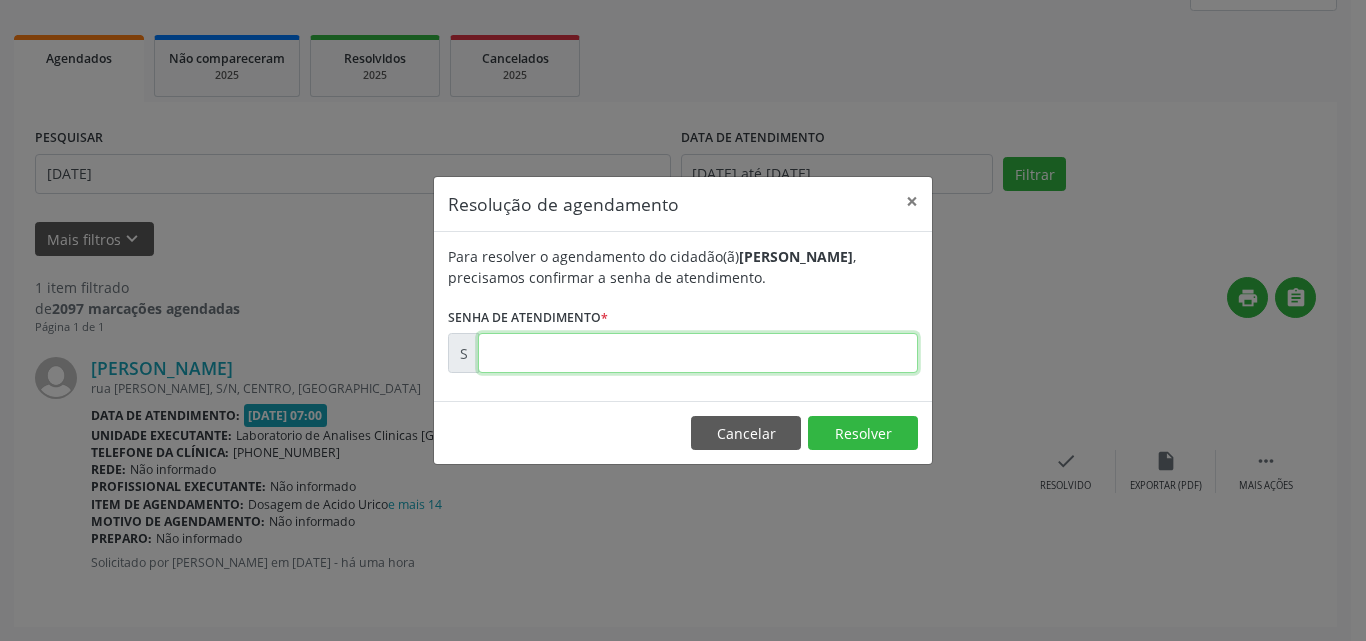drag, startPoint x: 842, startPoint y: 357, endPoint x: 827, endPoint y: 357, distance: 15 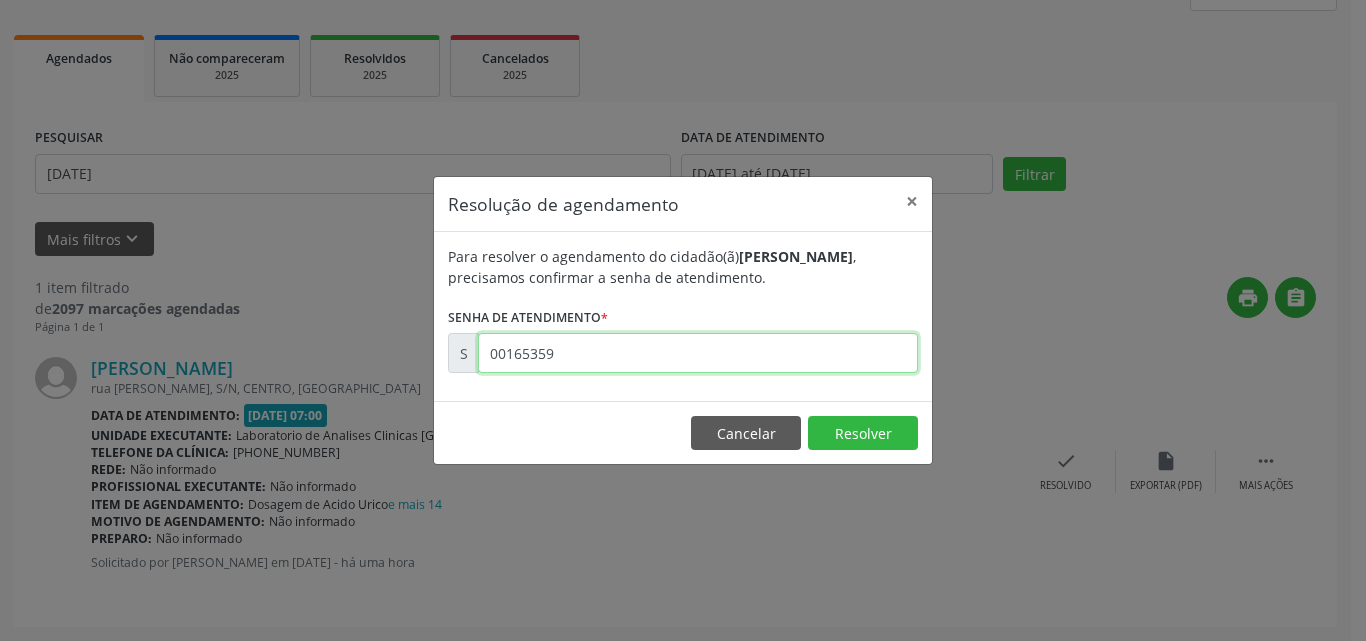 type on "00165359" 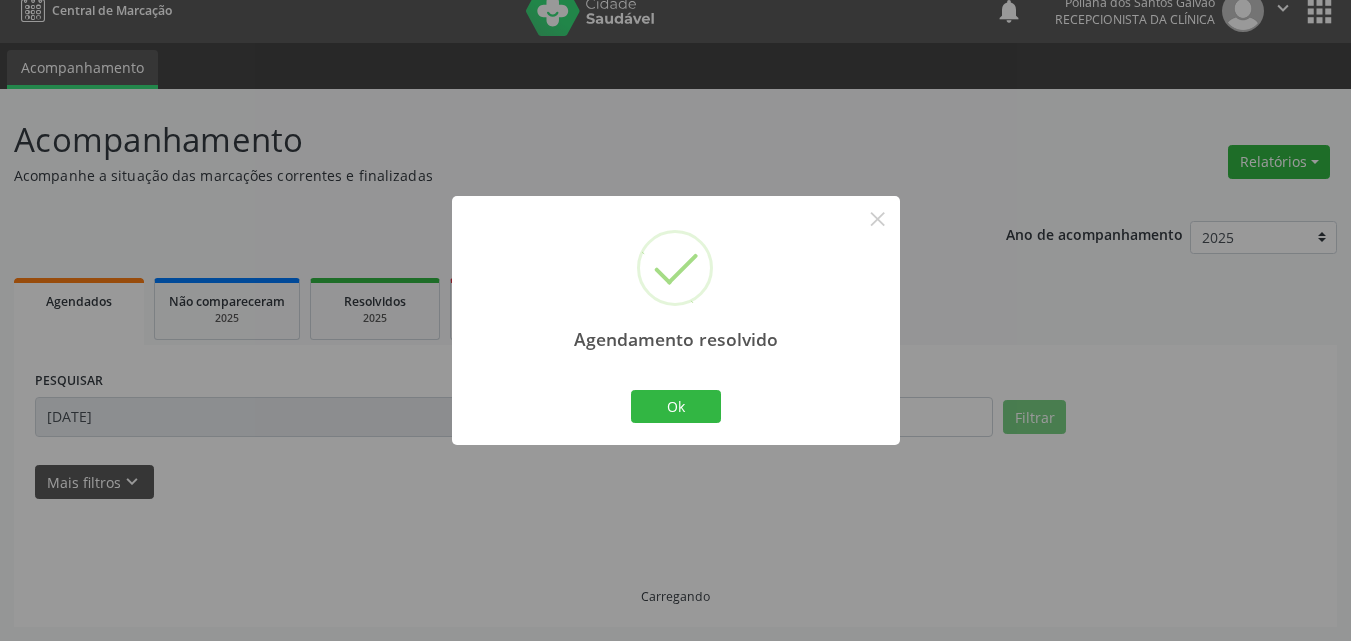 scroll, scrollTop: 0, scrollLeft: 0, axis: both 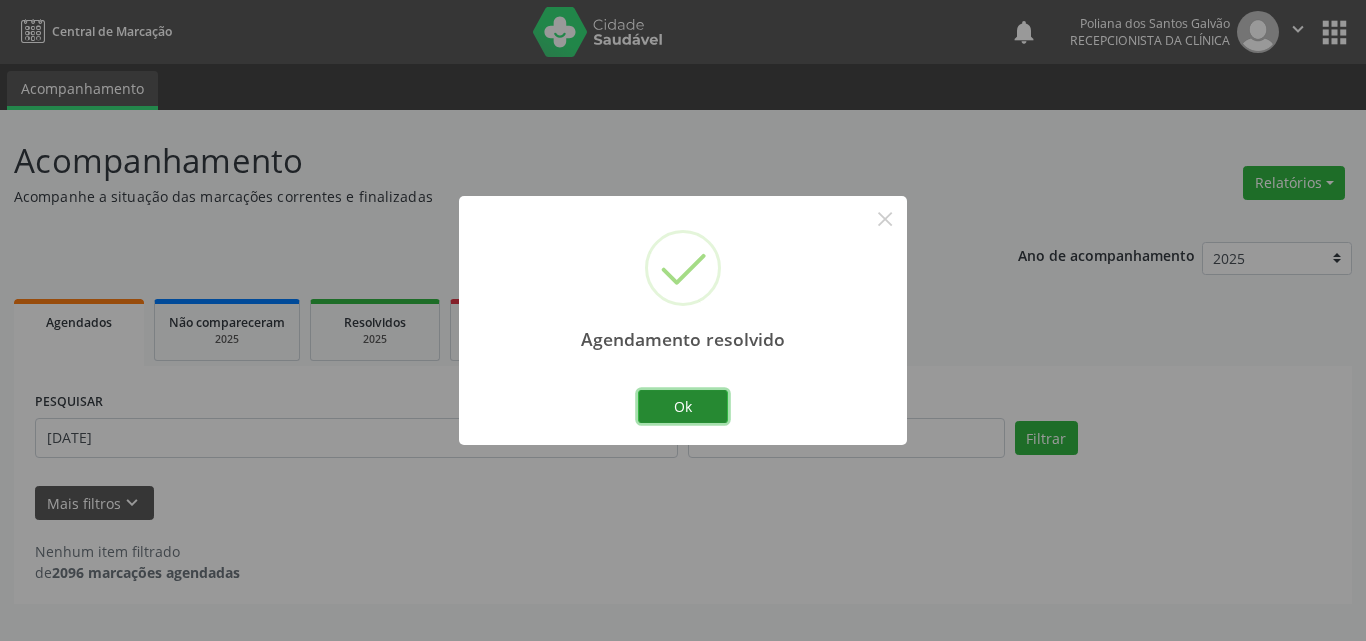 click on "Ok" at bounding box center [683, 407] 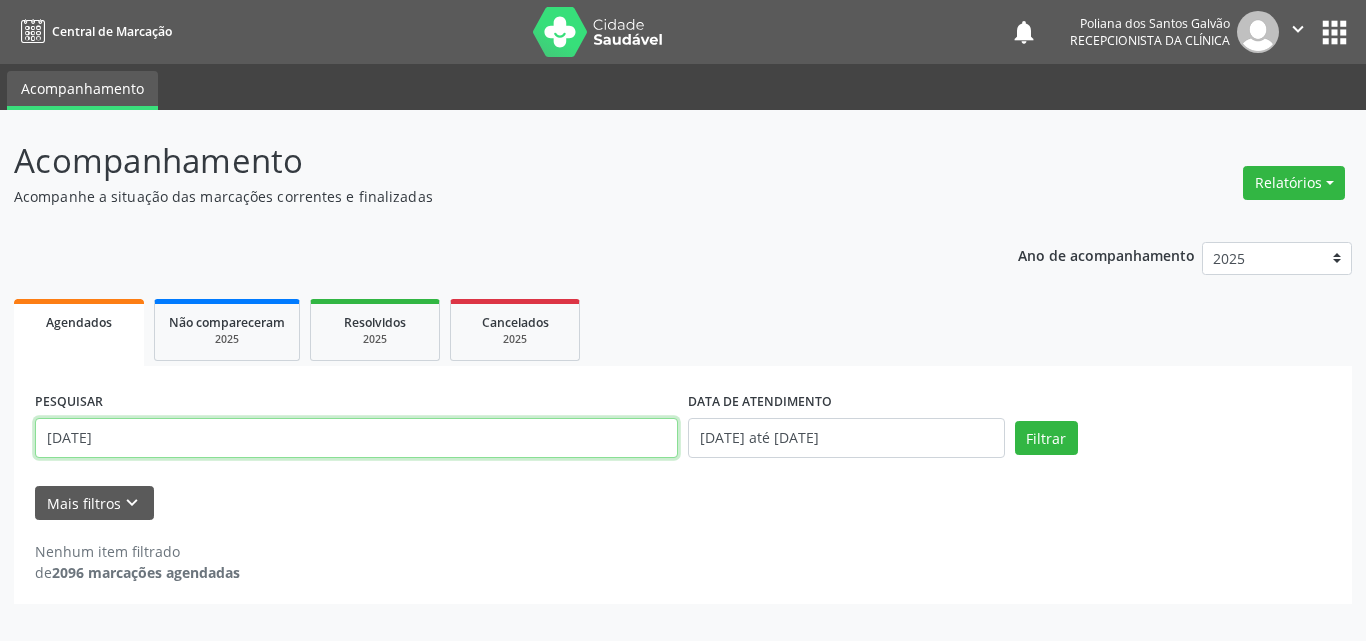 drag, startPoint x: 328, startPoint y: 440, endPoint x: 0, endPoint y: 70, distance: 494.45325 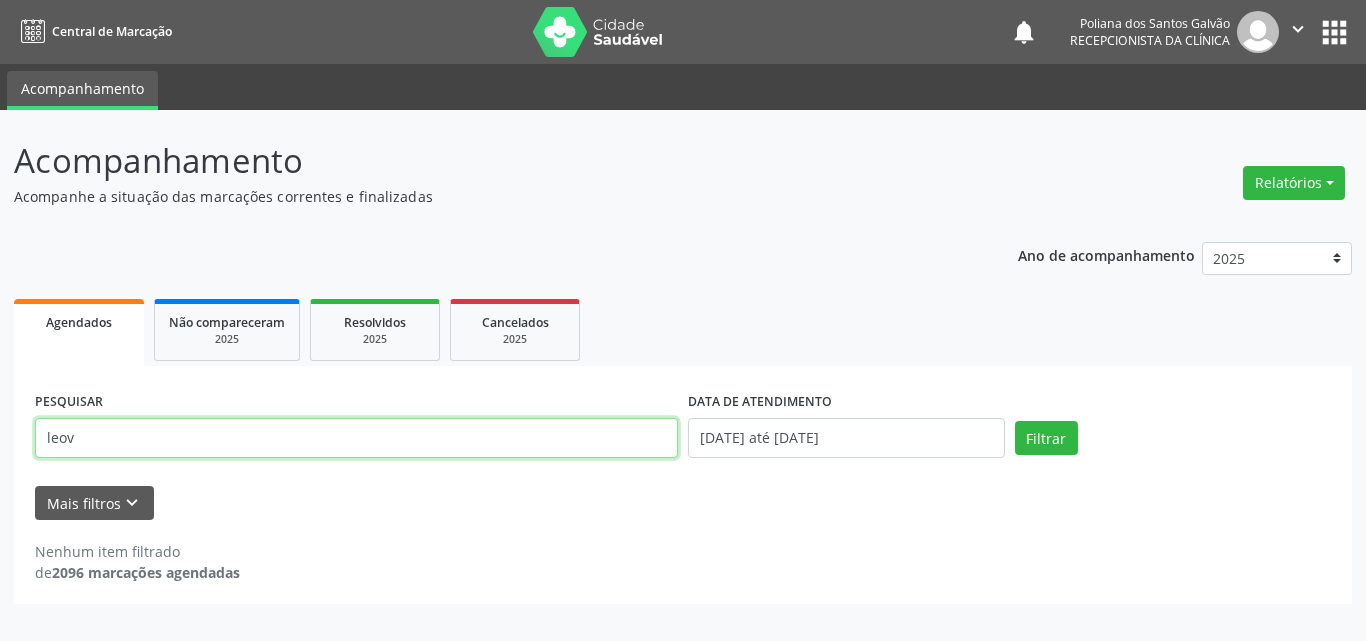 type on "leov" 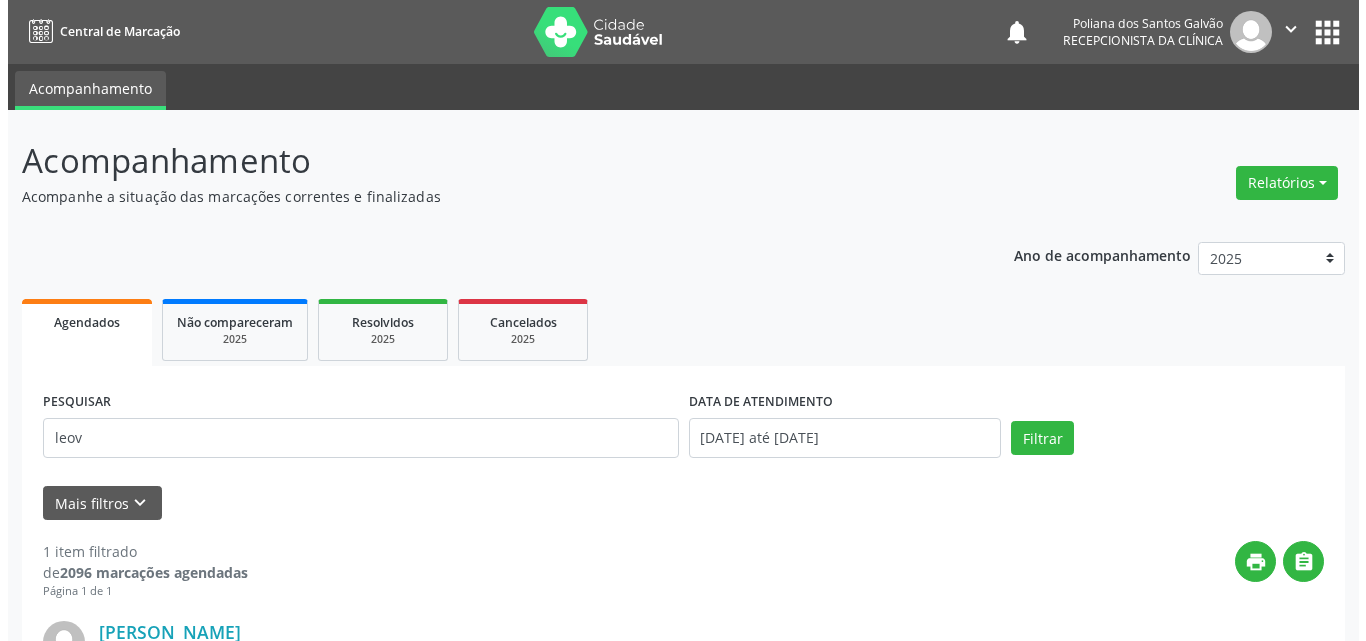 scroll, scrollTop: 264, scrollLeft: 0, axis: vertical 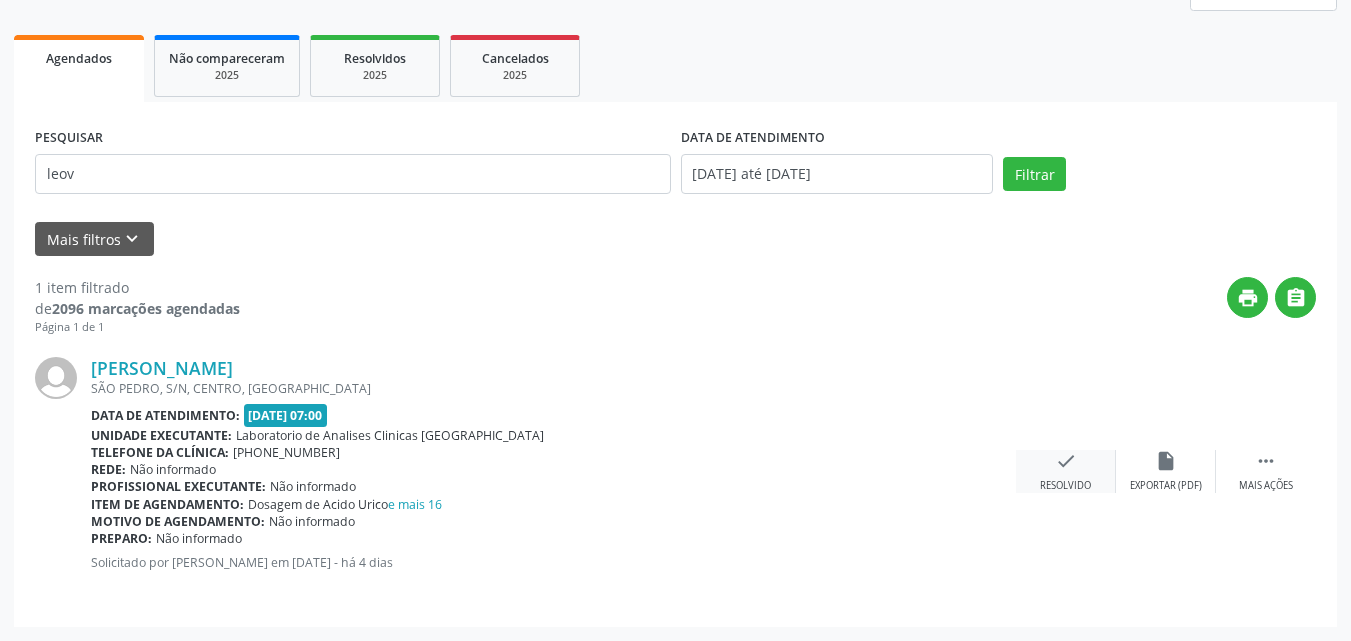 click on "check
Resolvido" at bounding box center (1066, 471) 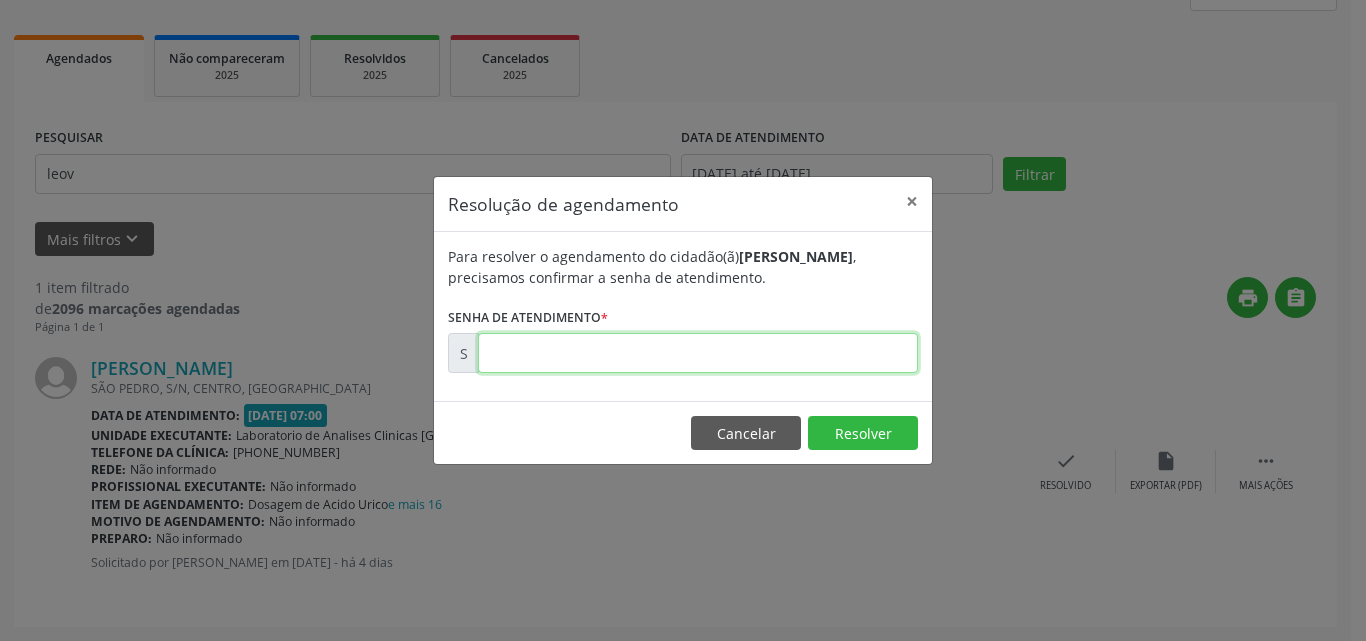 click at bounding box center (698, 353) 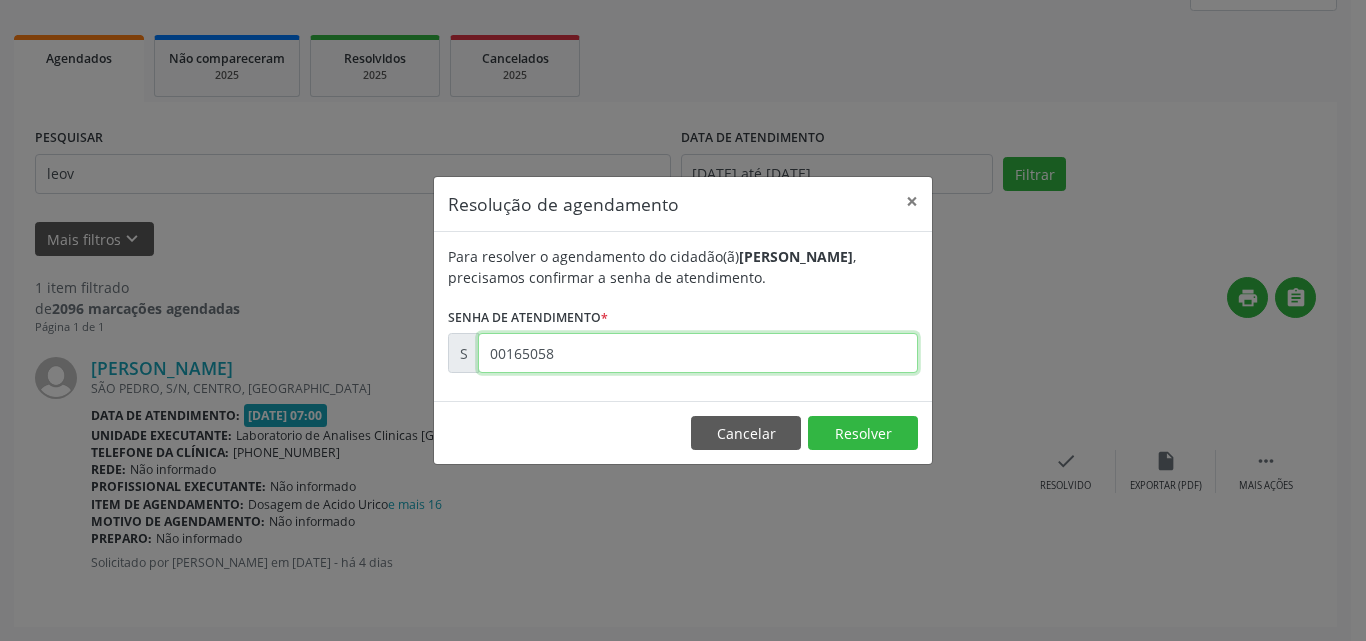 type on "00165058" 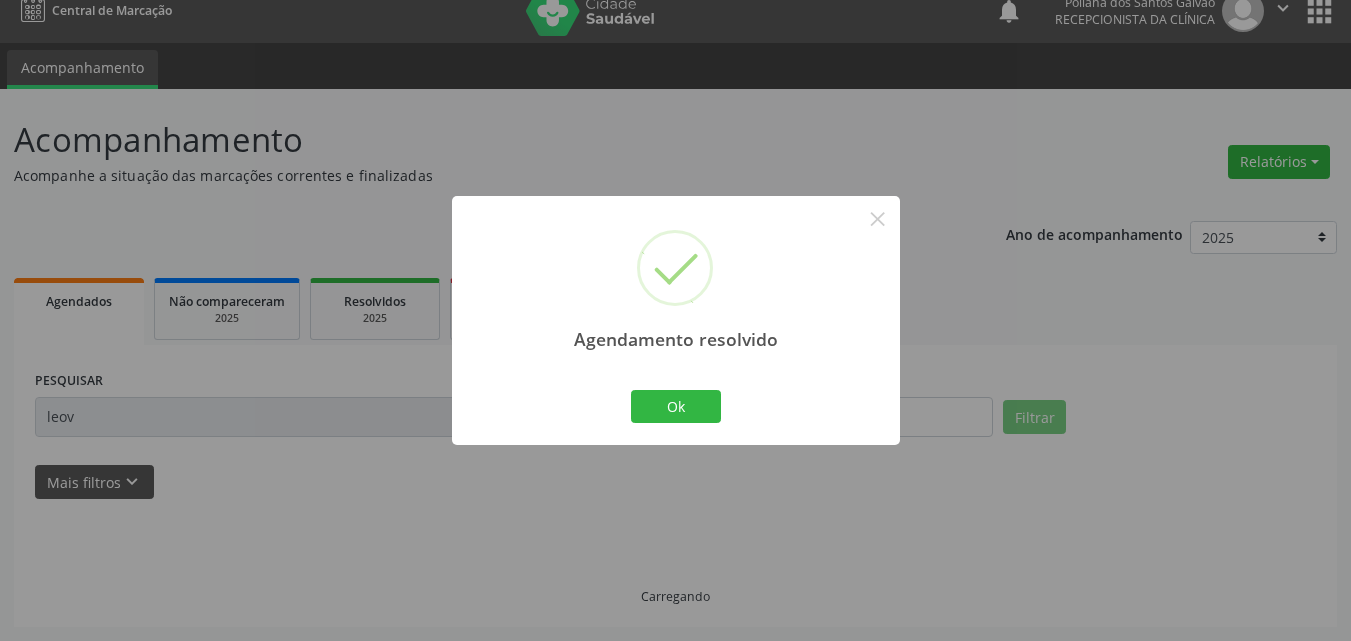 scroll, scrollTop: 0, scrollLeft: 0, axis: both 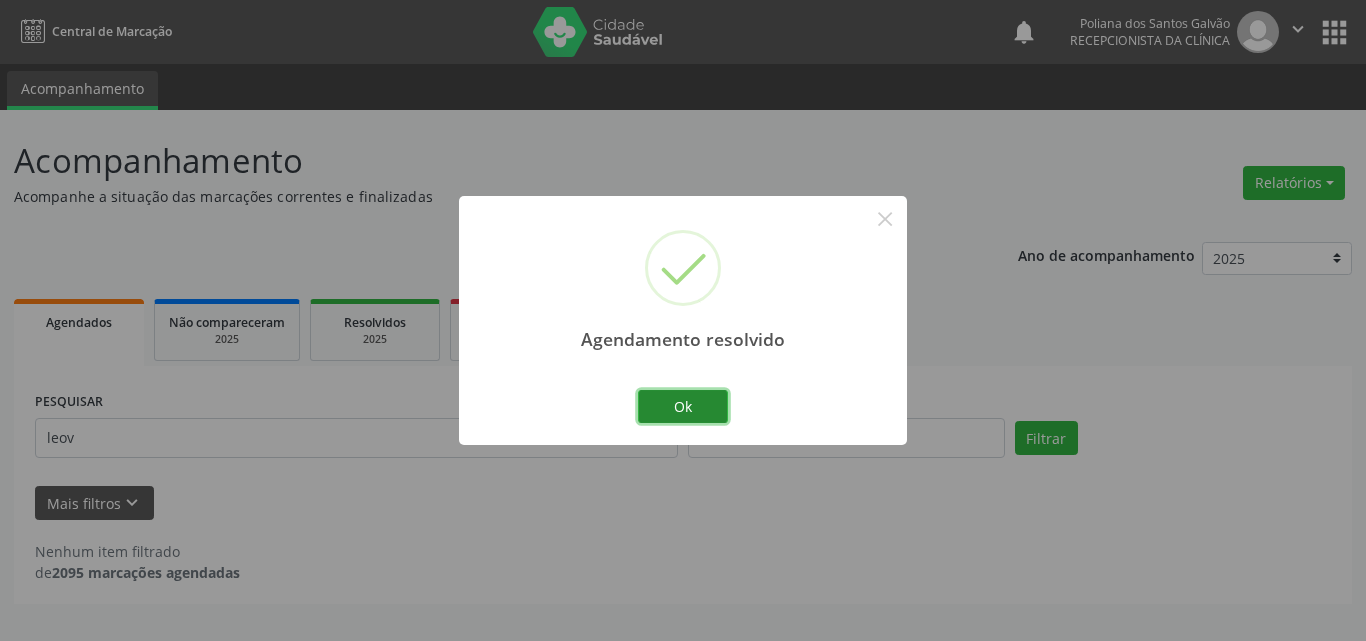 click on "Ok" at bounding box center (683, 407) 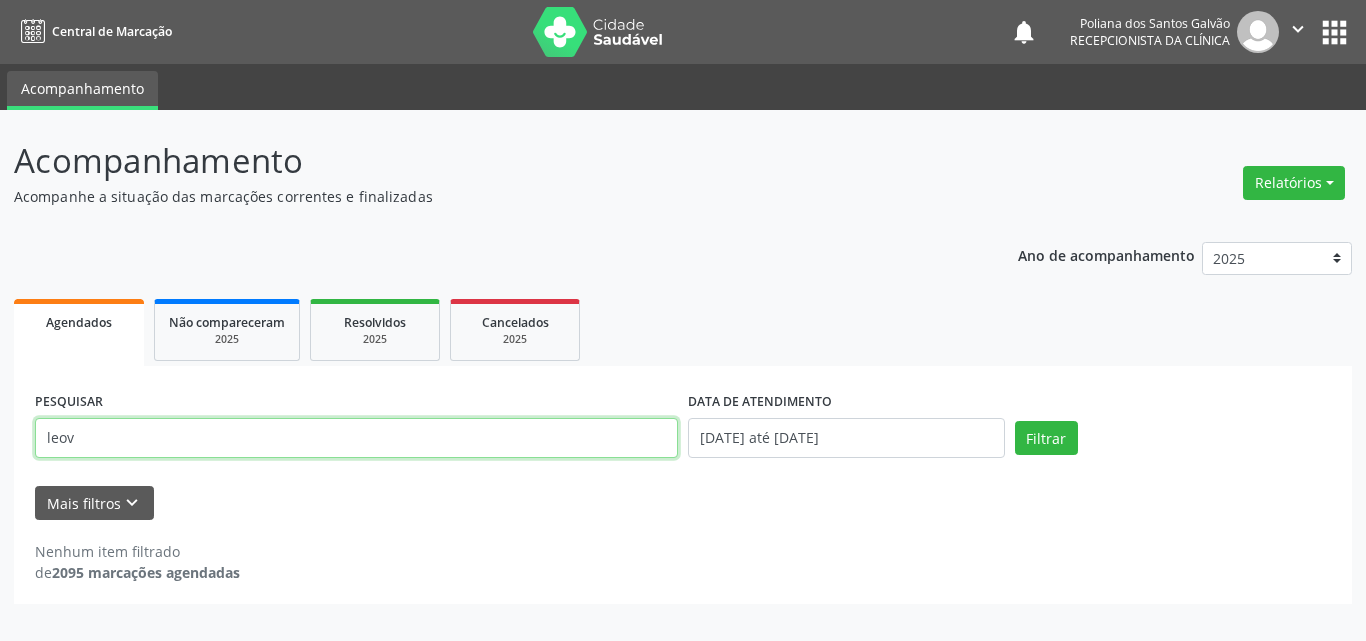 drag, startPoint x: 556, startPoint y: 454, endPoint x: 0, endPoint y: 352, distance: 565.2787 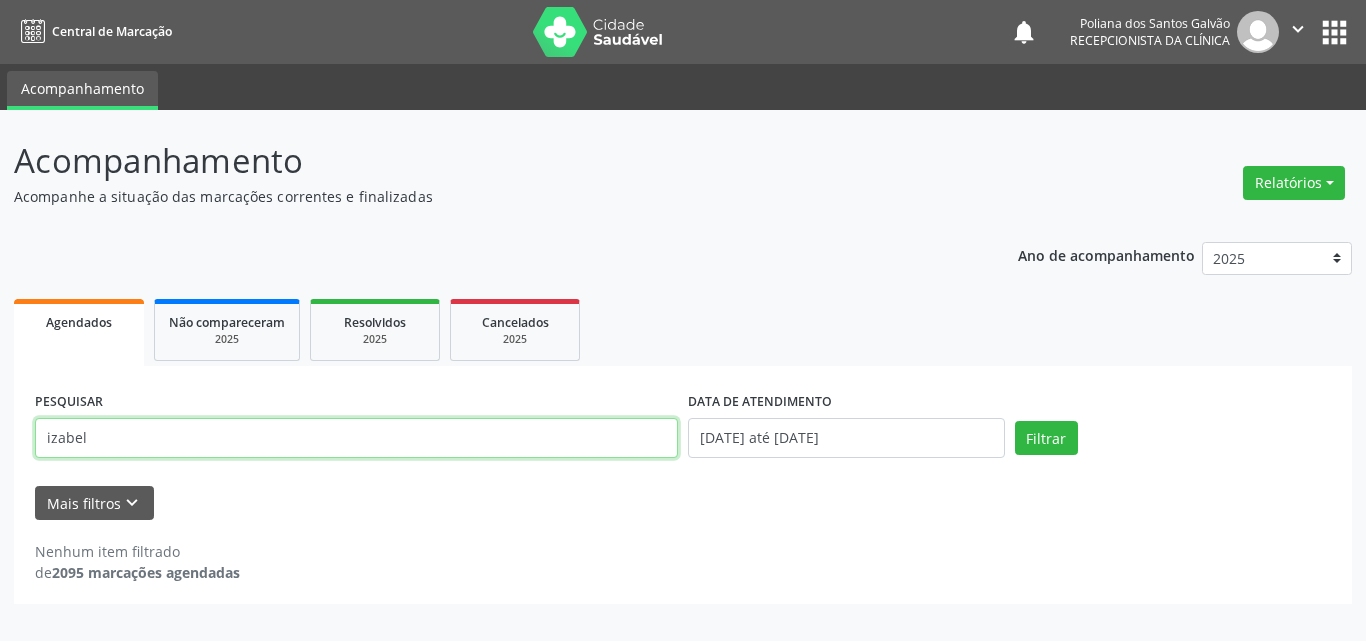 type on "izabel" 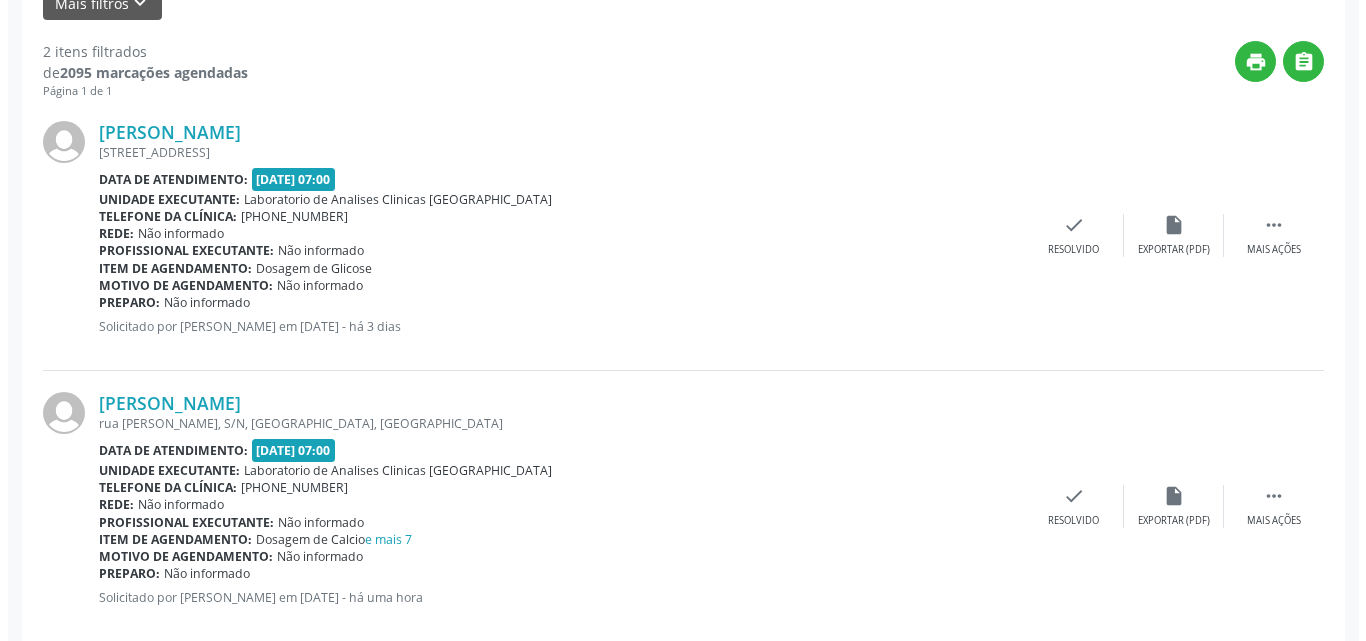 scroll, scrollTop: 535, scrollLeft: 0, axis: vertical 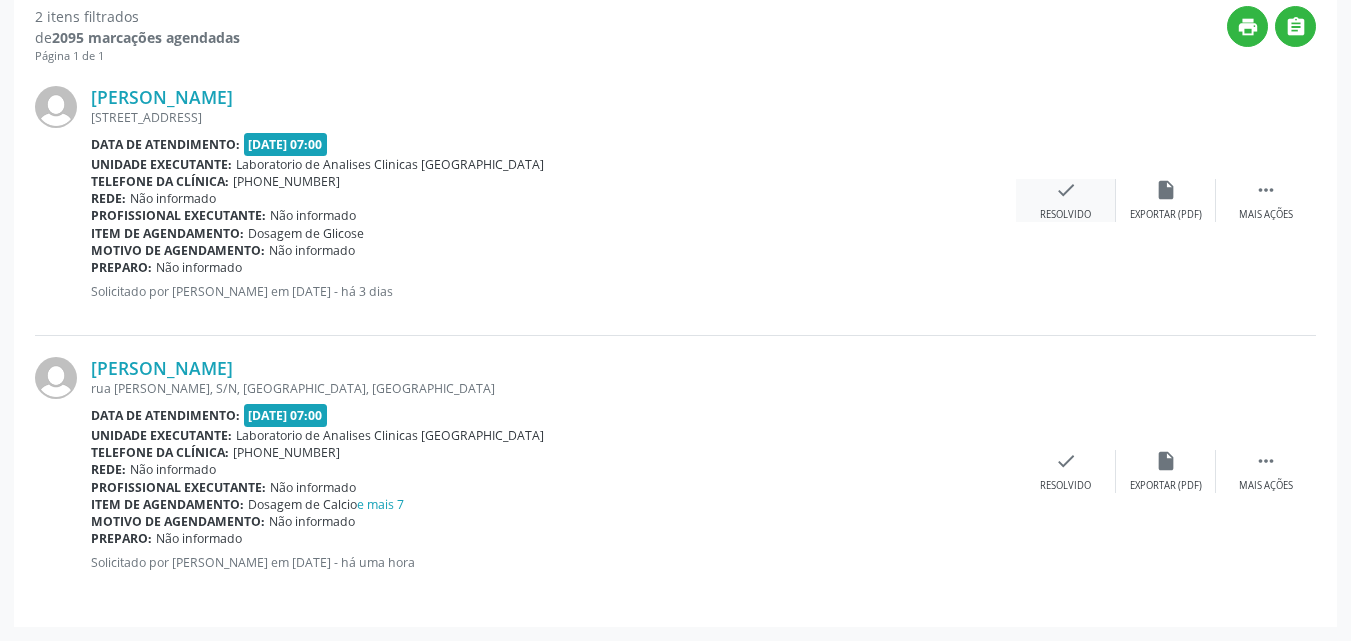 click on "check
Resolvido" at bounding box center [1066, 200] 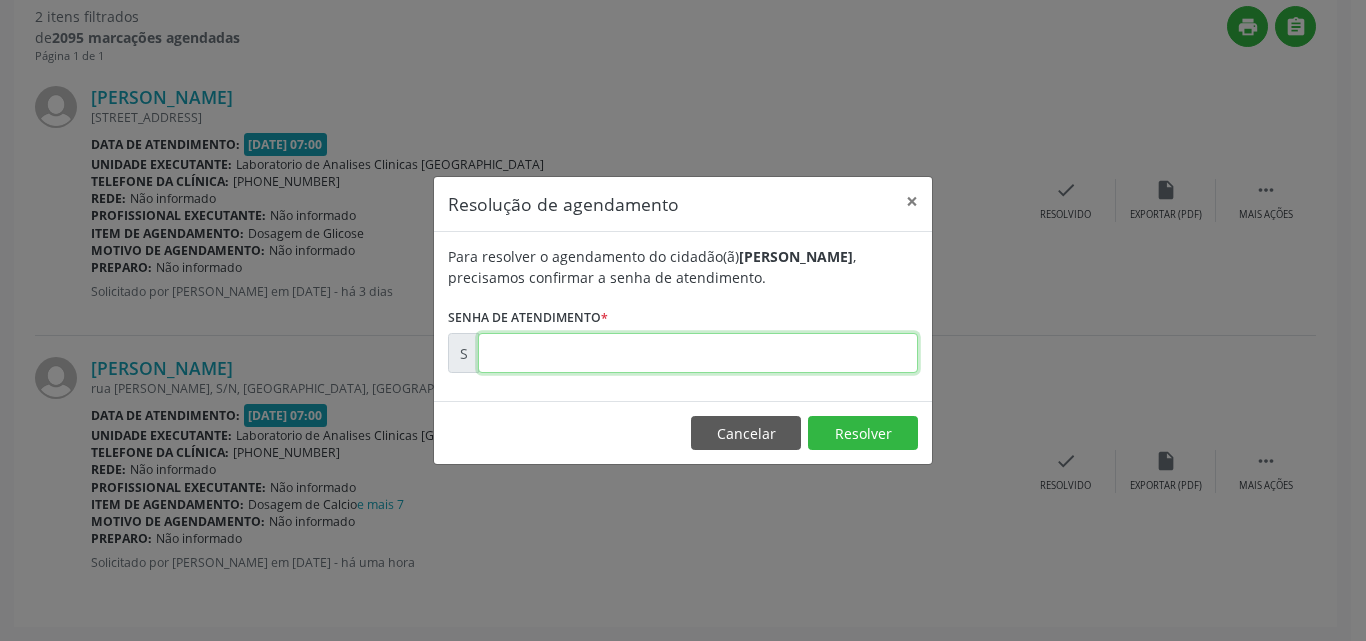 click at bounding box center [698, 353] 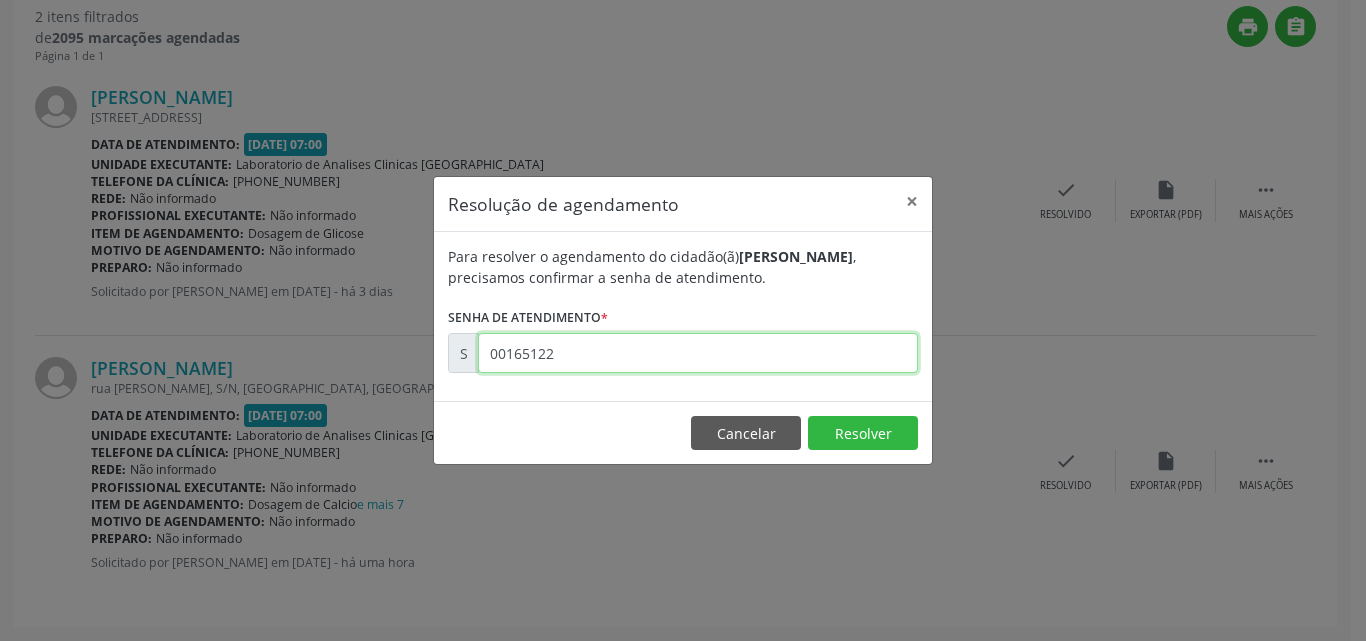 type on "00165122" 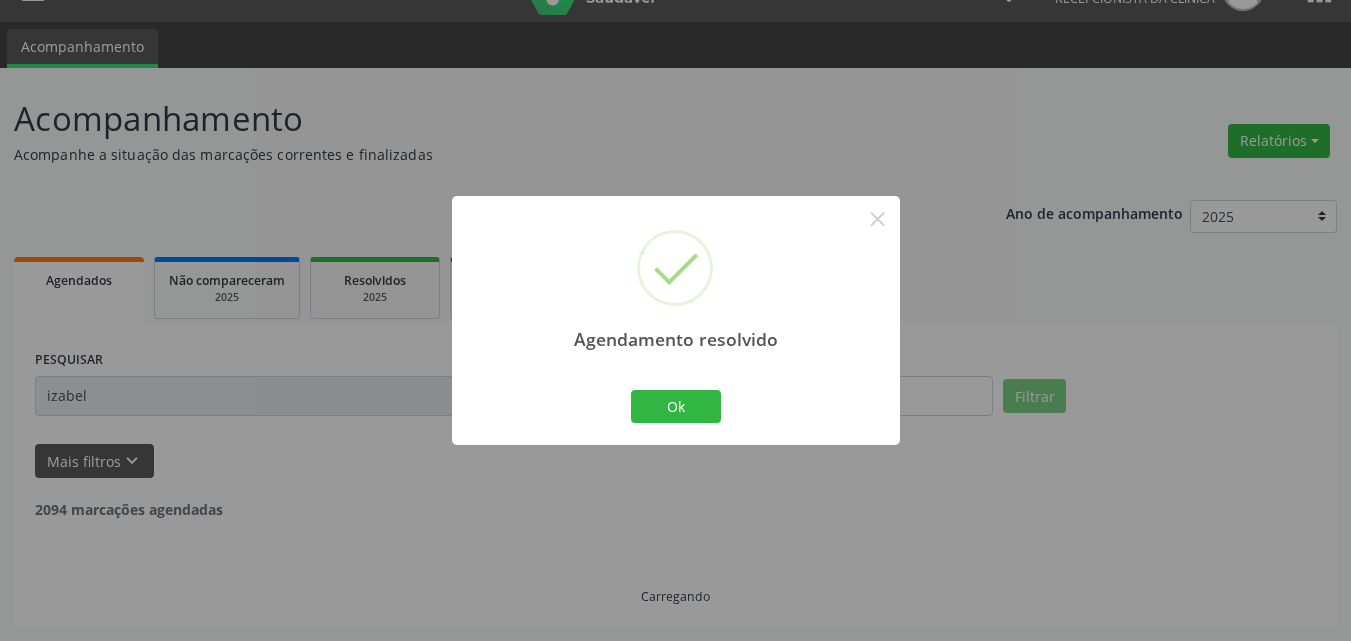 scroll, scrollTop: 264, scrollLeft: 0, axis: vertical 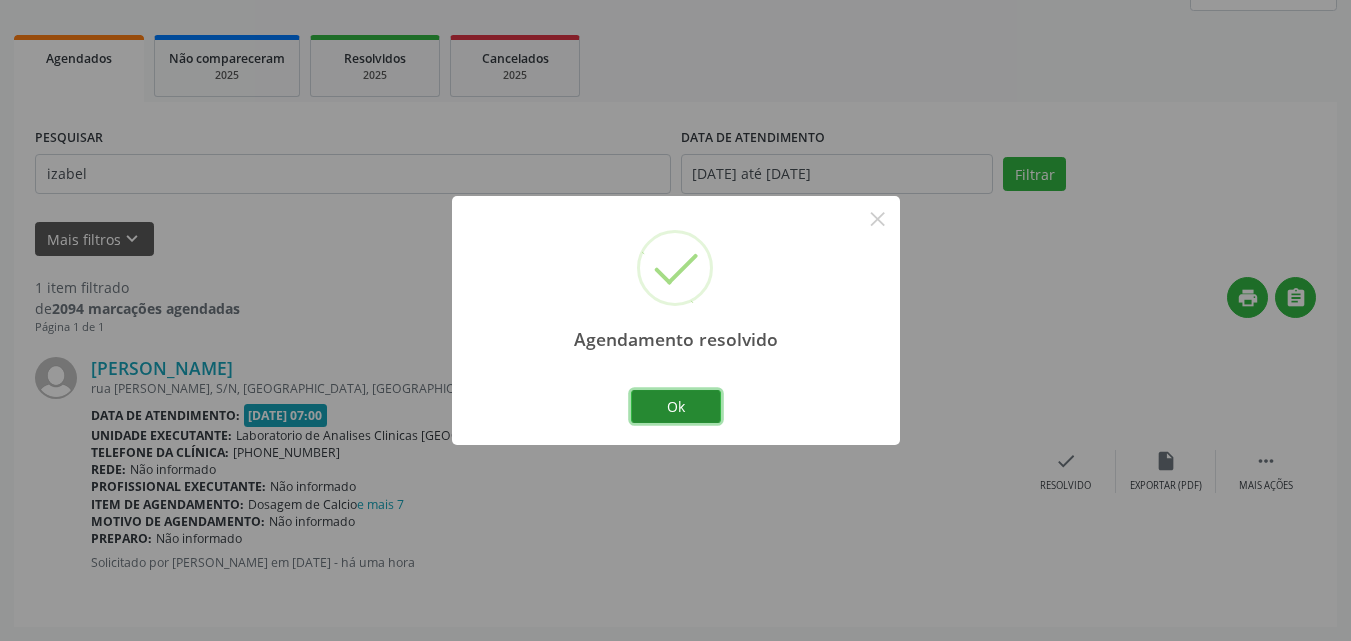 click on "Ok" at bounding box center (676, 407) 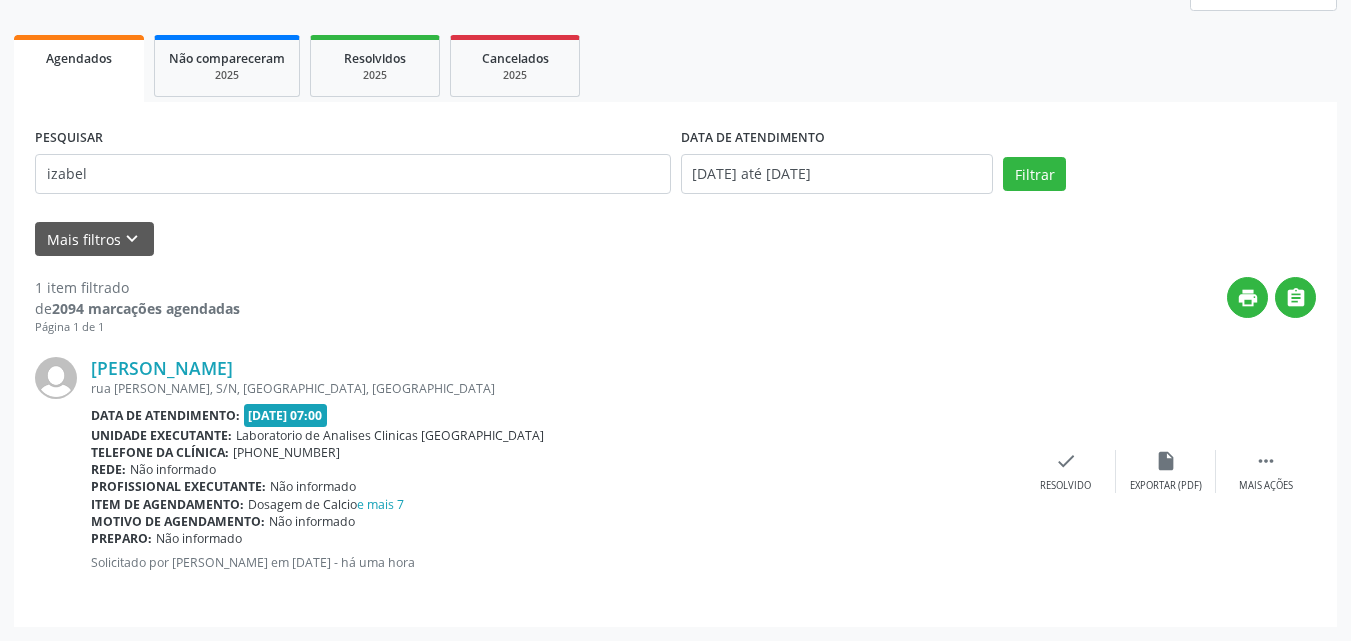 drag, startPoint x: 573, startPoint y: 145, endPoint x: 570, endPoint y: 158, distance: 13.341664 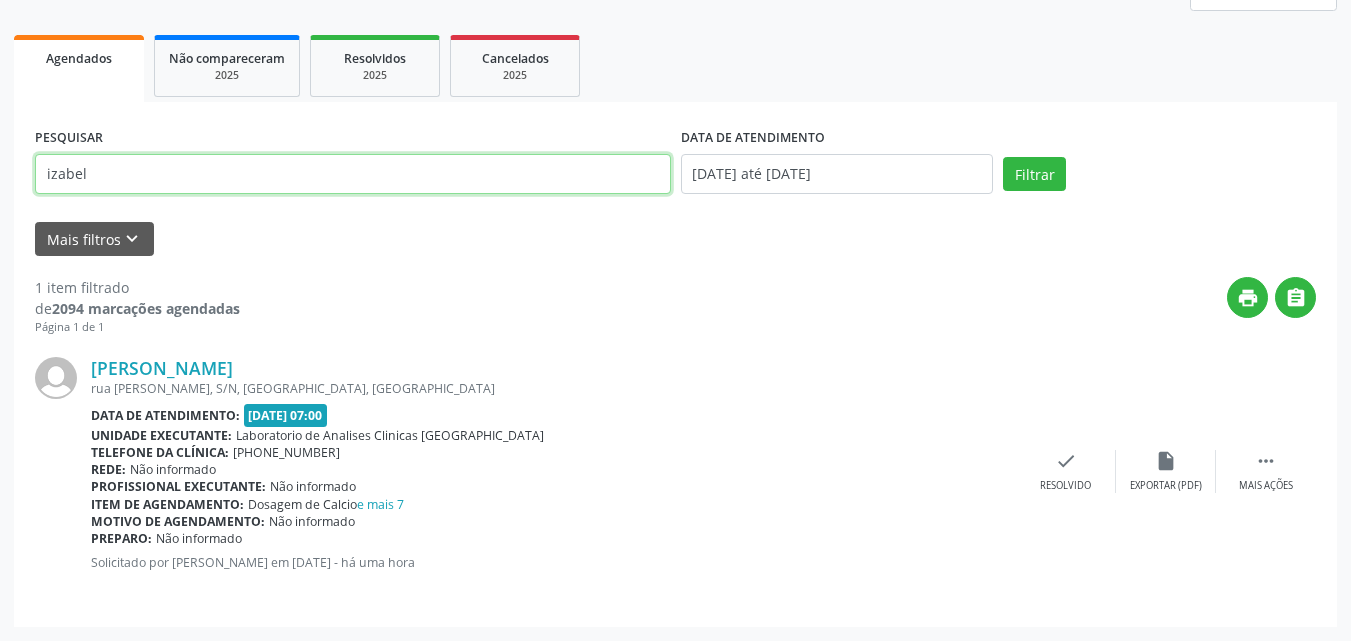 drag, startPoint x: 578, startPoint y: 173, endPoint x: 0, endPoint y: 104, distance: 582.10394 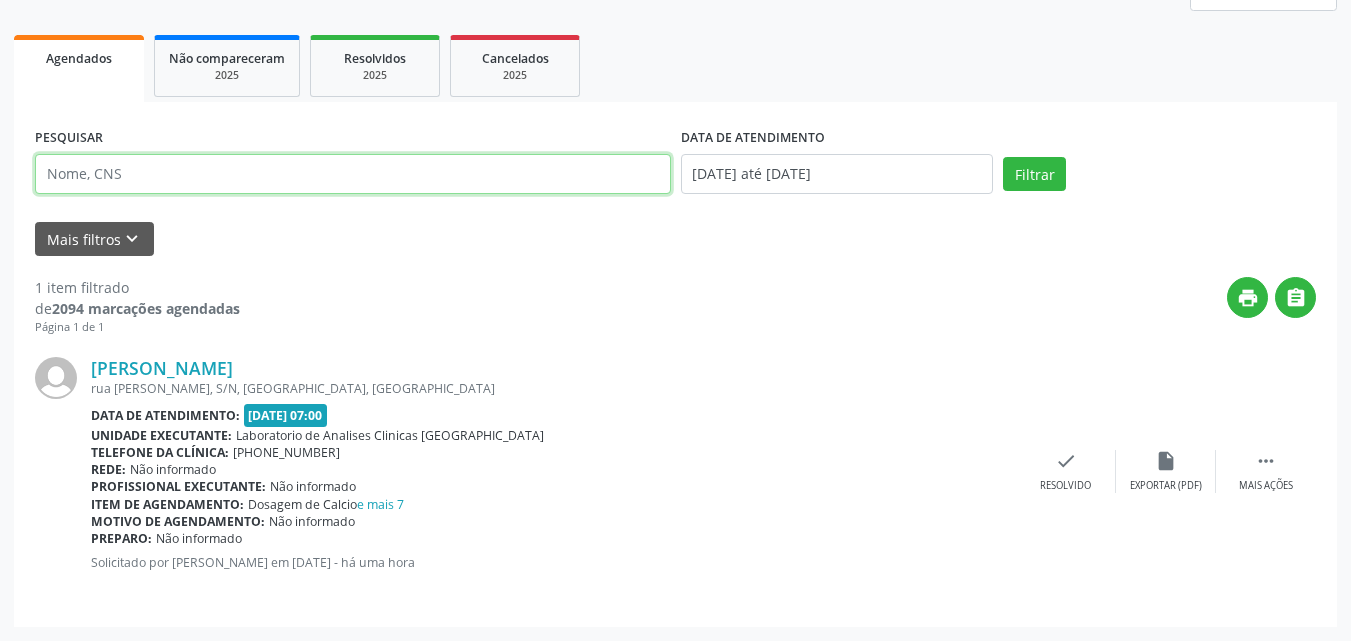 drag, startPoint x: 244, startPoint y: 181, endPoint x: 0, endPoint y: 73, distance: 266.83328 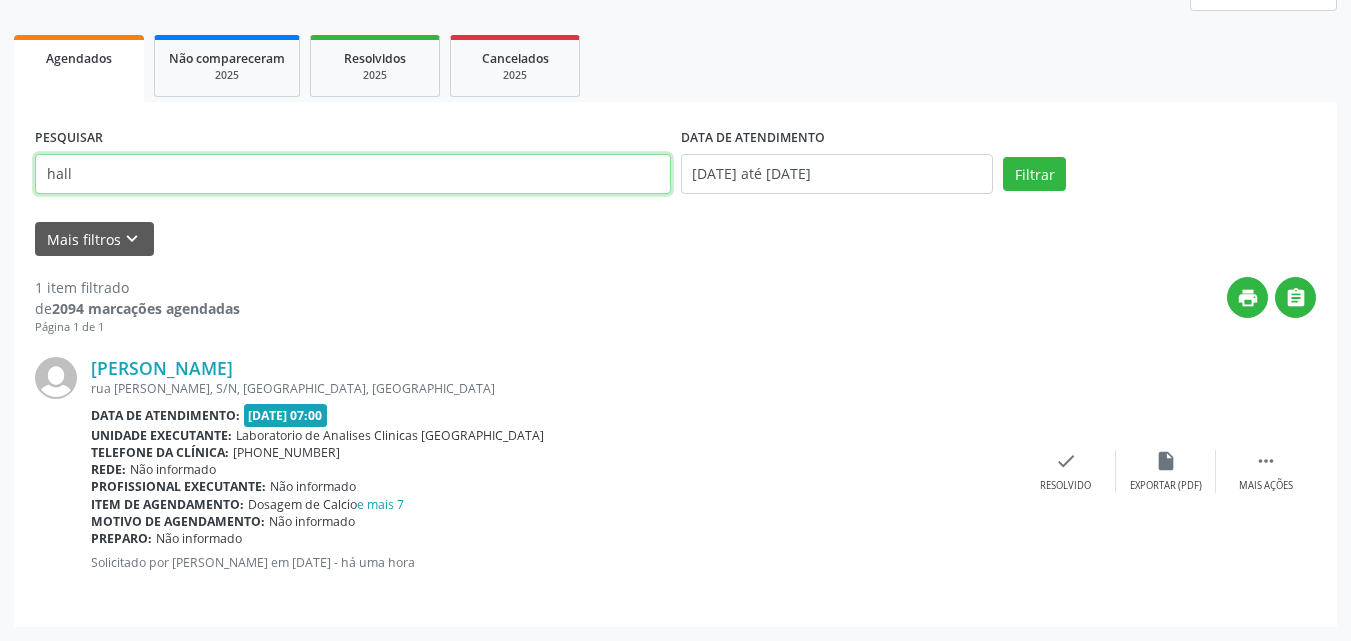 type on "hall" 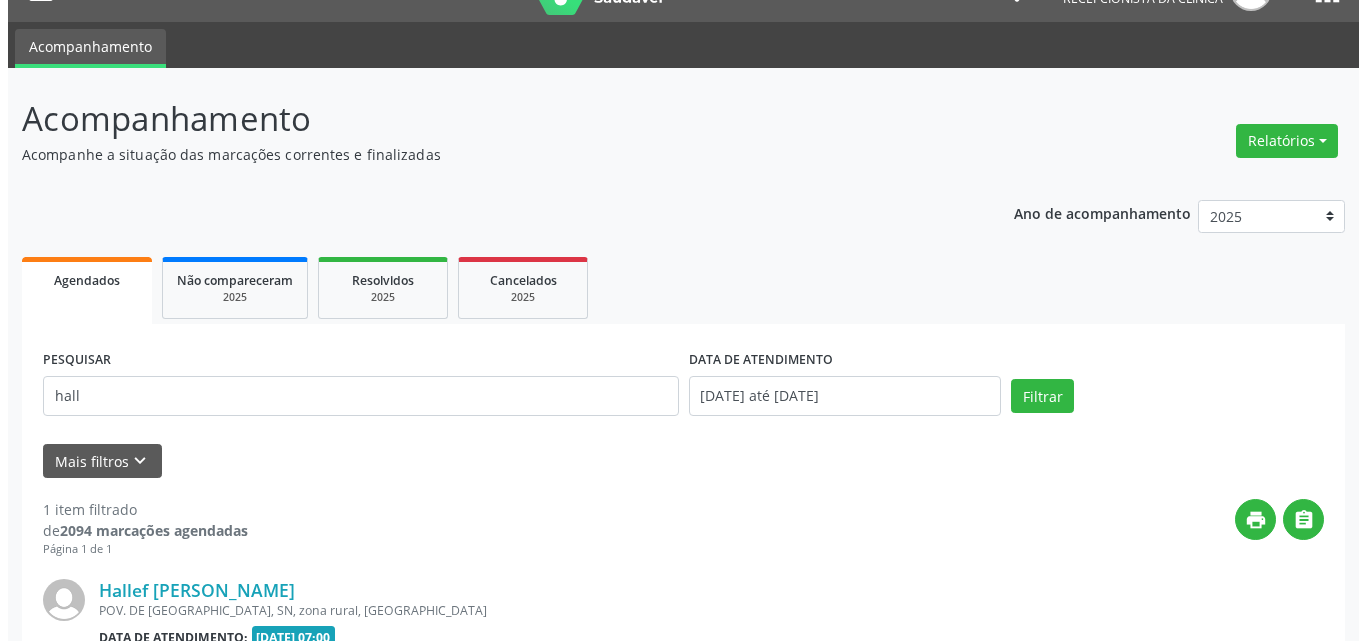 scroll, scrollTop: 264, scrollLeft: 0, axis: vertical 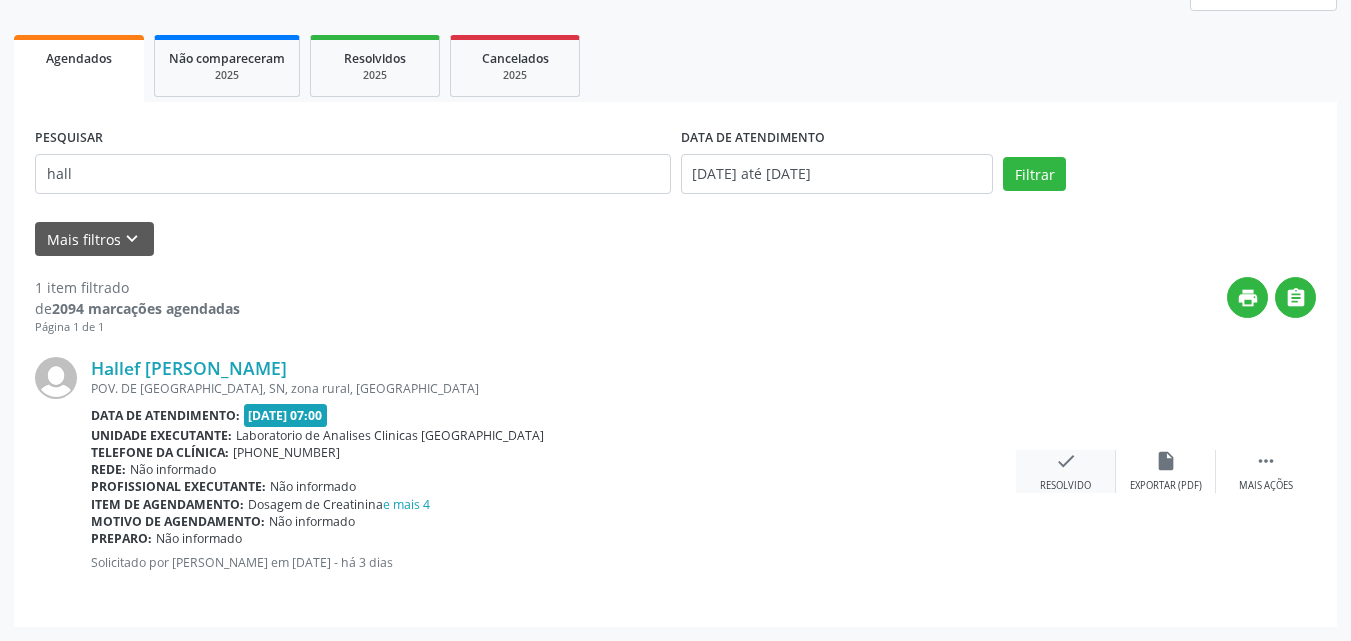 click on "check" at bounding box center [1066, 461] 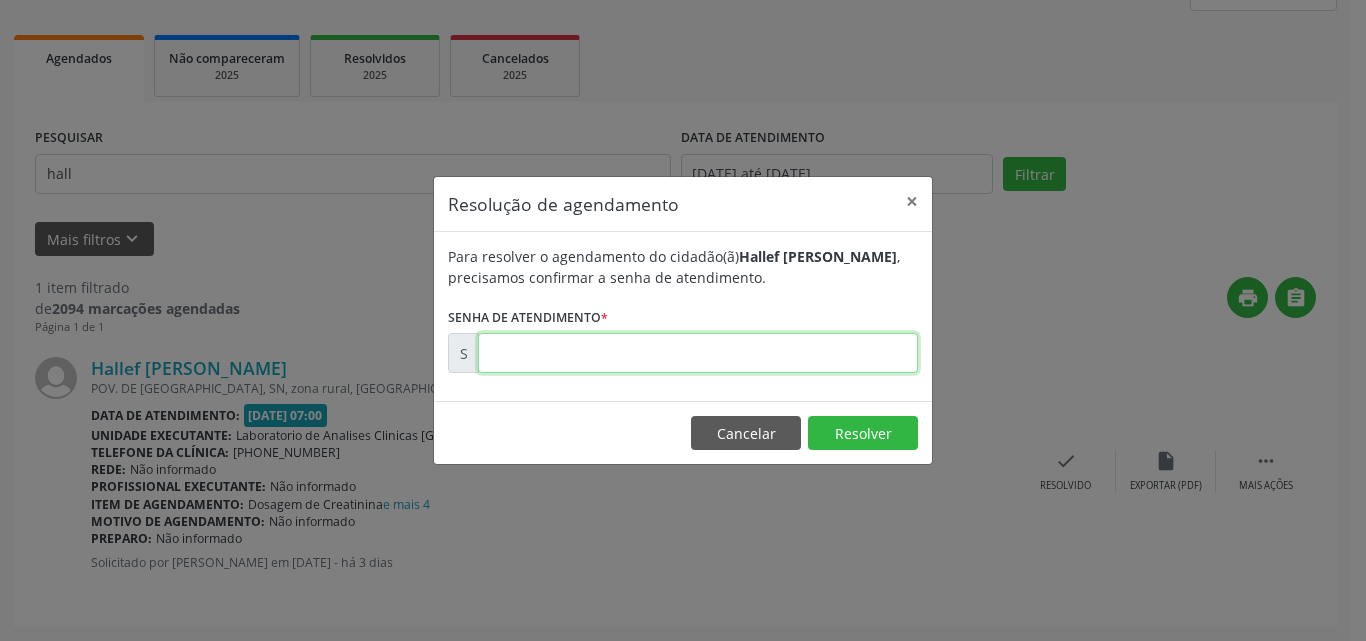 click at bounding box center (698, 353) 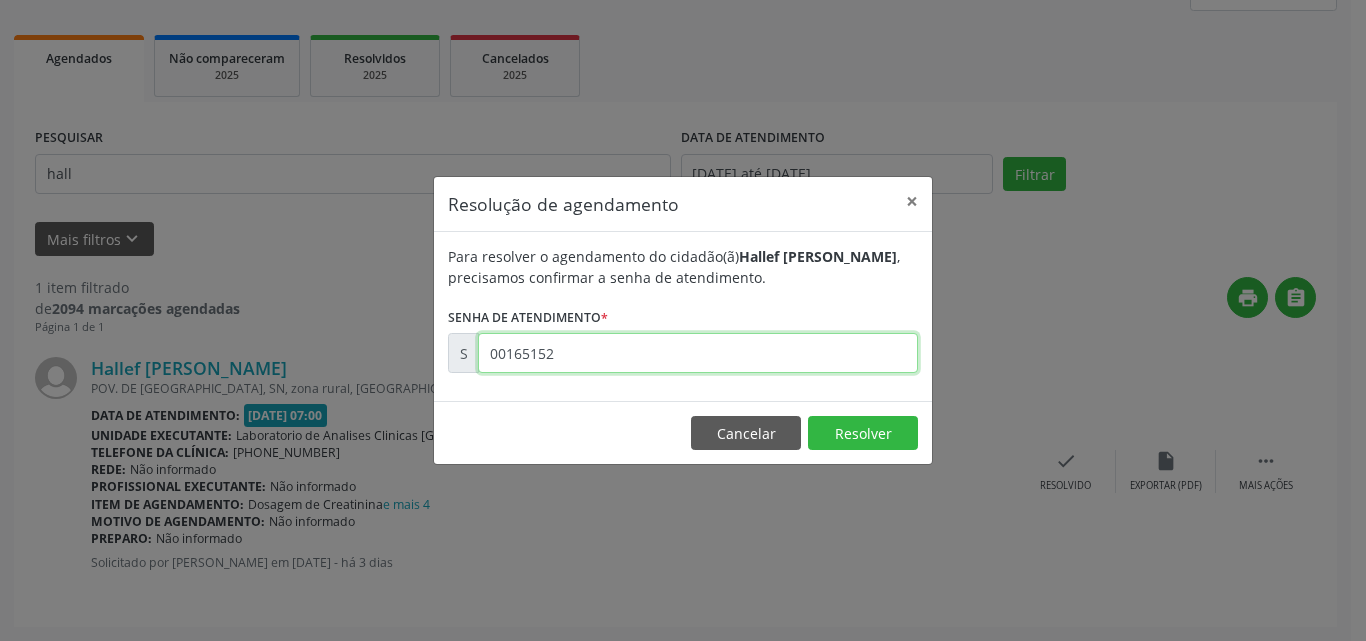type on "00165152" 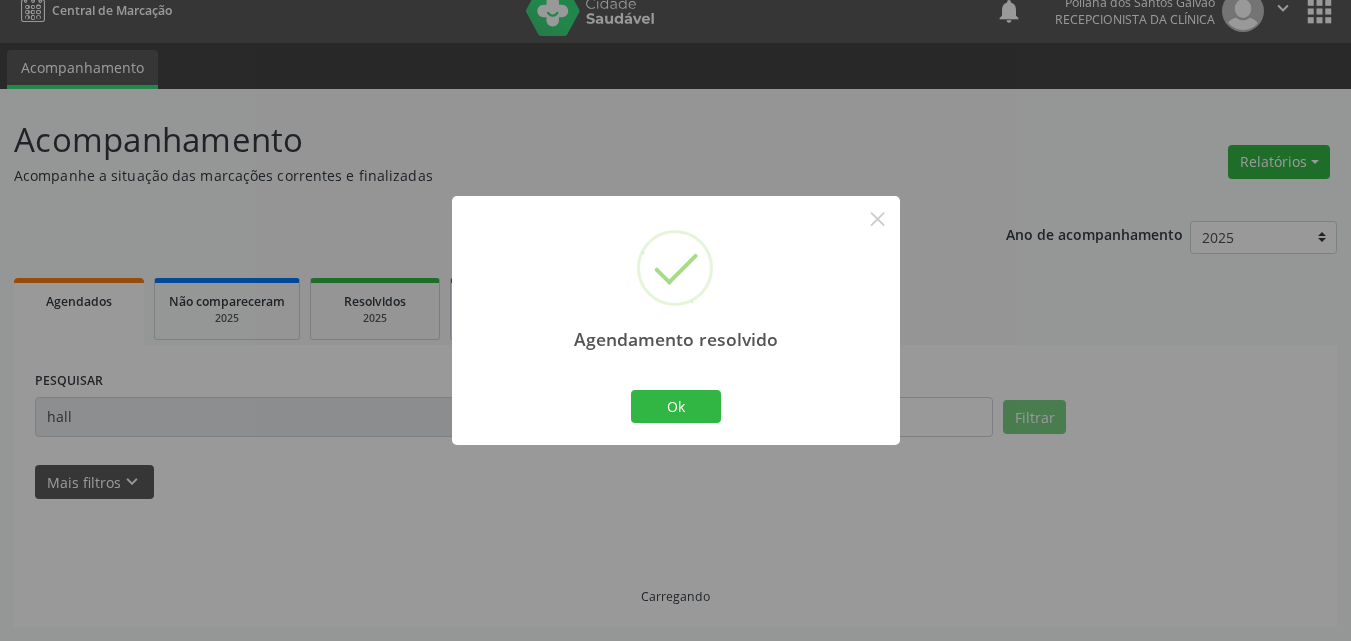 scroll, scrollTop: 0, scrollLeft: 0, axis: both 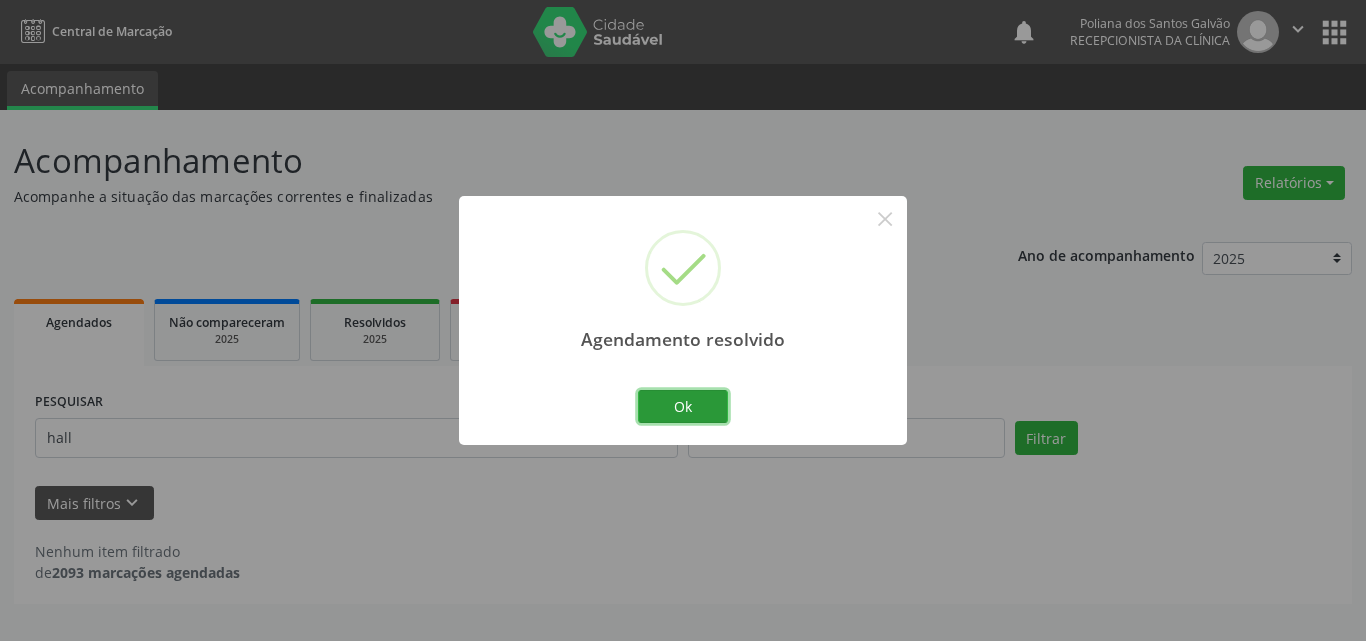 drag, startPoint x: 670, startPoint y: 421, endPoint x: 608, endPoint y: 438, distance: 64.288414 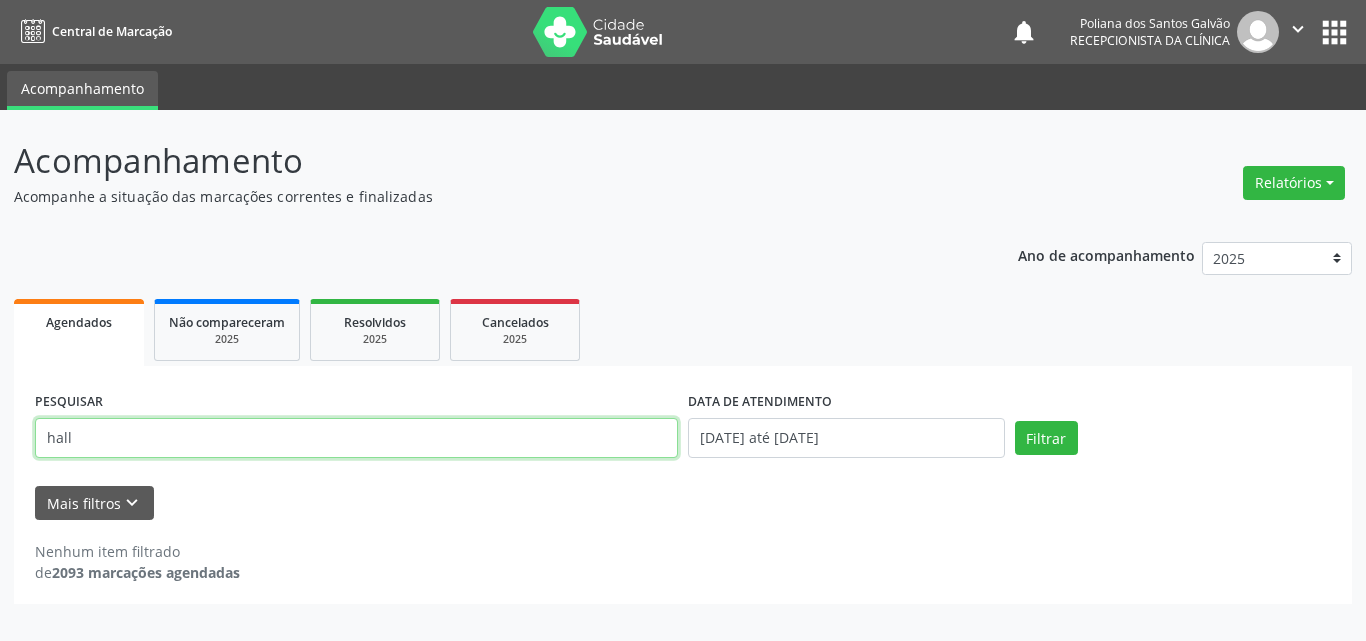 drag, startPoint x: 605, startPoint y: 439, endPoint x: 0, endPoint y: 244, distance: 635.6493 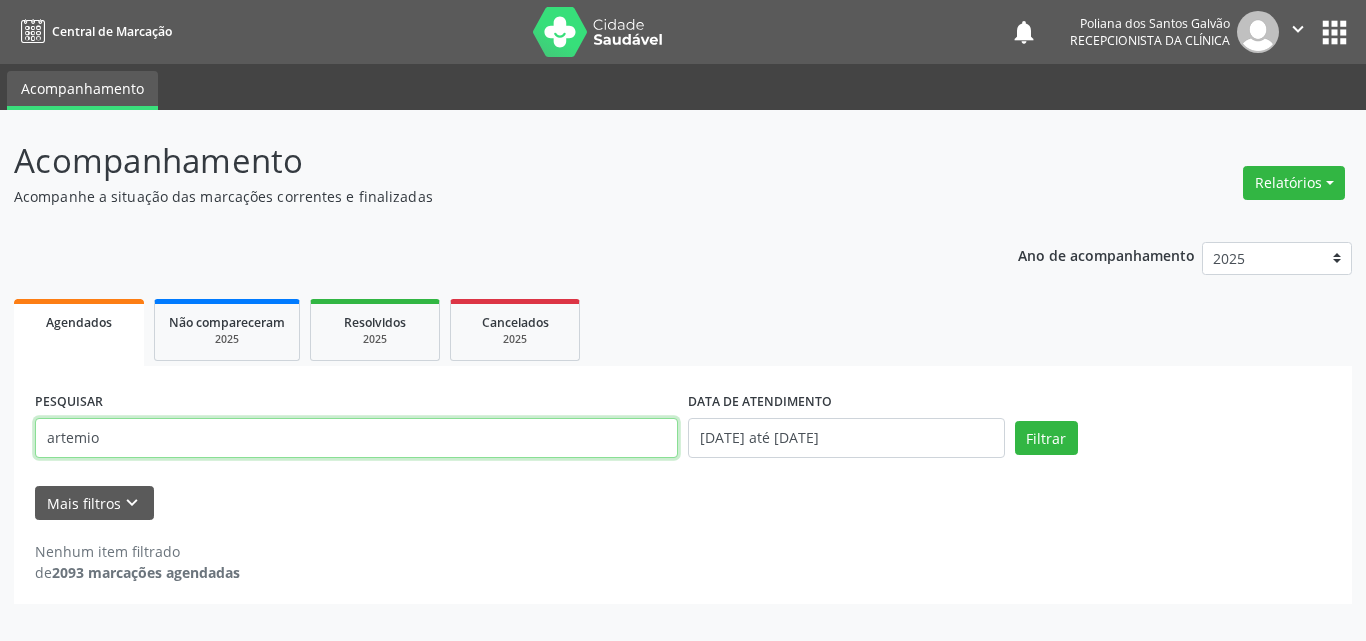 type on "artemio" 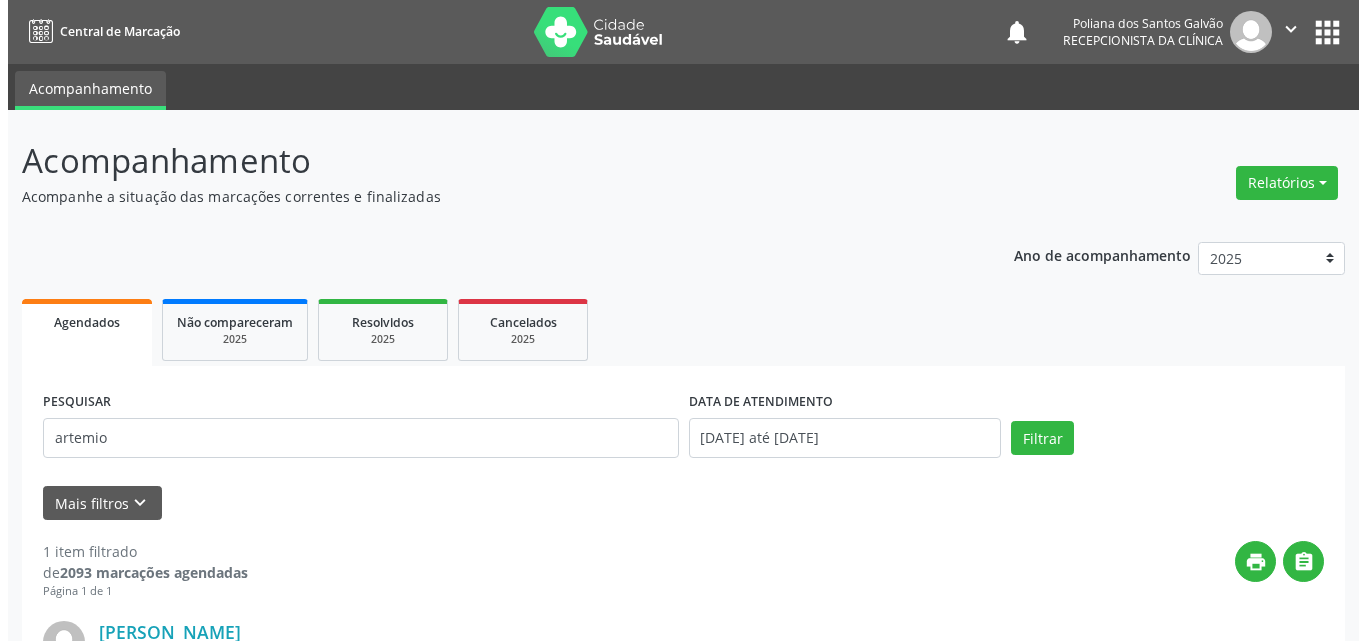 scroll, scrollTop: 264, scrollLeft: 0, axis: vertical 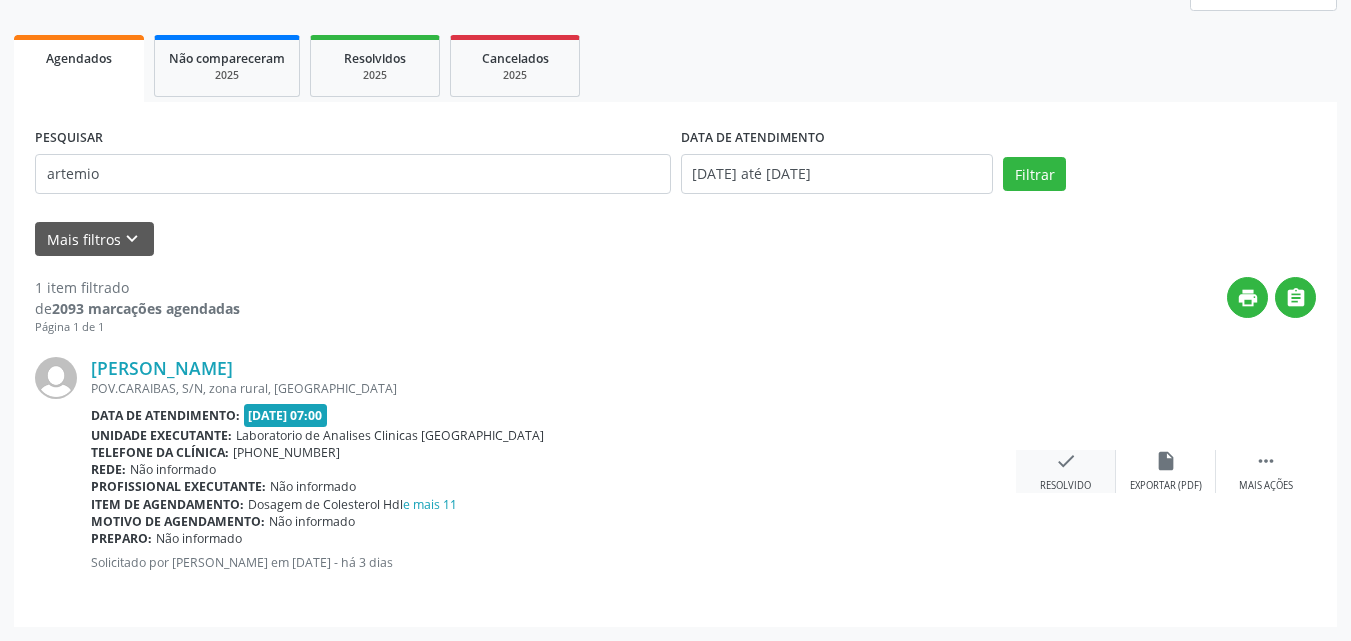 drag, startPoint x: 1008, startPoint y: 462, endPoint x: 1042, endPoint y: 463, distance: 34.0147 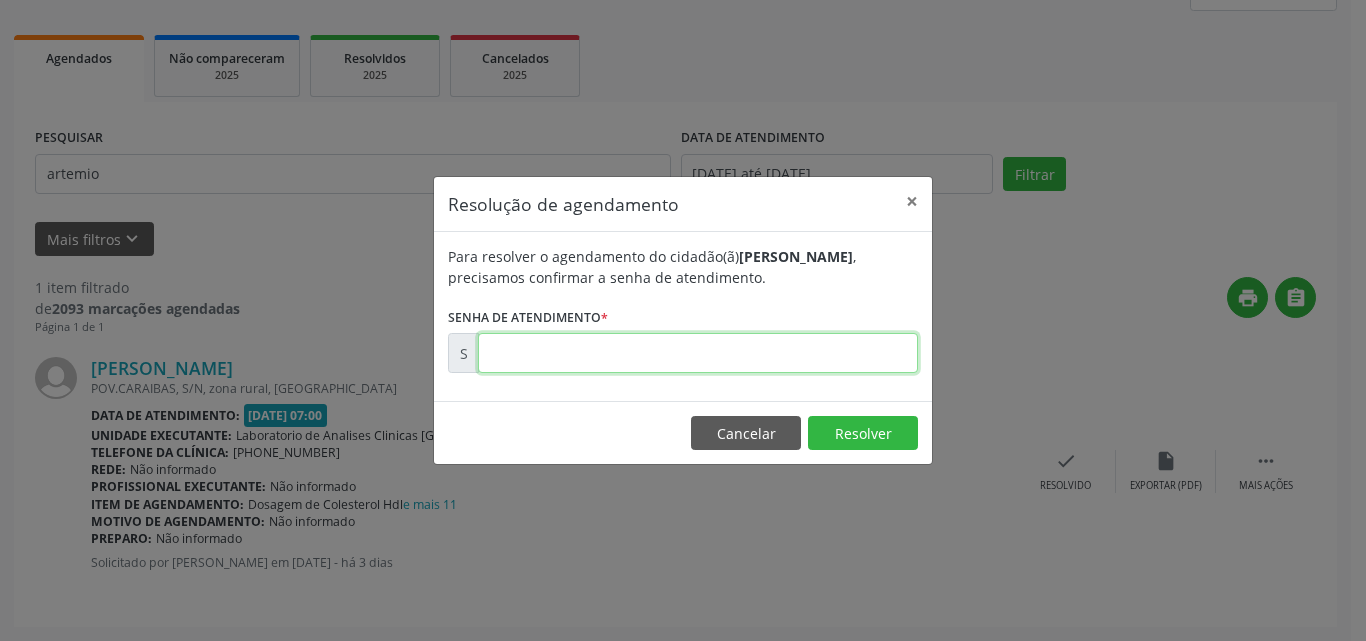 click at bounding box center (698, 353) 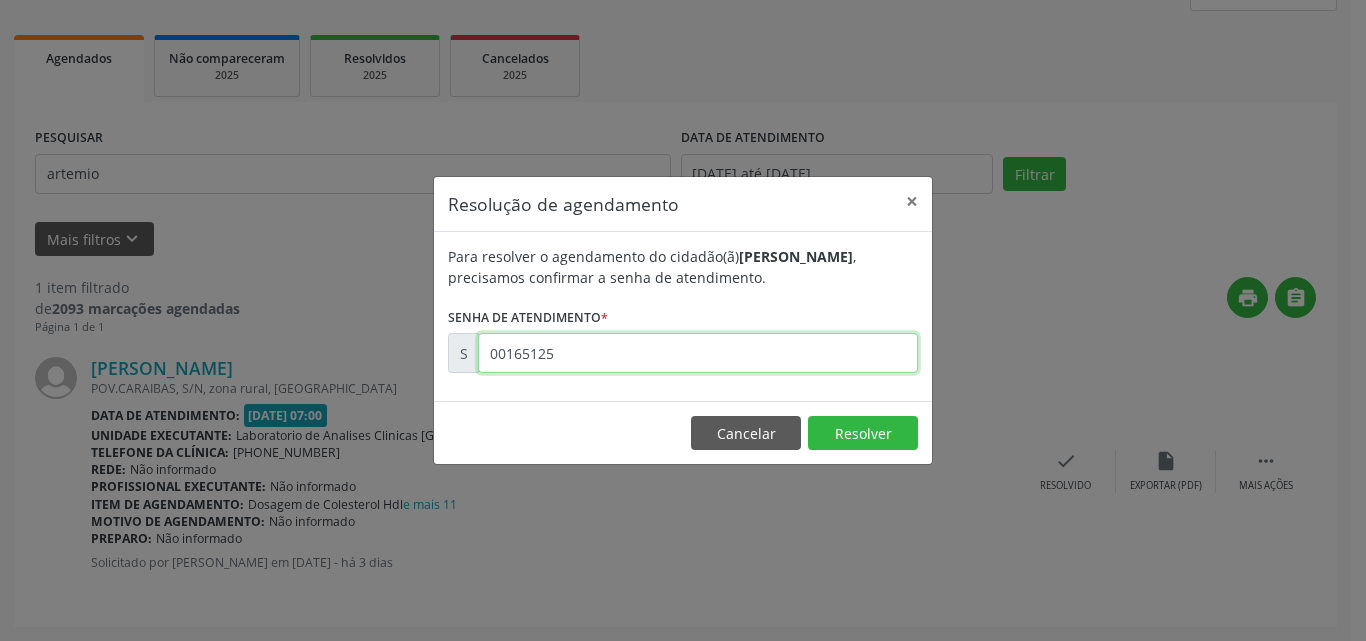 type on "00165125" 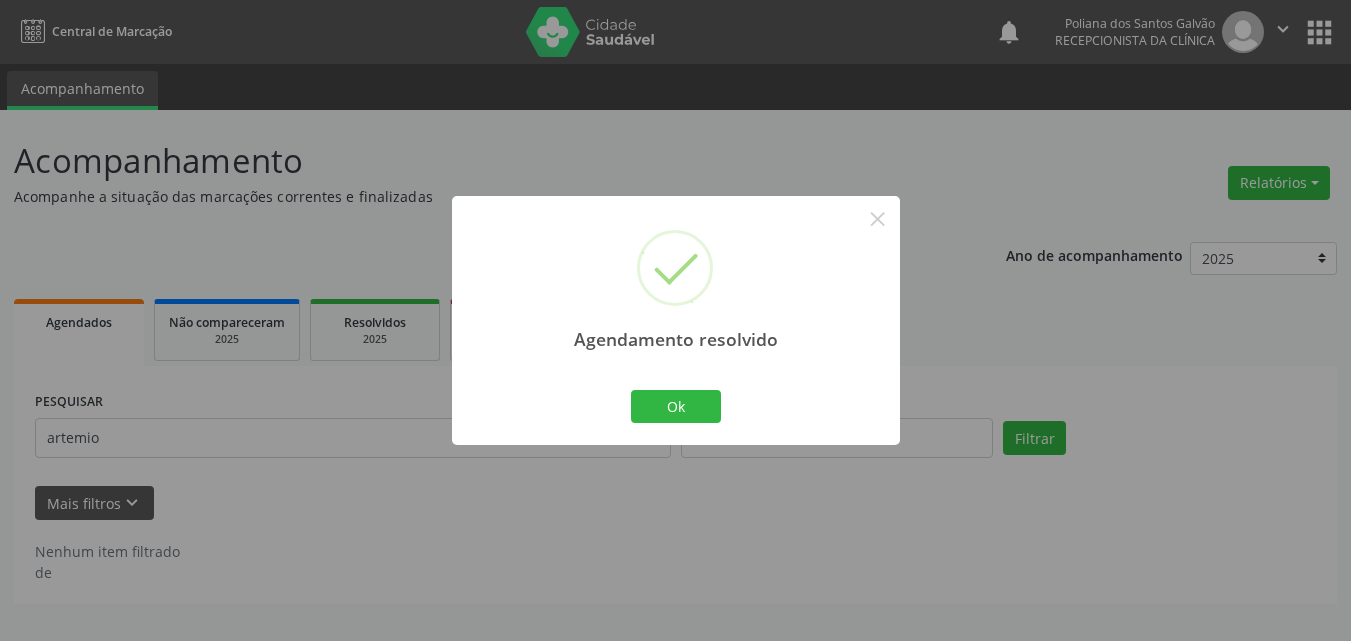 scroll, scrollTop: 0, scrollLeft: 0, axis: both 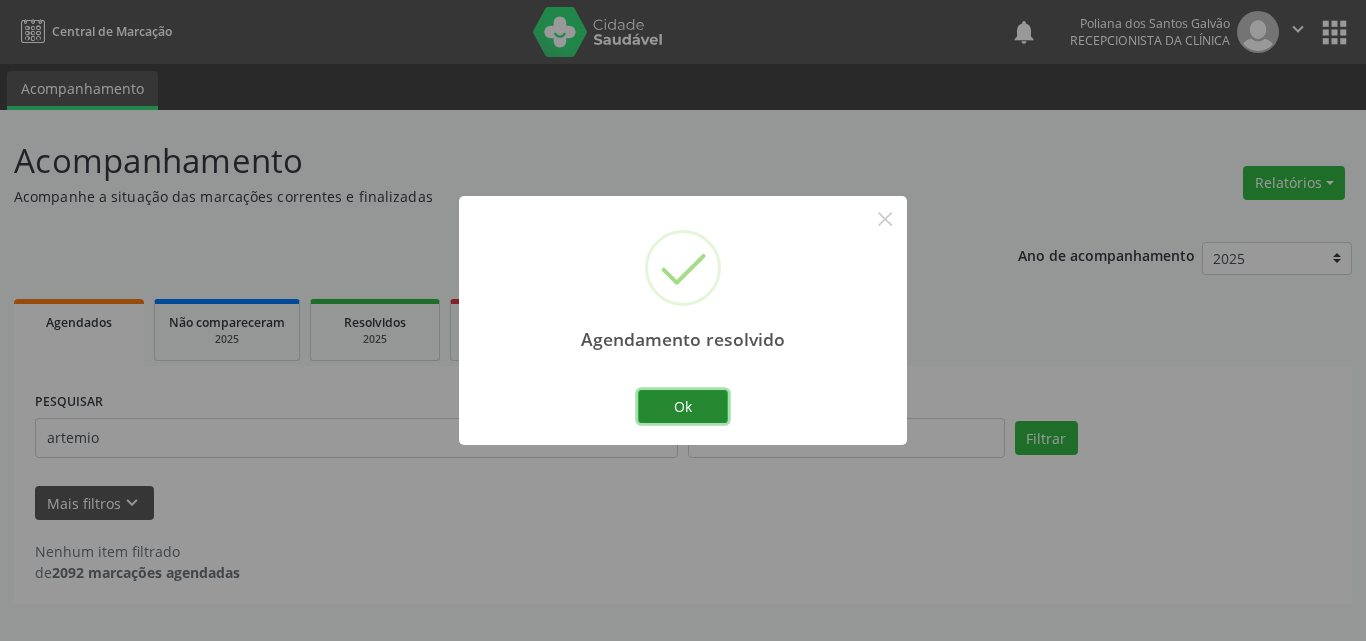 click on "Ok" at bounding box center [683, 407] 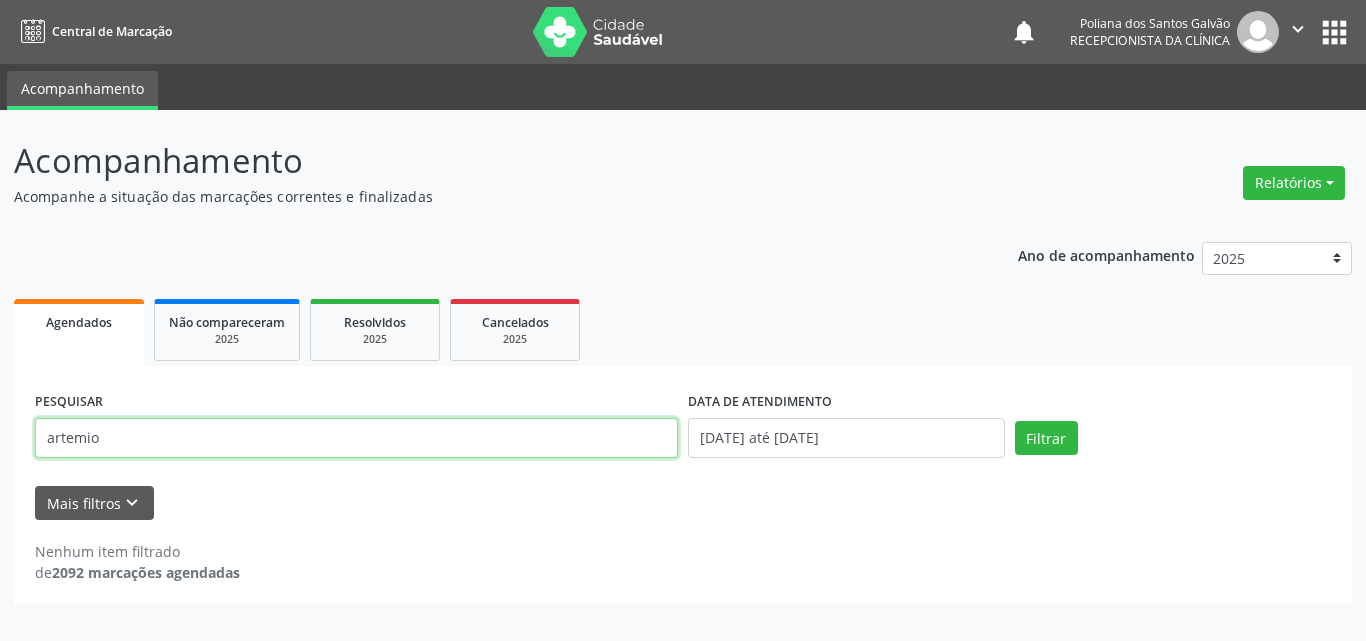 drag, startPoint x: 595, startPoint y: 424, endPoint x: 0, endPoint y: -31, distance: 749.0327 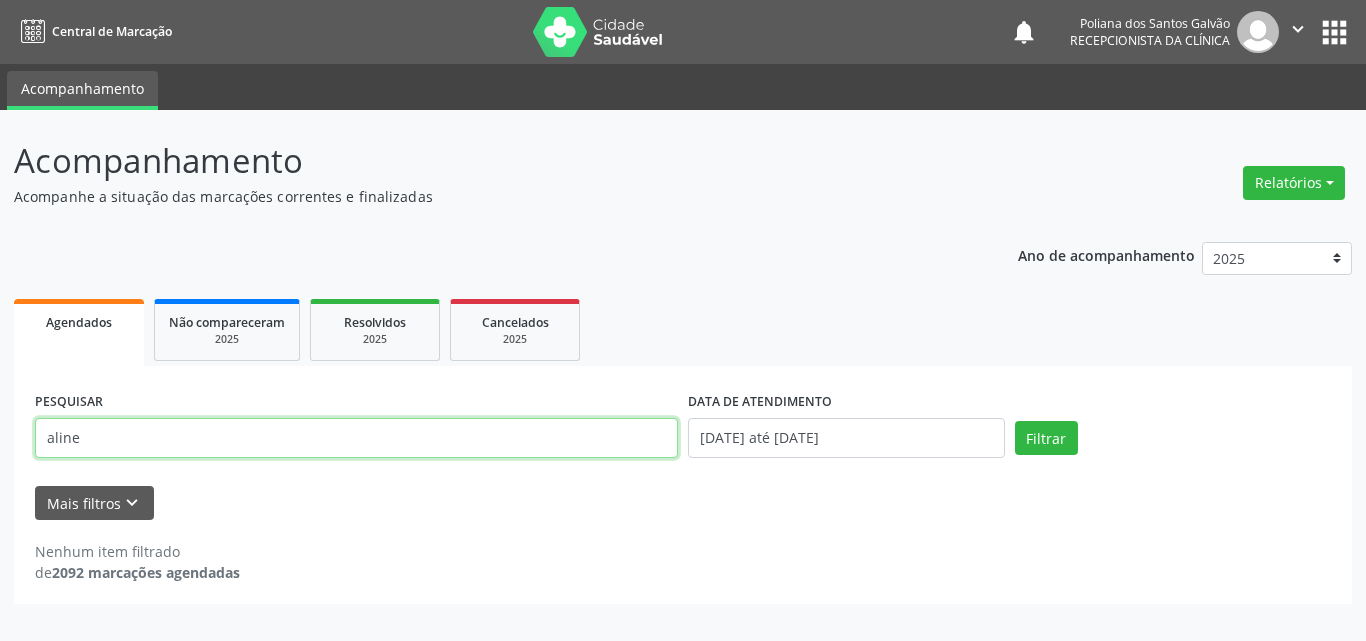 type on "aline" 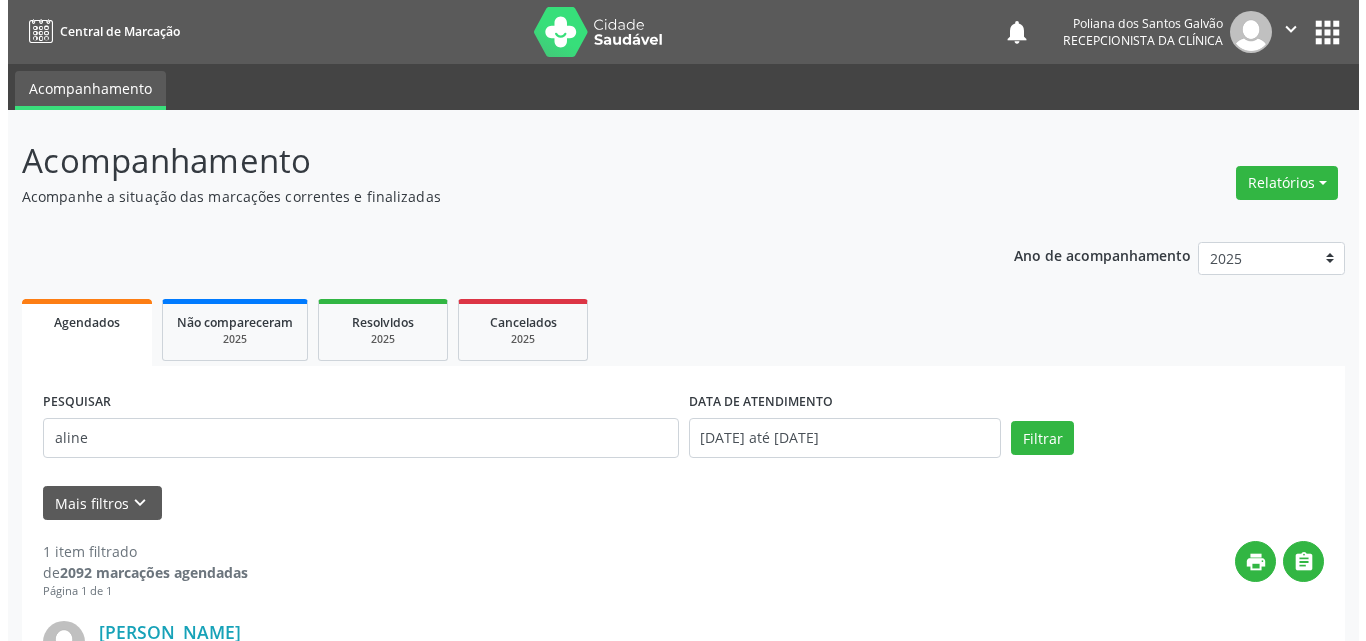 scroll, scrollTop: 264, scrollLeft: 0, axis: vertical 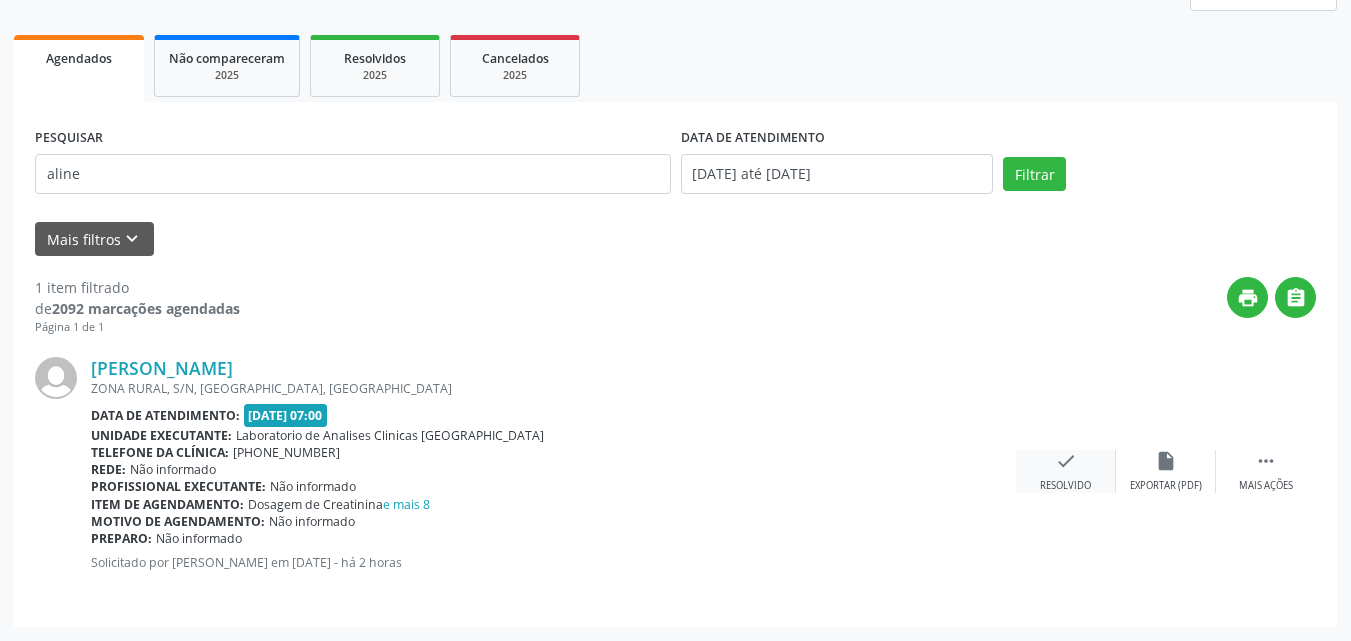 click on "Resolvido" at bounding box center [1065, 486] 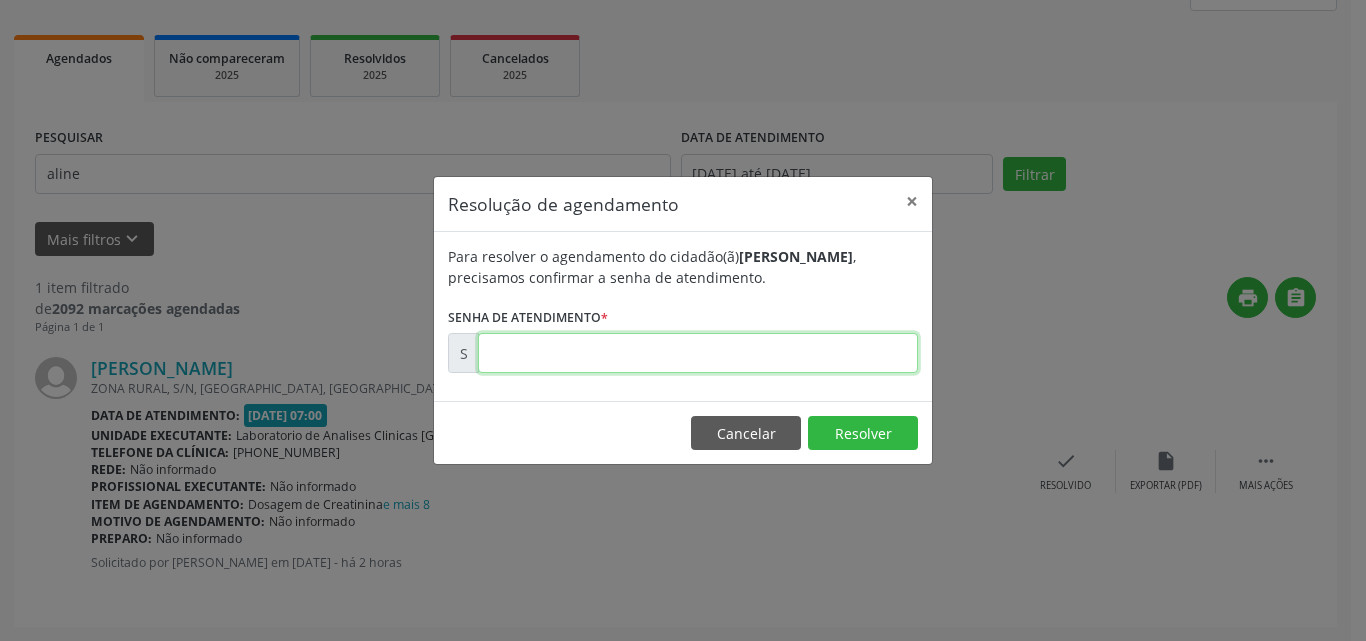 click at bounding box center (698, 353) 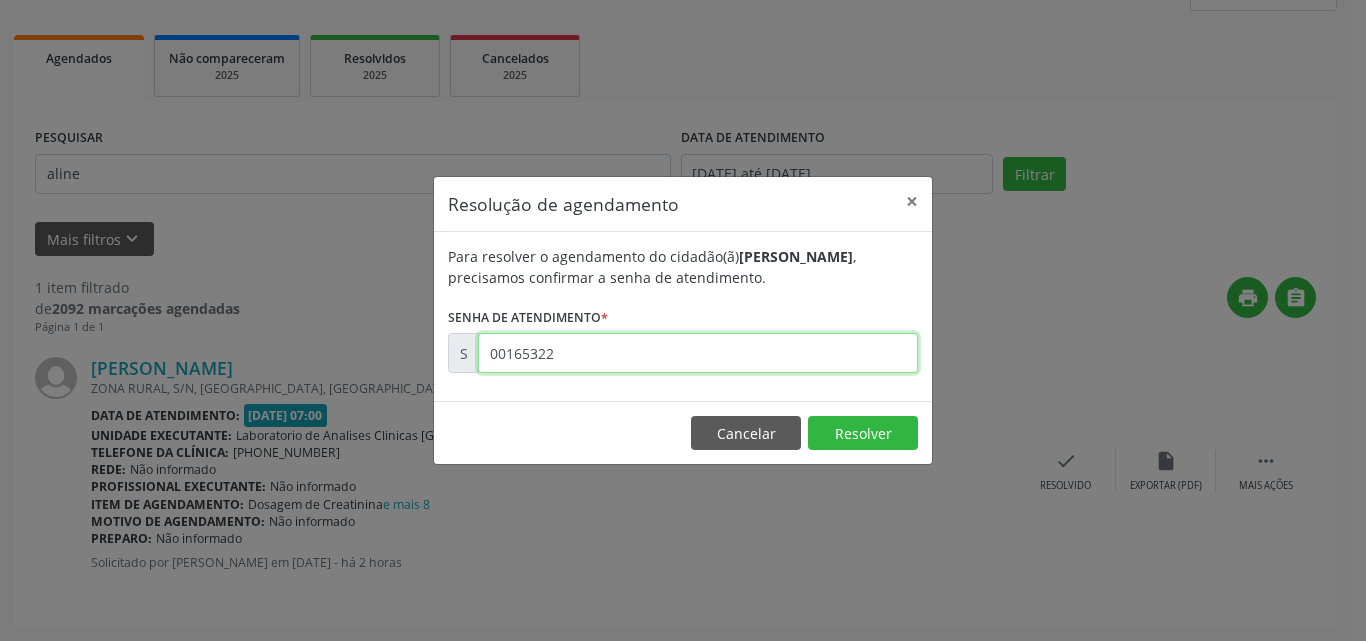 type on "00165322" 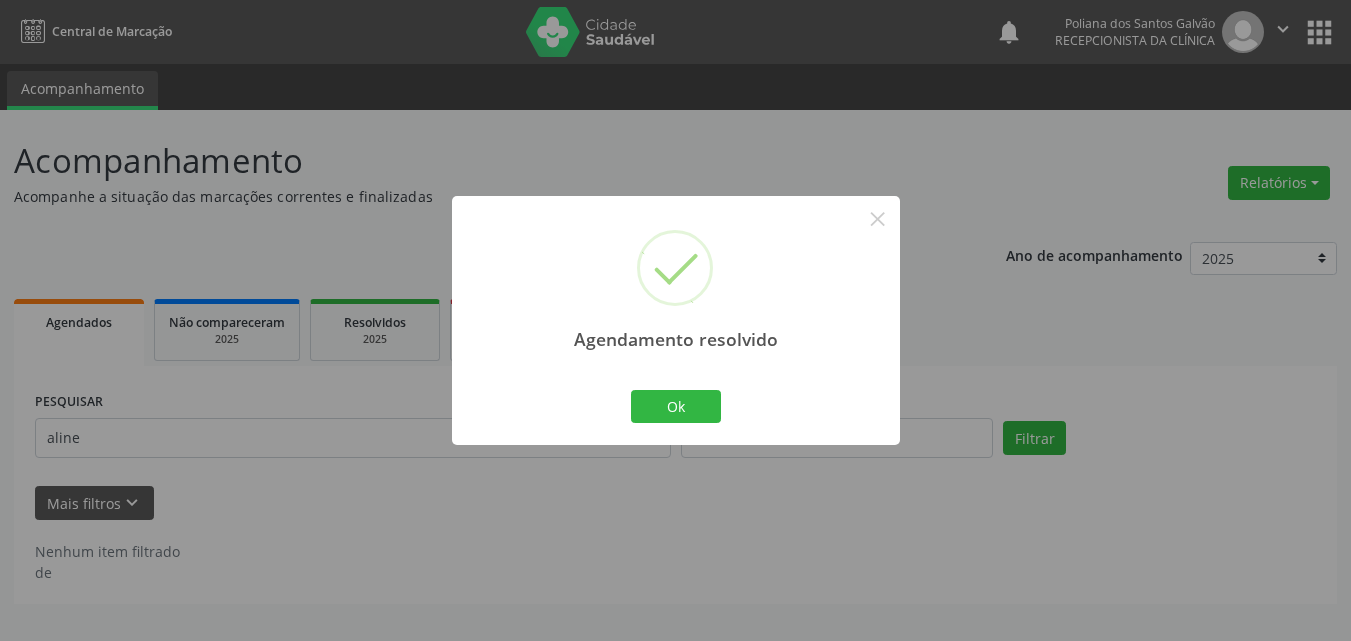 scroll, scrollTop: 0, scrollLeft: 0, axis: both 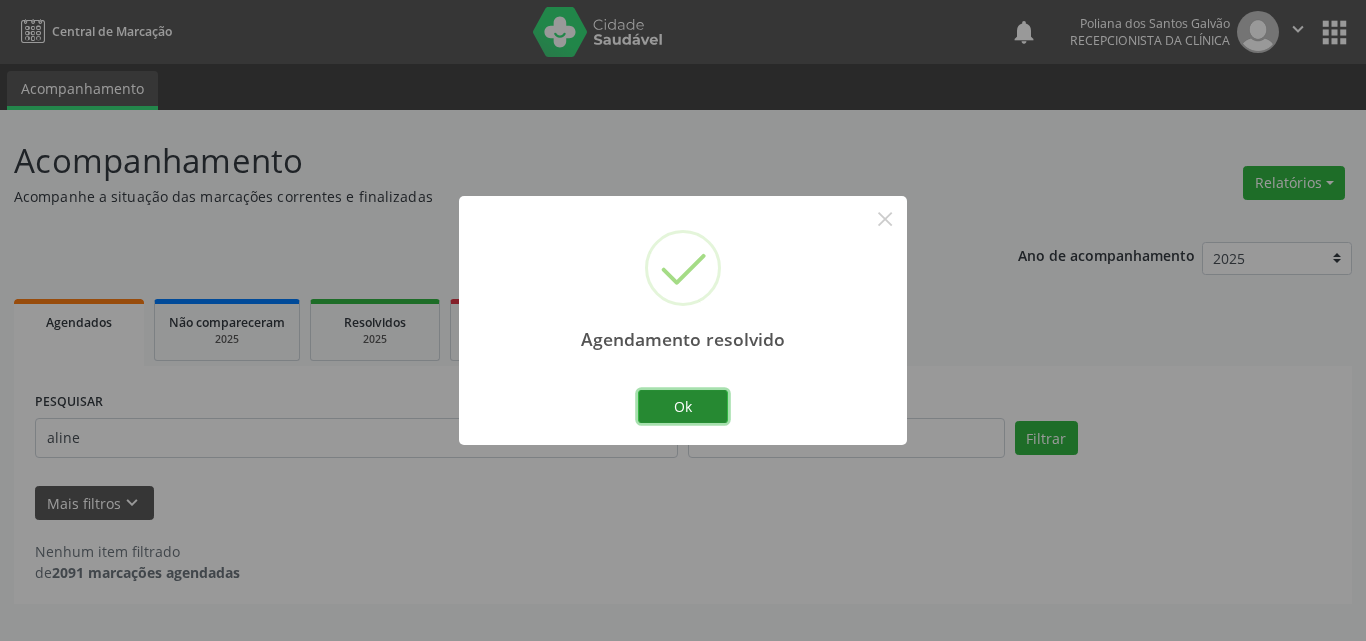 click on "Ok" at bounding box center [683, 407] 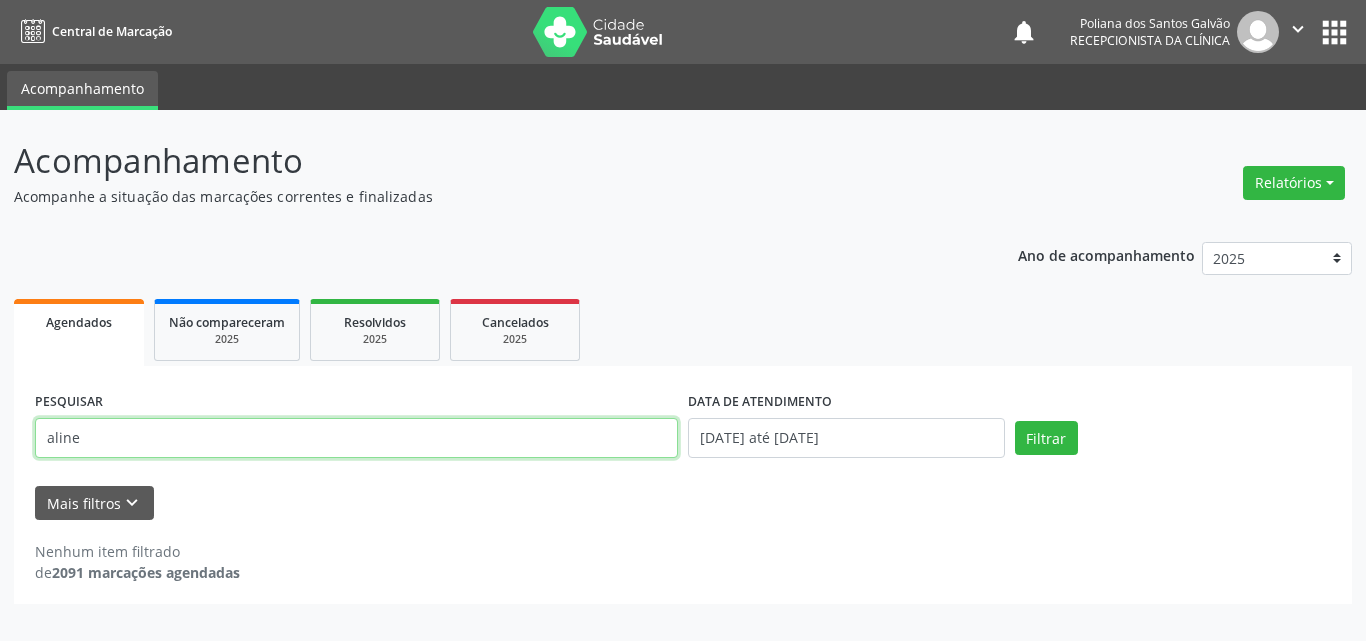 drag, startPoint x: 620, startPoint y: 424, endPoint x: 0, endPoint y: 36, distance: 731.3987 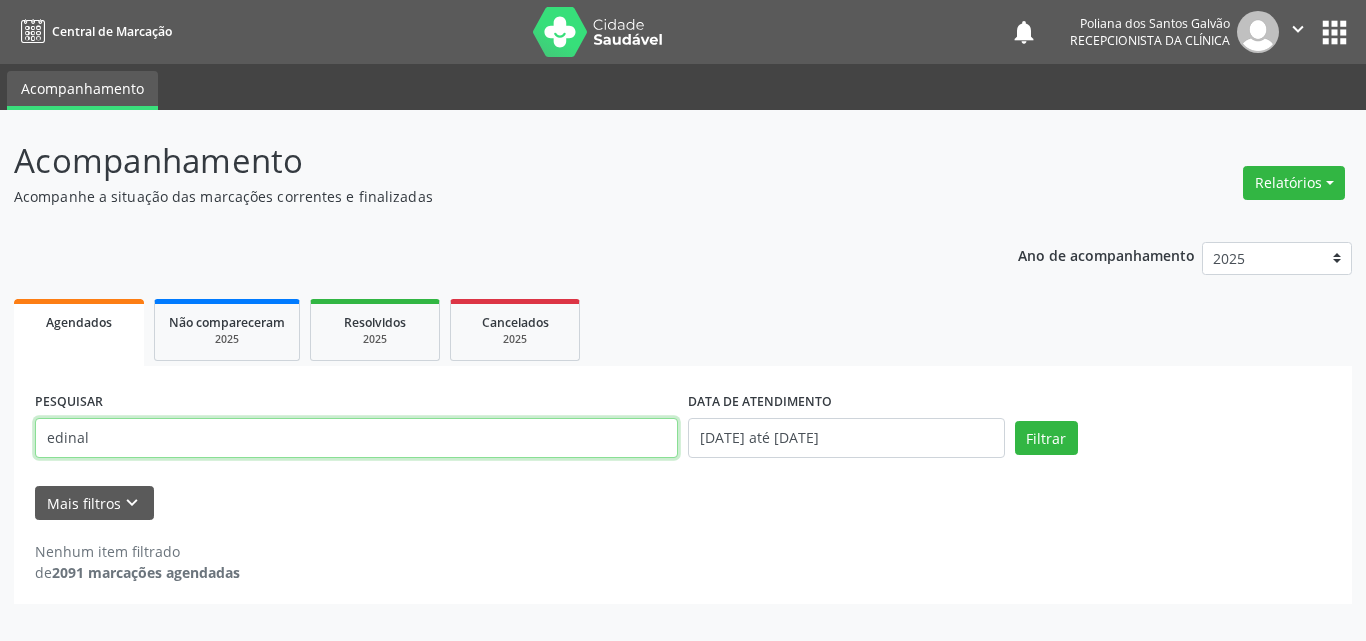type on "edinal" 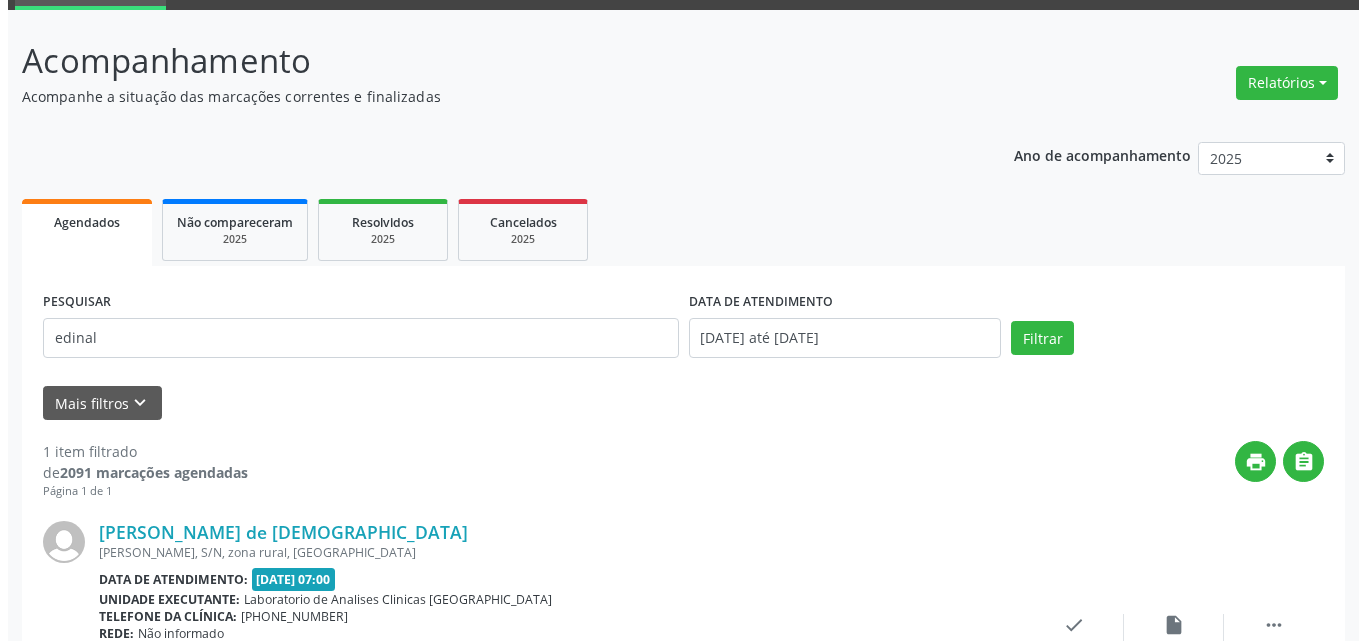 scroll, scrollTop: 264, scrollLeft: 0, axis: vertical 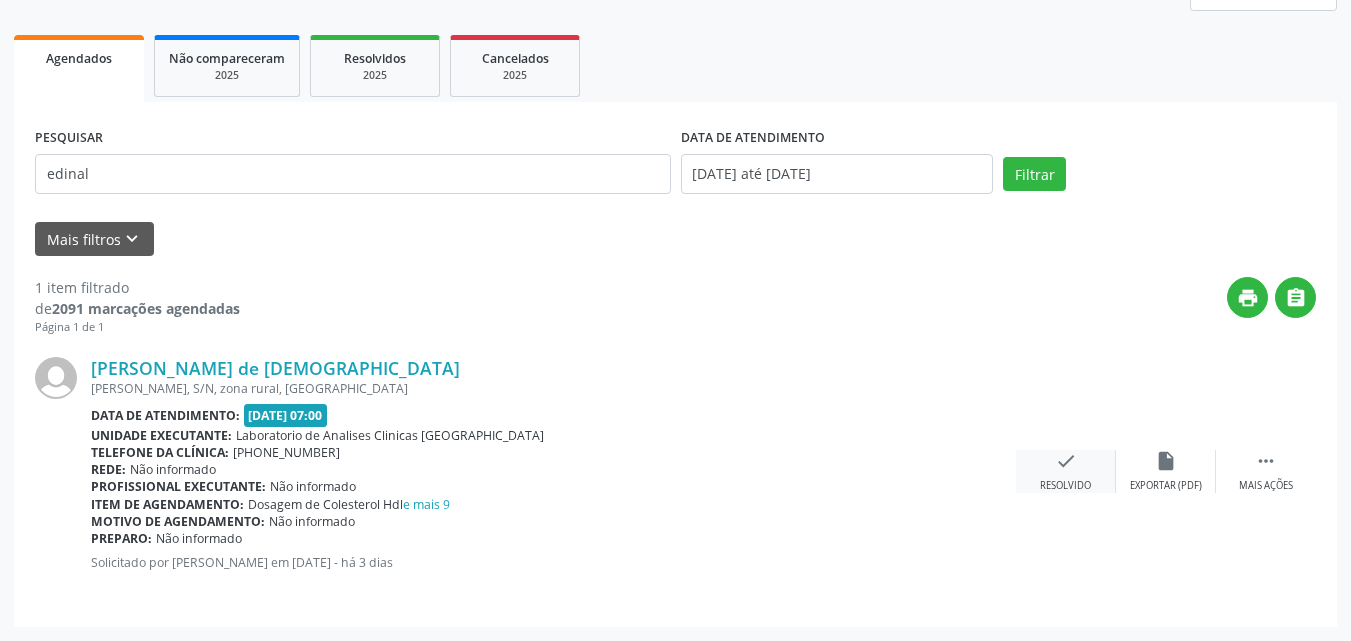 click on "check" at bounding box center [1066, 461] 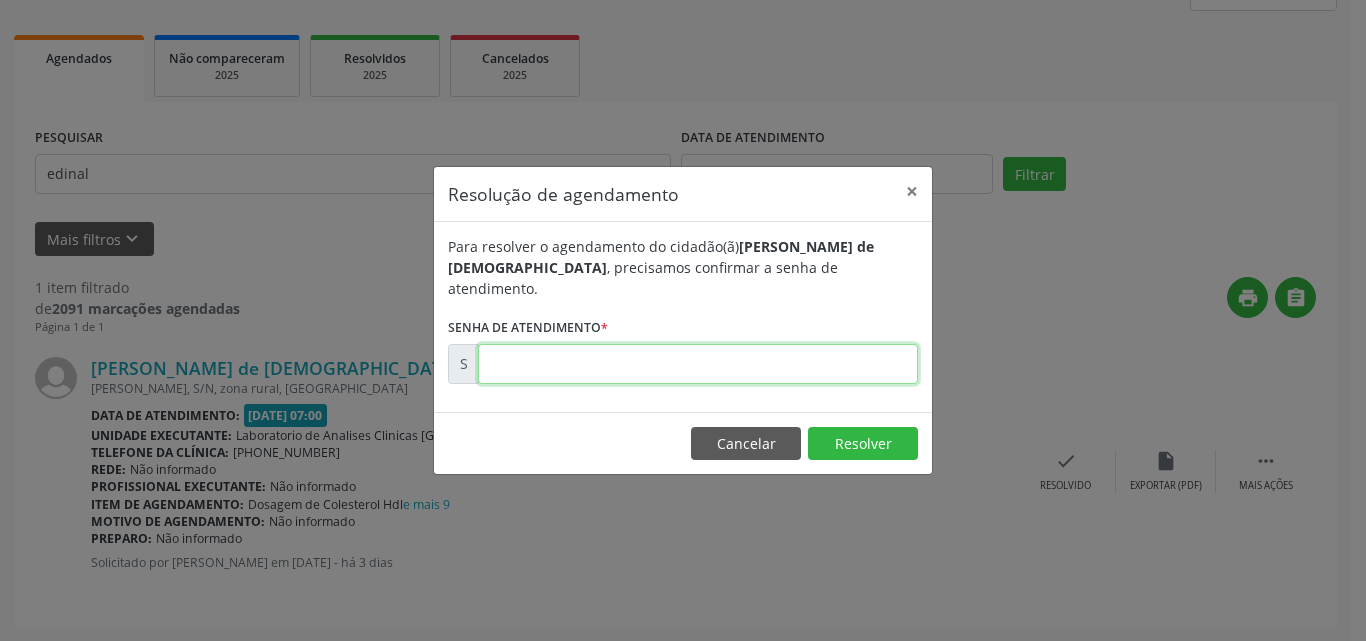 click at bounding box center (698, 364) 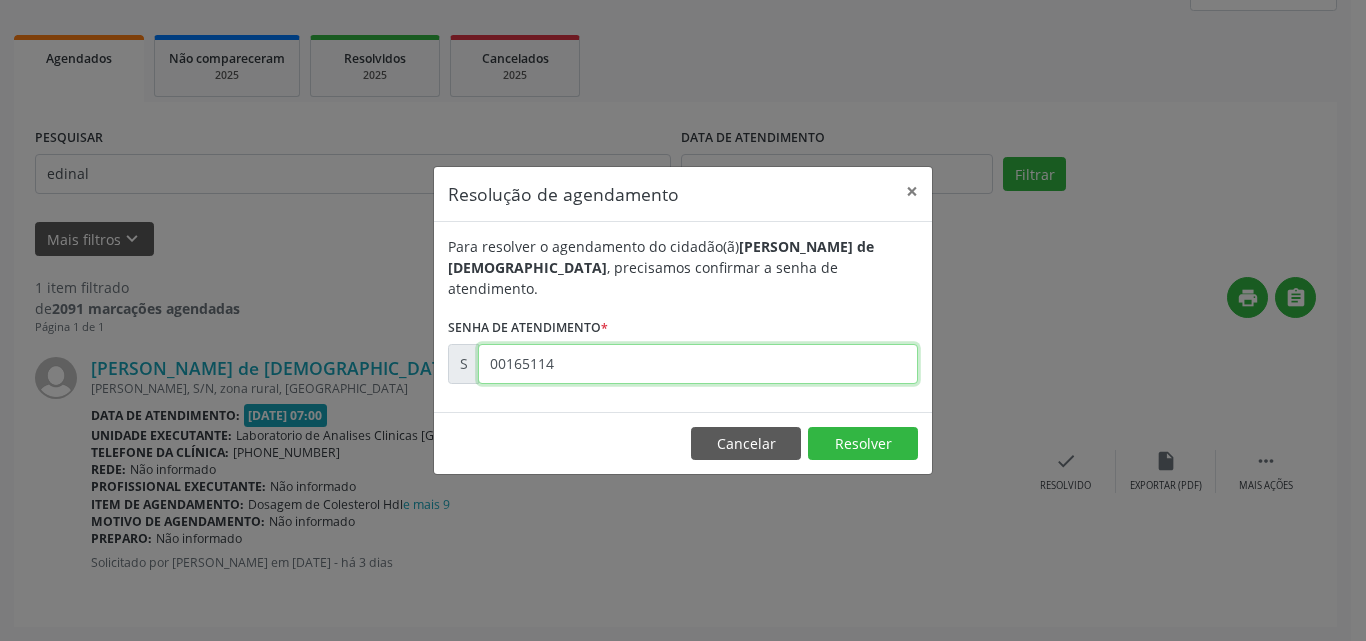 type on "00165114" 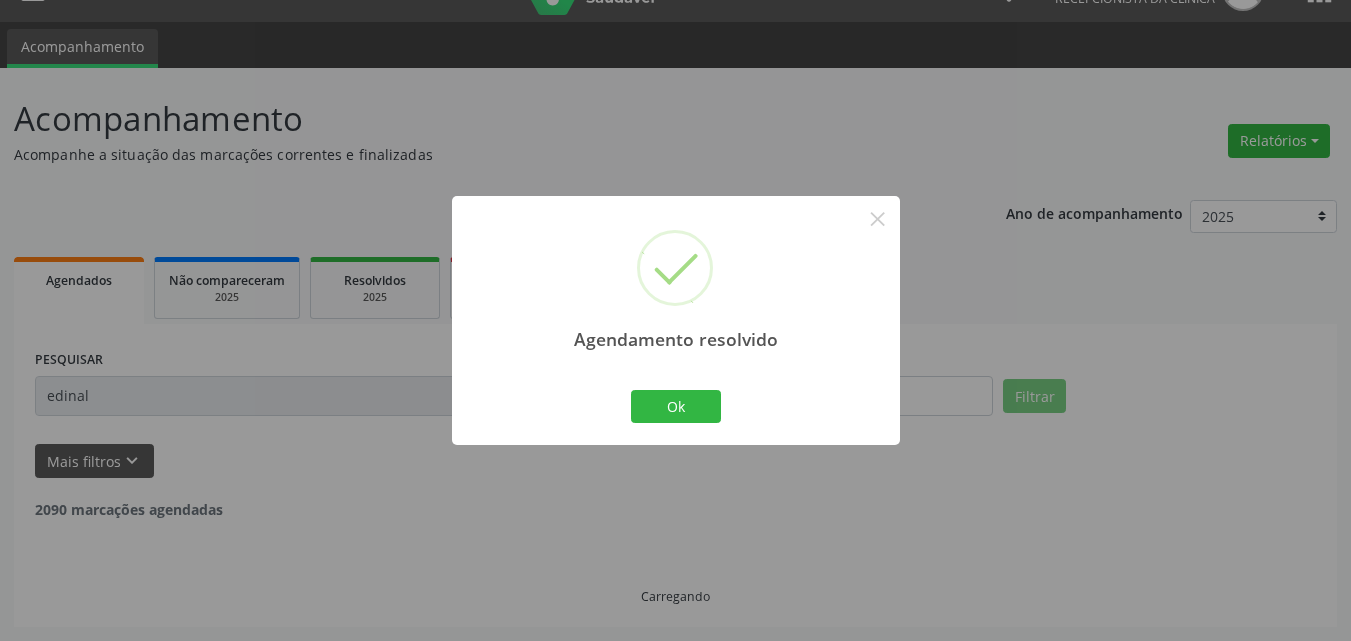 scroll, scrollTop: 0, scrollLeft: 0, axis: both 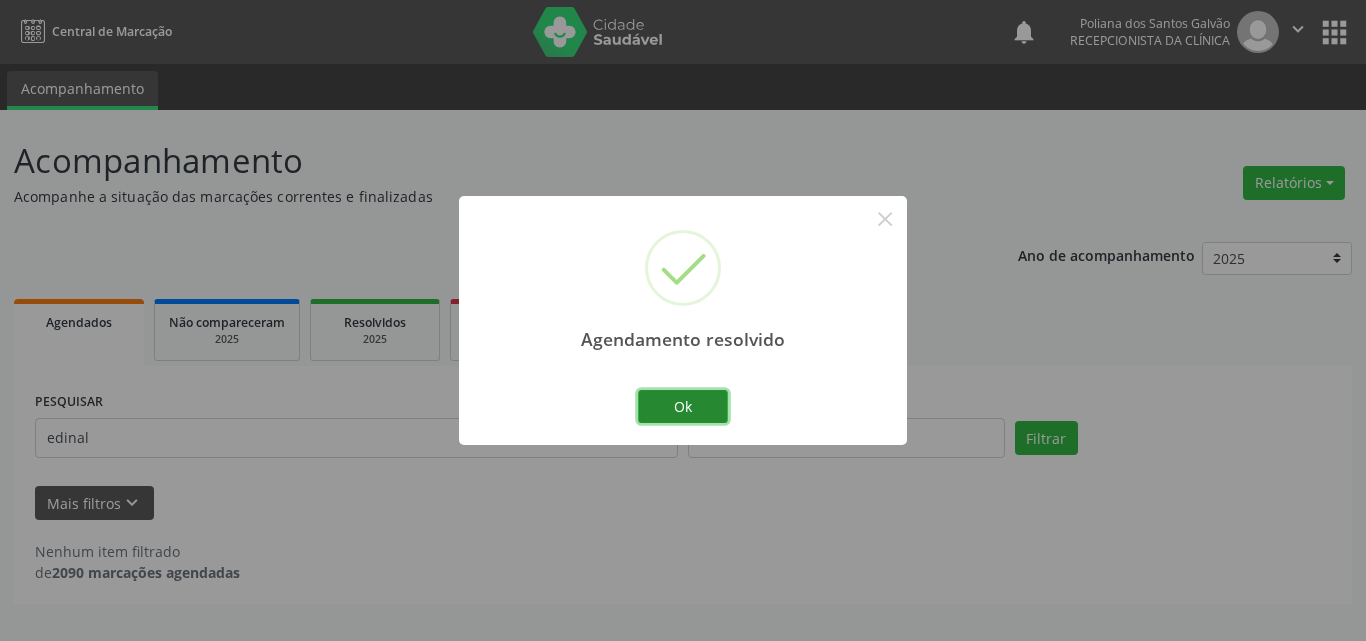 click on "Ok" at bounding box center [683, 407] 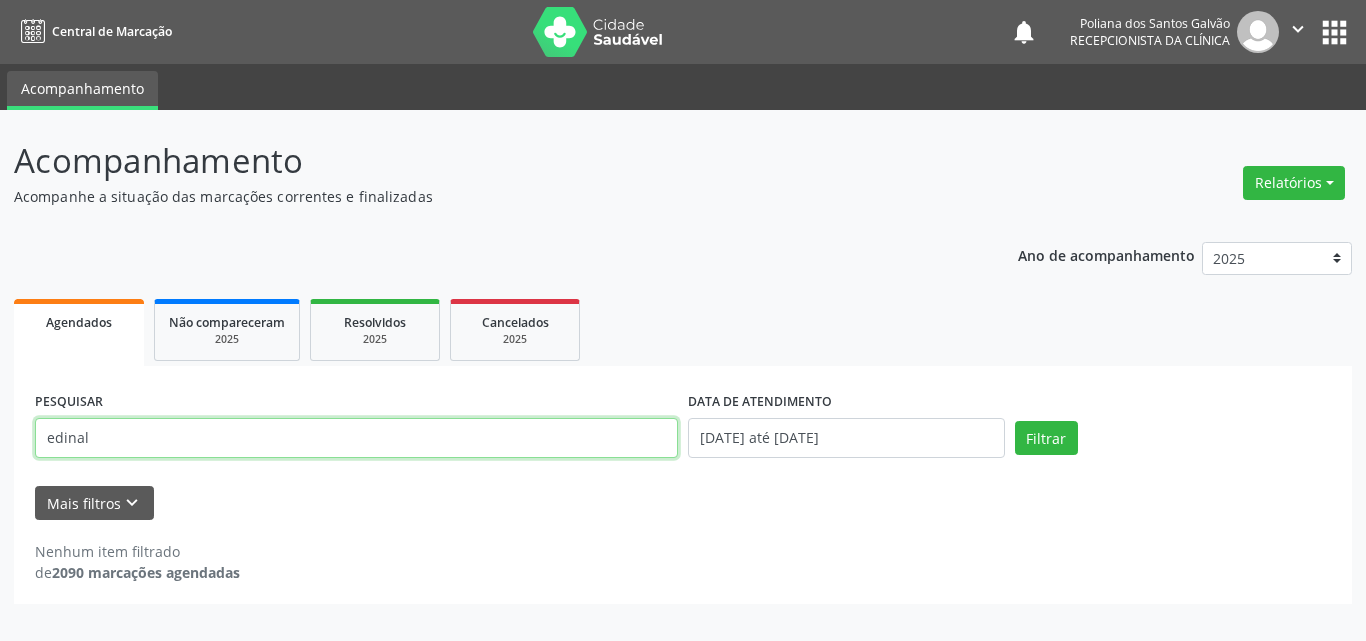 drag, startPoint x: 596, startPoint y: 432, endPoint x: 0, endPoint y: 60, distance: 702.5667 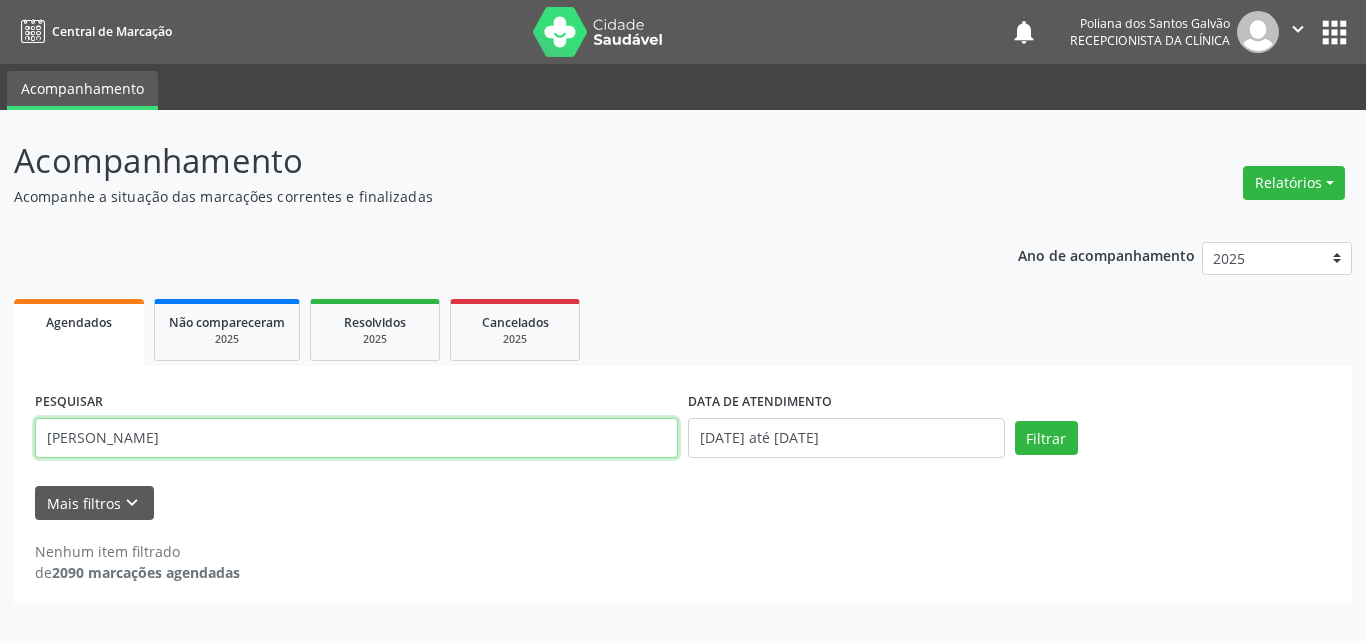 type on "[PERSON_NAME]" 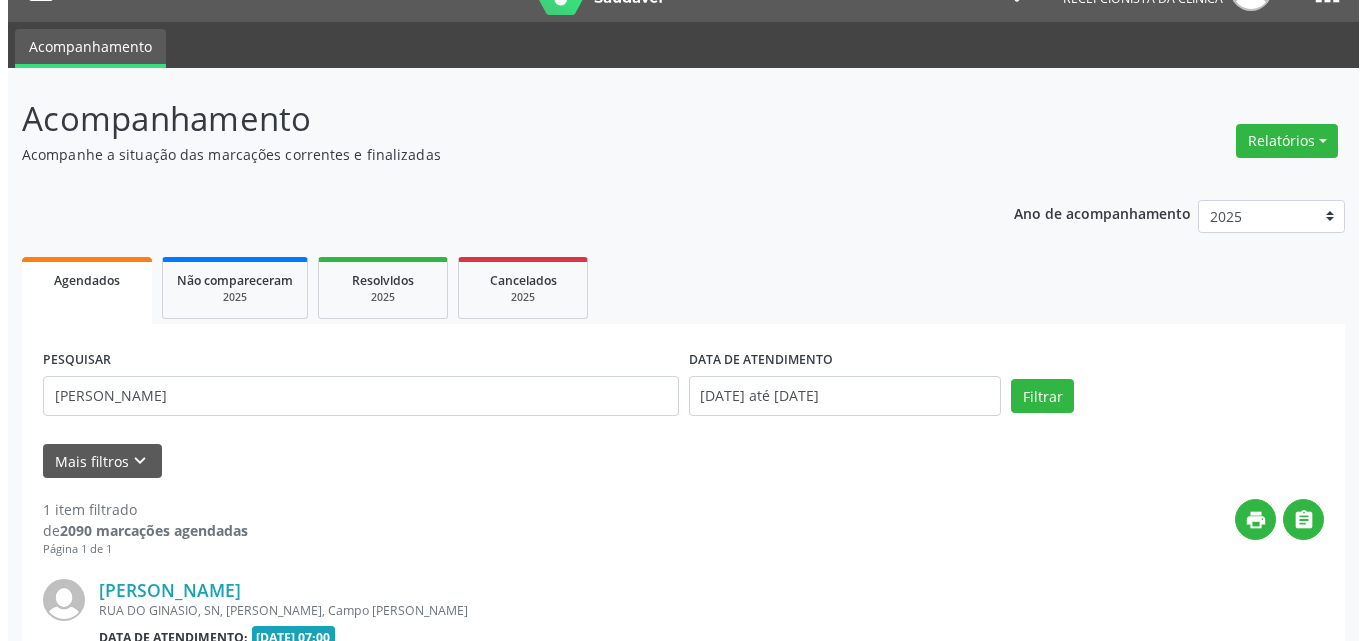 scroll, scrollTop: 264, scrollLeft: 0, axis: vertical 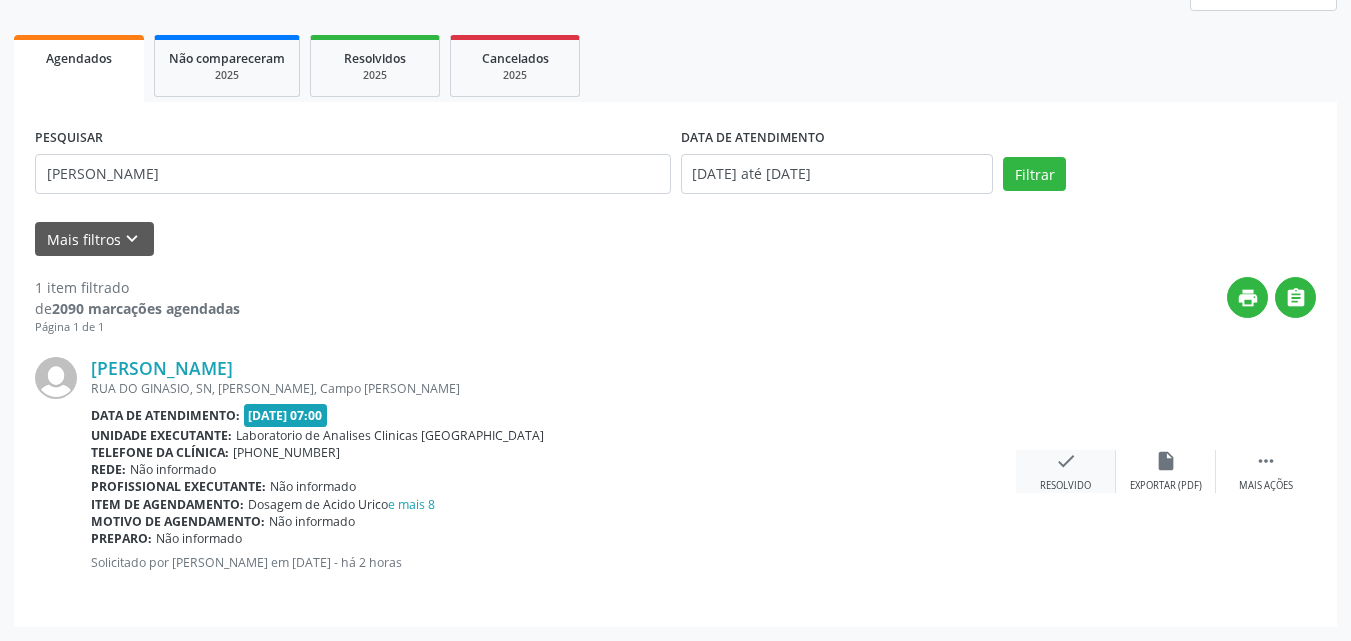 click on "check" at bounding box center [1066, 461] 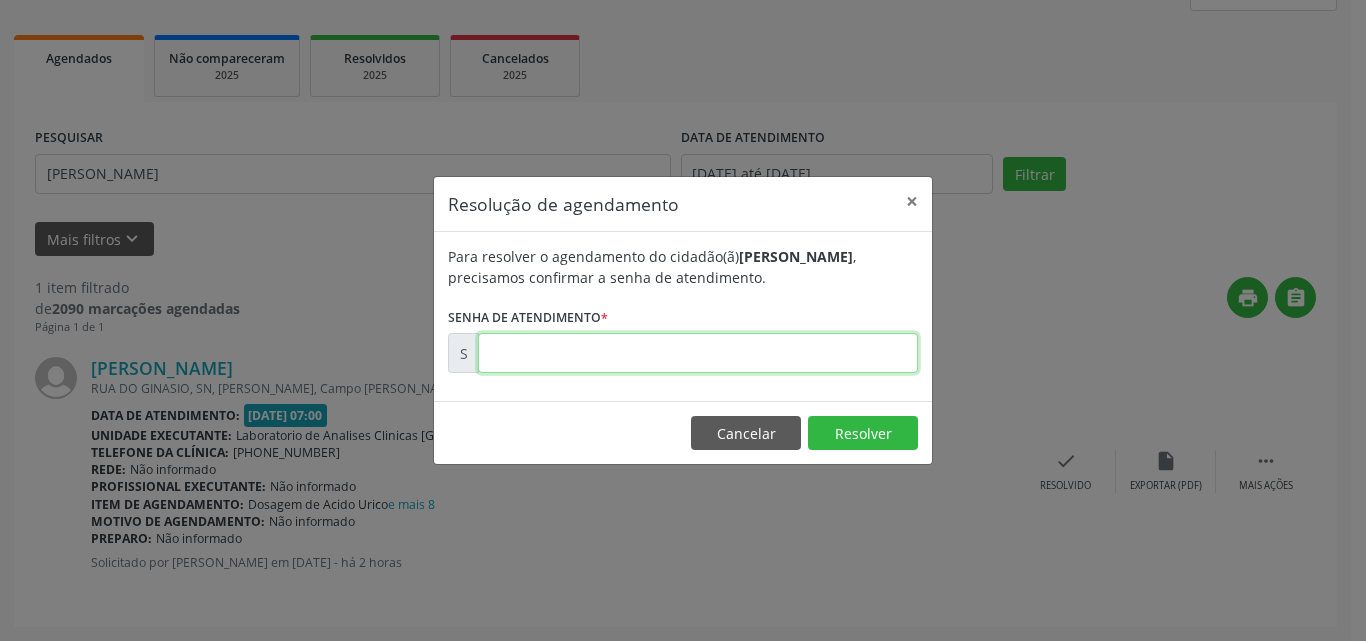 click at bounding box center (698, 353) 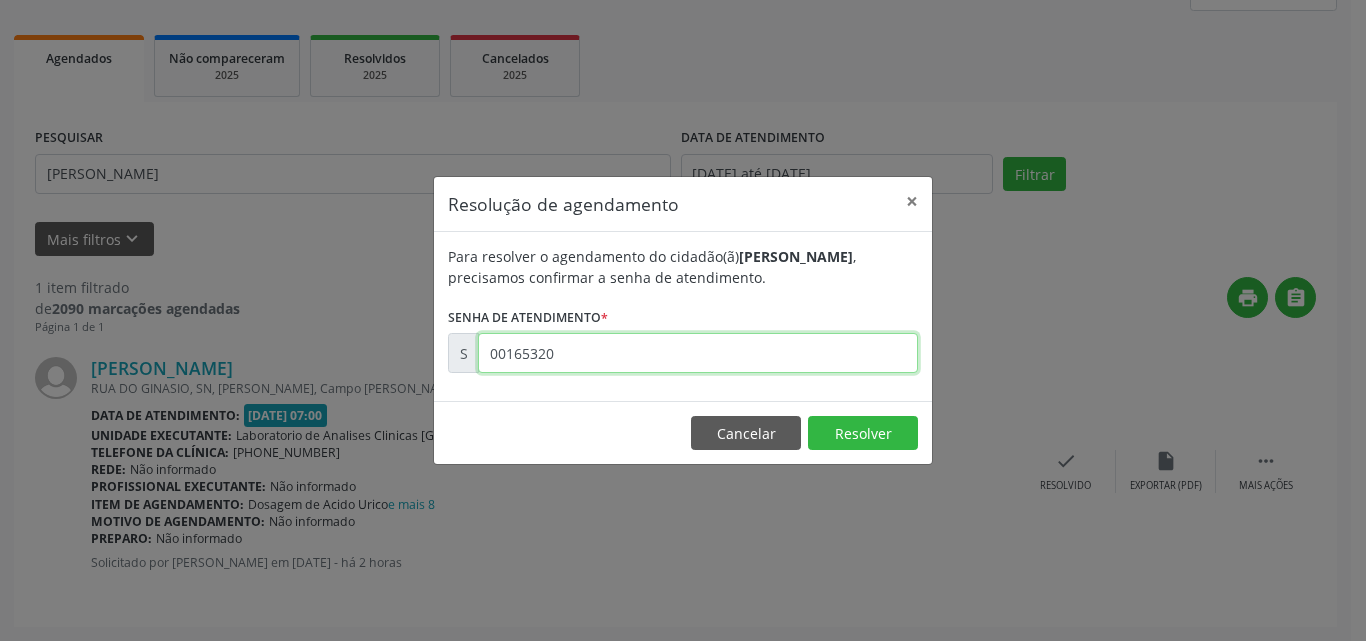 type on "00165320" 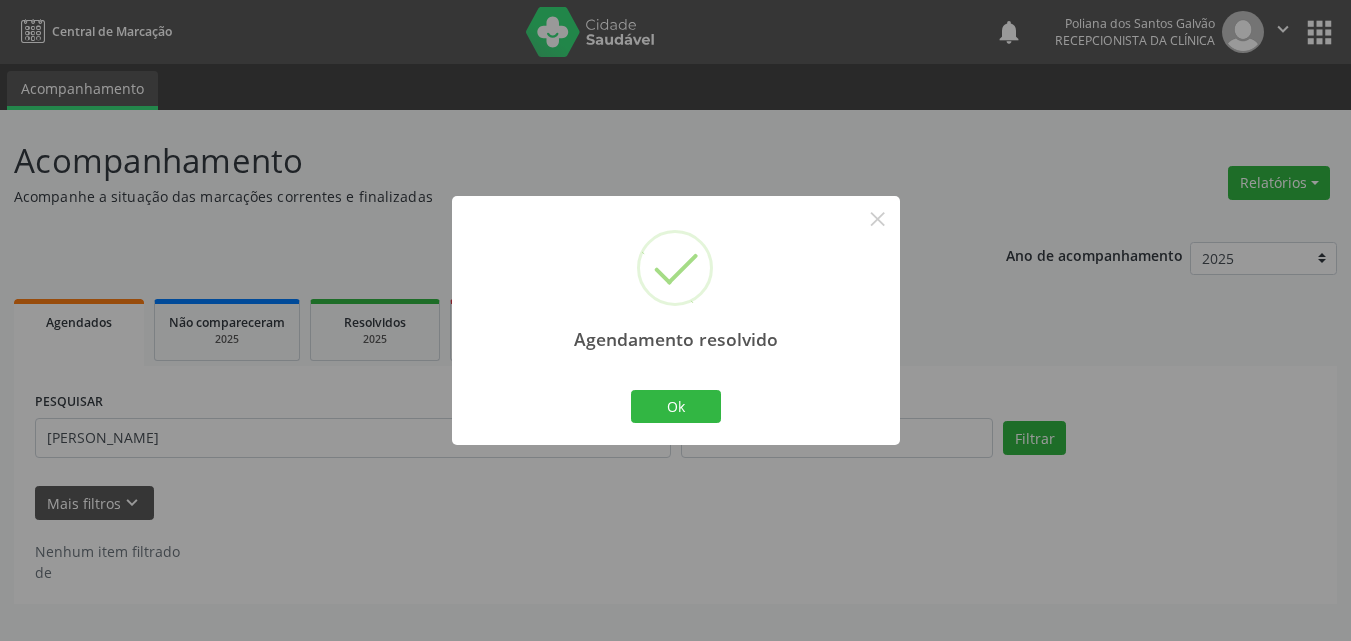 scroll, scrollTop: 0, scrollLeft: 0, axis: both 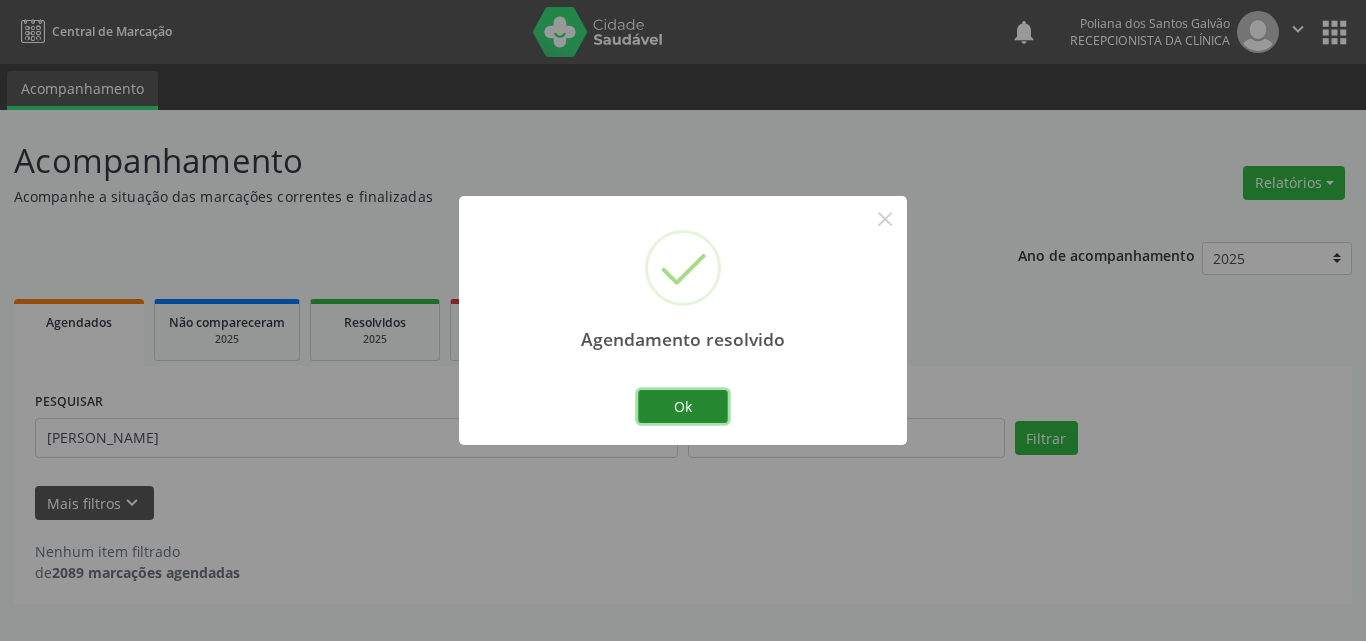 click on "Ok" at bounding box center (683, 407) 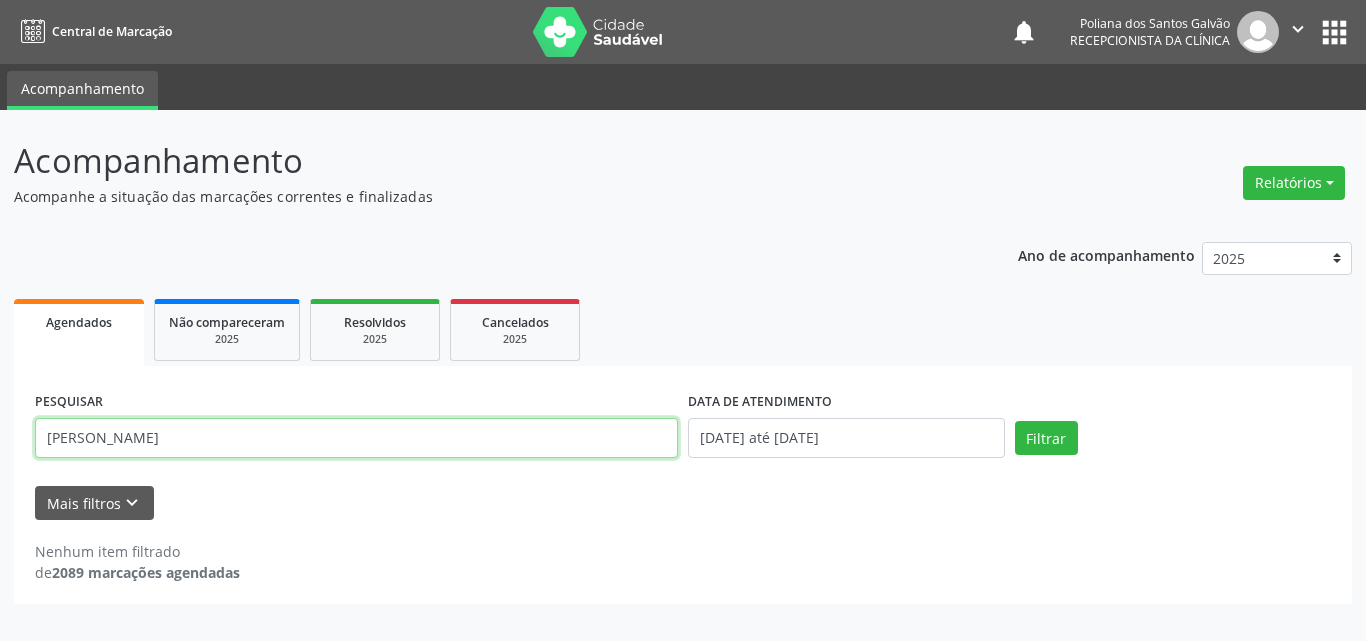 drag, startPoint x: 159, startPoint y: 323, endPoint x: 0, endPoint y: 1, distance: 359.11697 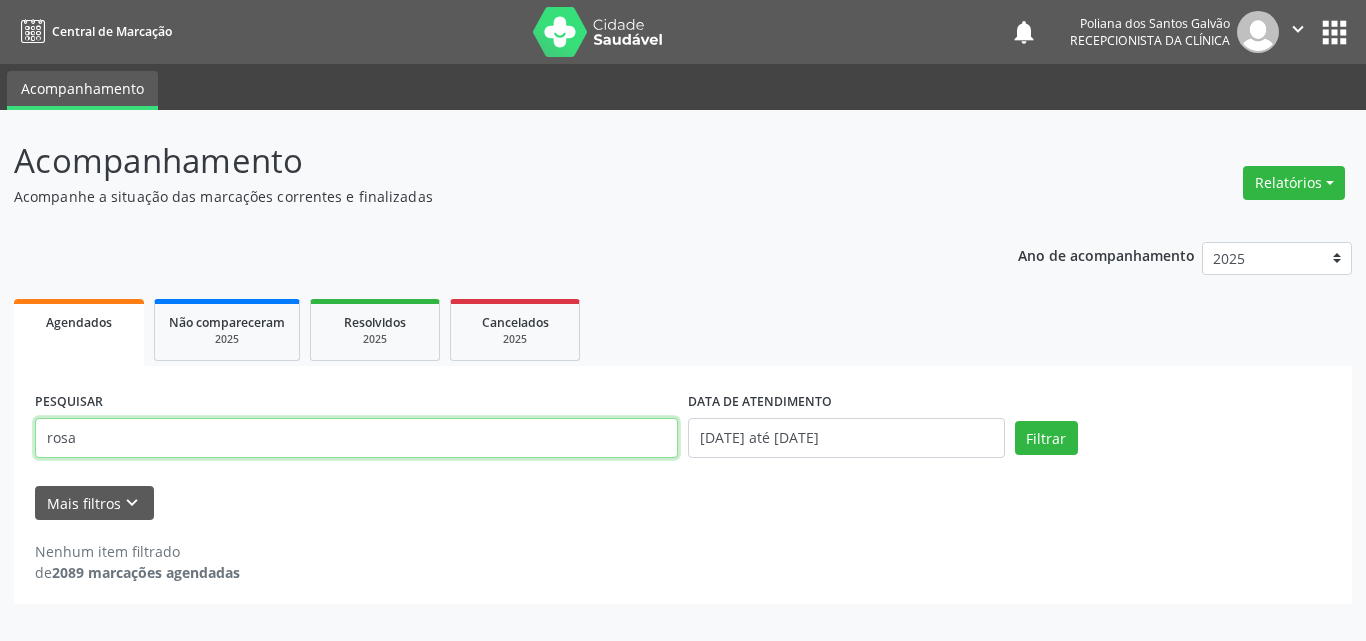 type on "rosa" 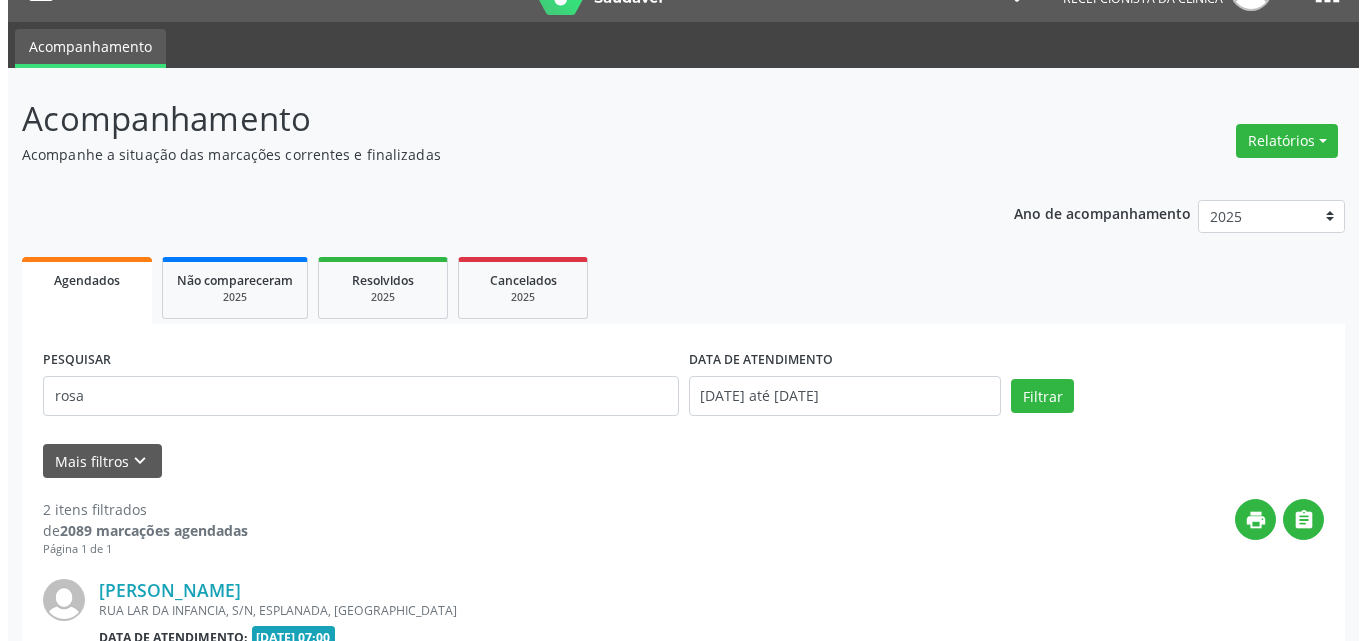 scroll, scrollTop: 535, scrollLeft: 0, axis: vertical 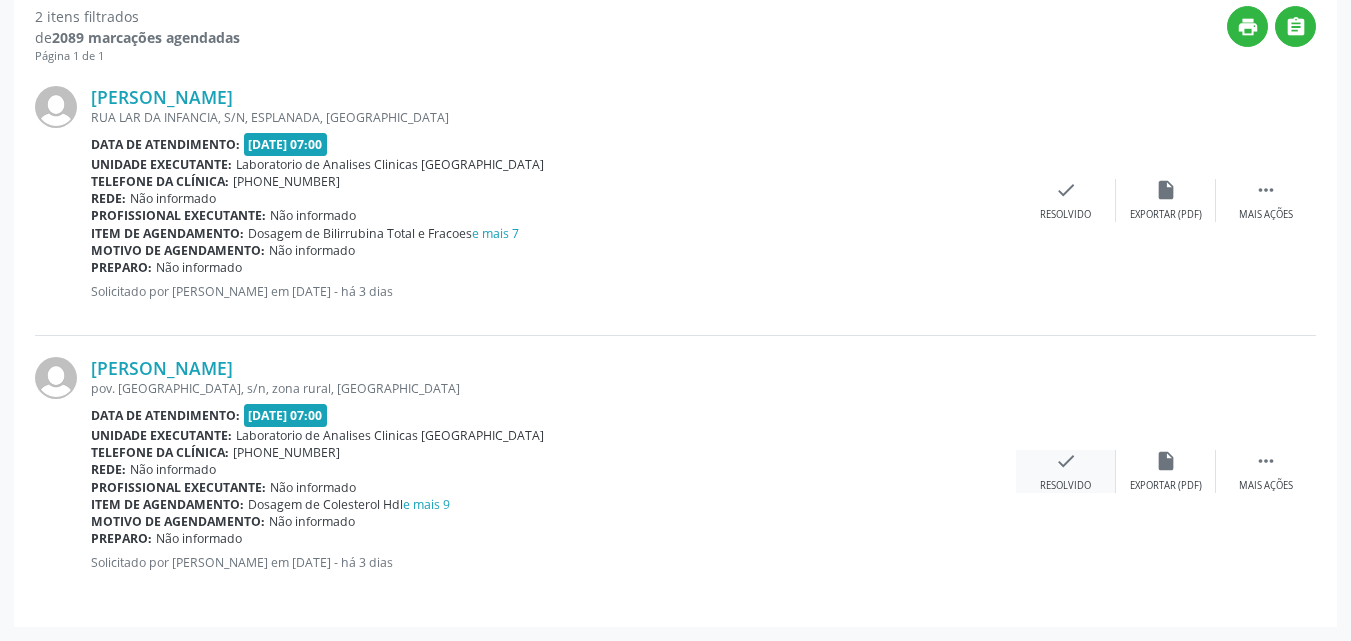 click on "Resolvido" at bounding box center [1065, 486] 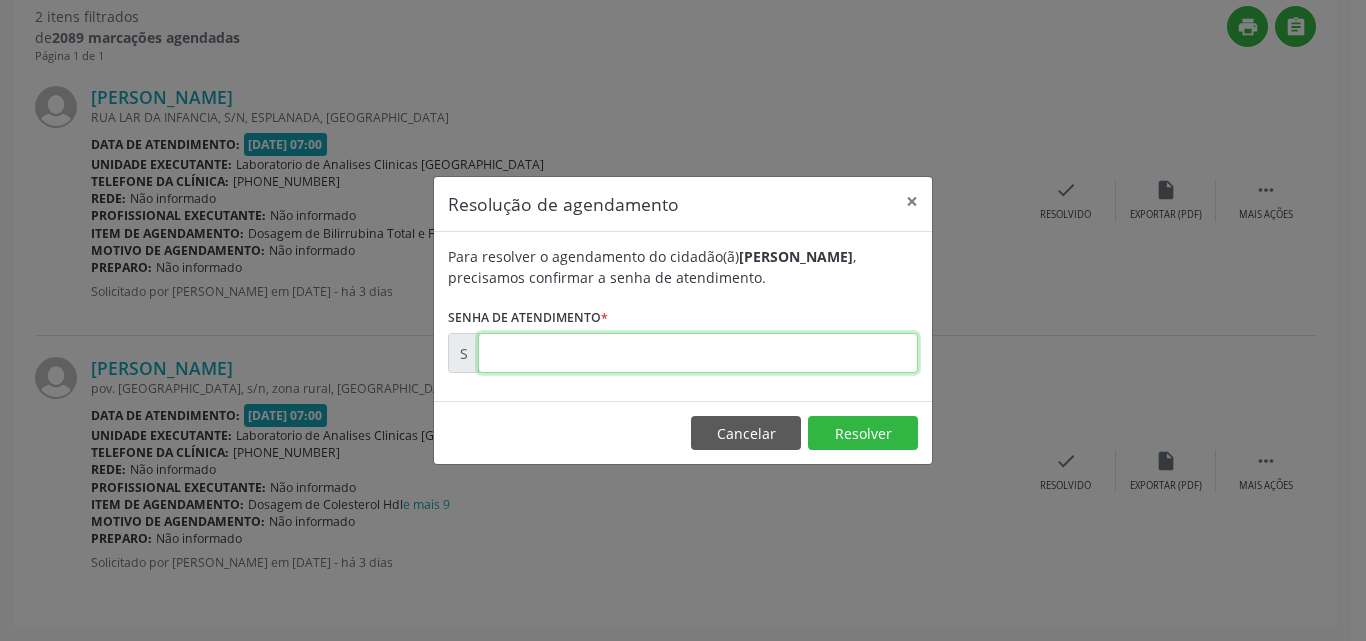 click at bounding box center [698, 353] 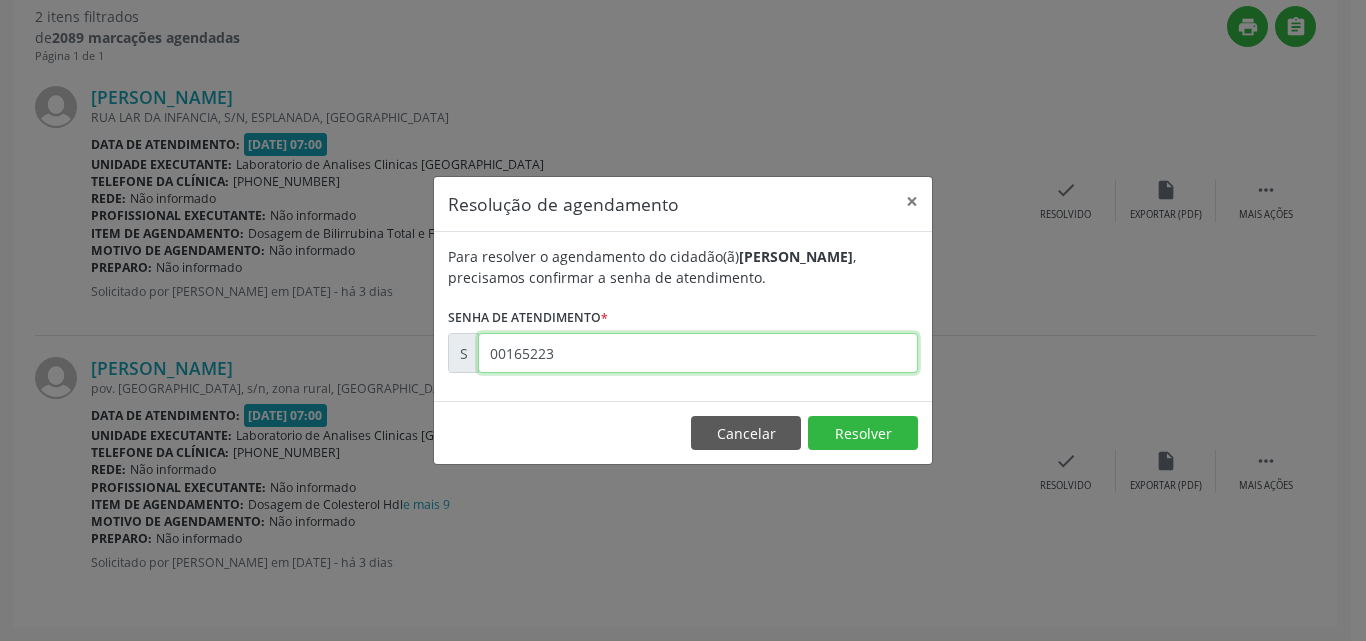 type on "00165223" 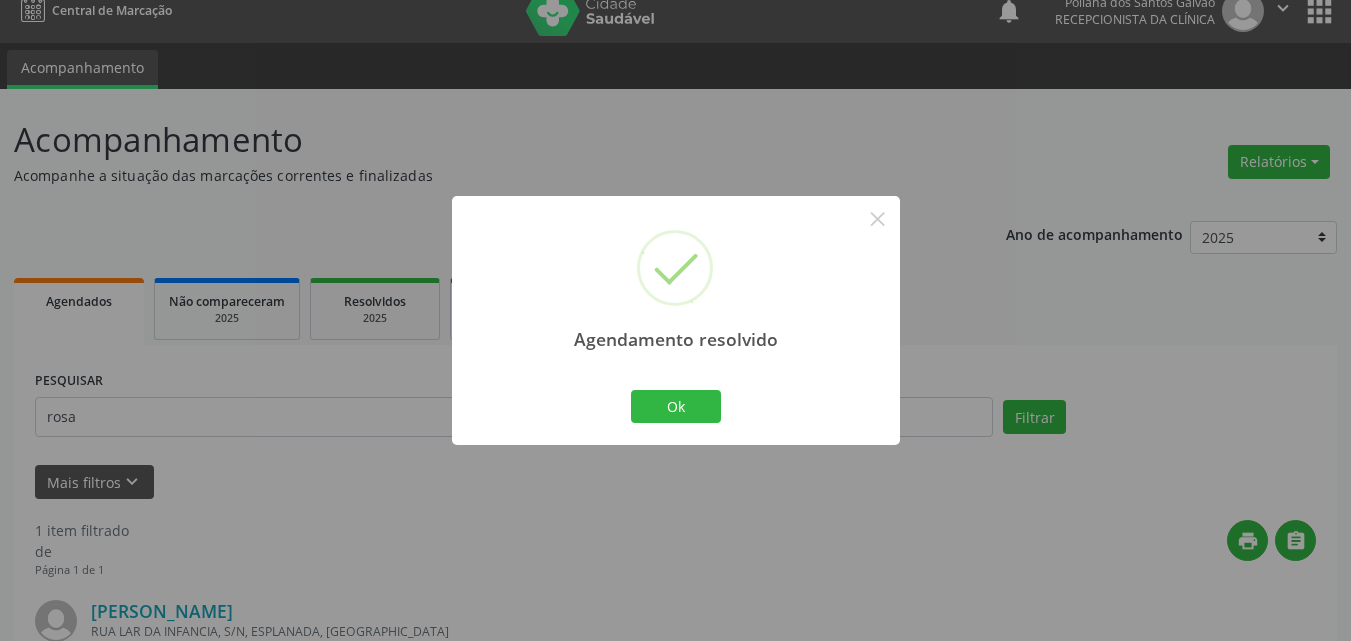 scroll, scrollTop: 264, scrollLeft: 0, axis: vertical 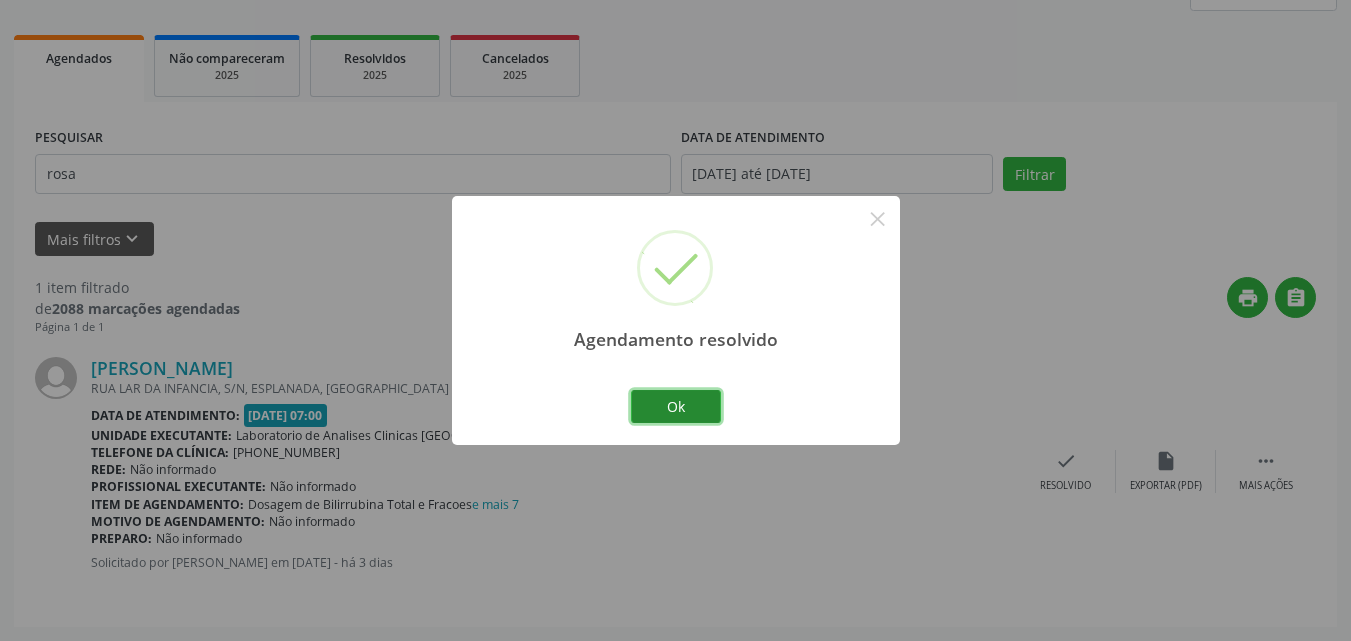click on "Ok" at bounding box center (676, 407) 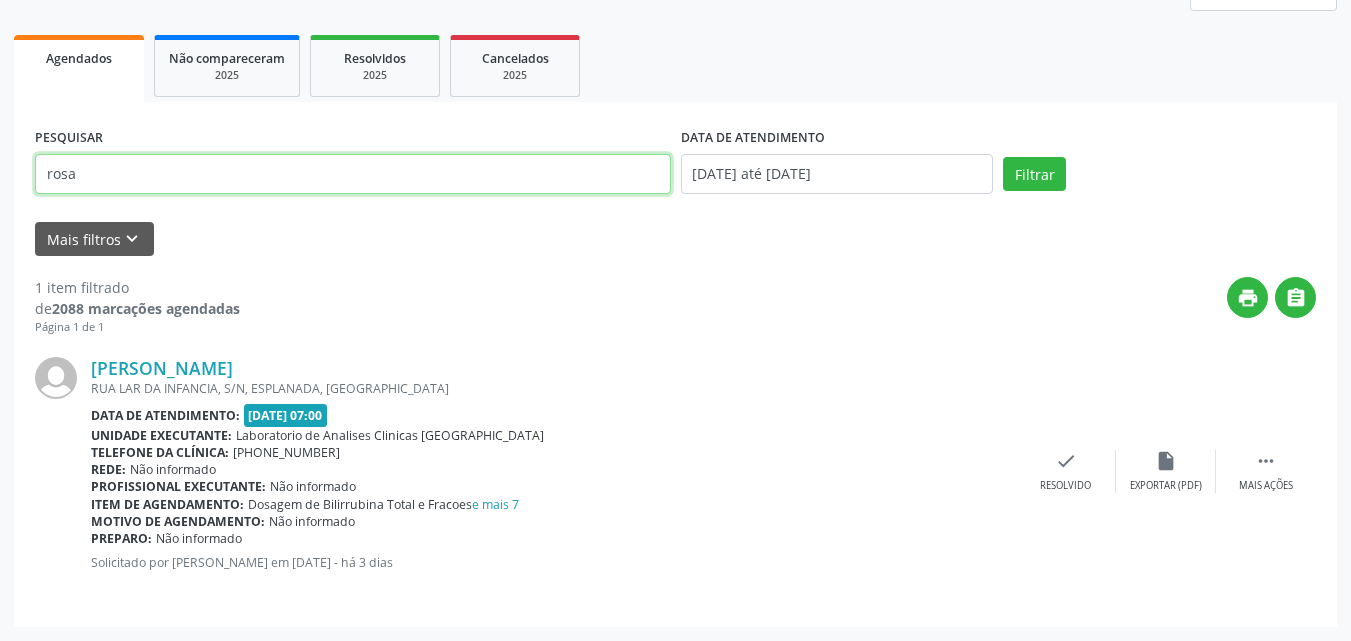 drag, startPoint x: 561, startPoint y: 174, endPoint x: 0, endPoint y: 17, distance: 582.55475 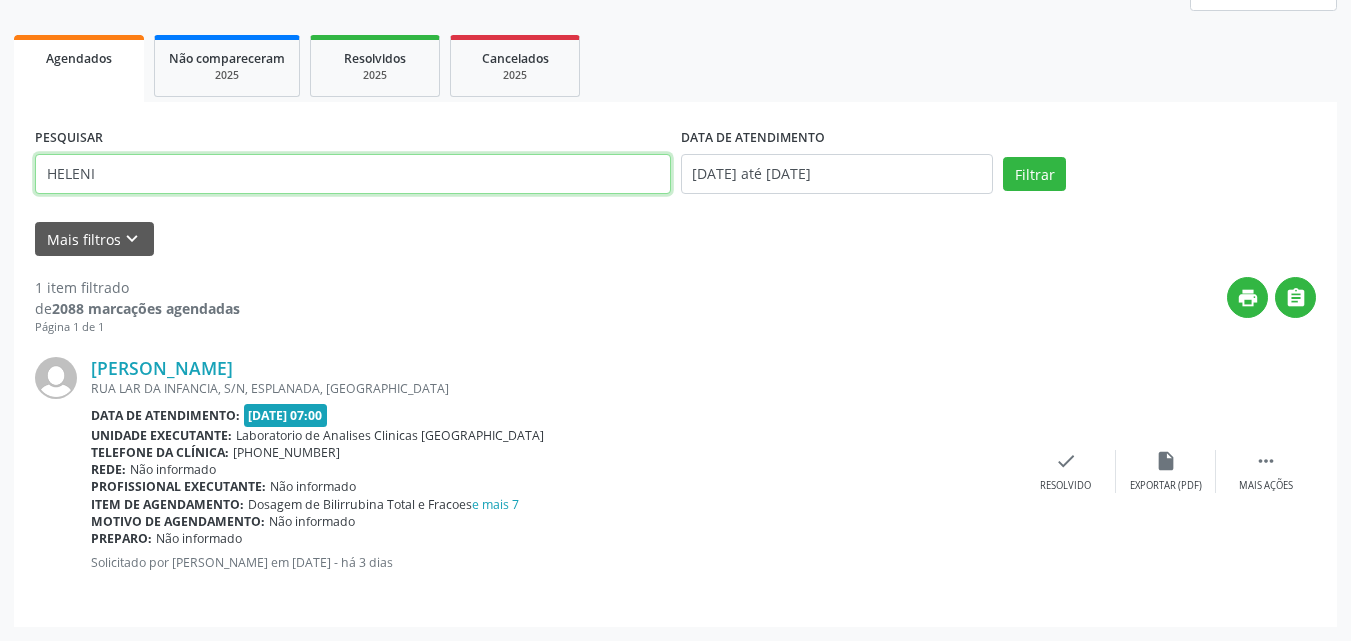 type on "HELENI" 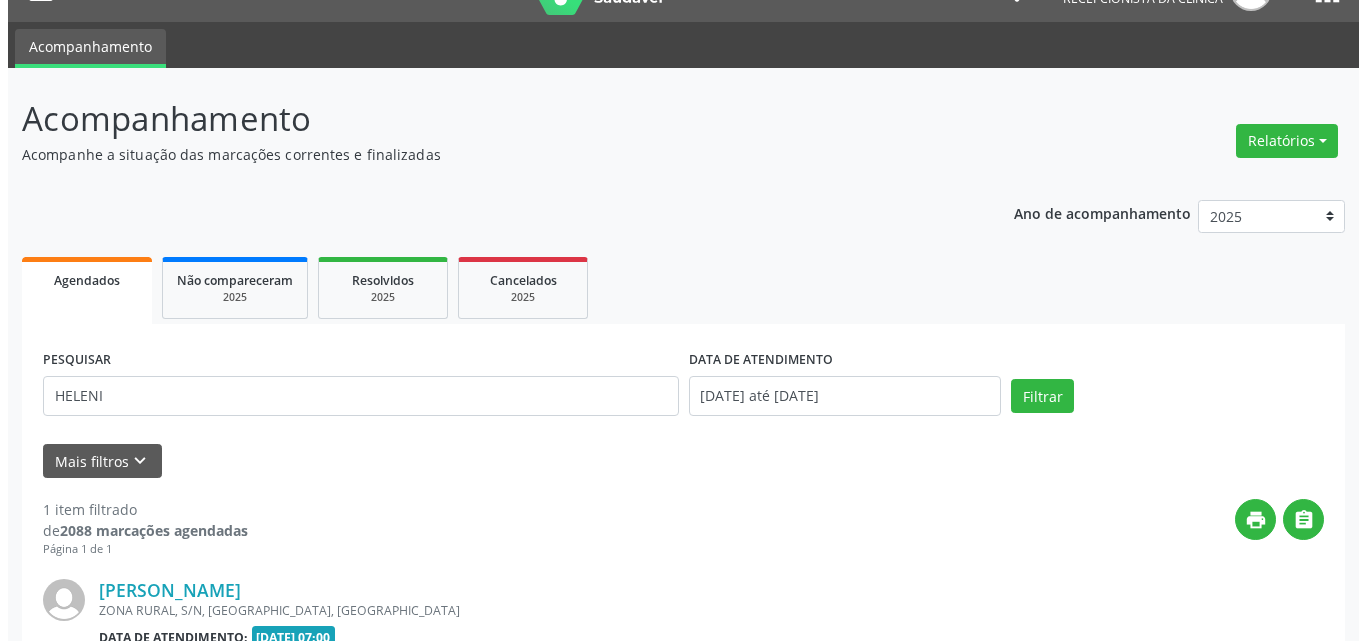 scroll, scrollTop: 264, scrollLeft: 0, axis: vertical 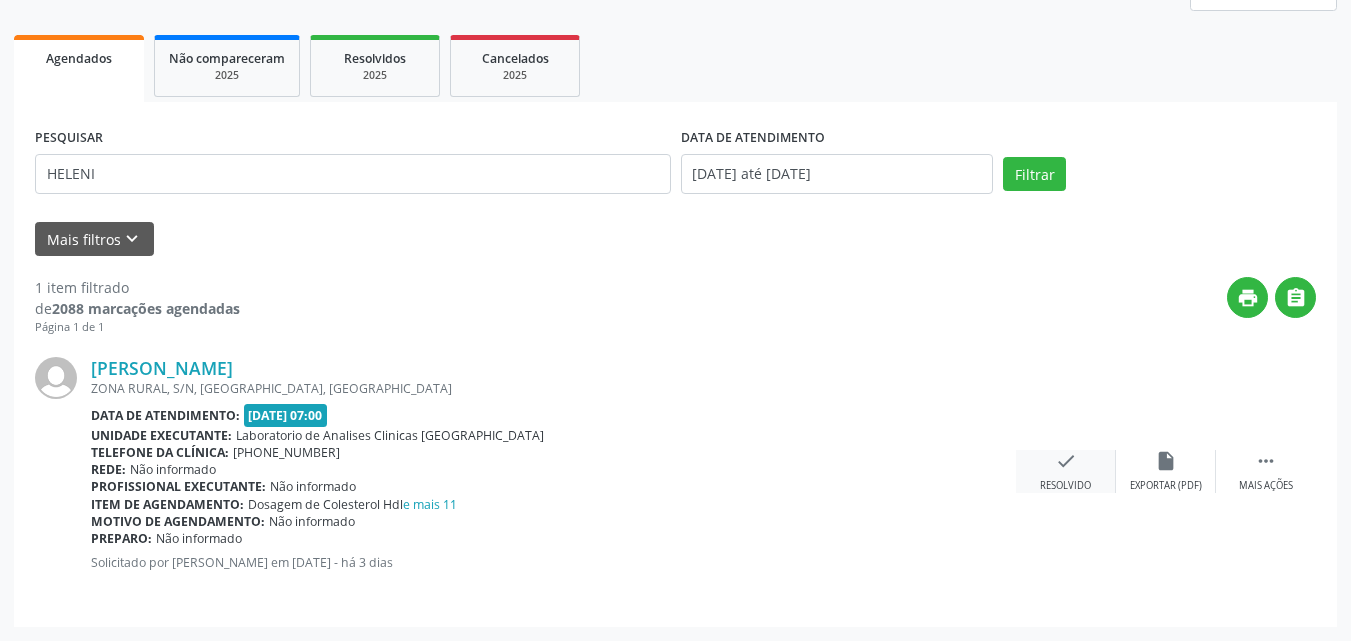 click on "check" at bounding box center [1066, 461] 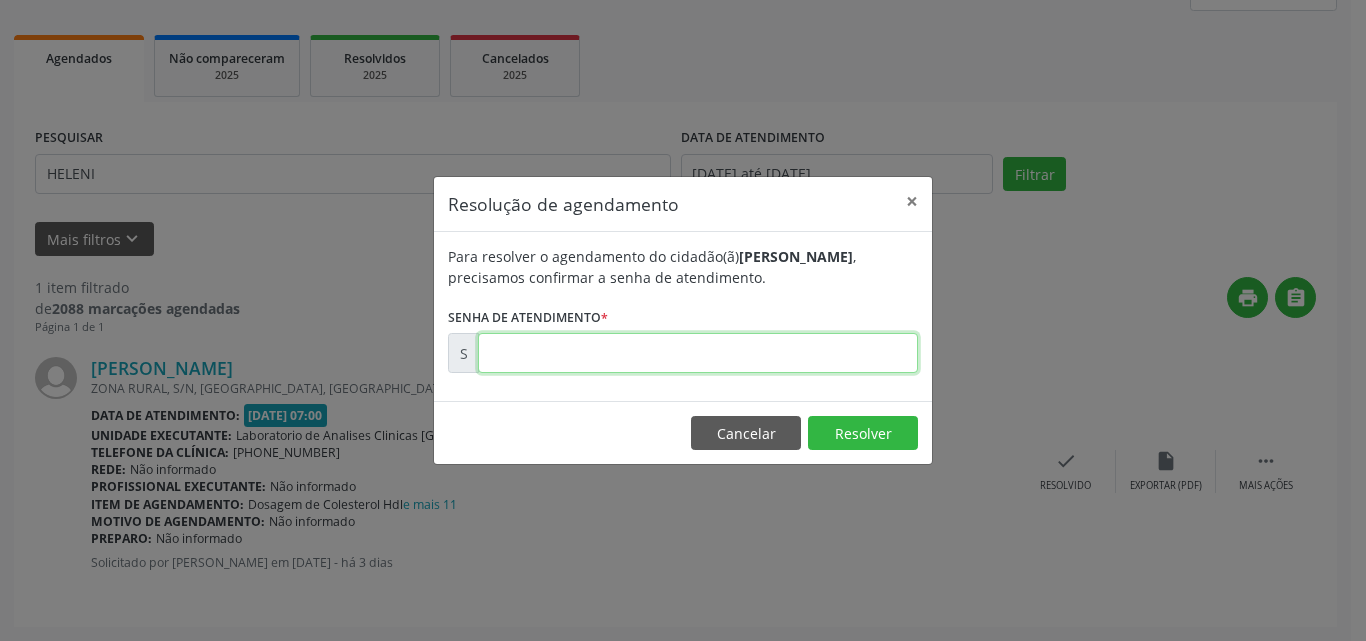click at bounding box center (698, 353) 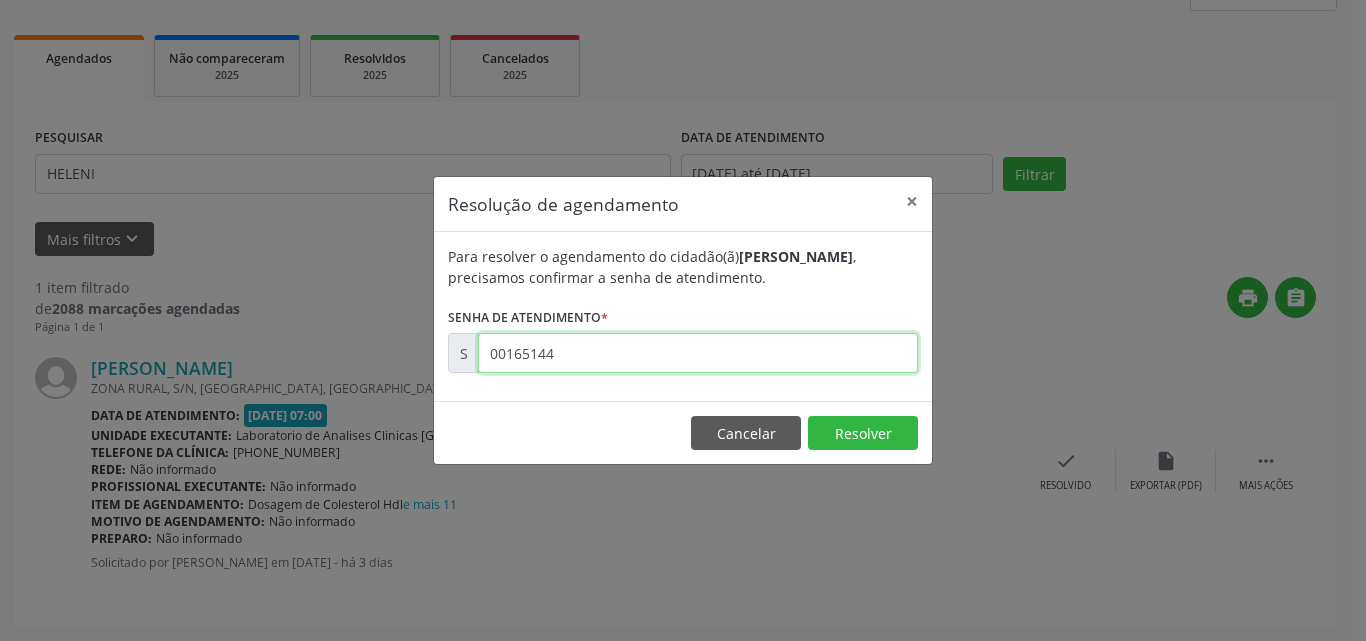 type on "00165144" 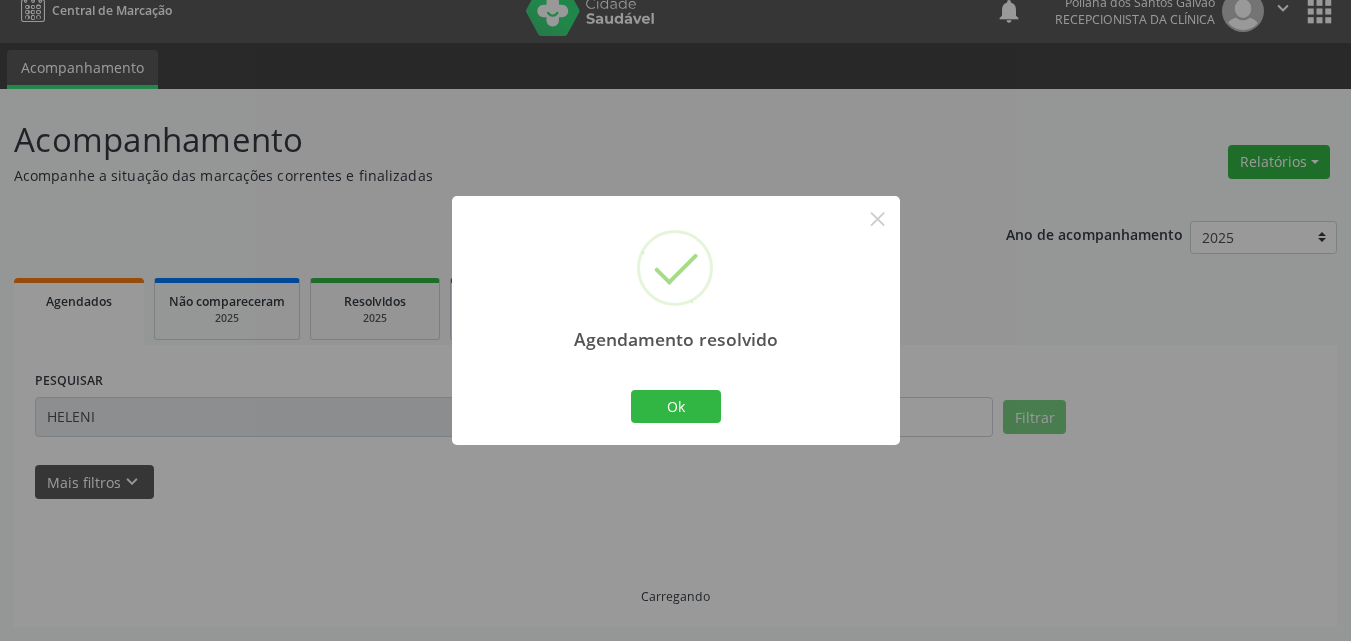scroll, scrollTop: 0, scrollLeft: 0, axis: both 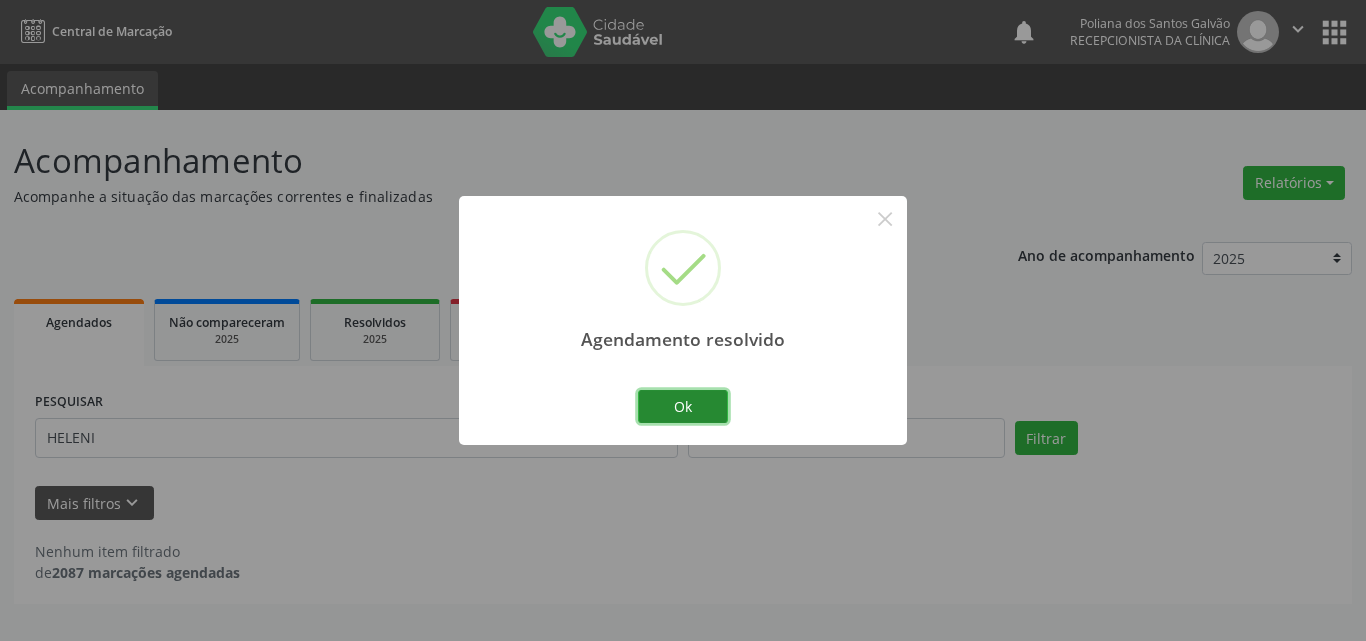 click on "Ok" at bounding box center (683, 407) 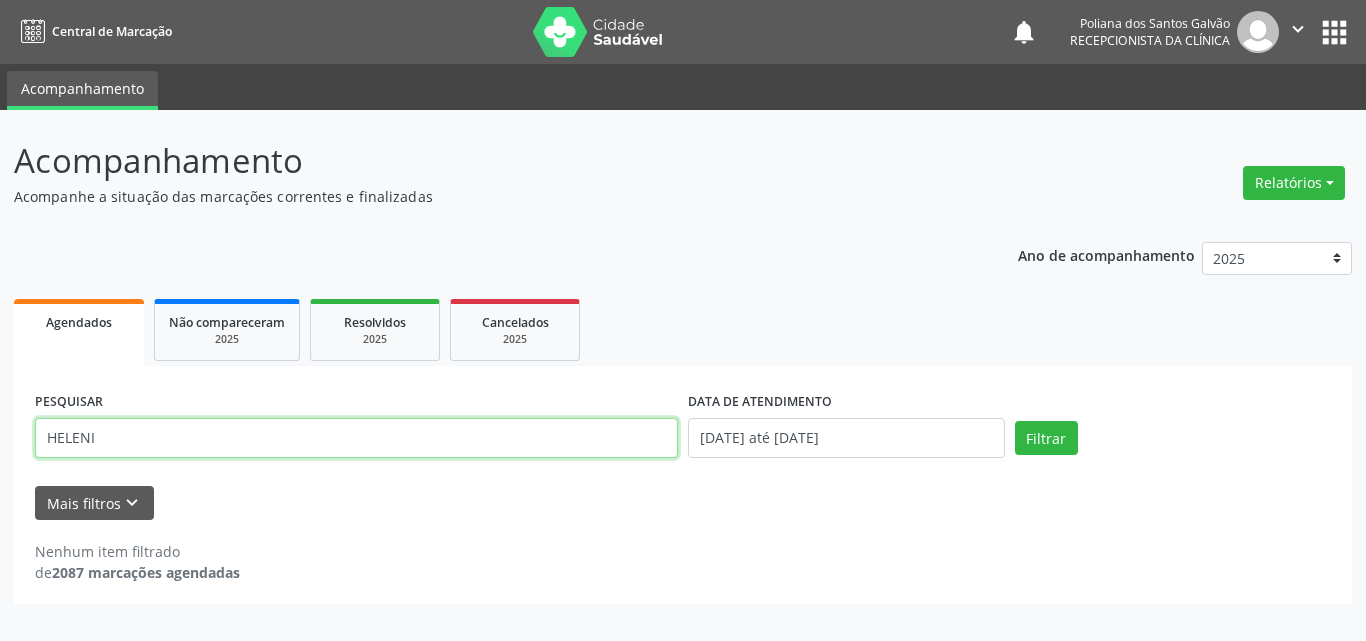 drag, startPoint x: 495, startPoint y: 428, endPoint x: 0, endPoint y: 214, distance: 539.2782 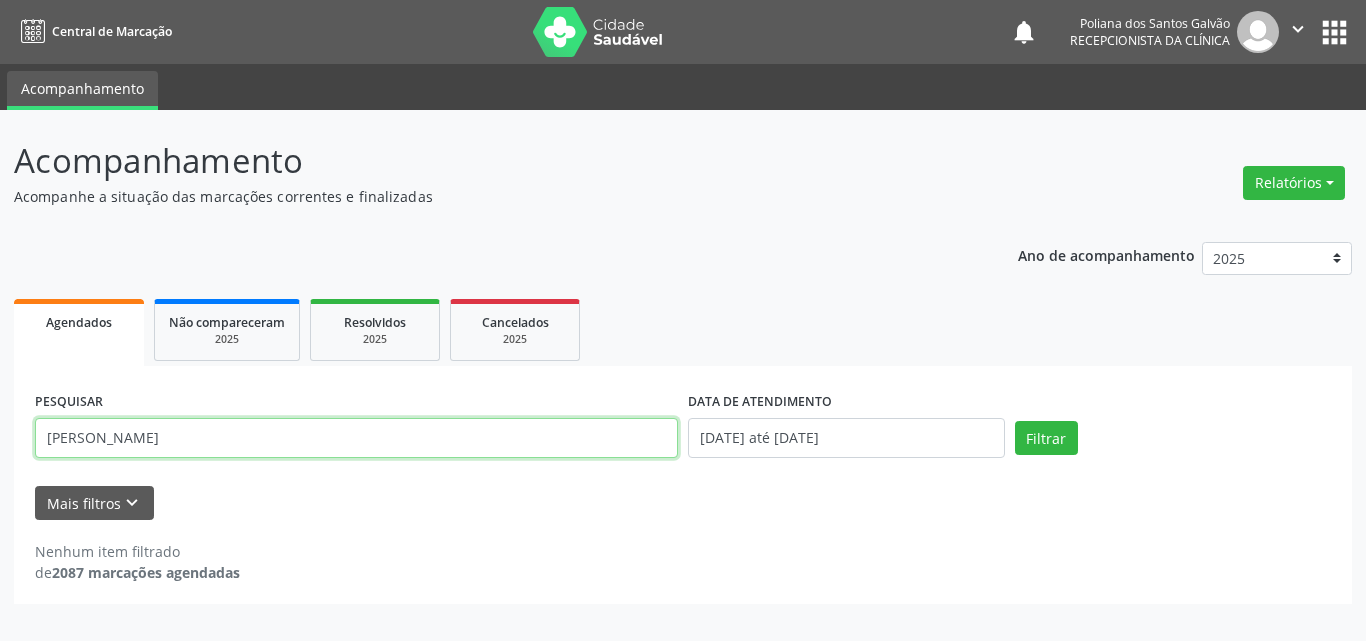 type on "[PERSON_NAME]" 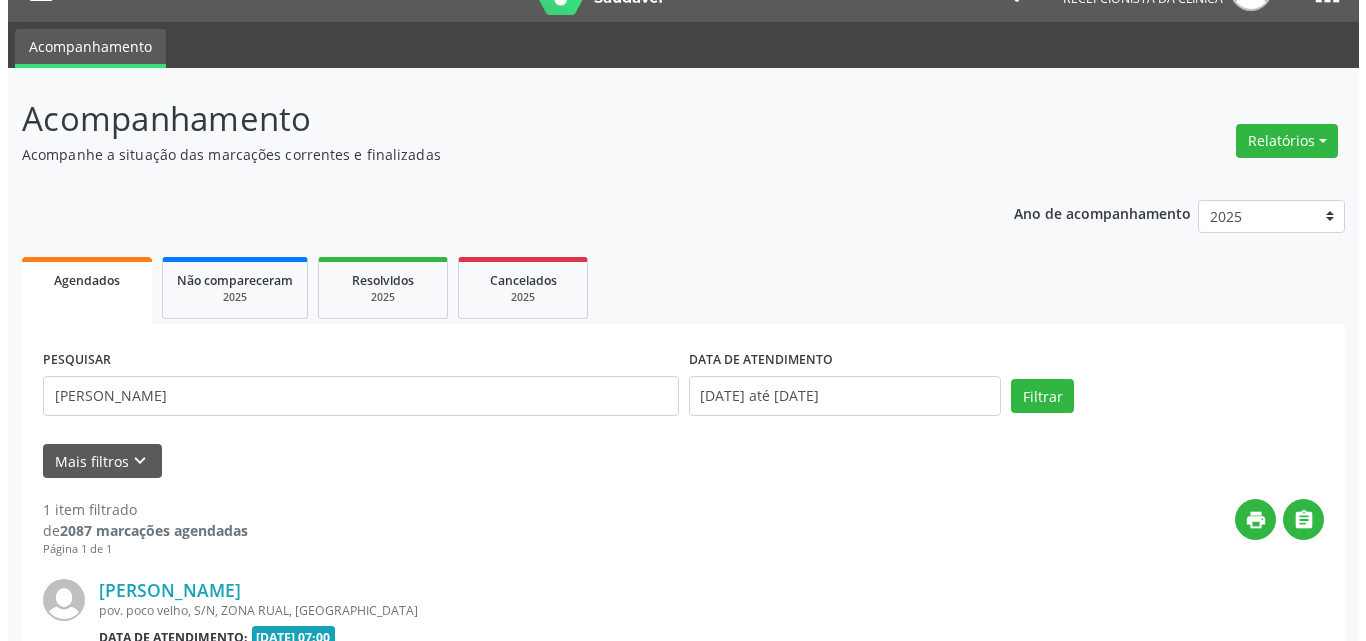 scroll, scrollTop: 264, scrollLeft: 0, axis: vertical 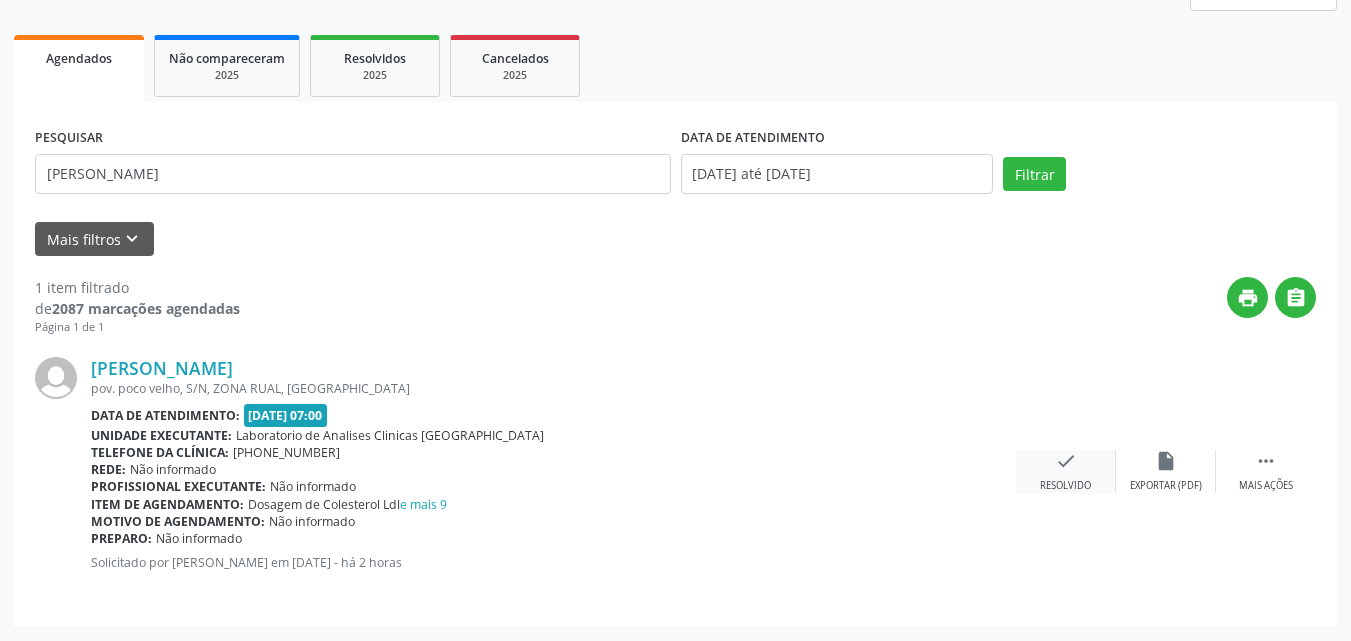 click on "check" at bounding box center (1066, 461) 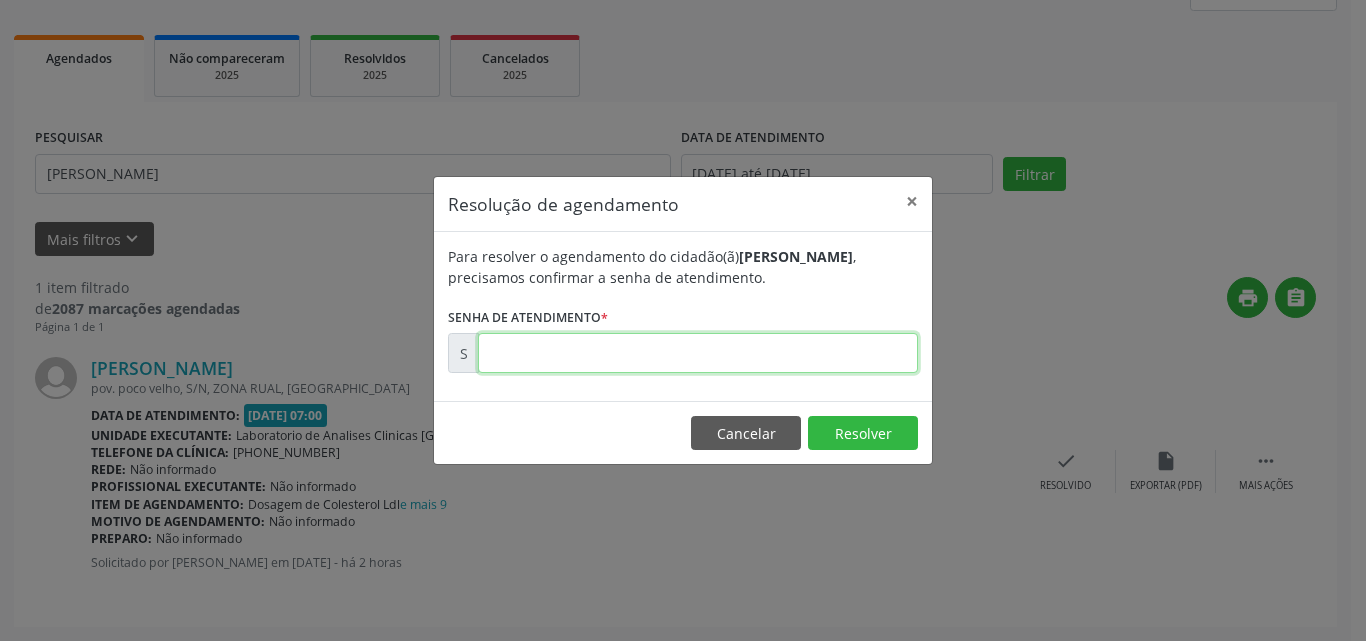 click at bounding box center (698, 353) 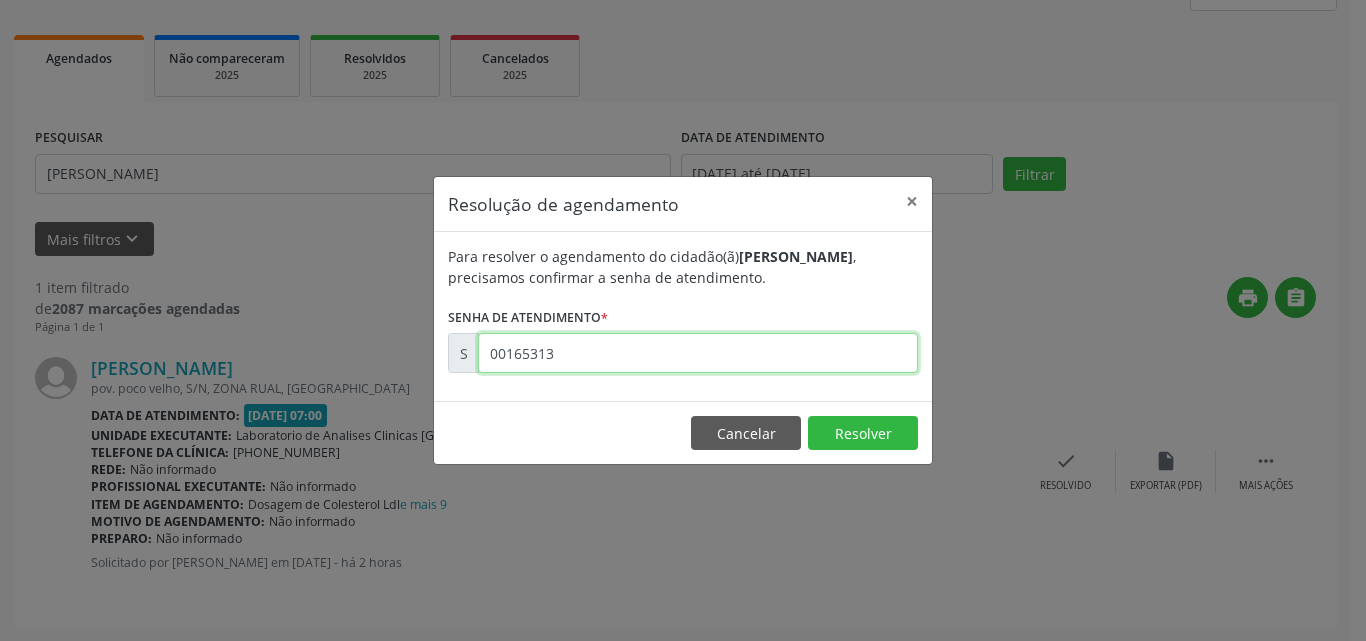 type on "00165313" 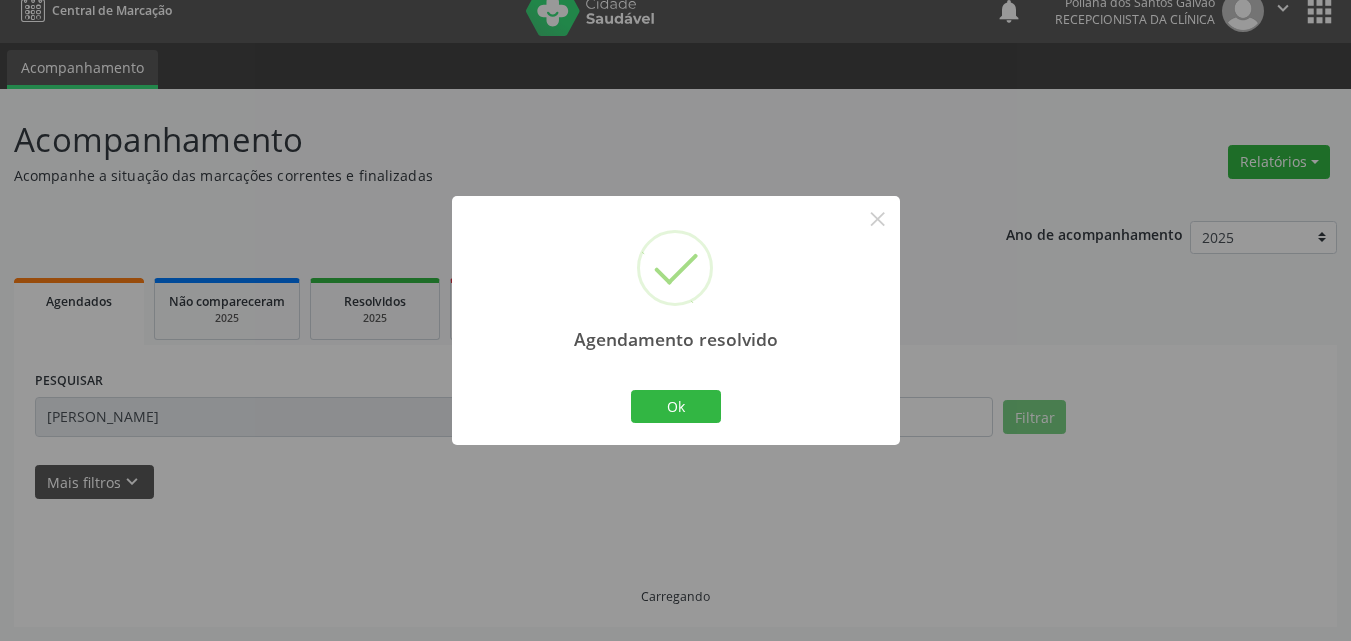 scroll, scrollTop: 0, scrollLeft: 0, axis: both 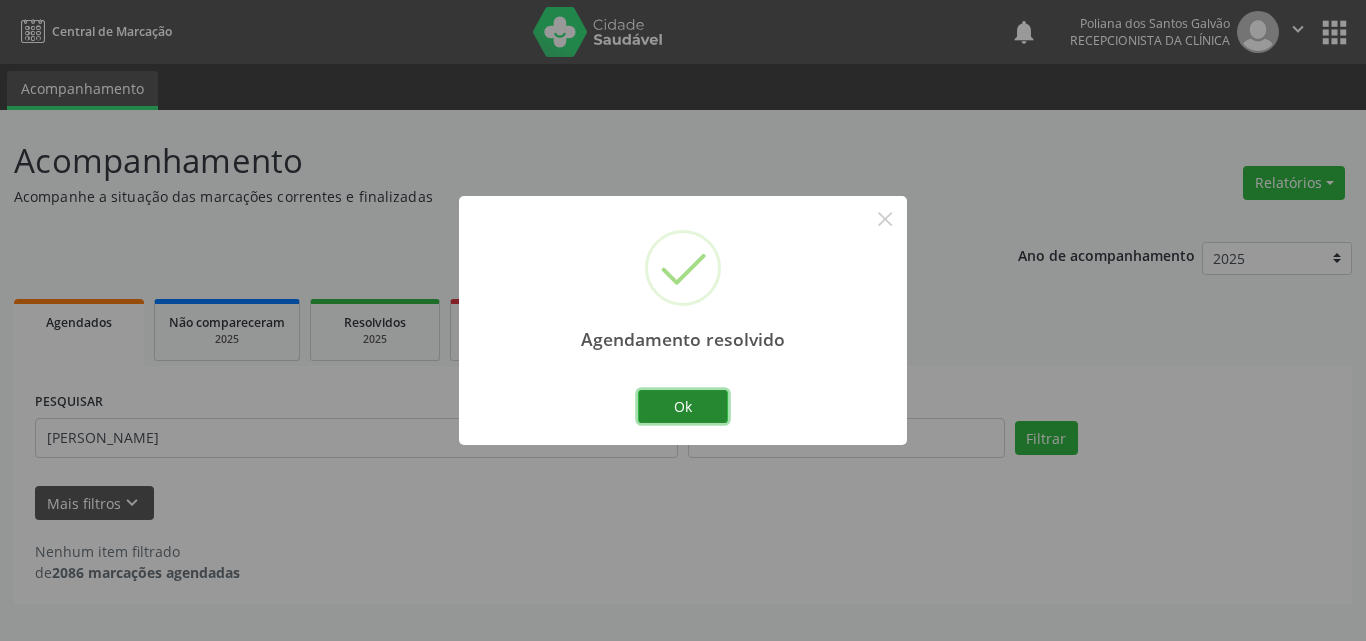 click on "Ok" at bounding box center (683, 407) 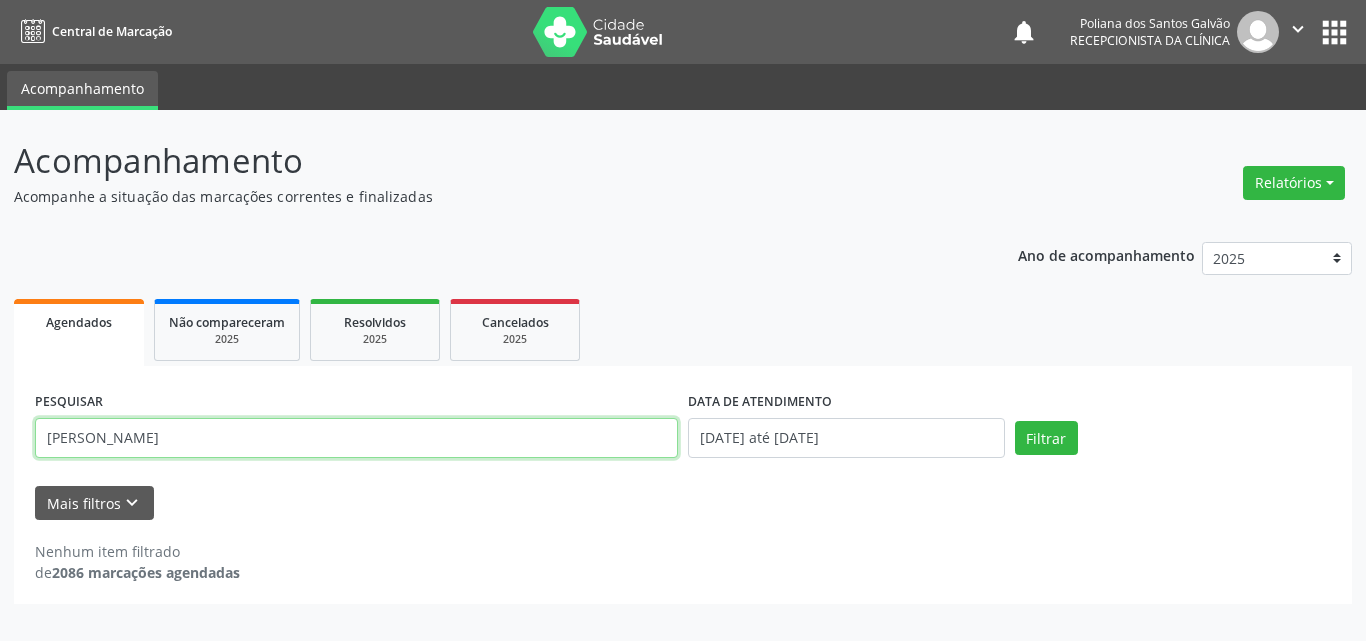 drag, startPoint x: 603, startPoint y: 442, endPoint x: 0, endPoint y: 350, distance: 609.97784 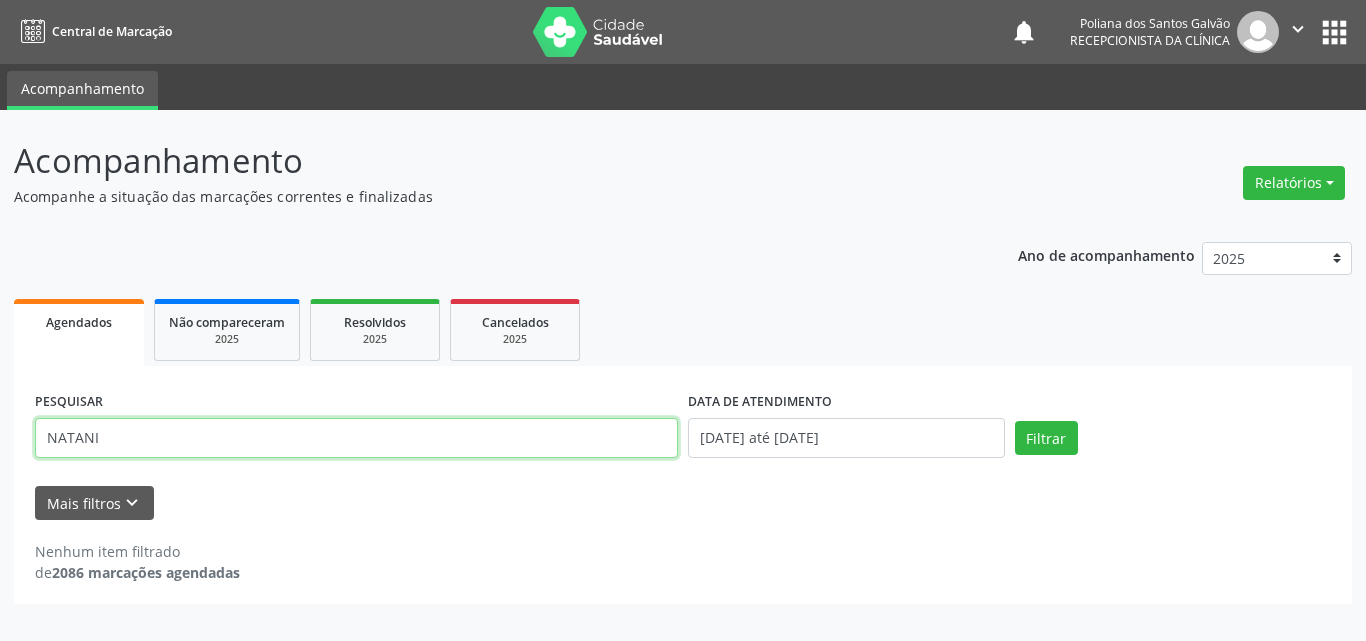type on "NATANI" 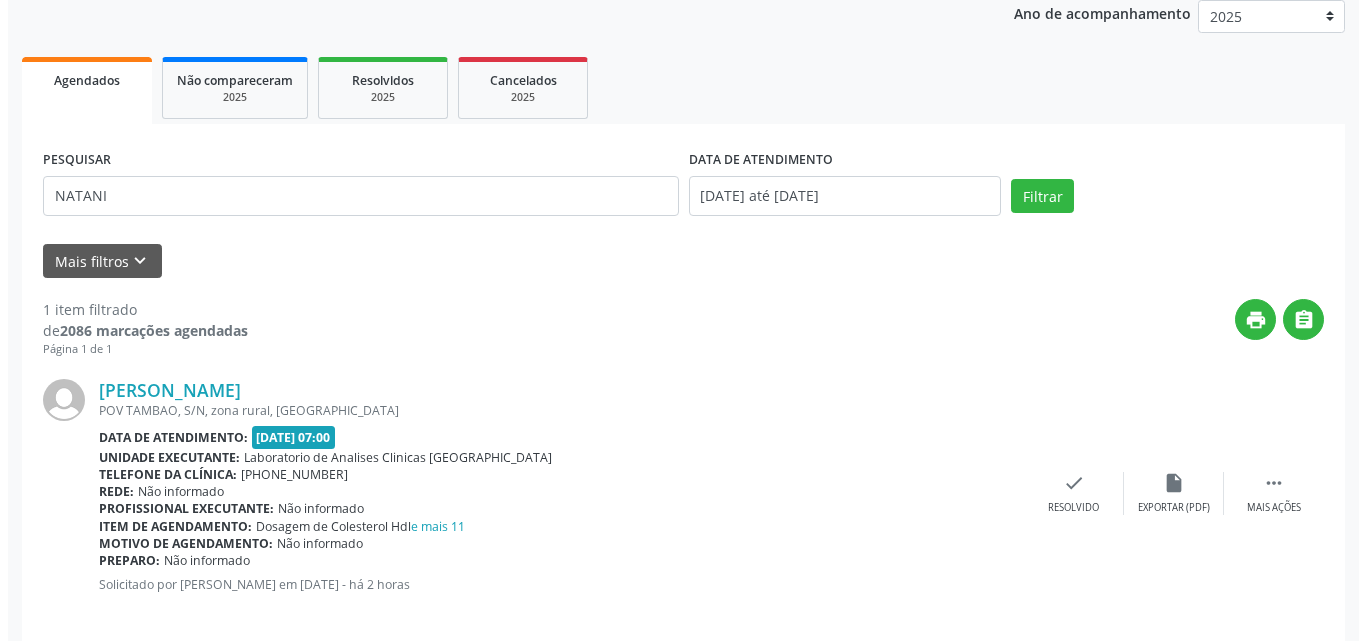 scroll, scrollTop: 264, scrollLeft: 0, axis: vertical 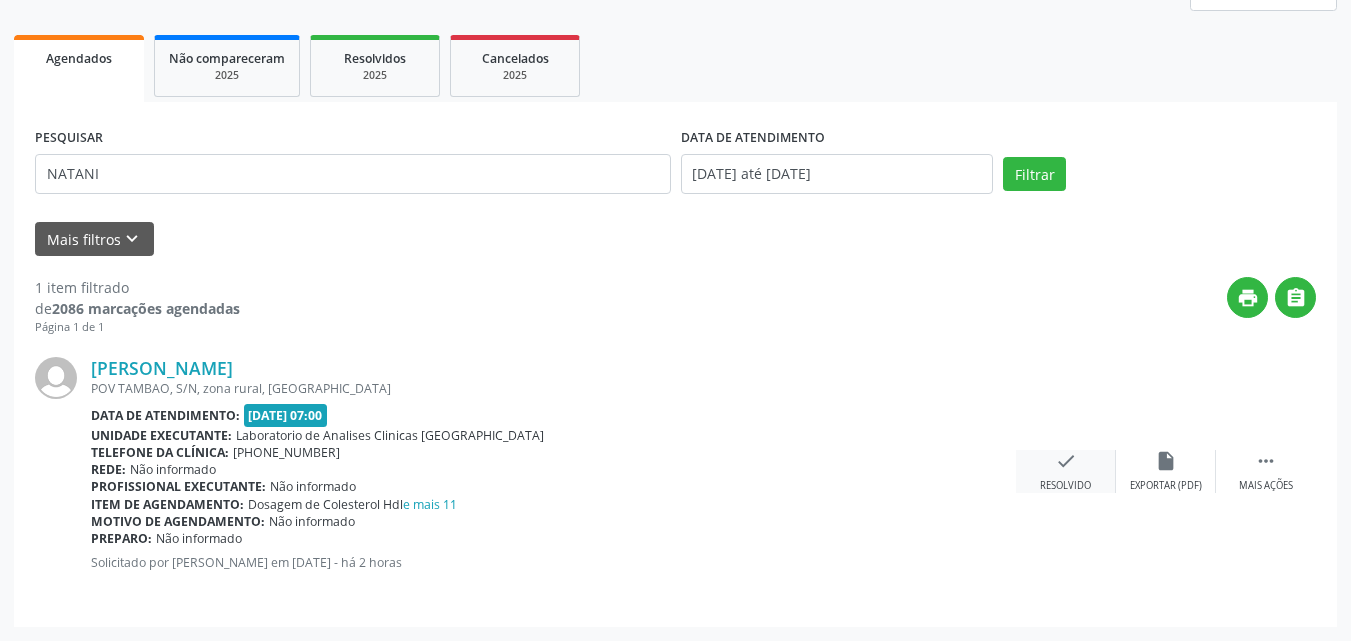 click on "check
Resolvido" at bounding box center (1066, 471) 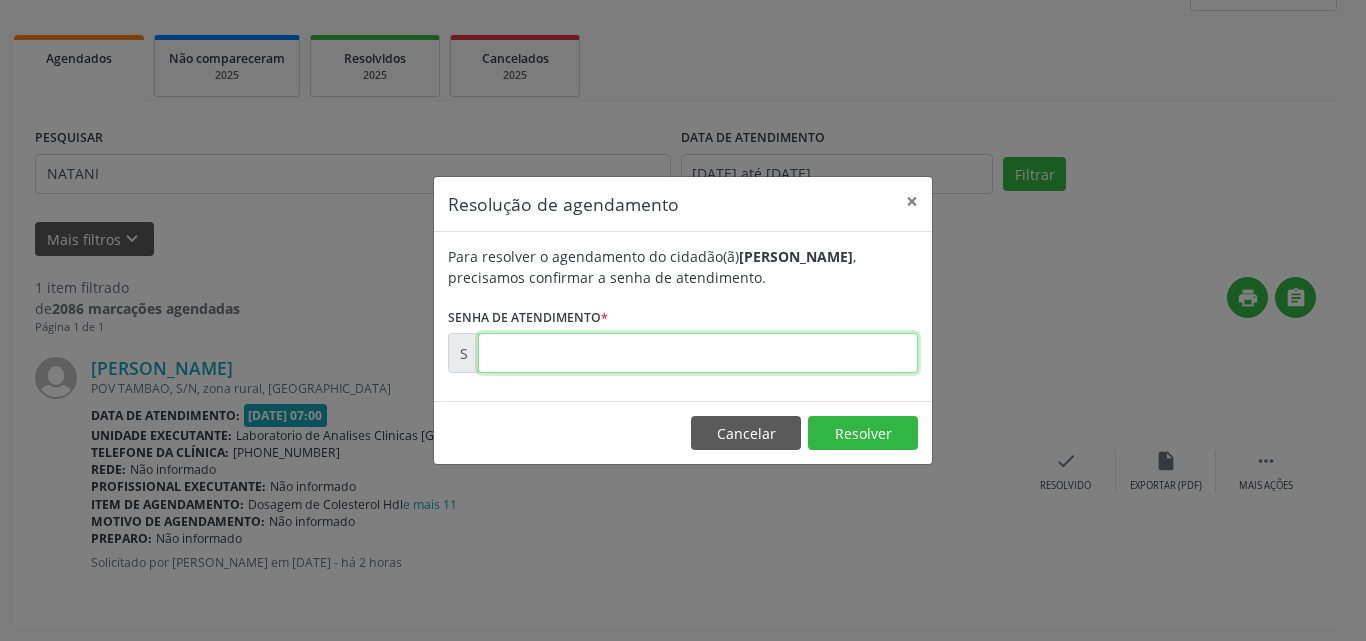 click at bounding box center [698, 353] 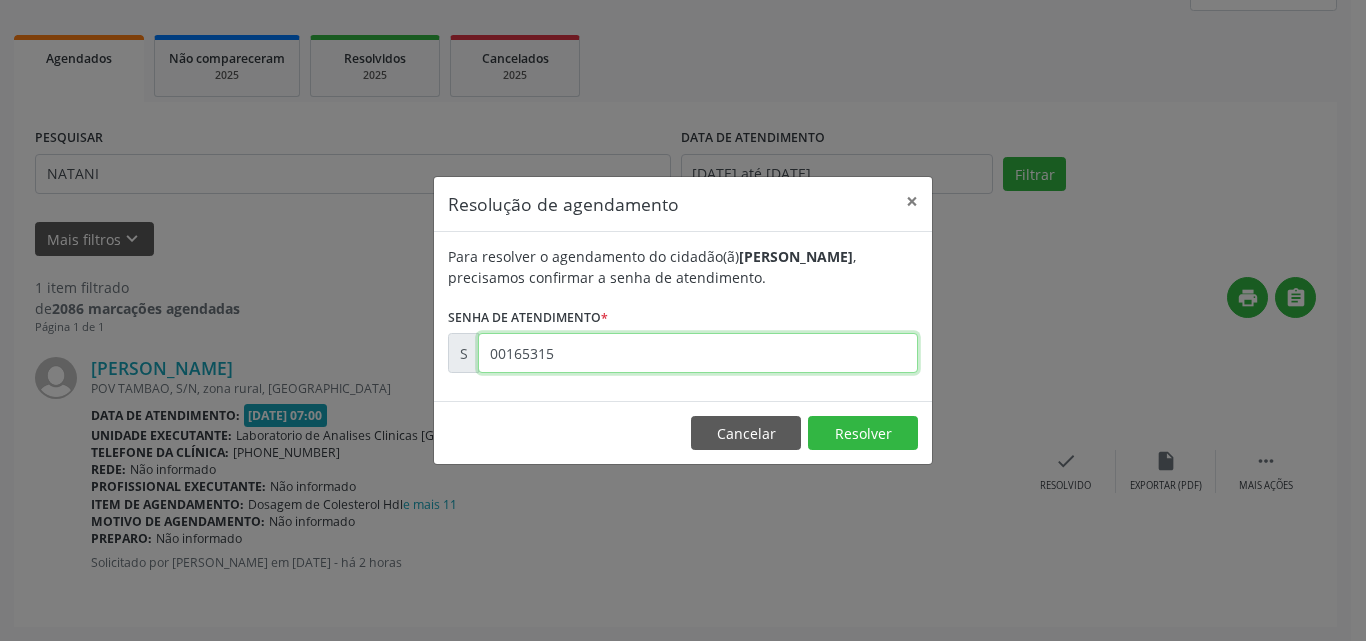 type on "00165315" 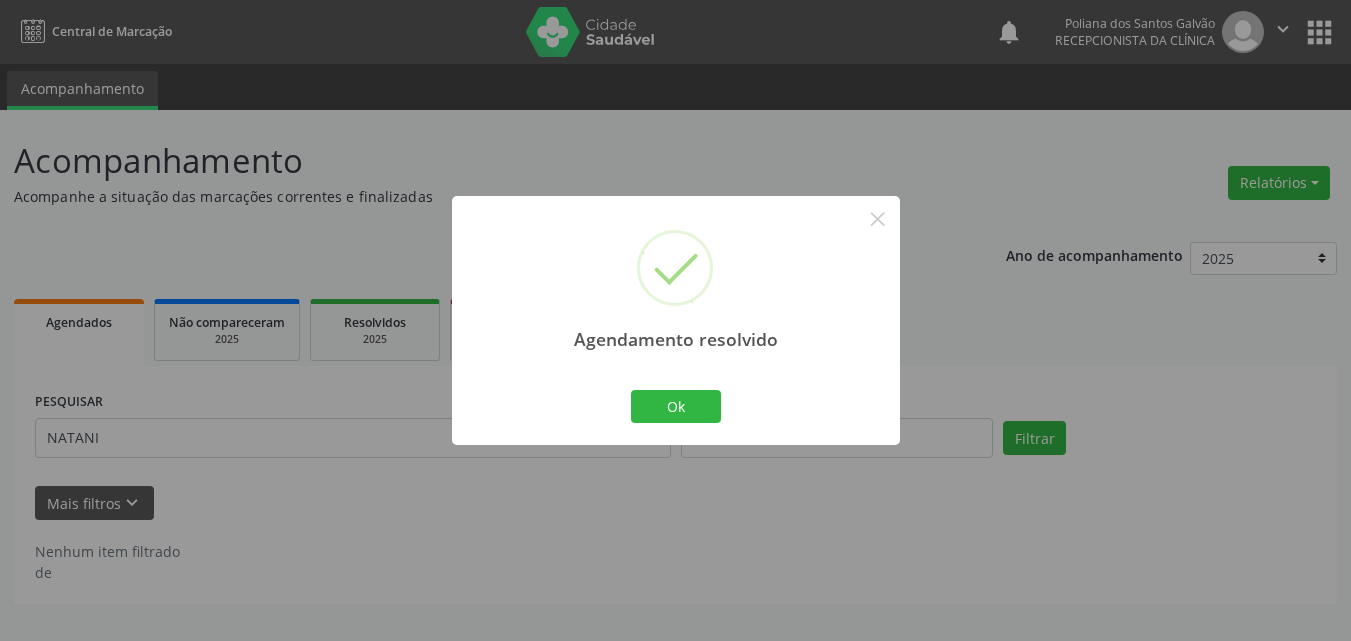 scroll, scrollTop: 0, scrollLeft: 0, axis: both 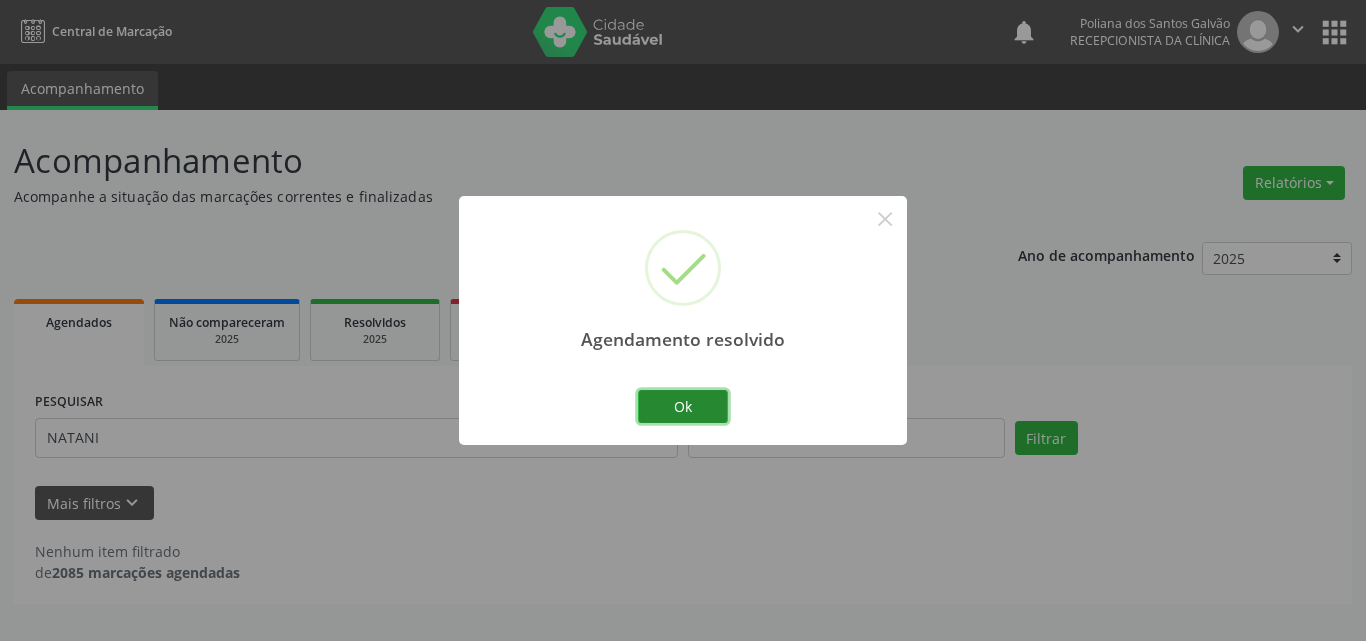 click on "Ok" at bounding box center [683, 407] 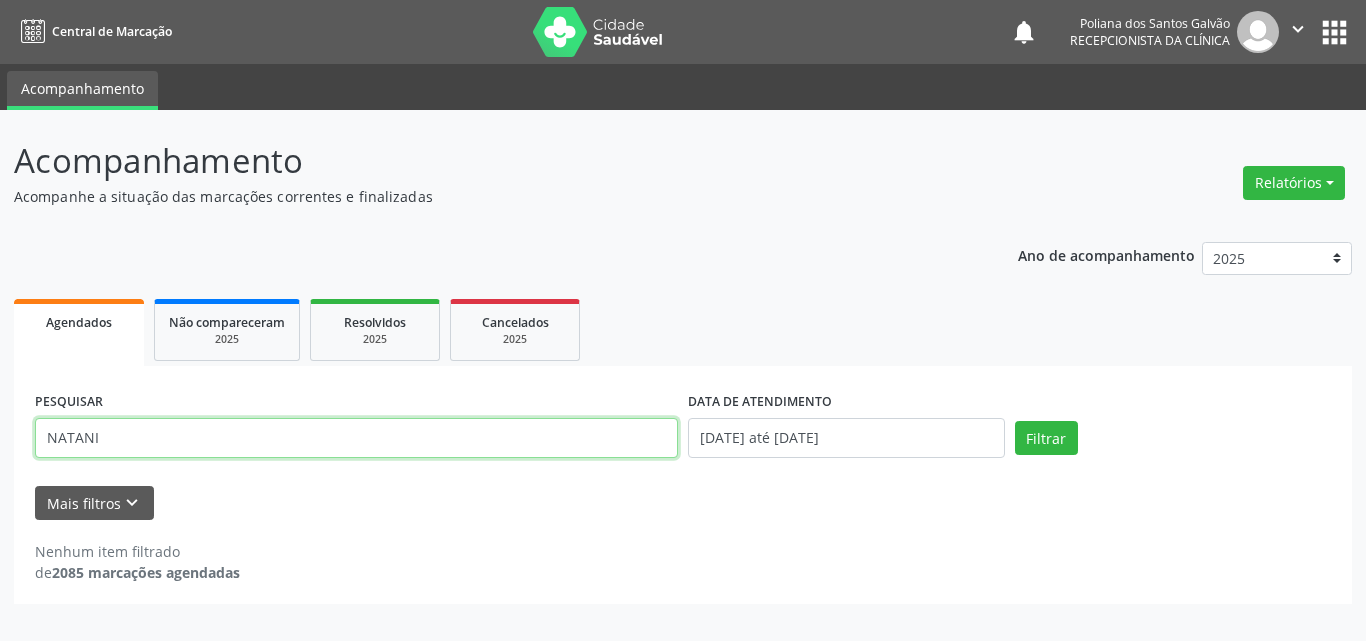 drag, startPoint x: 573, startPoint y: 437, endPoint x: 0, endPoint y: 45, distance: 694.25714 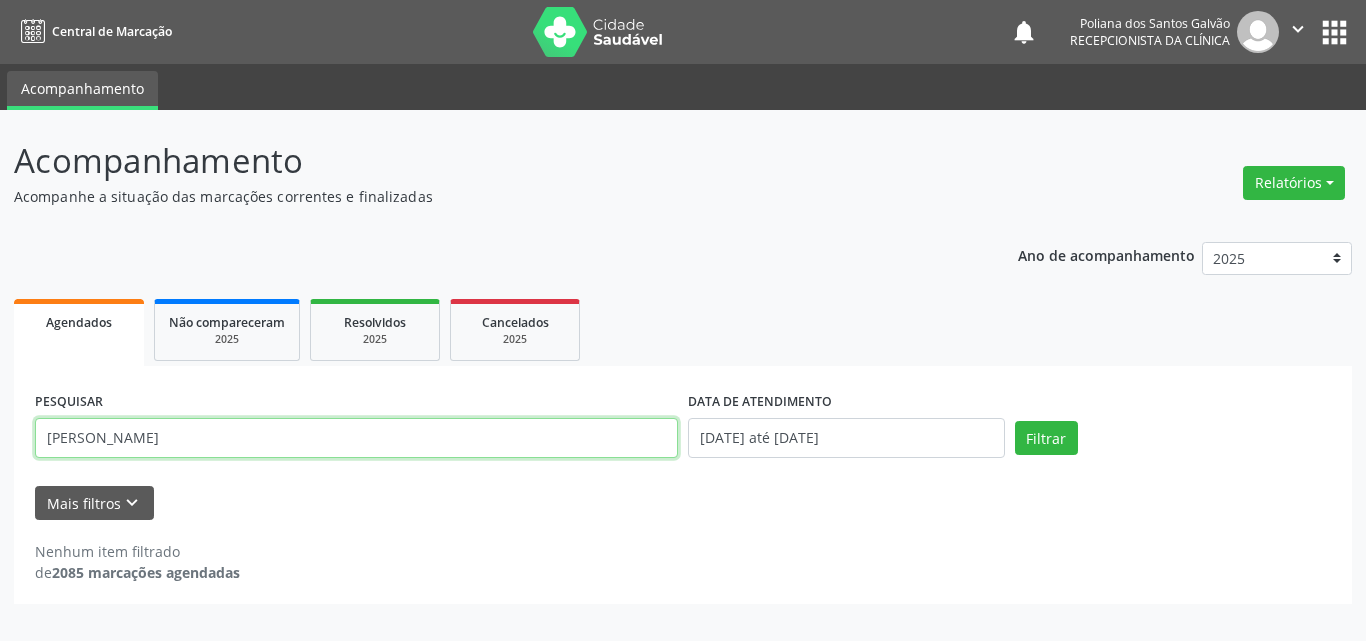 type on "[PERSON_NAME]" 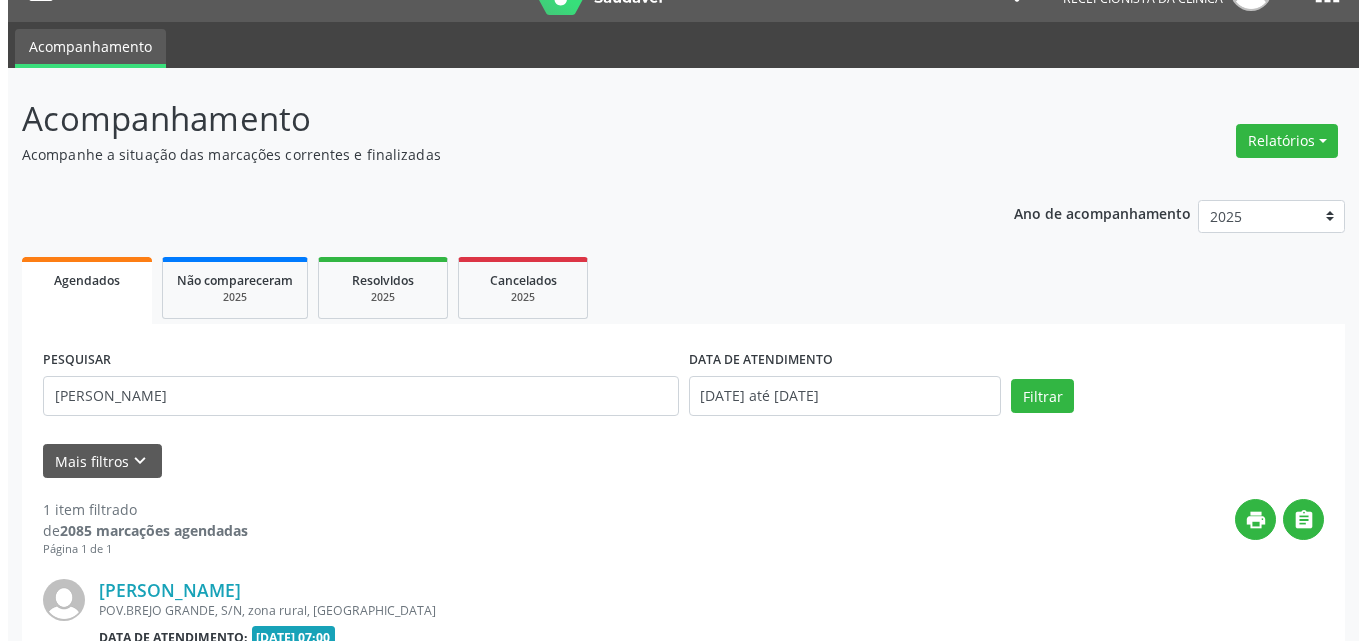scroll, scrollTop: 264, scrollLeft: 0, axis: vertical 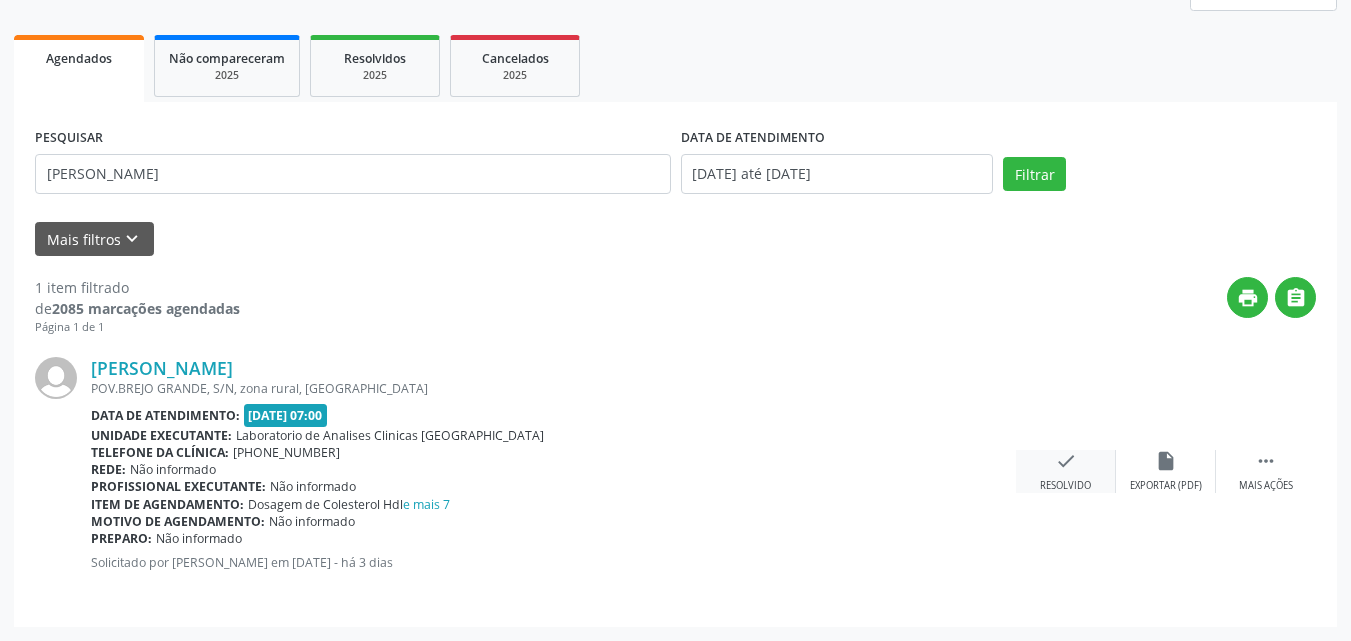 click on "check
Resolvido" at bounding box center (1066, 471) 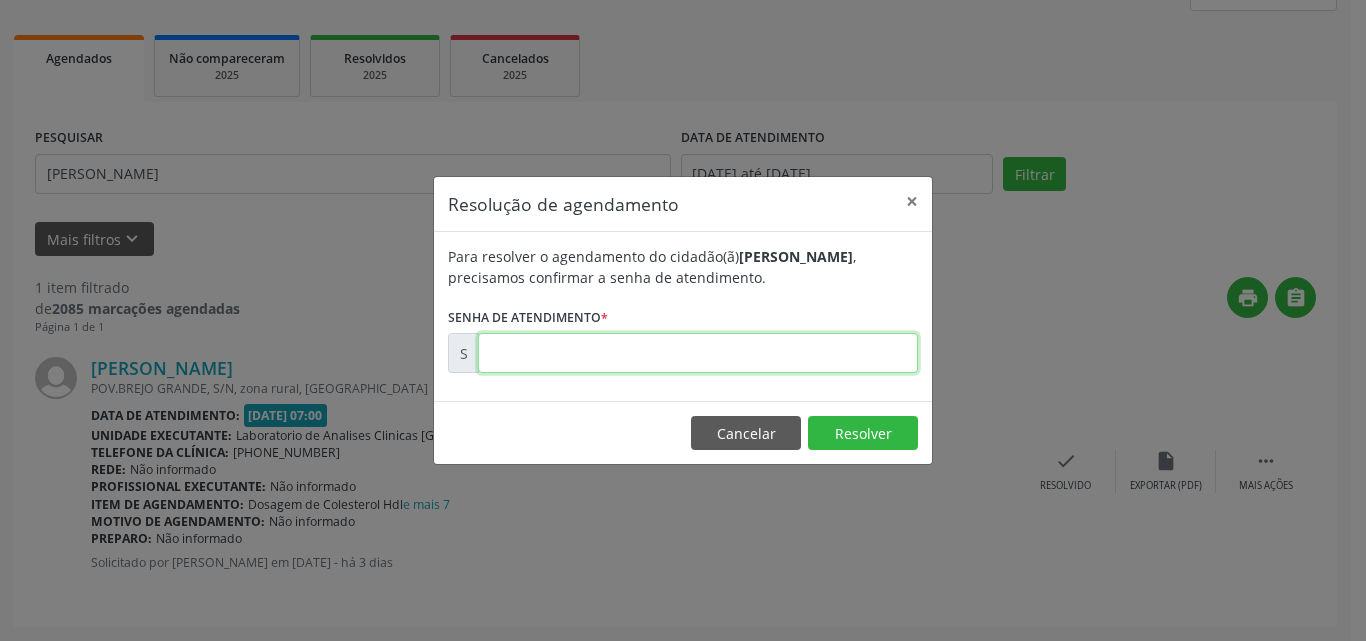 click at bounding box center (698, 353) 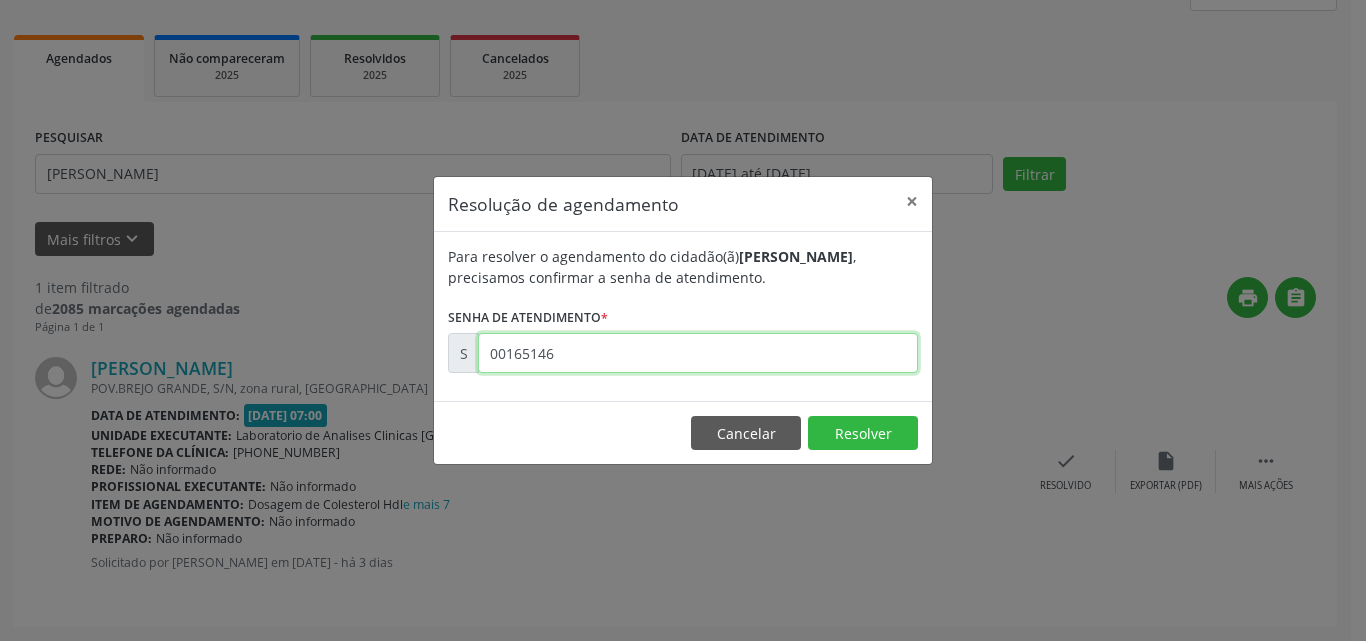 type on "00165146" 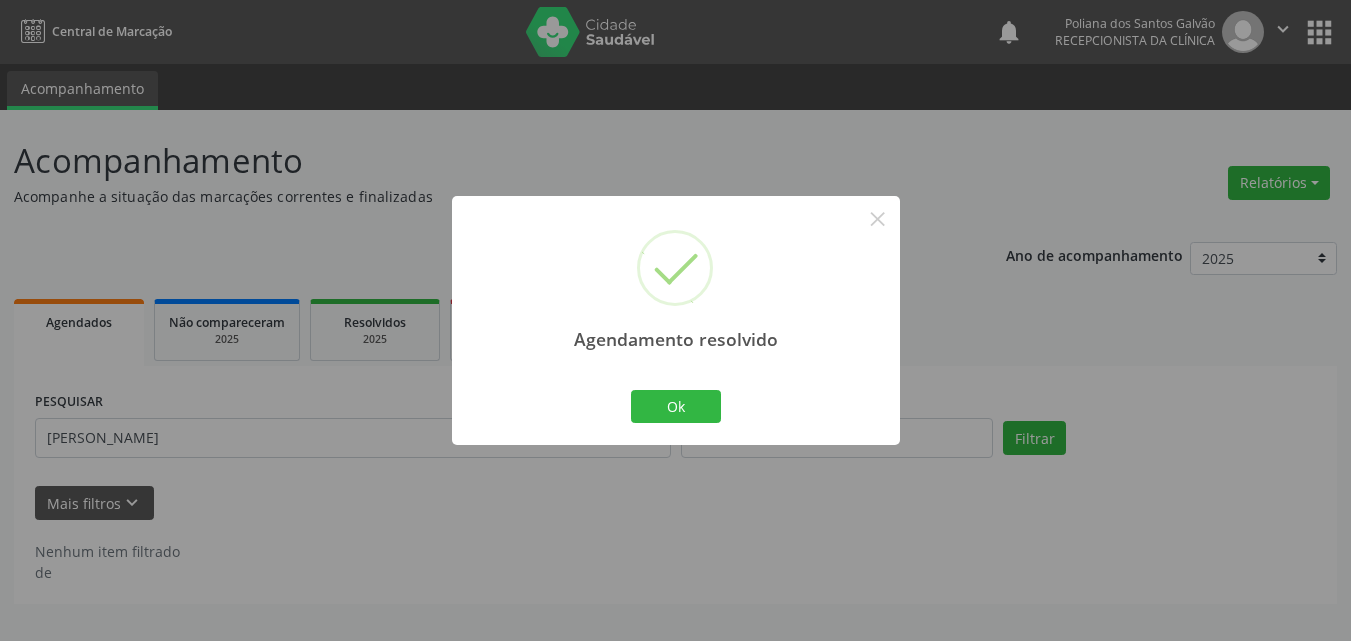scroll, scrollTop: 0, scrollLeft: 0, axis: both 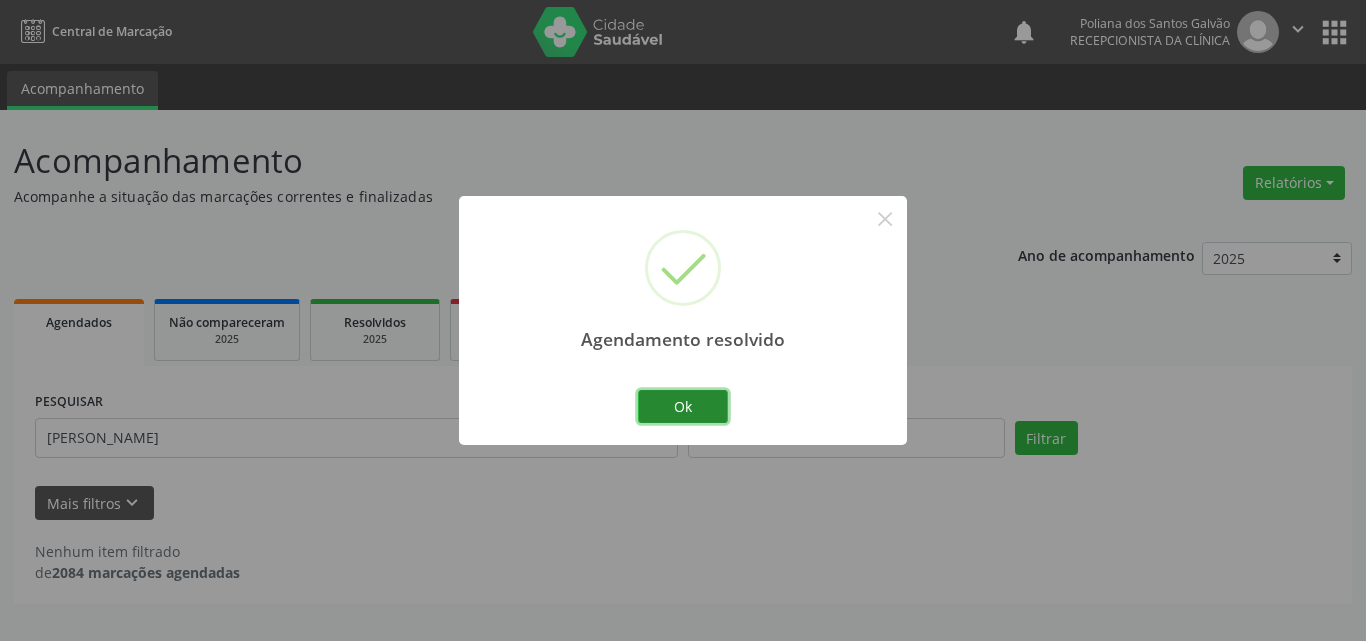 click on "Ok" at bounding box center (683, 407) 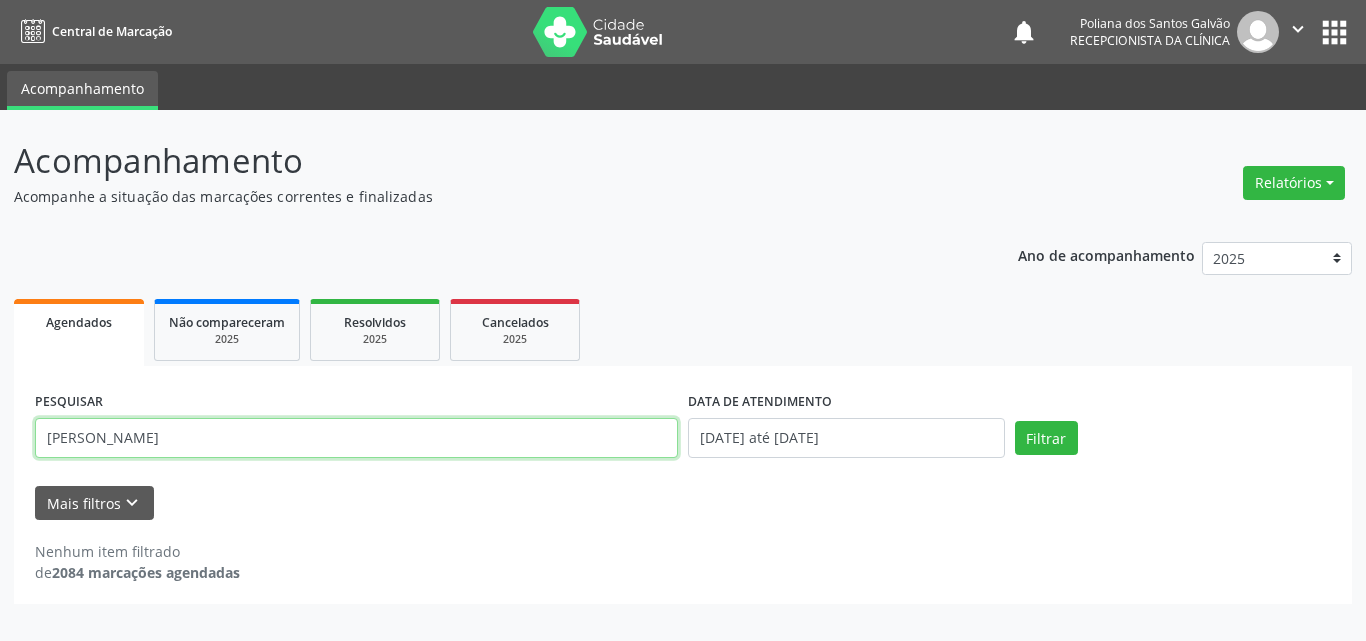 drag, startPoint x: 0, startPoint y: 293, endPoint x: 0, endPoint y: 194, distance: 99 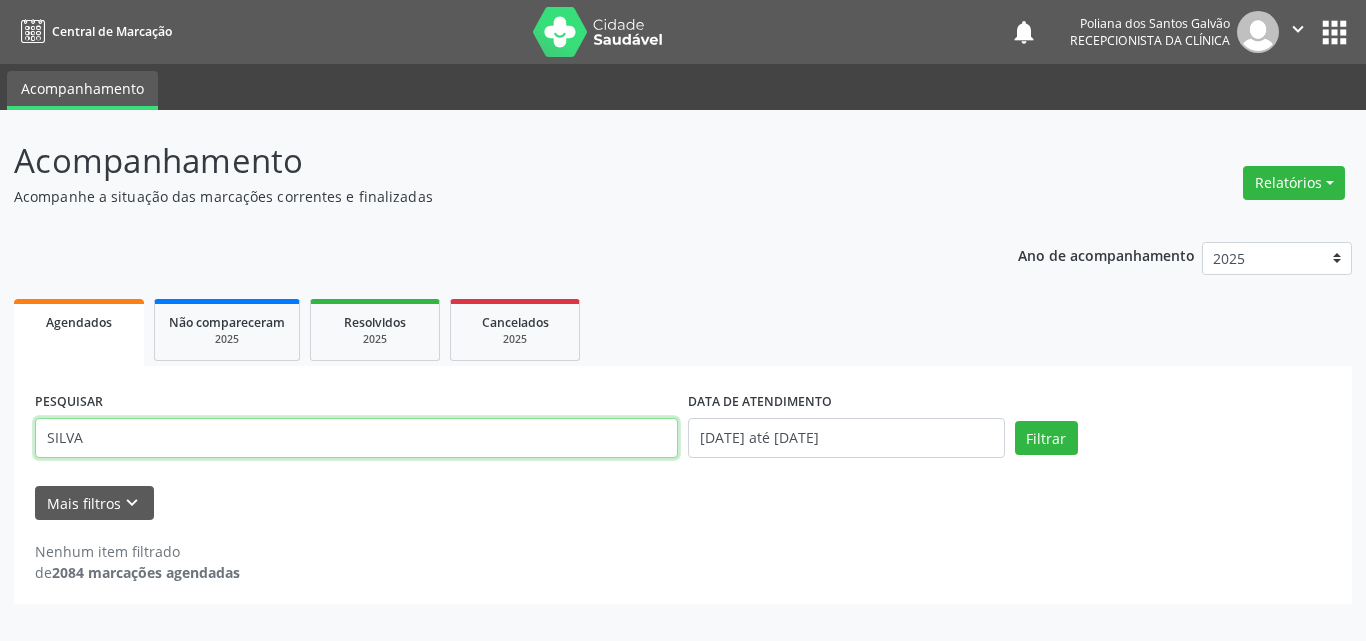 click on "Filtrar" at bounding box center [1046, 438] 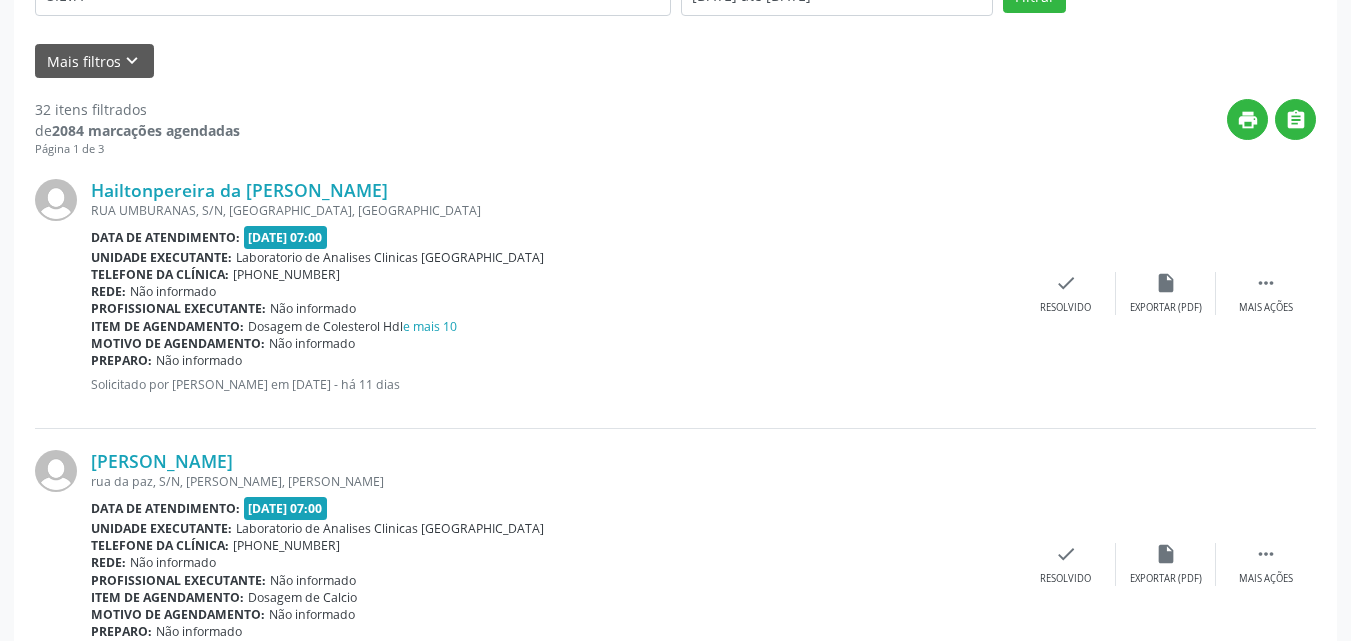 scroll, scrollTop: 342, scrollLeft: 0, axis: vertical 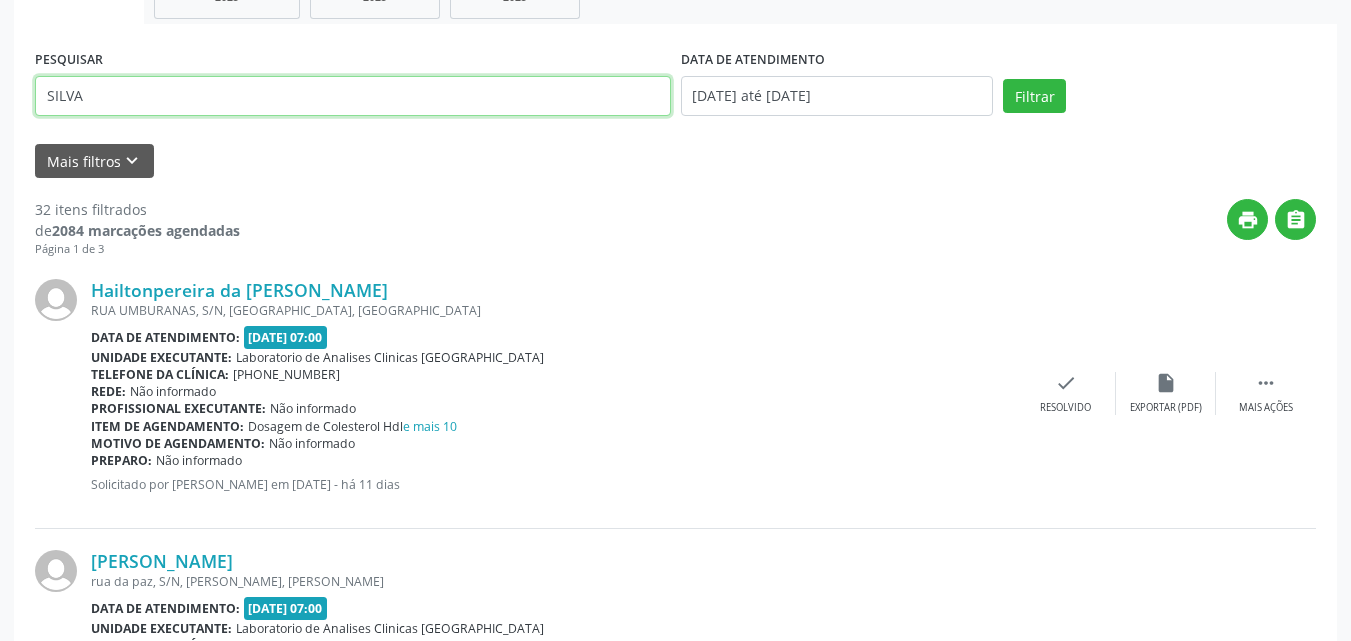 click on "SILVA" at bounding box center [353, 96] 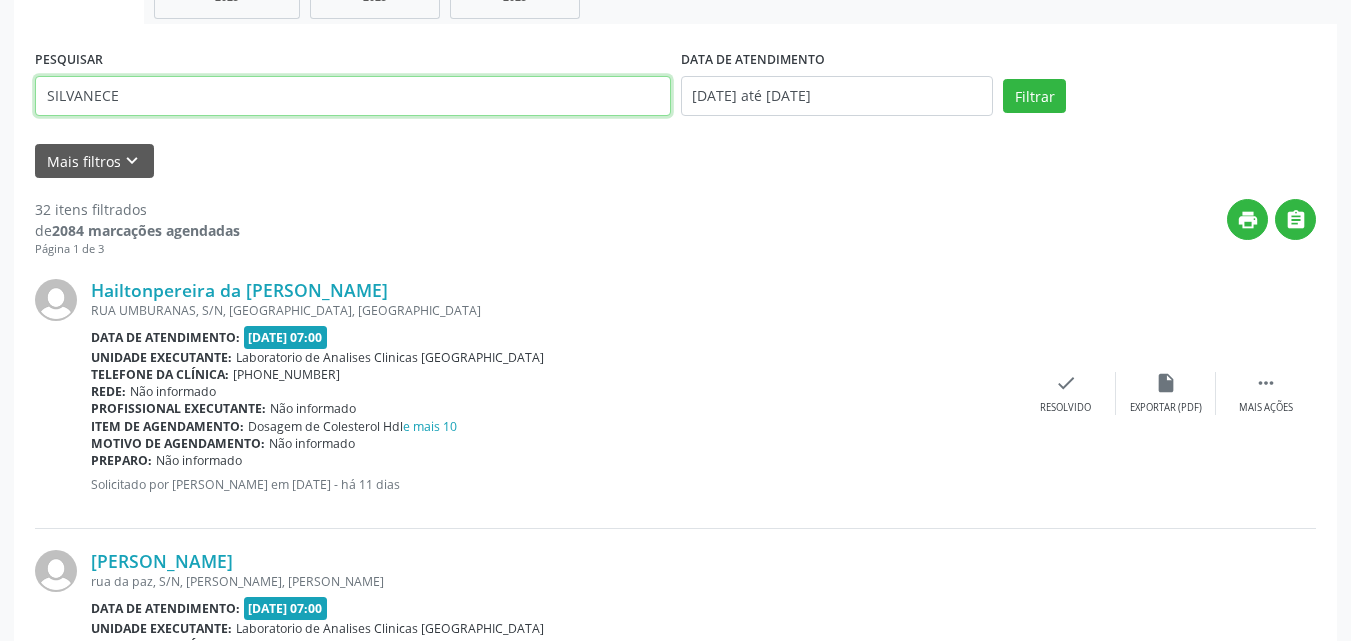 type on "SILVANECE" 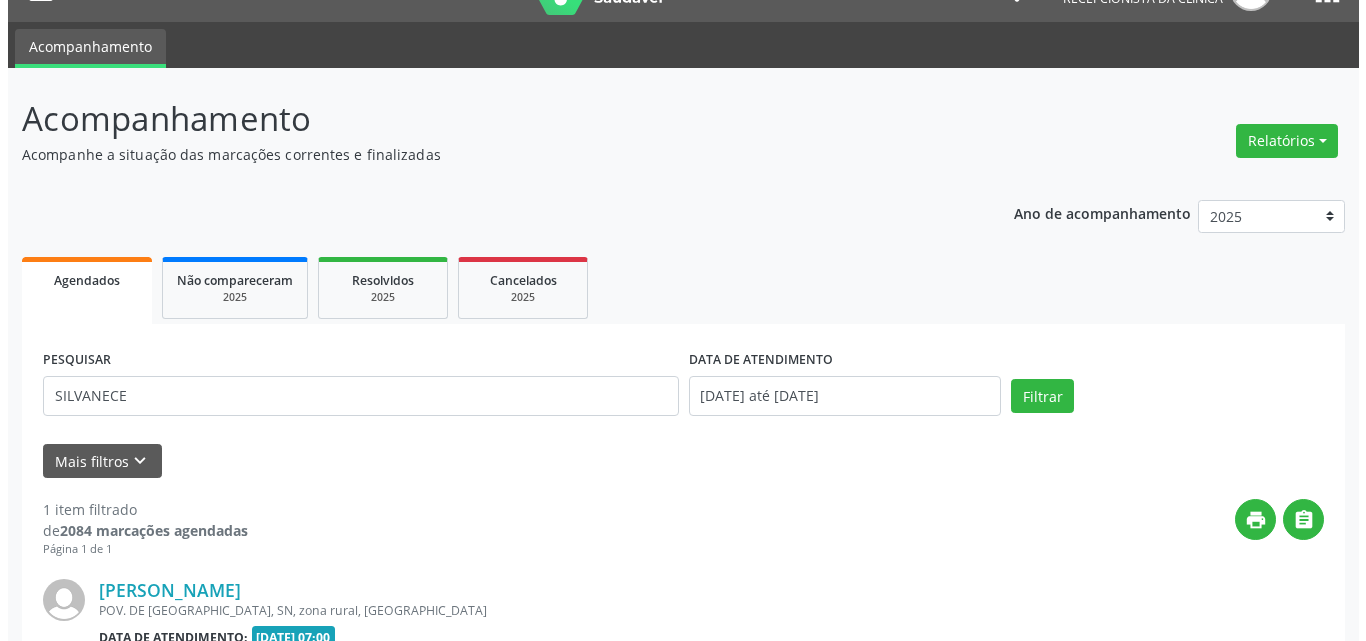 scroll, scrollTop: 264, scrollLeft: 0, axis: vertical 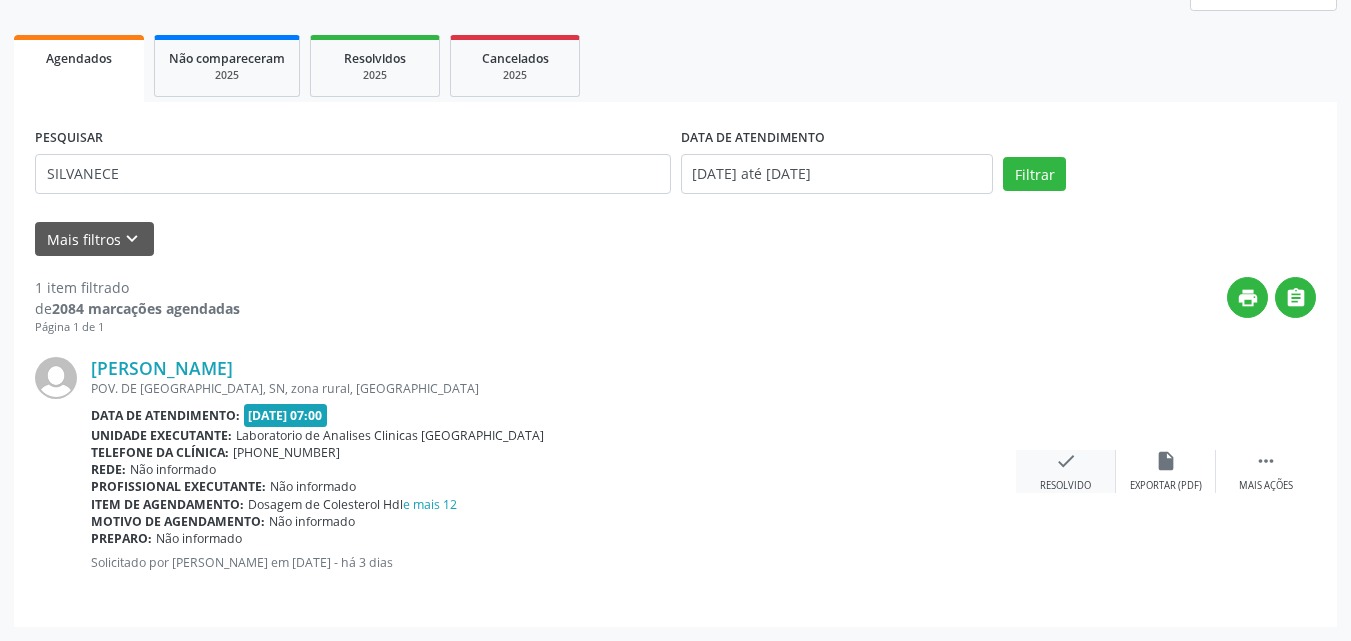 click on "check" at bounding box center [1066, 461] 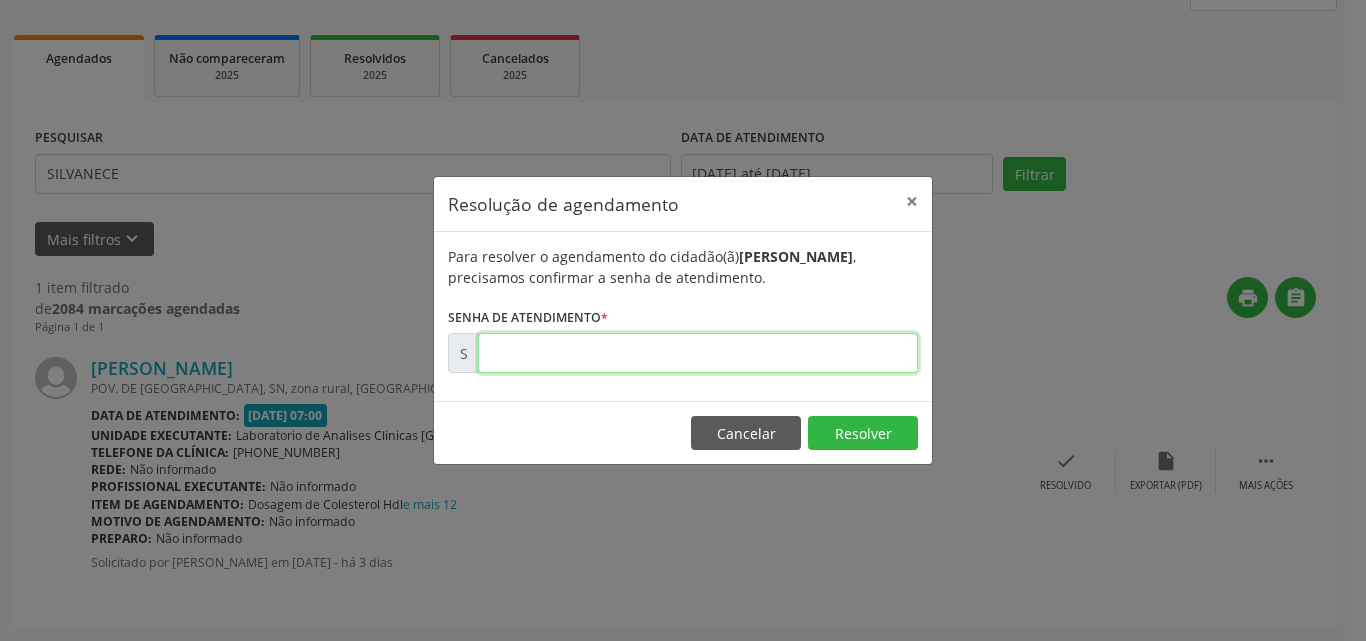 drag, startPoint x: 1072, startPoint y: 462, endPoint x: 819, endPoint y: 341, distance: 280.44608 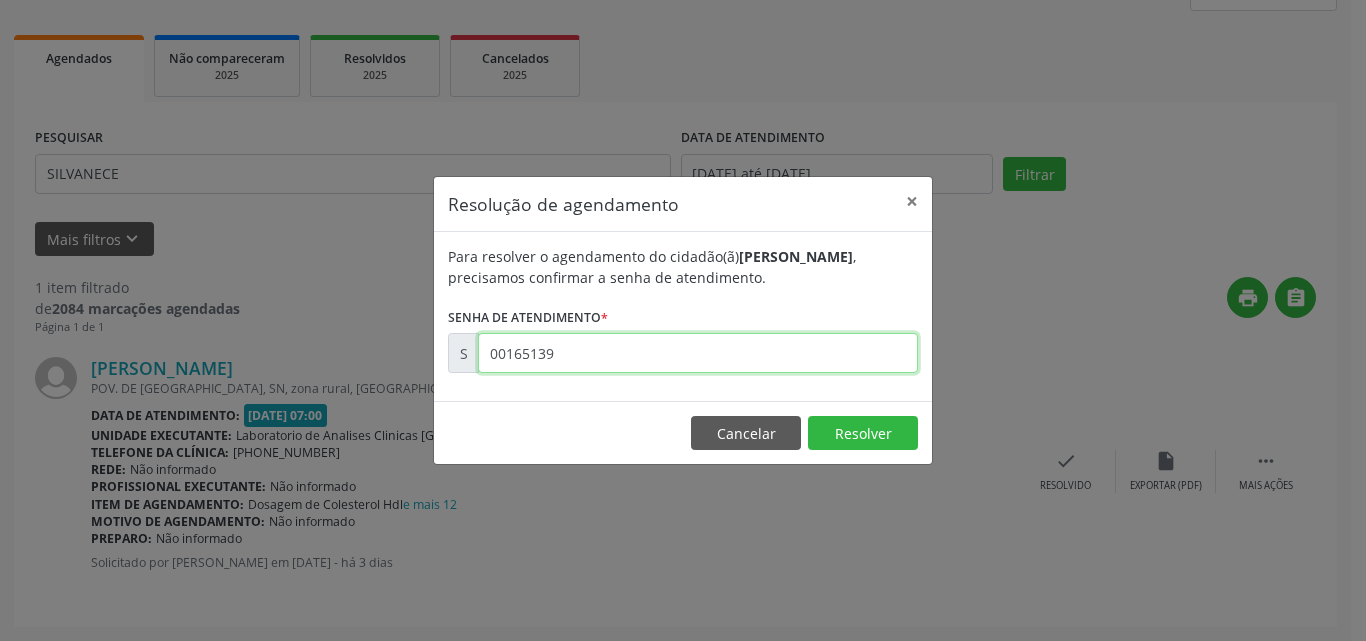 type on "00165139" 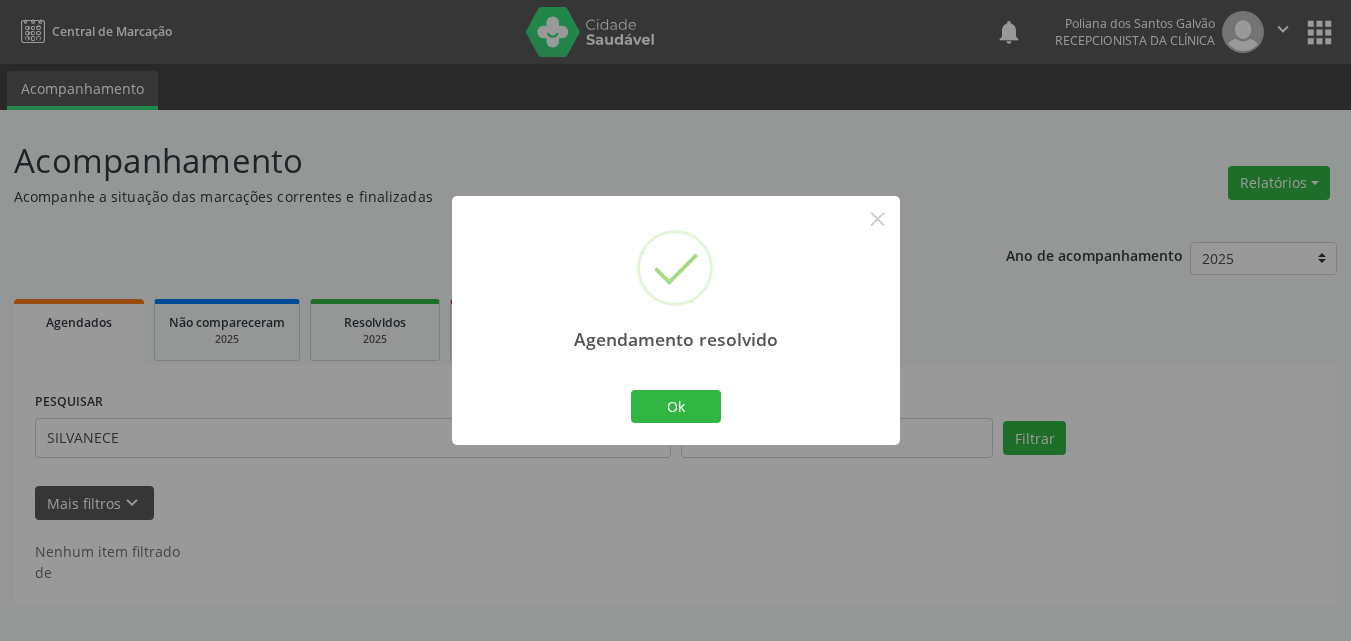 scroll, scrollTop: 0, scrollLeft: 0, axis: both 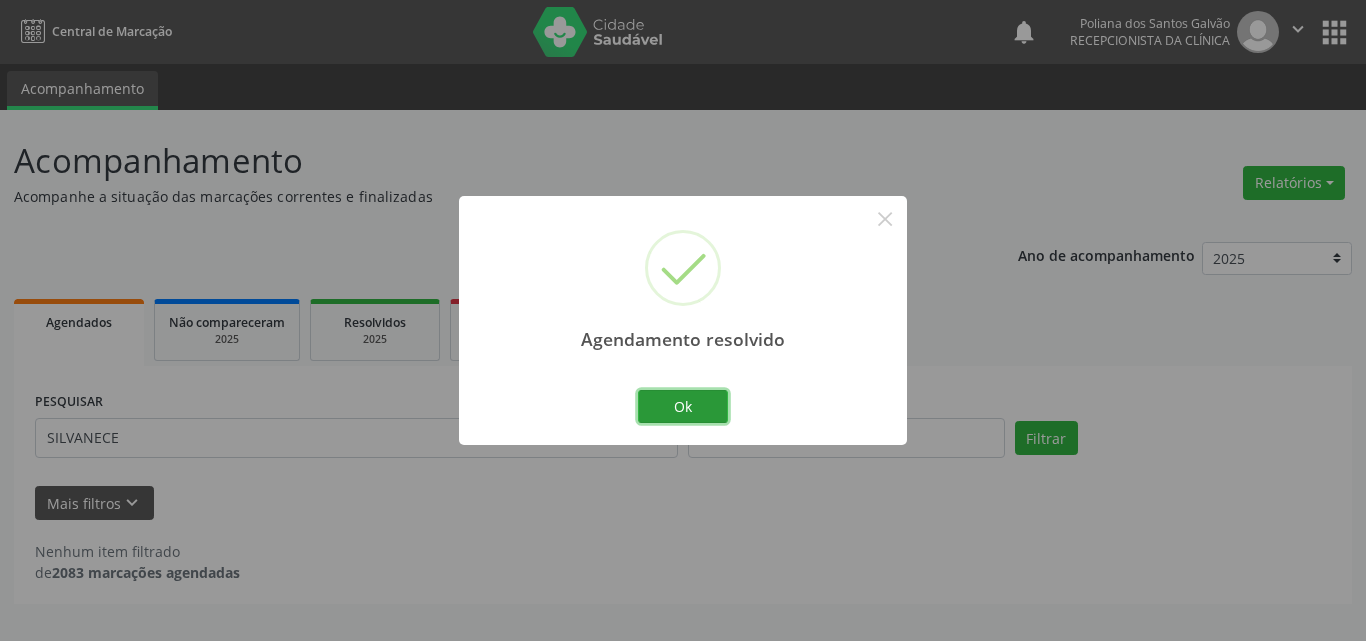 drag, startPoint x: 691, startPoint y: 409, endPoint x: 590, endPoint y: 423, distance: 101.96568 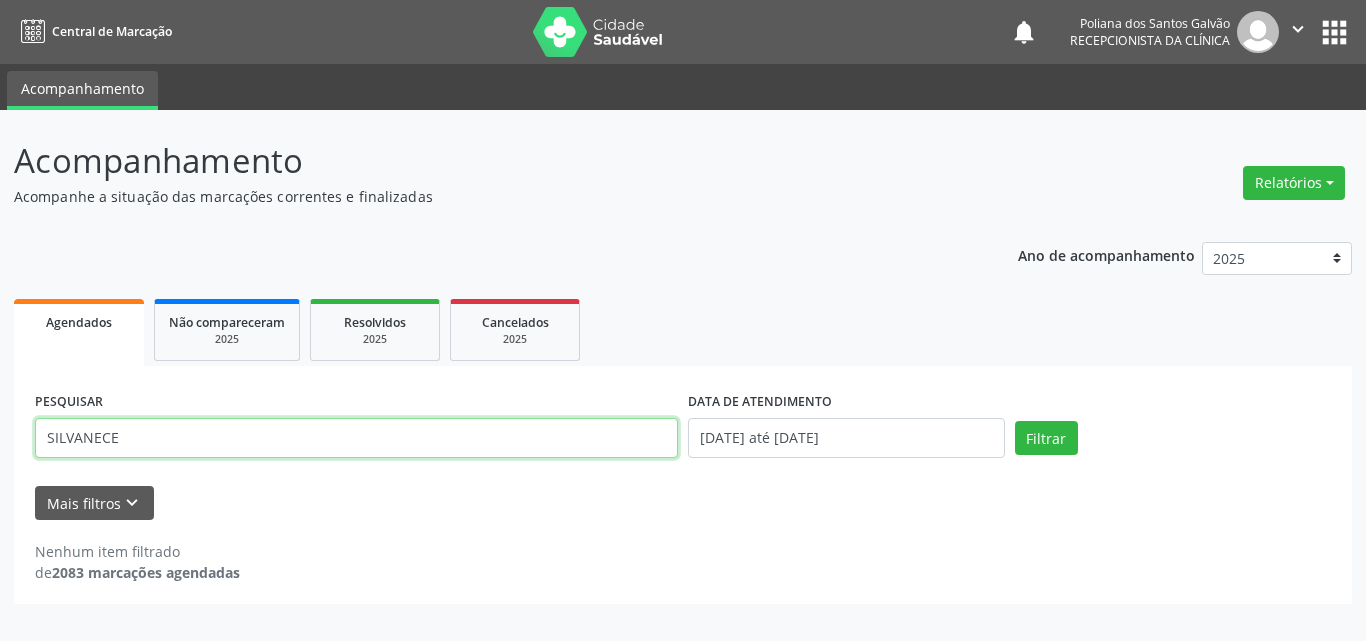 drag, startPoint x: 123, startPoint y: 338, endPoint x: 0, endPoint y: 97, distance: 270.57346 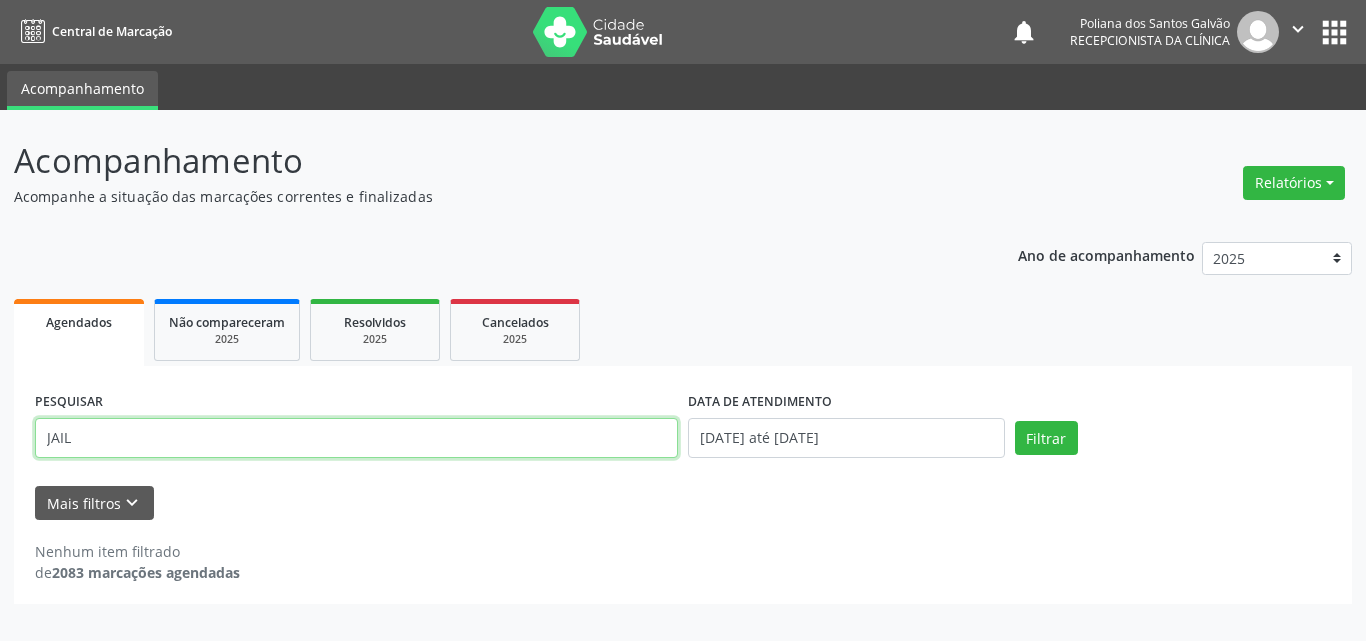 type on "JAIL" 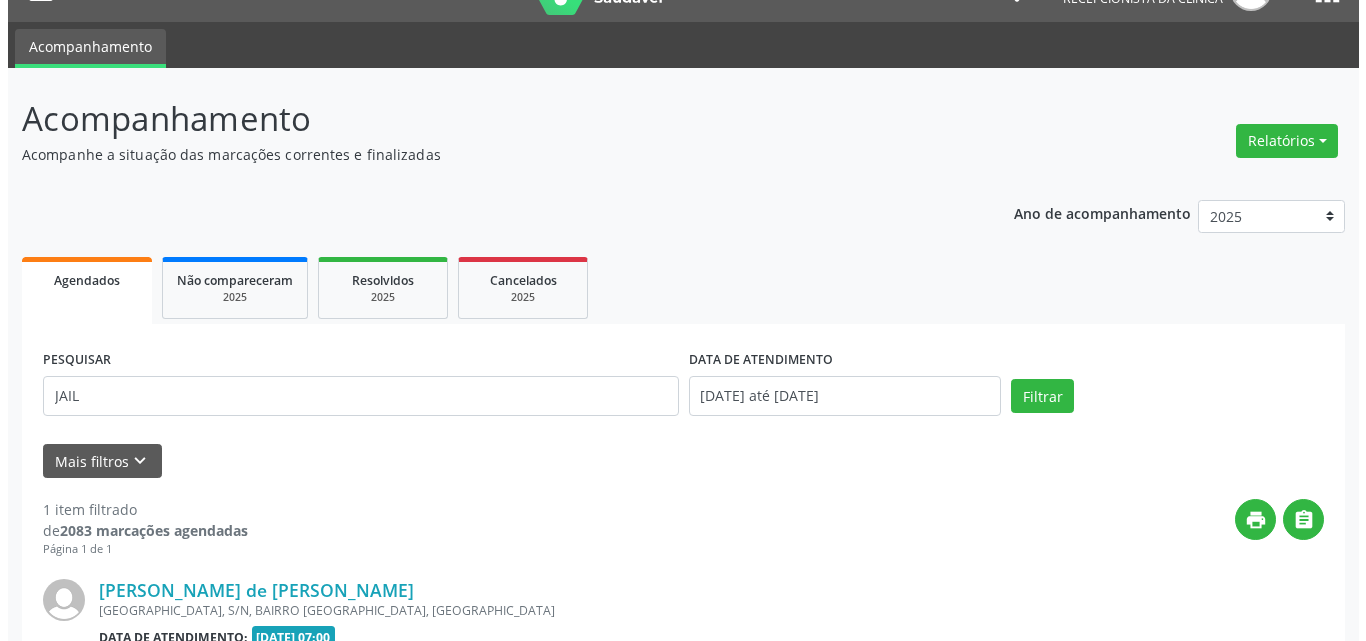scroll, scrollTop: 264, scrollLeft: 0, axis: vertical 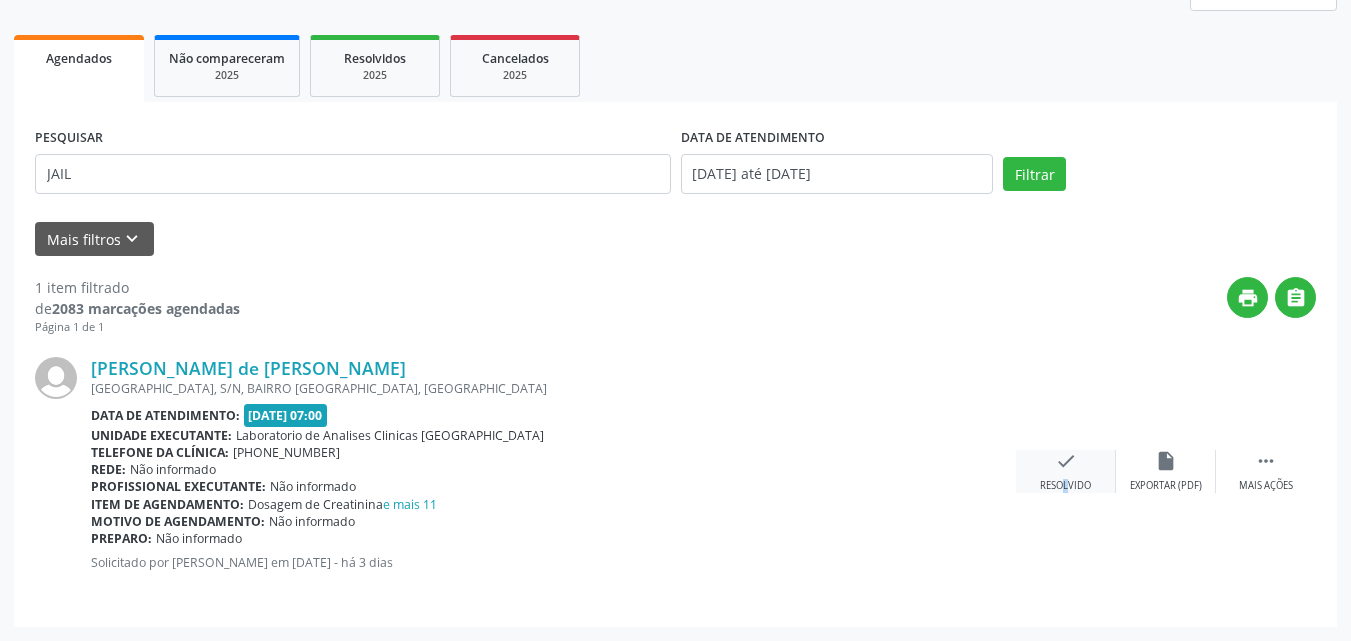 click on "check
Resolvido" at bounding box center (1066, 471) 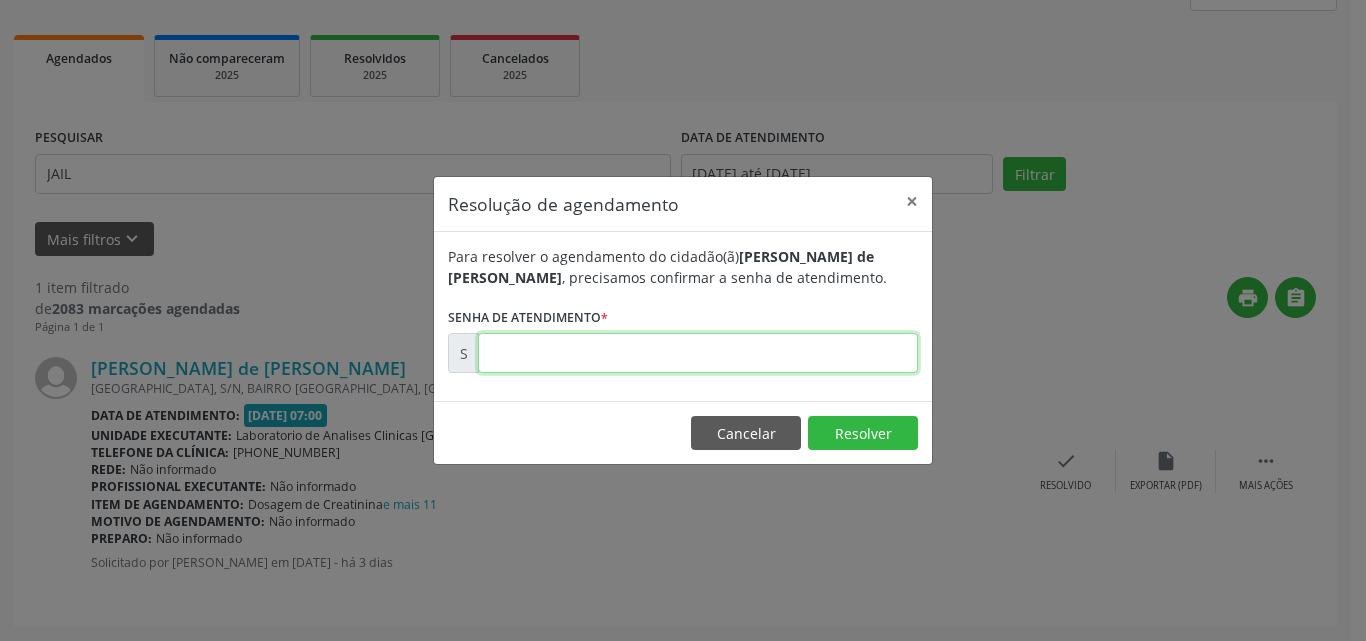 click at bounding box center (698, 353) 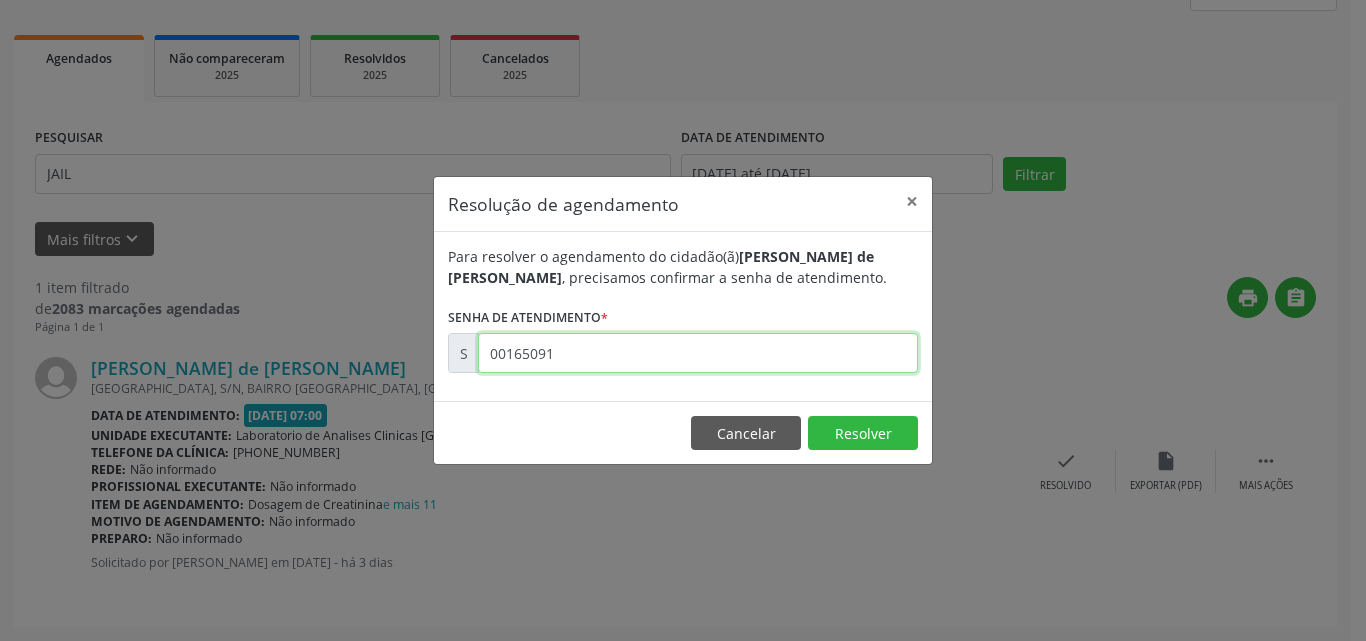 type on "00165091" 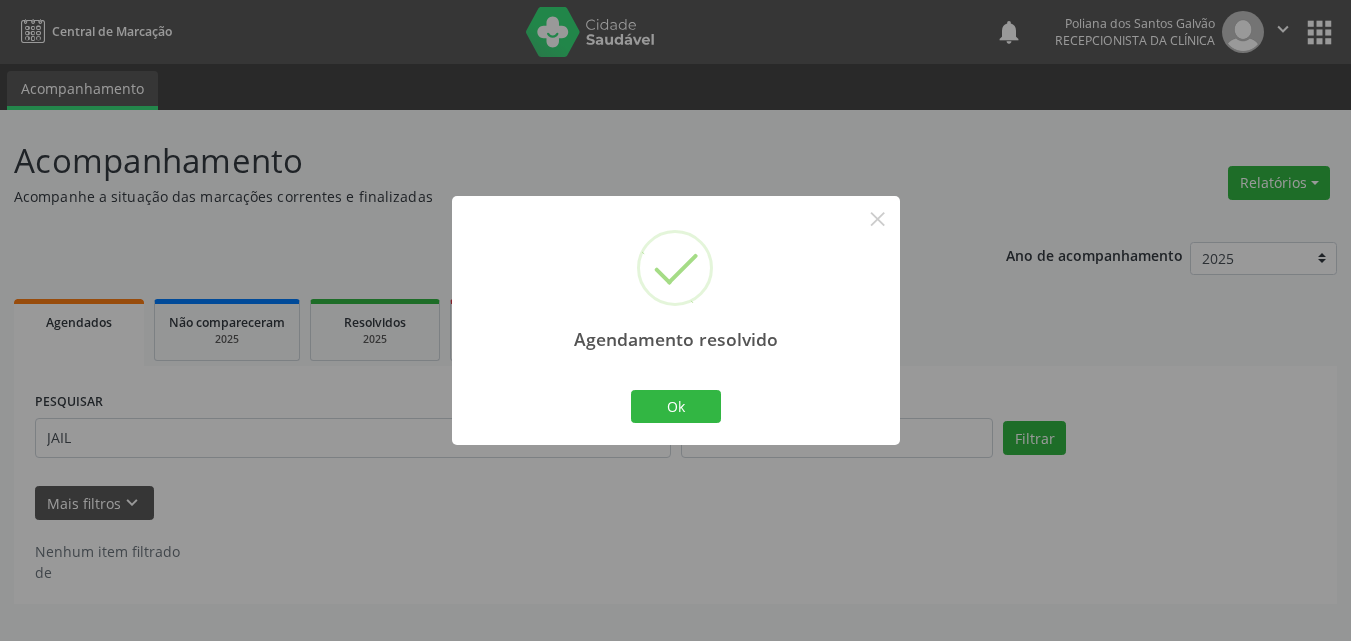 scroll, scrollTop: 0, scrollLeft: 0, axis: both 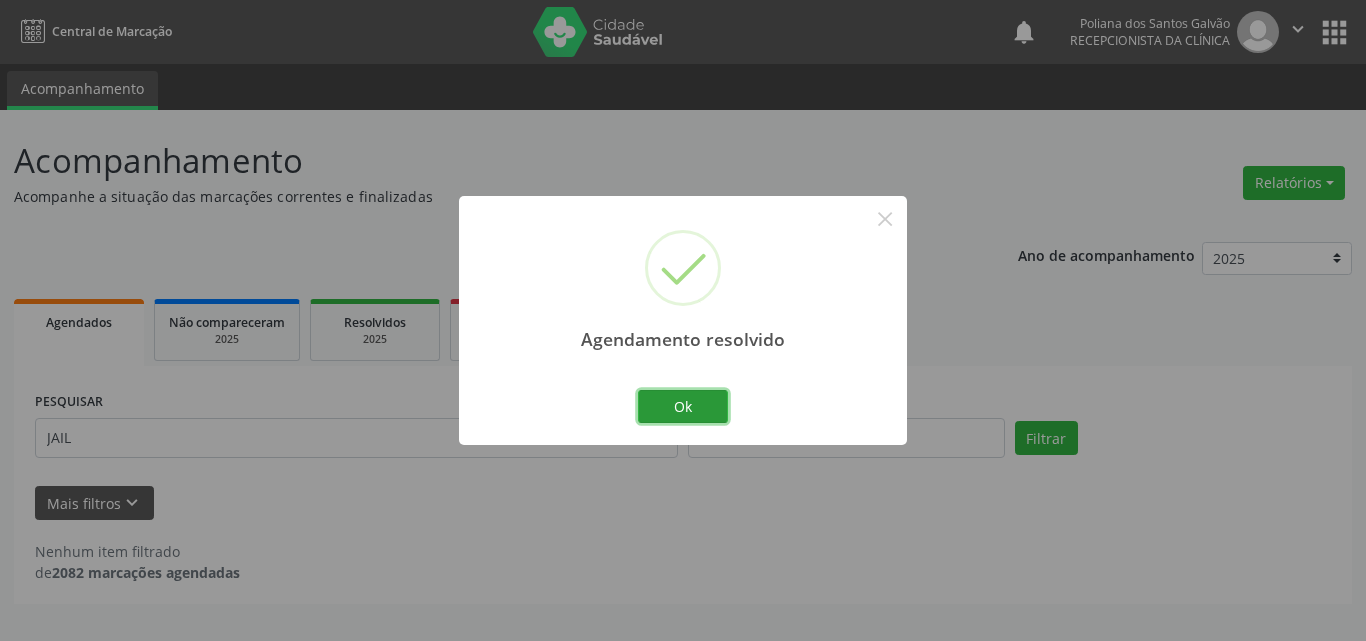 click on "Ok" at bounding box center (683, 407) 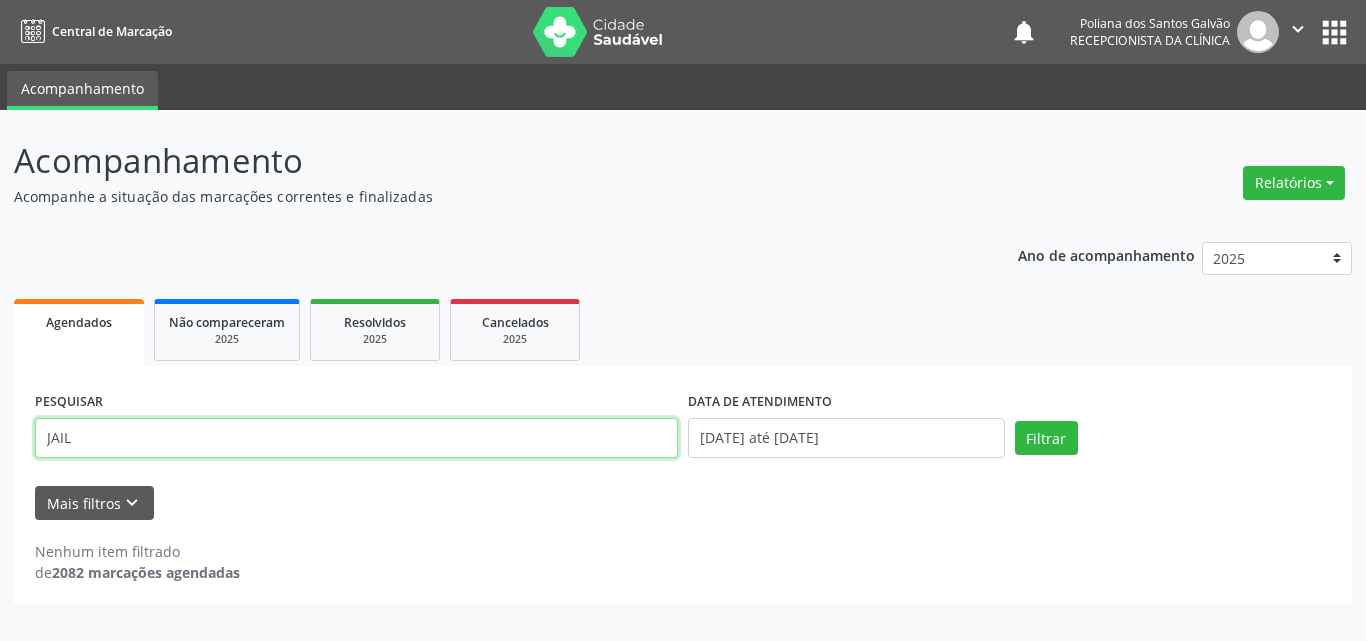 drag, startPoint x: 0, startPoint y: 191, endPoint x: 0, endPoint y: 55, distance: 136 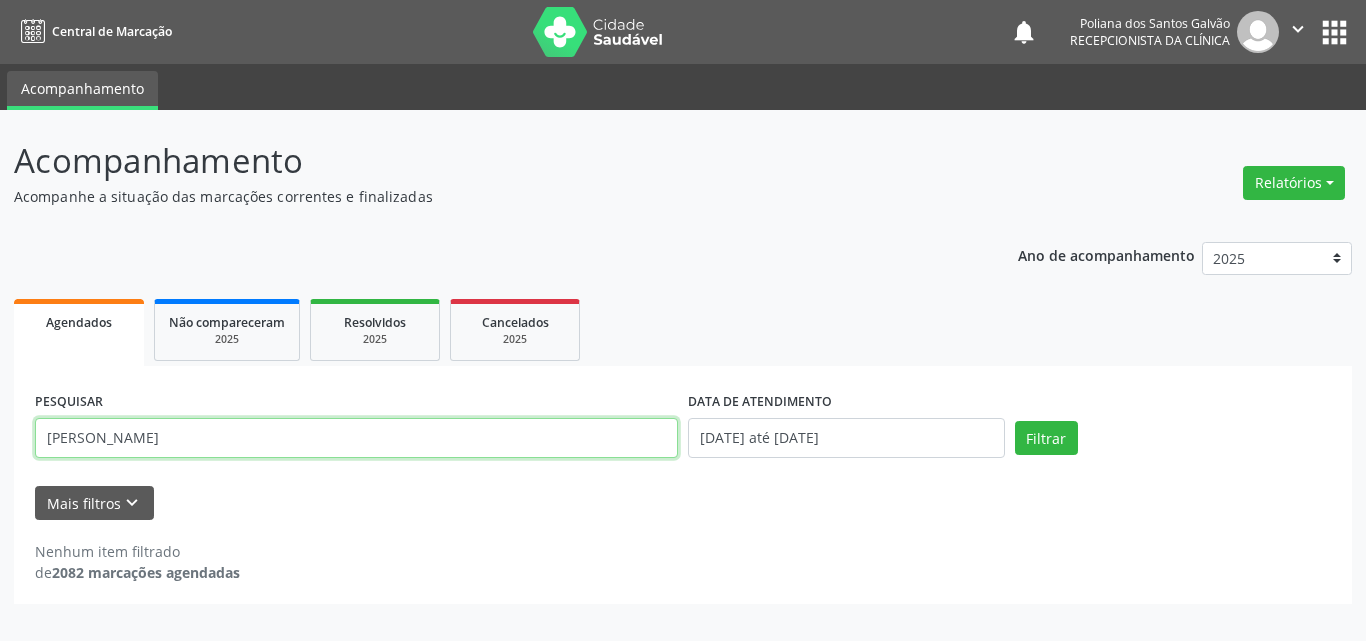 type on "[PERSON_NAME]" 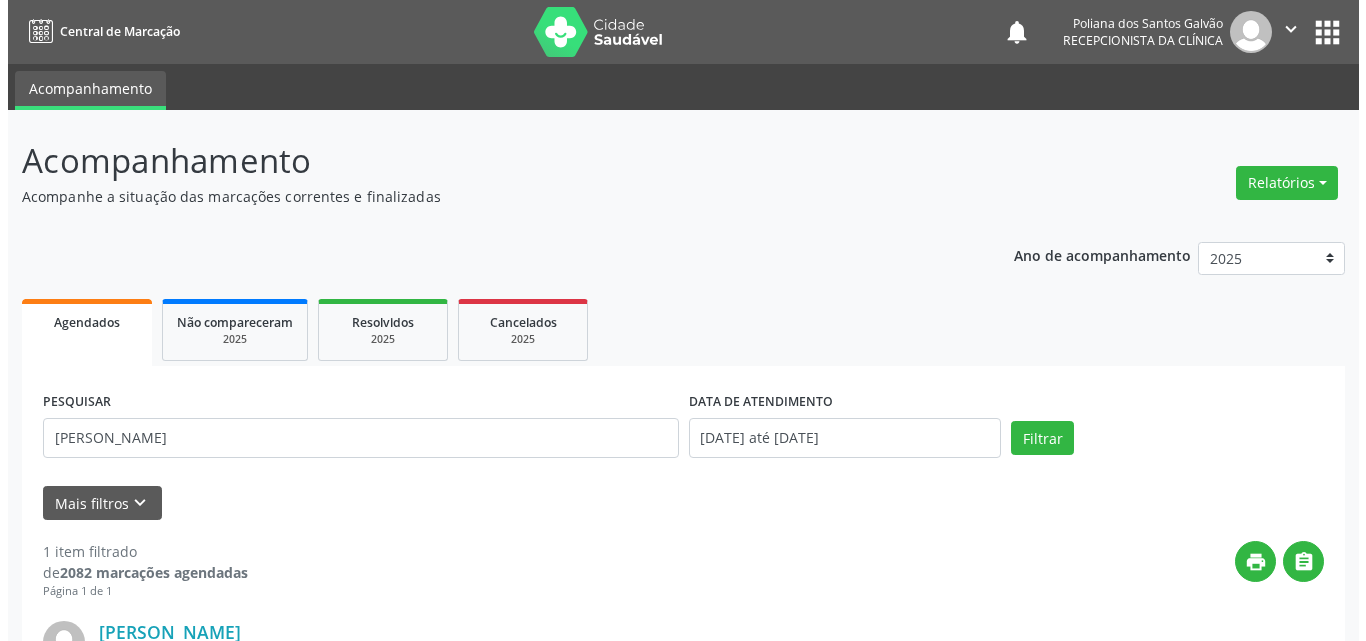 scroll, scrollTop: 264, scrollLeft: 0, axis: vertical 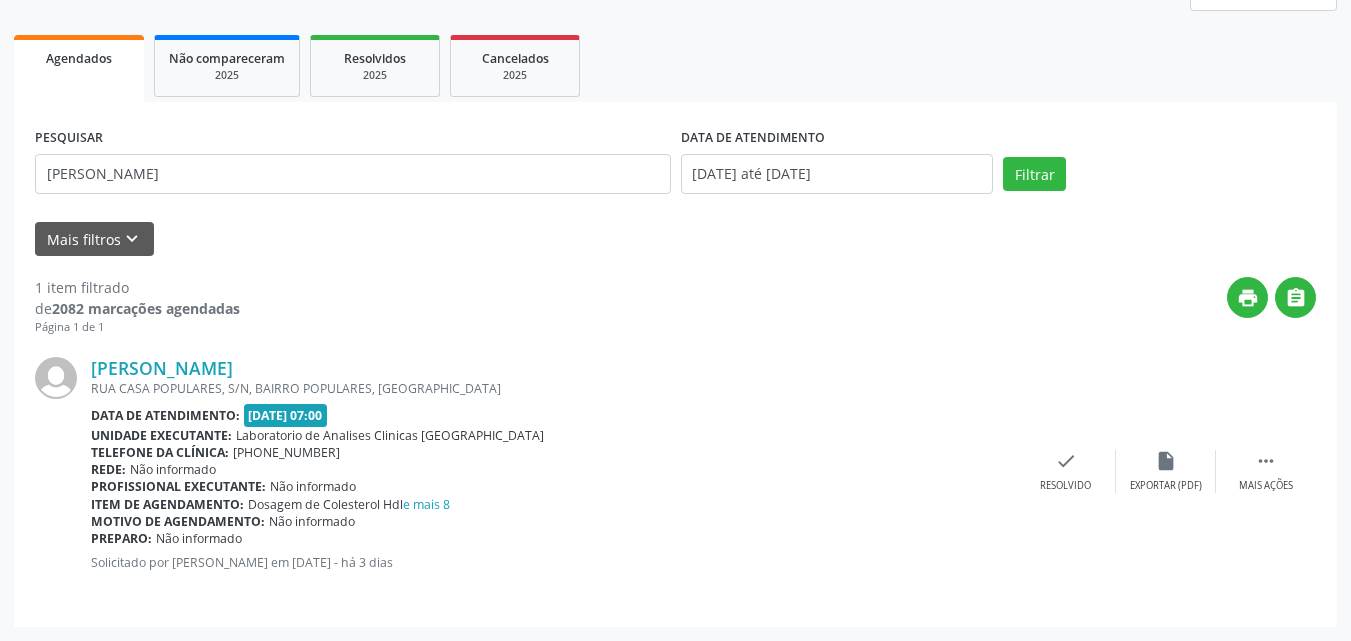 click on "[PERSON_NAME]
[GEOGRAPHIC_DATA], S/N, BAIRRO POPULARES, [GEOGRAPHIC_DATA]
Data de atendimento:
[DATE] 07:00
Unidade executante:
Laboratorio de Analises Clinicas [GEOGRAPHIC_DATA]
Telefone da clínica:
[PHONE_NUMBER]
Rede:
Não informado
Profissional executante:
Não informado
Item de agendamento:
Dosagem de Colesterol Hdl
e mais 8
Motivo de agendamento:
Não informado
Preparo:
Não informado
Solicitado por [PERSON_NAME] em [DATE] - há 3 dias

Mais ações
insert_drive_file
Exportar (PDF)
check
Resolvido" at bounding box center [675, 471] 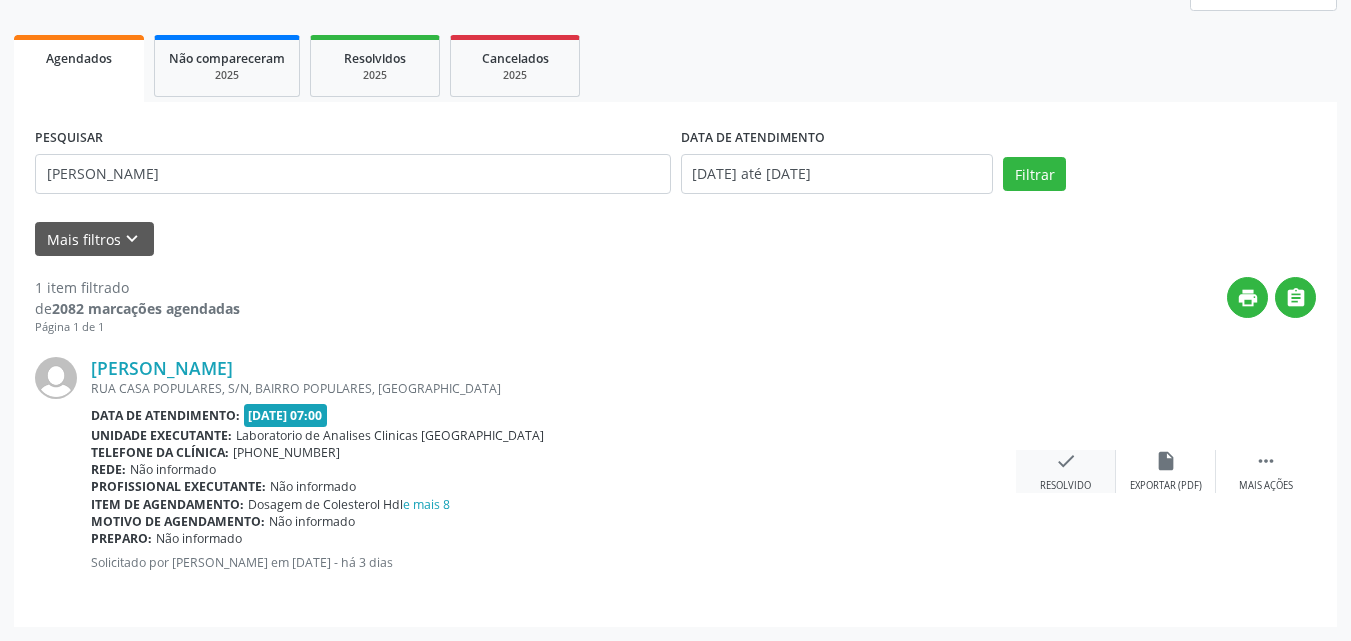 click on "check" at bounding box center (1066, 461) 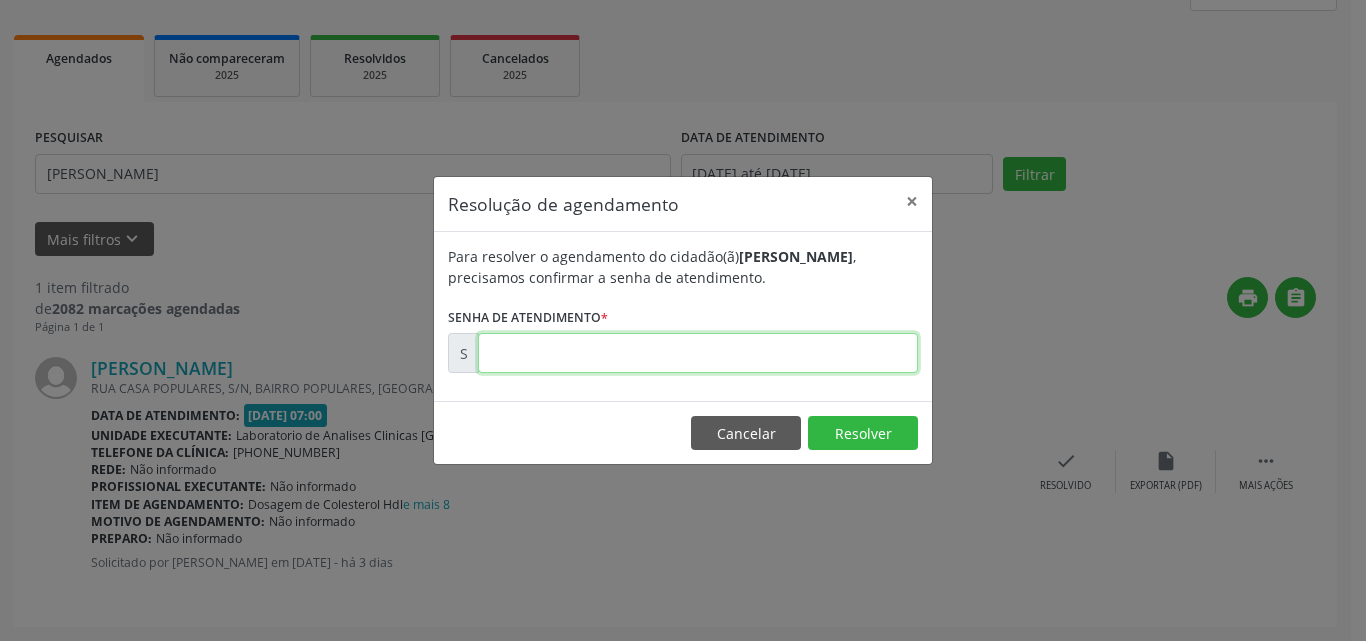 click at bounding box center (698, 353) 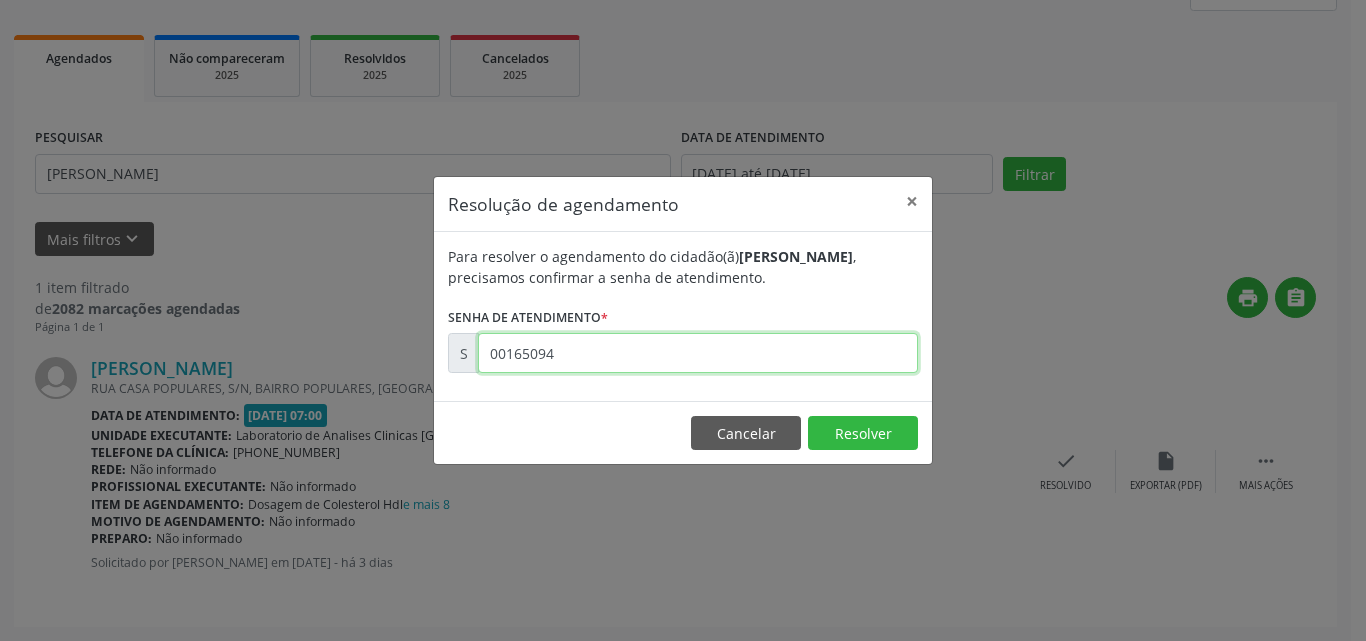 type on "00165094" 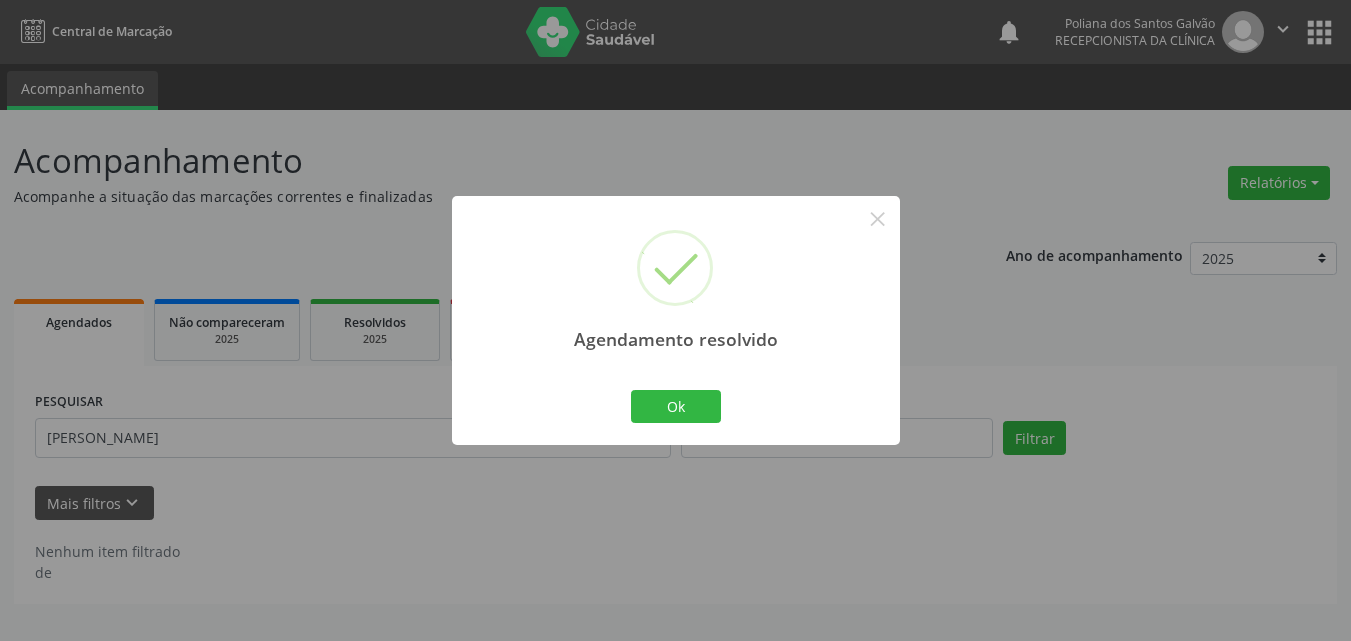 scroll, scrollTop: 0, scrollLeft: 0, axis: both 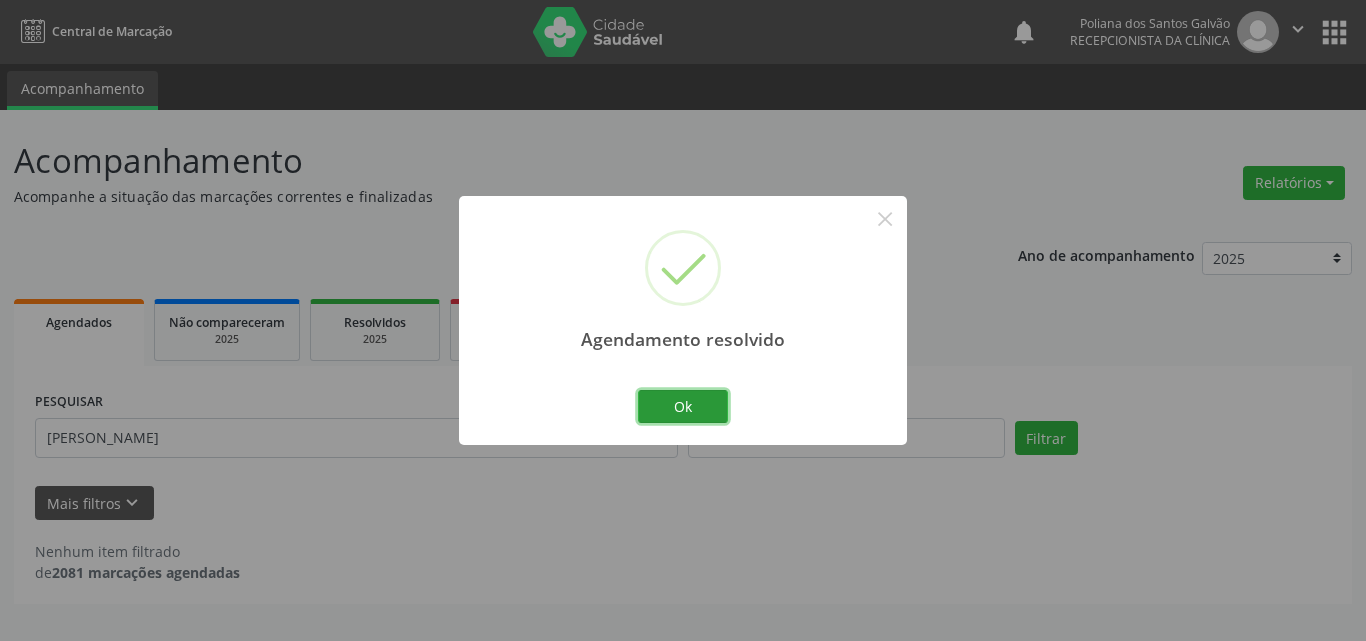 drag, startPoint x: 700, startPoint y: 413, endPoint x: 608, endPoint y: 427, distance: 93.05912 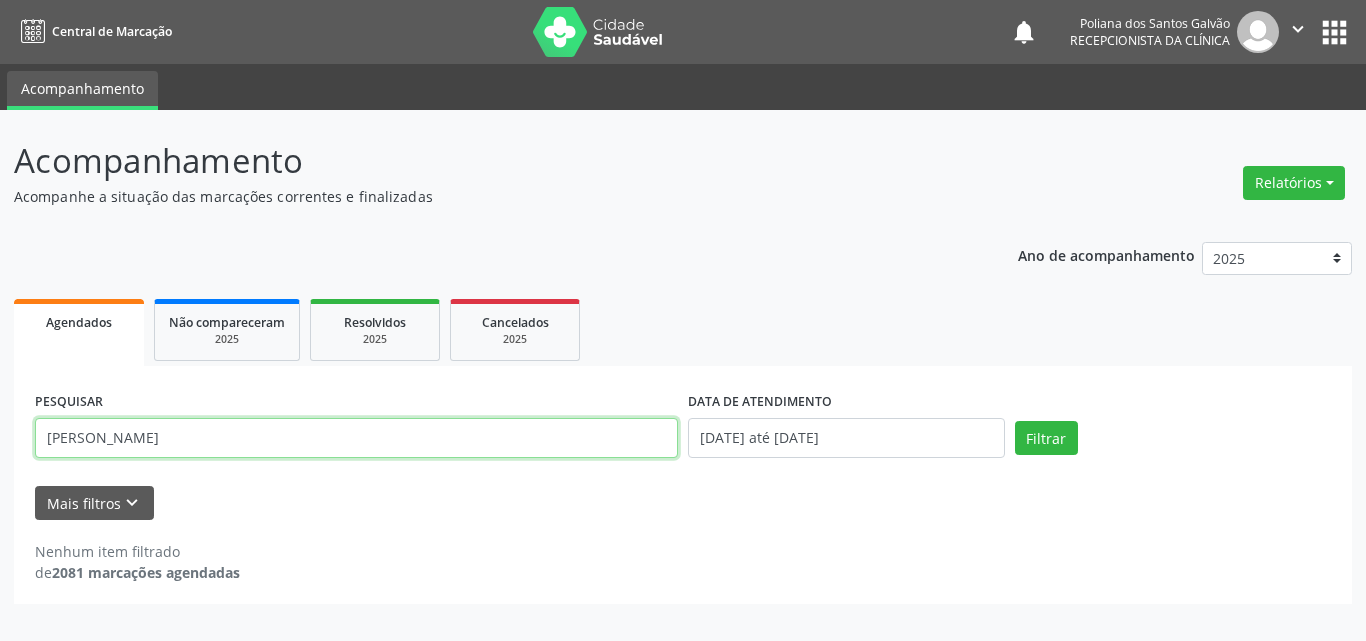 drag, startPoint x: 562, startPoint y: 445, endPoint x: 0, endPoint y: 104, distance: 657.3622 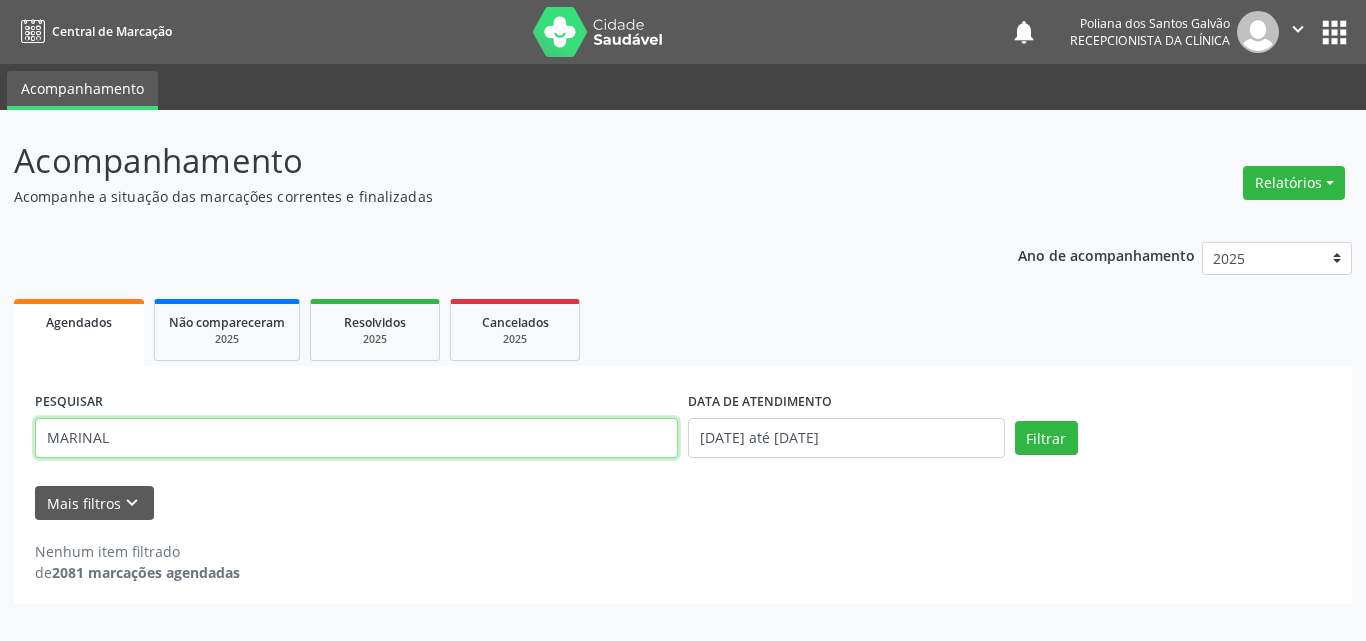 type on "MARINAL" 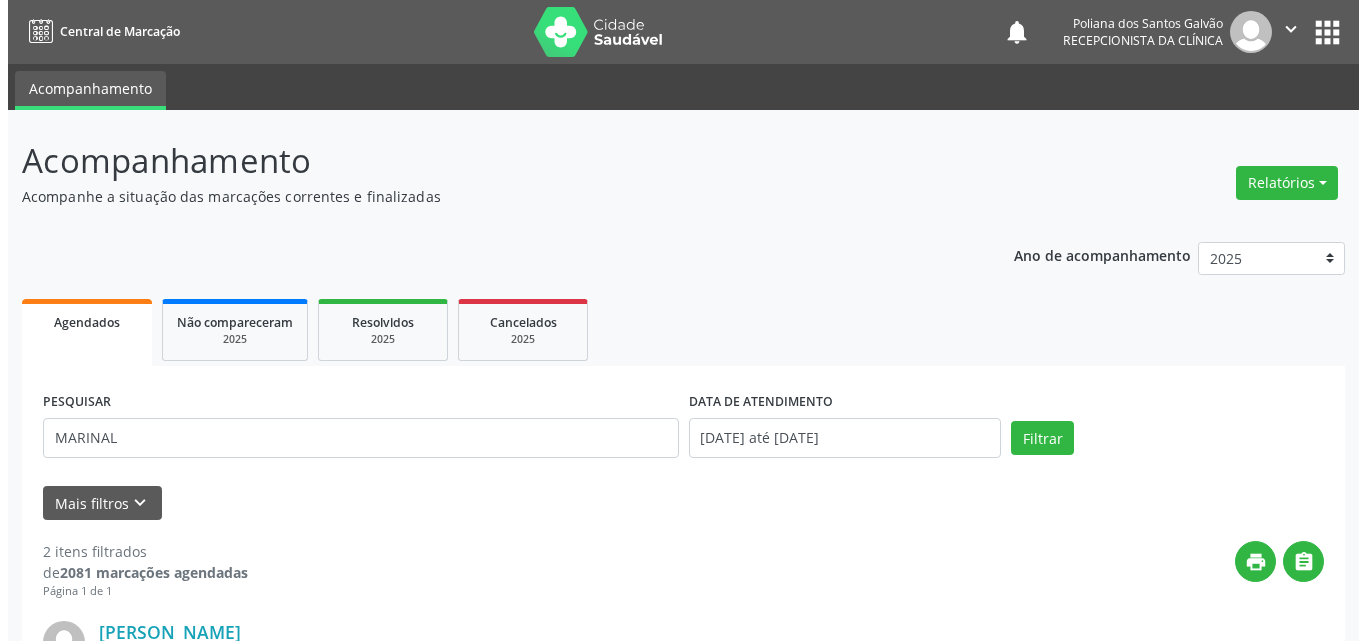 scroll, scrollTop: 535, scrollLeft: 0, axis: vertical 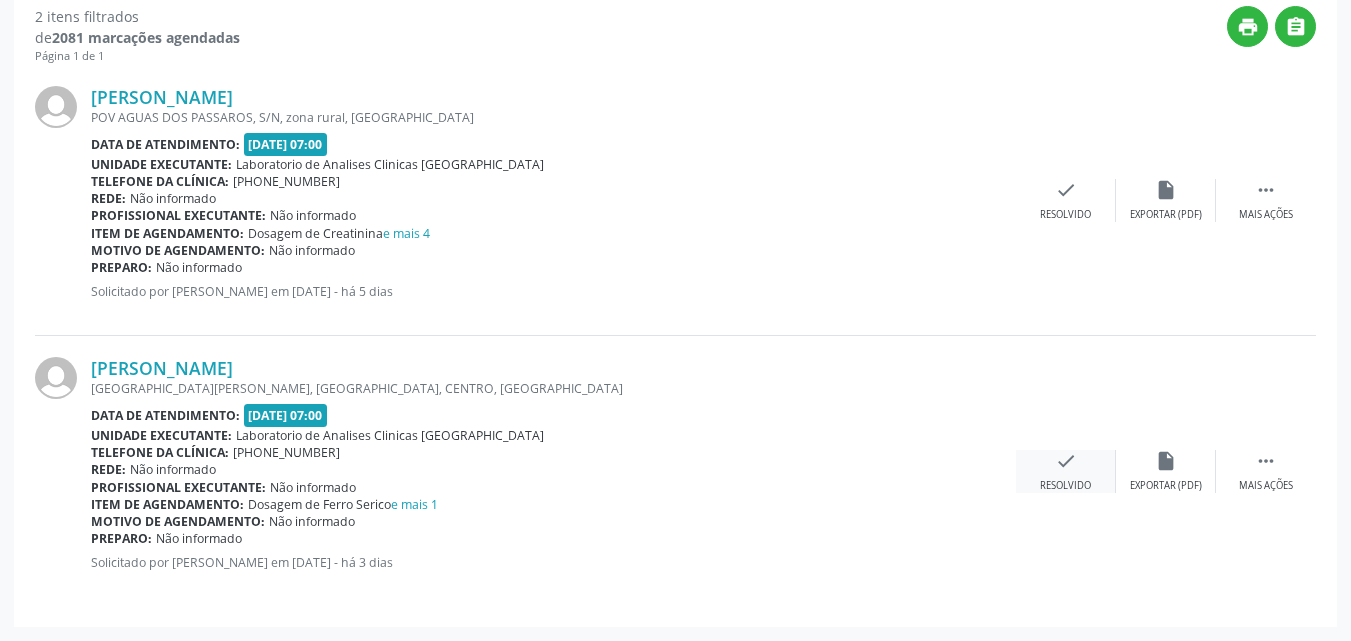 click on "check" at bounding box center [1066, 461] 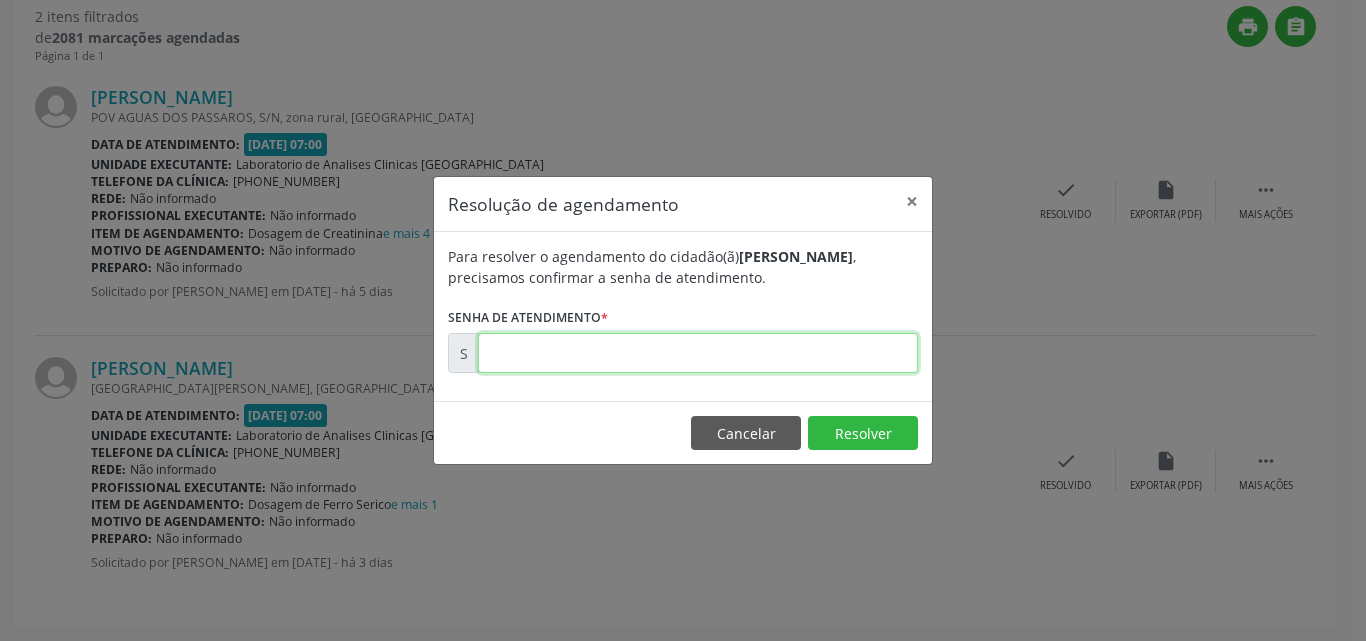 click at bounding box center (698, 353) 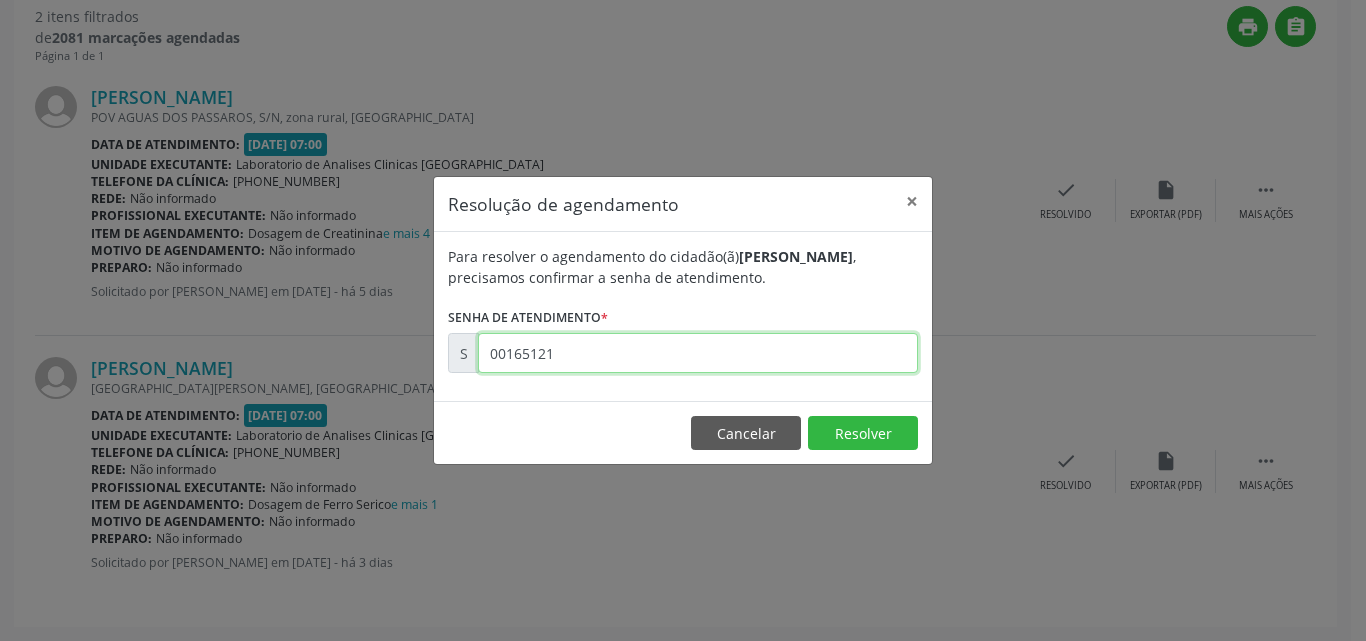 type on "00165121" 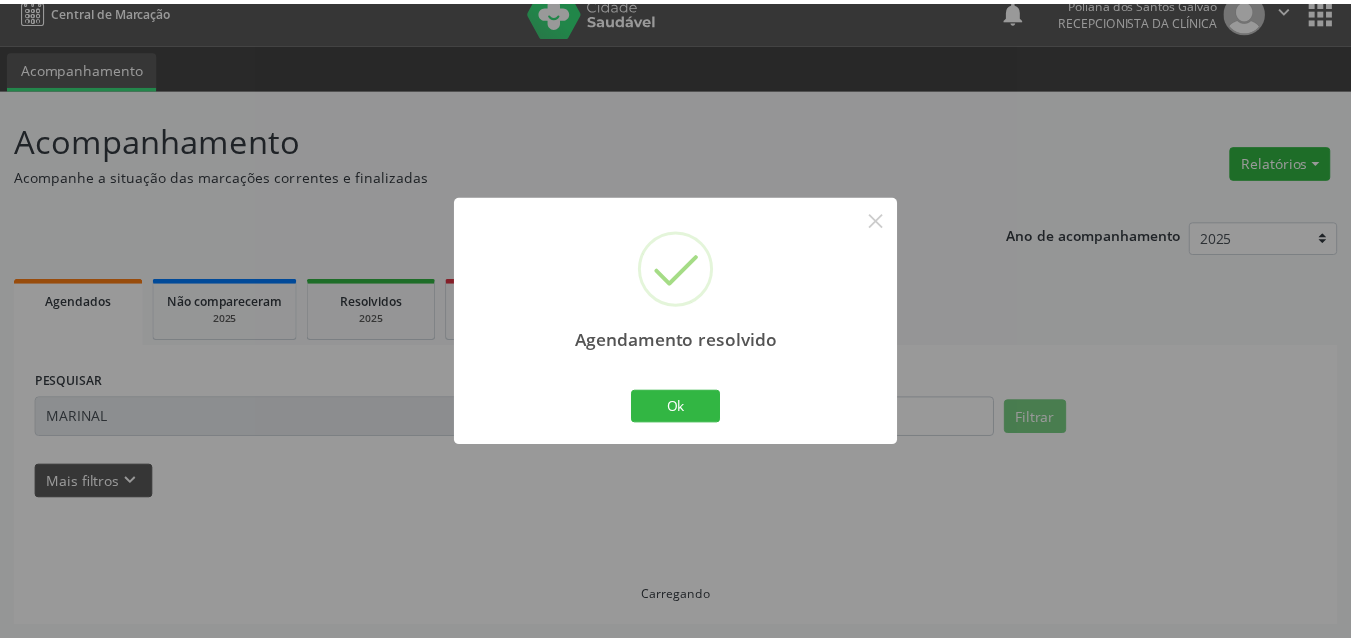 scroll, scrollTop: 21, scrollLeft: 0, axis: vertical 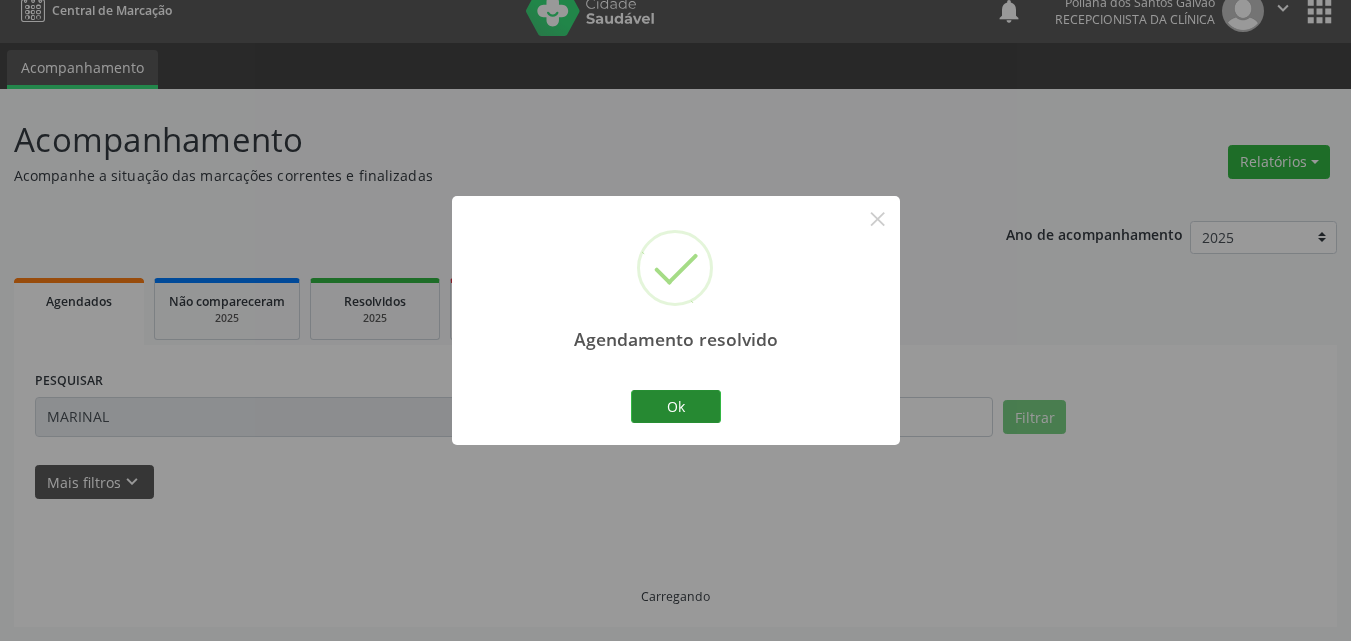 drag, startPoint x: 686, startPoint y: 388, endPoint x: 674, endPoint y: 392, distance: 12.649111 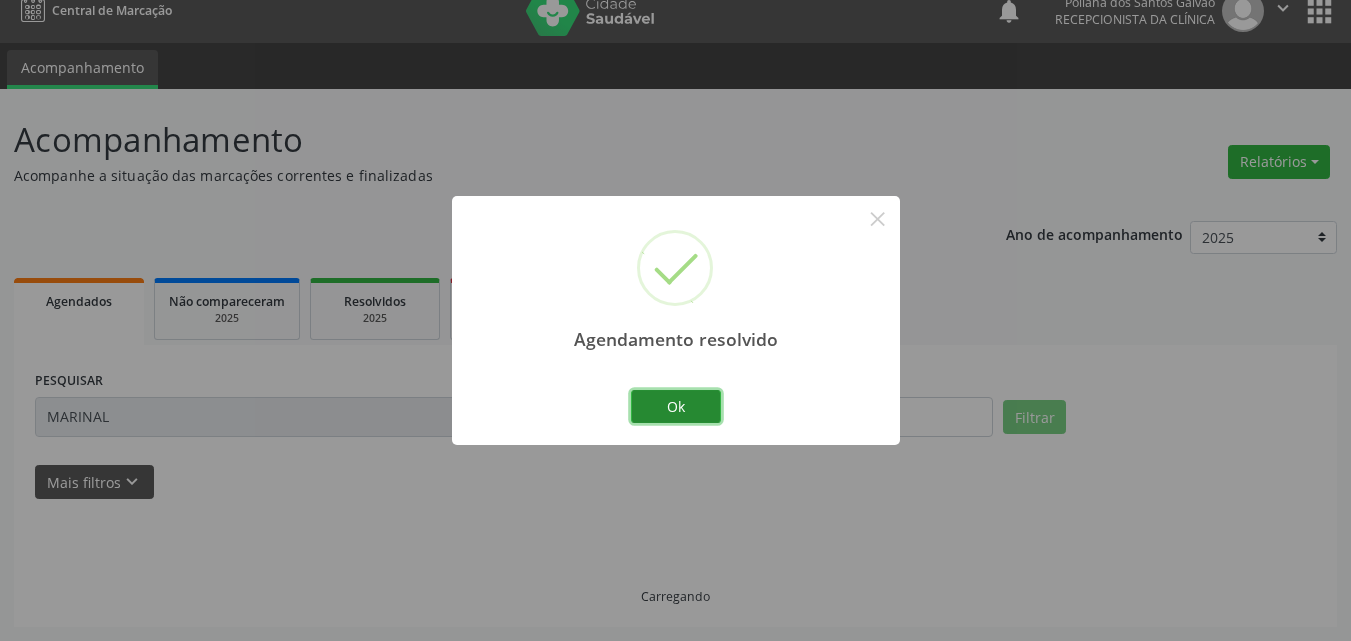 click on "Ok" at bounding box center (676, 407) 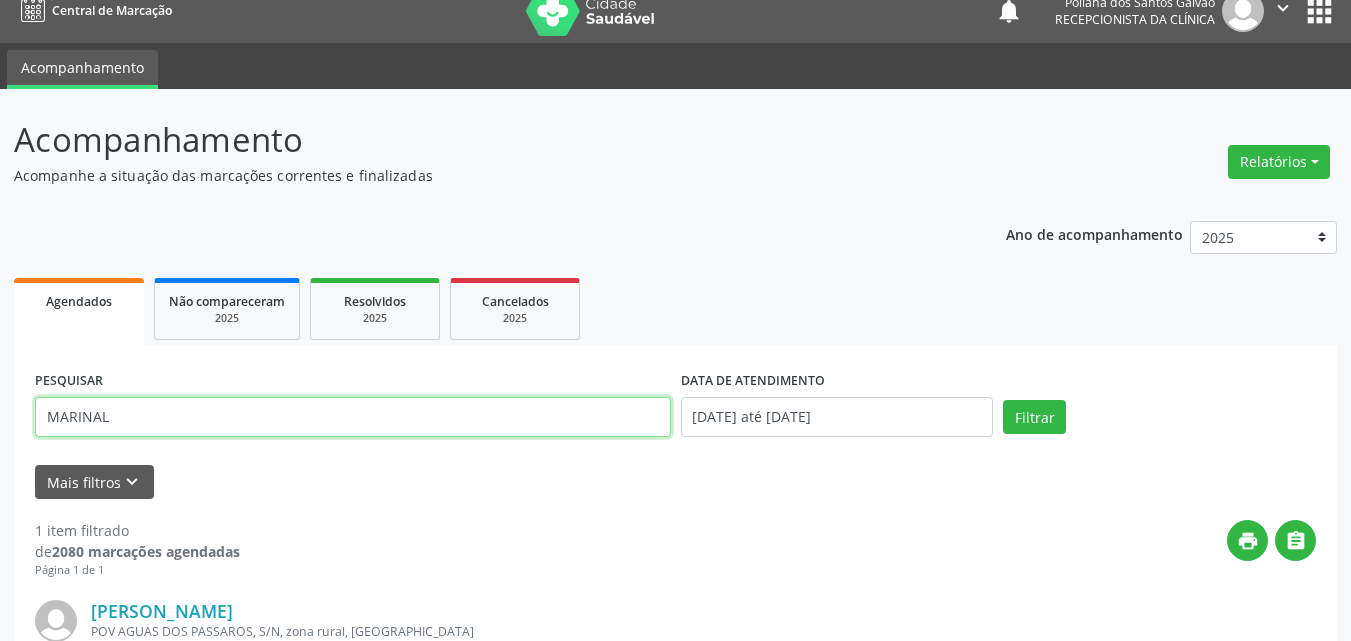 drag, startPoint x: 584, startPoint y: 417, endPoint x: 0, endPoint y: 208, distance: 620.2717 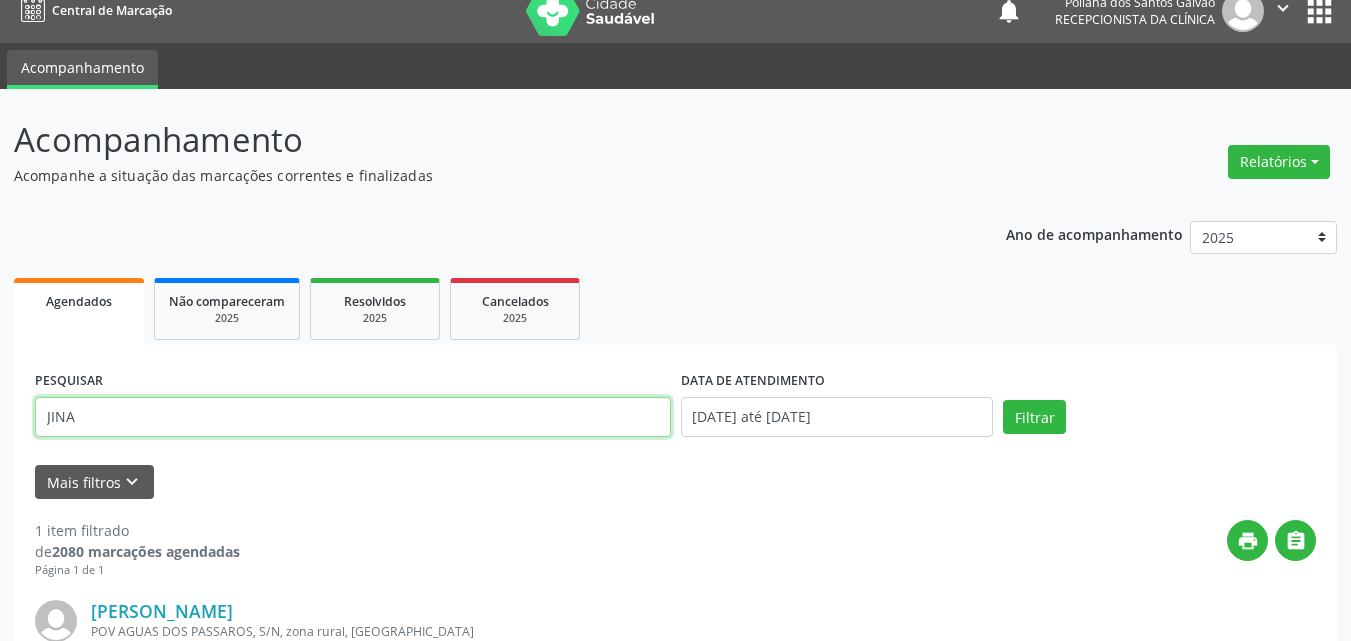type on "JINA" 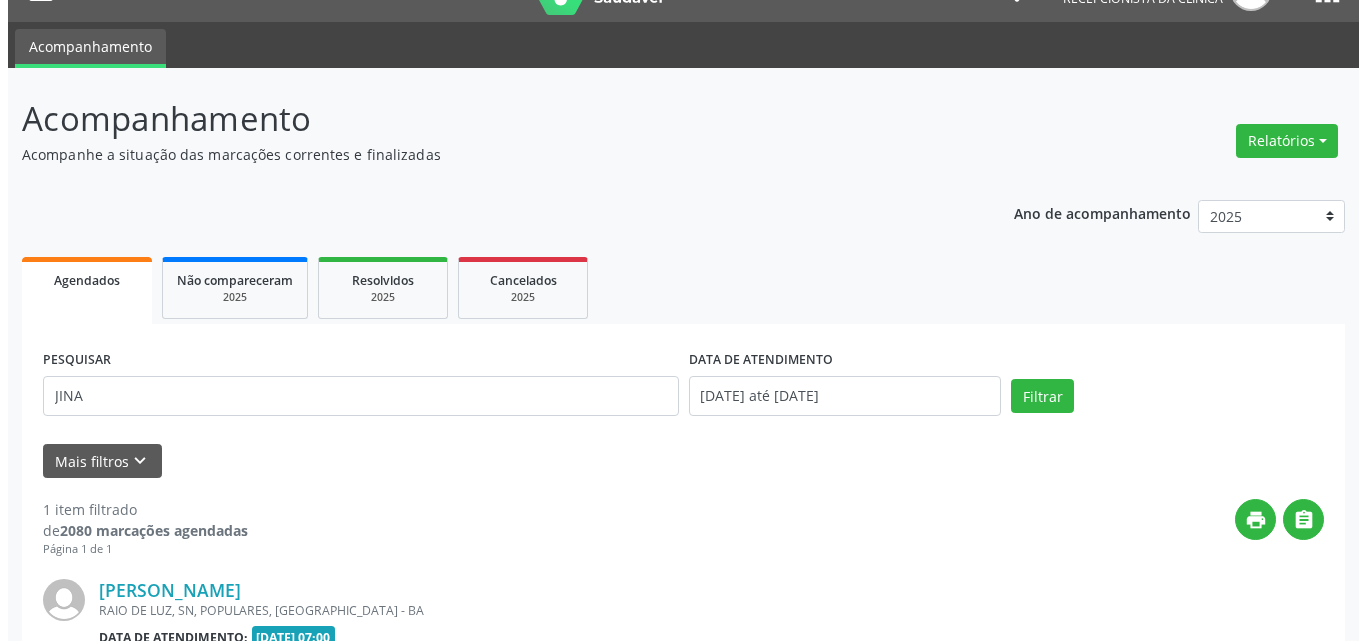 scroll, scrollTop: 264, scrollLeft: 0, axis: vertical 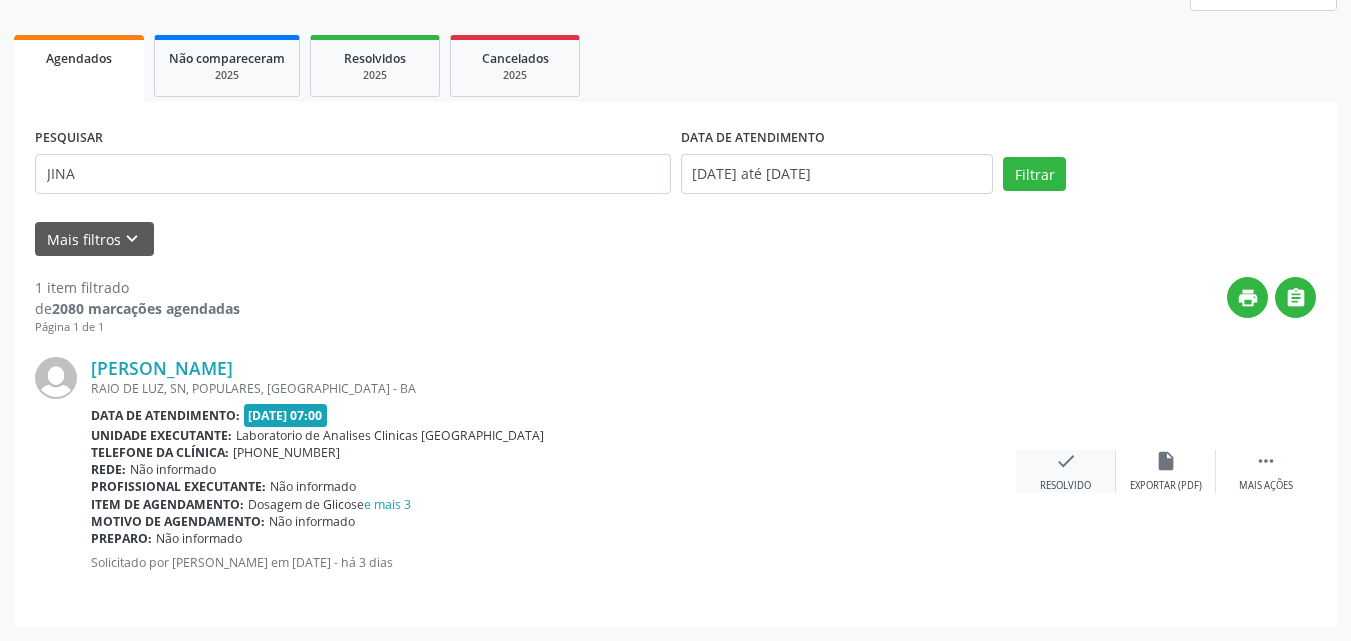 click on "check" at bounding box center [1066, 461] 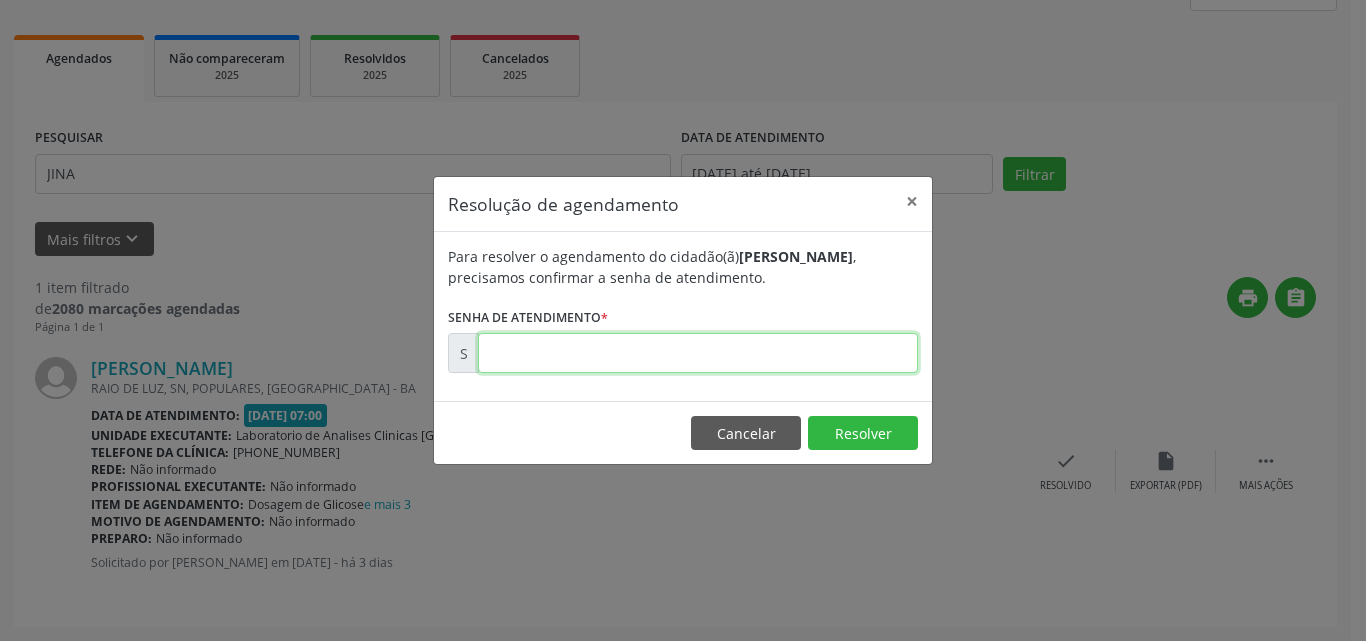 click at bounding box center [698, 353] 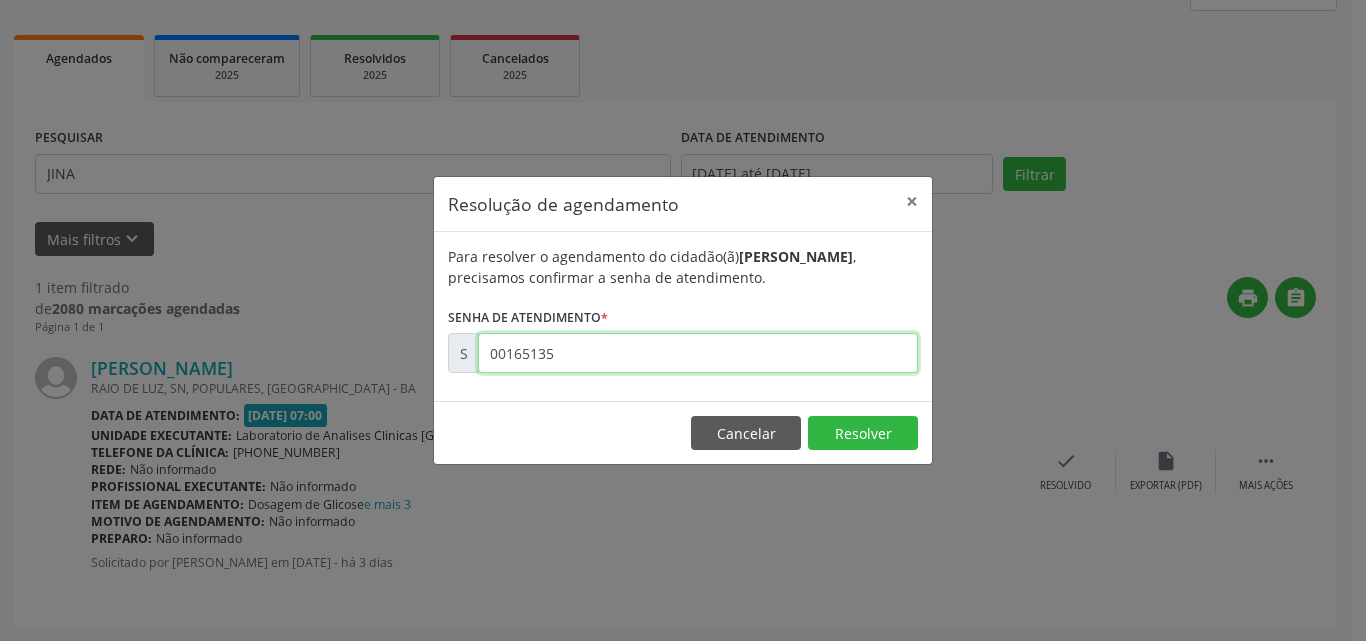 type on "00165135" 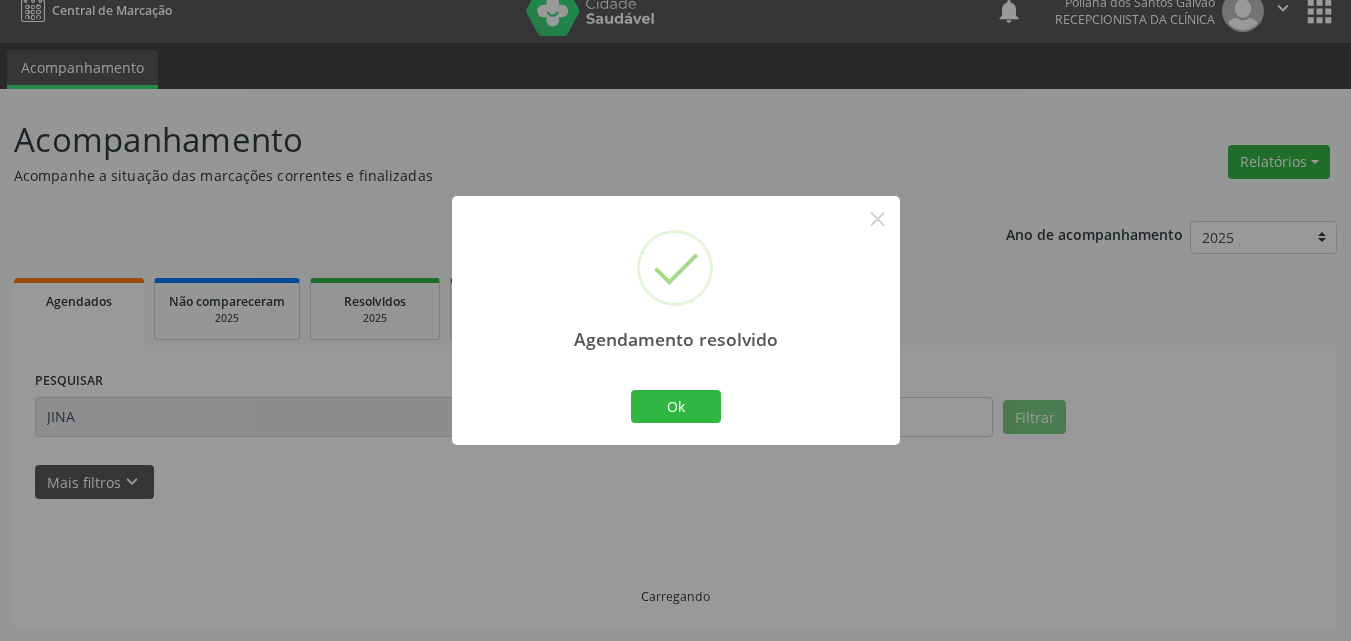 scroll, scrollTop: 0, scrollLeft: 0, axis: both 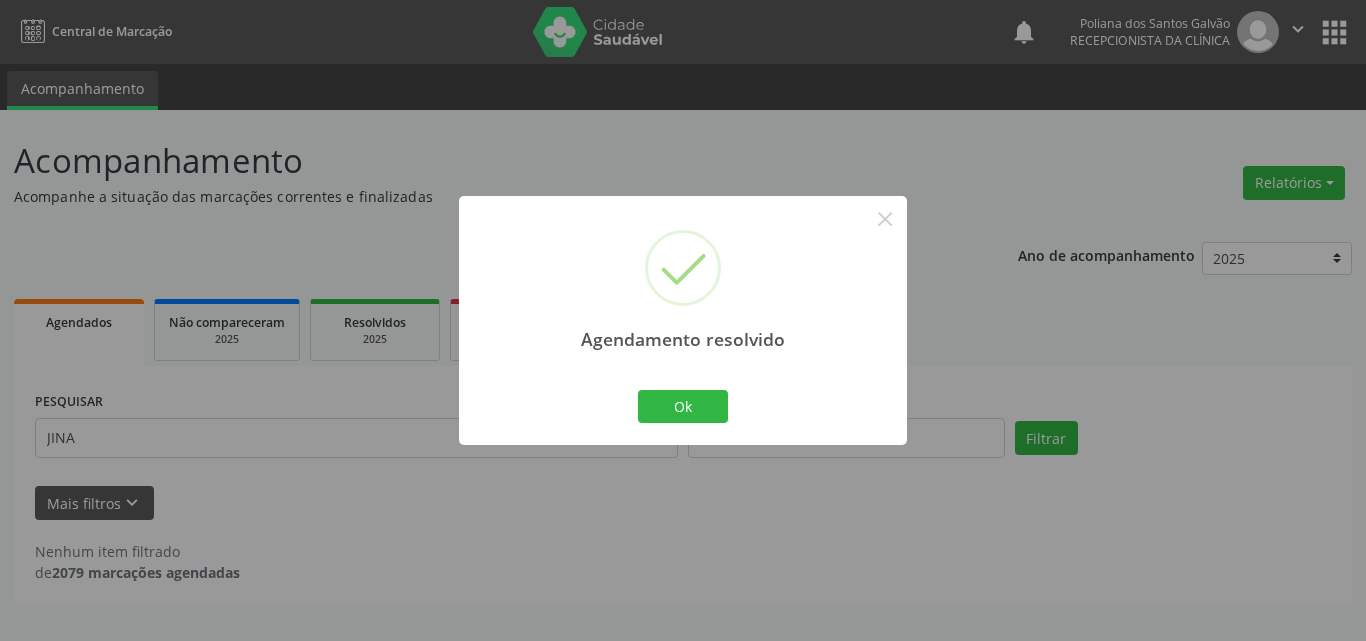 drag, startPoint x: 732, startPoint y: 403, endPoint x: 579, endPoint y: 421, distance: 154.05519 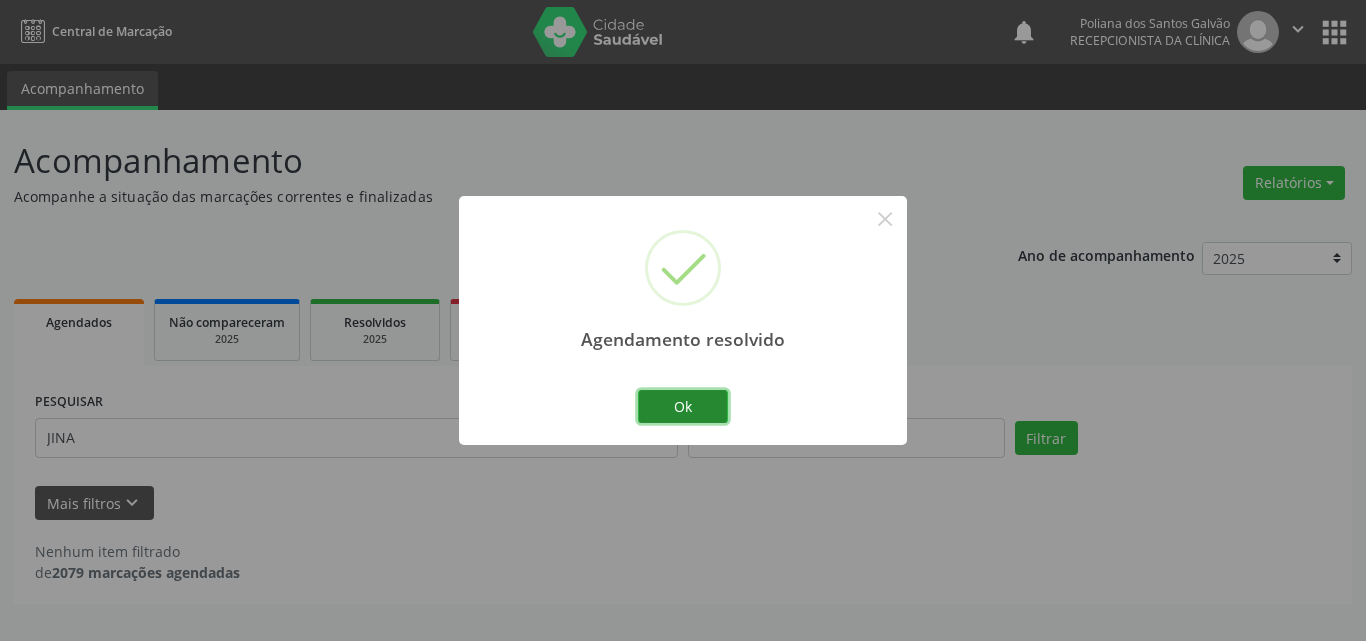 click on "Ok" at bounding box center (683, 407) 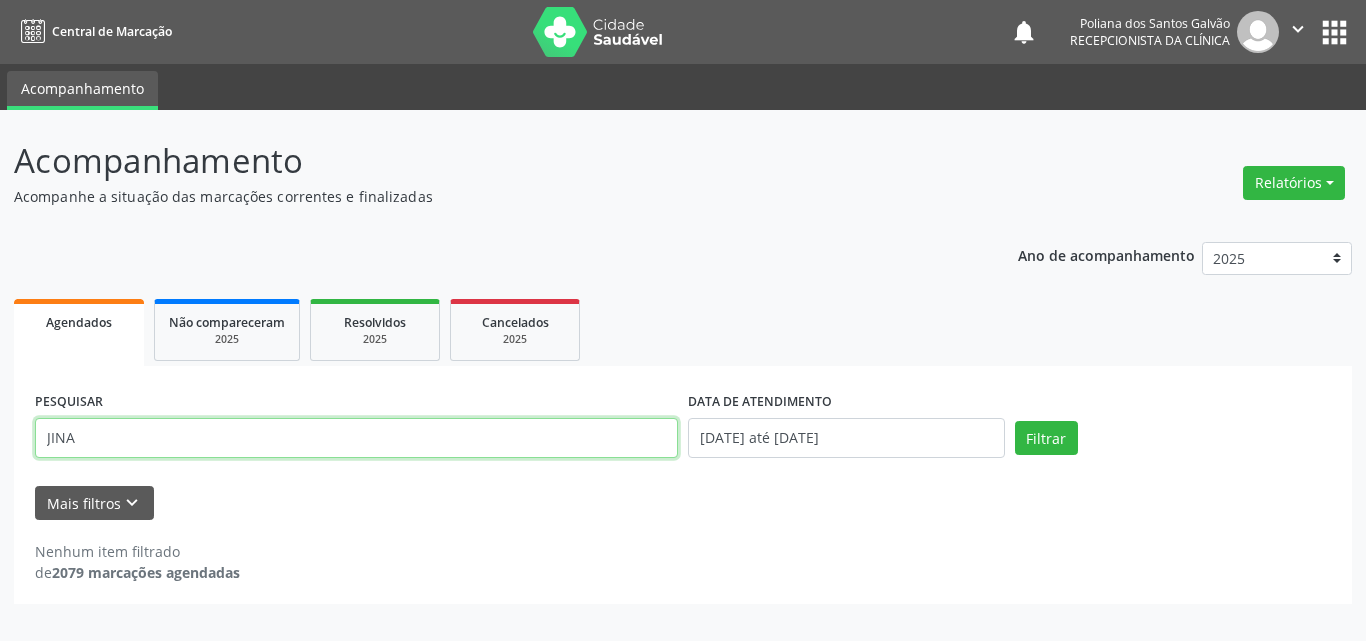 drag, startPoint x: 0, startPoint y: 9, endPoint x: 0, endPoint y: -29, distance: 38 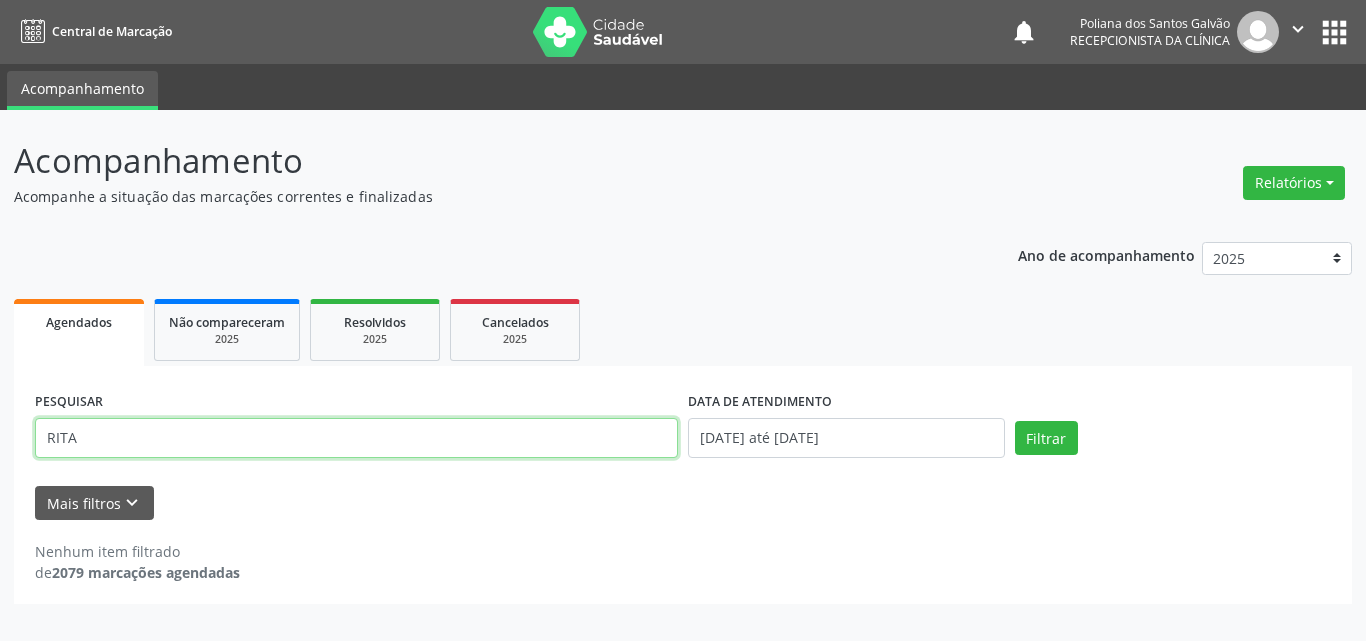type on "RITA" 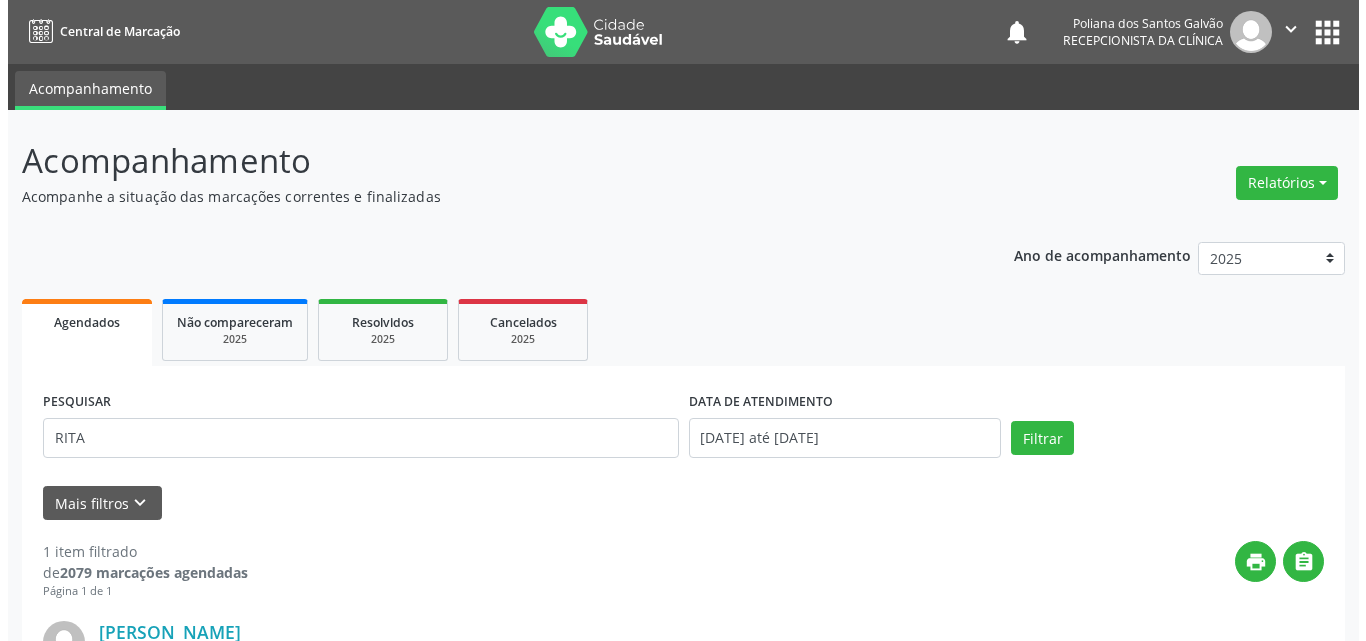 scroll, scrollTop: 264, scrollLeft: 0, axis: vertical 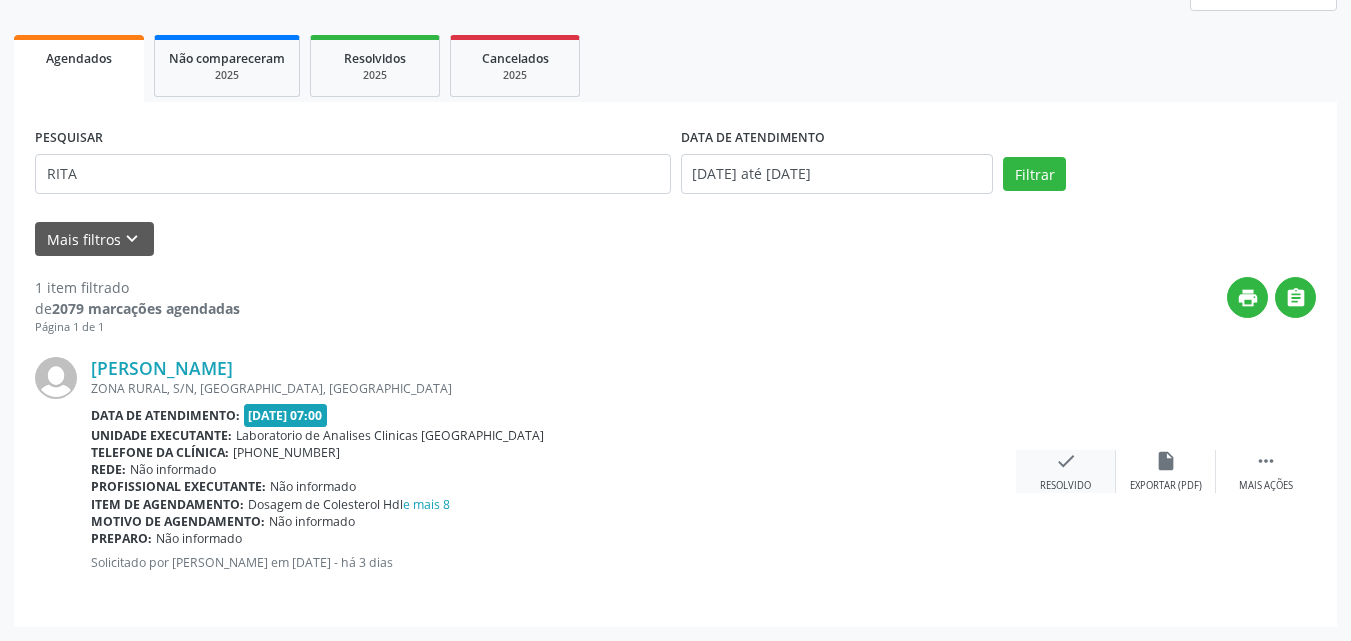 click on "check
Resolvido" at bounding box center (1066, 471) 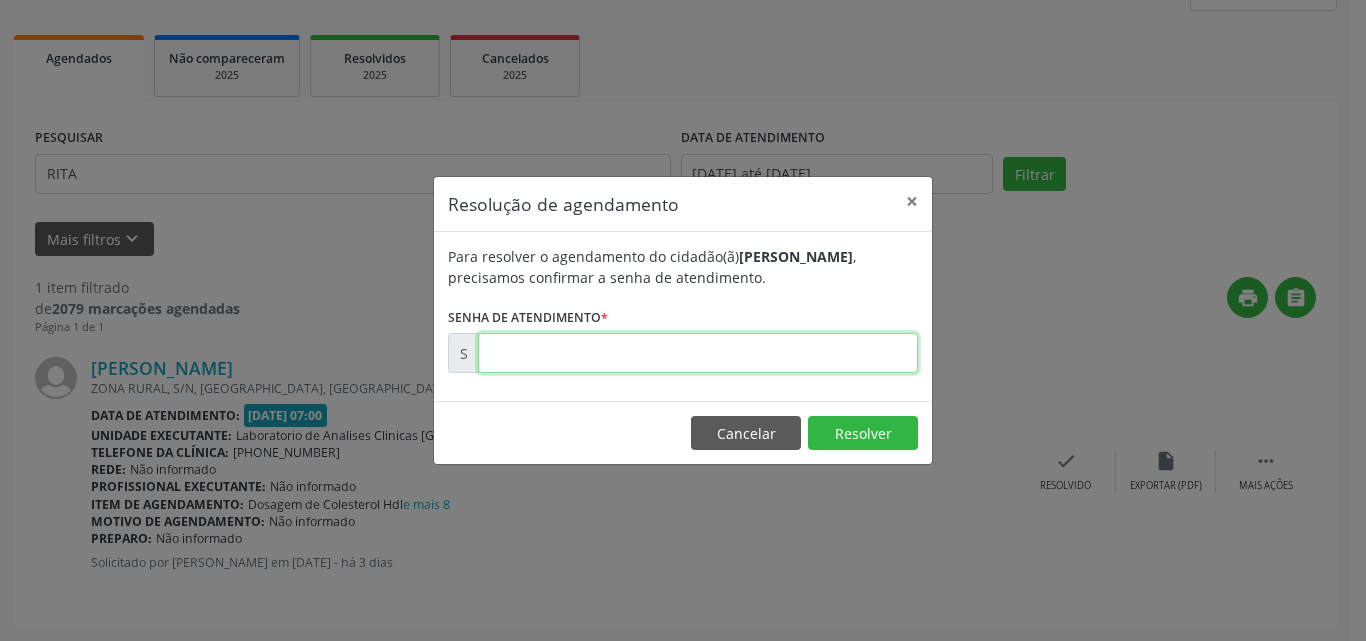 click at bounding box center [698, 353] 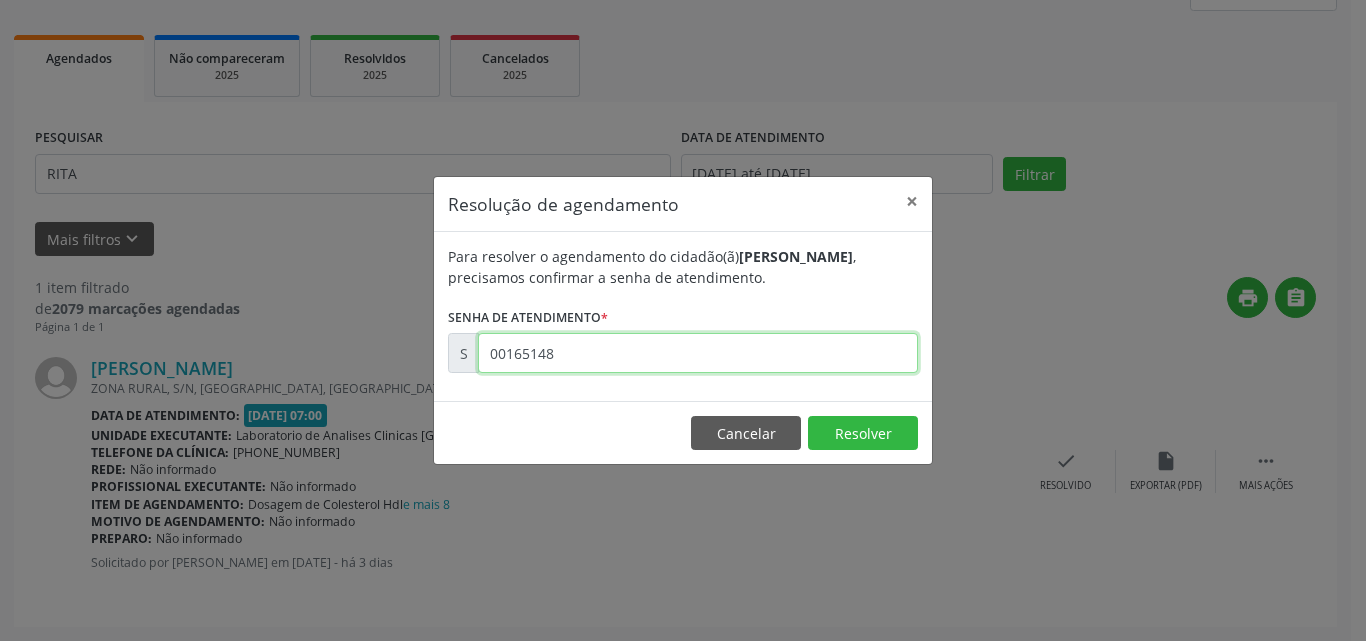 type on "00165148" 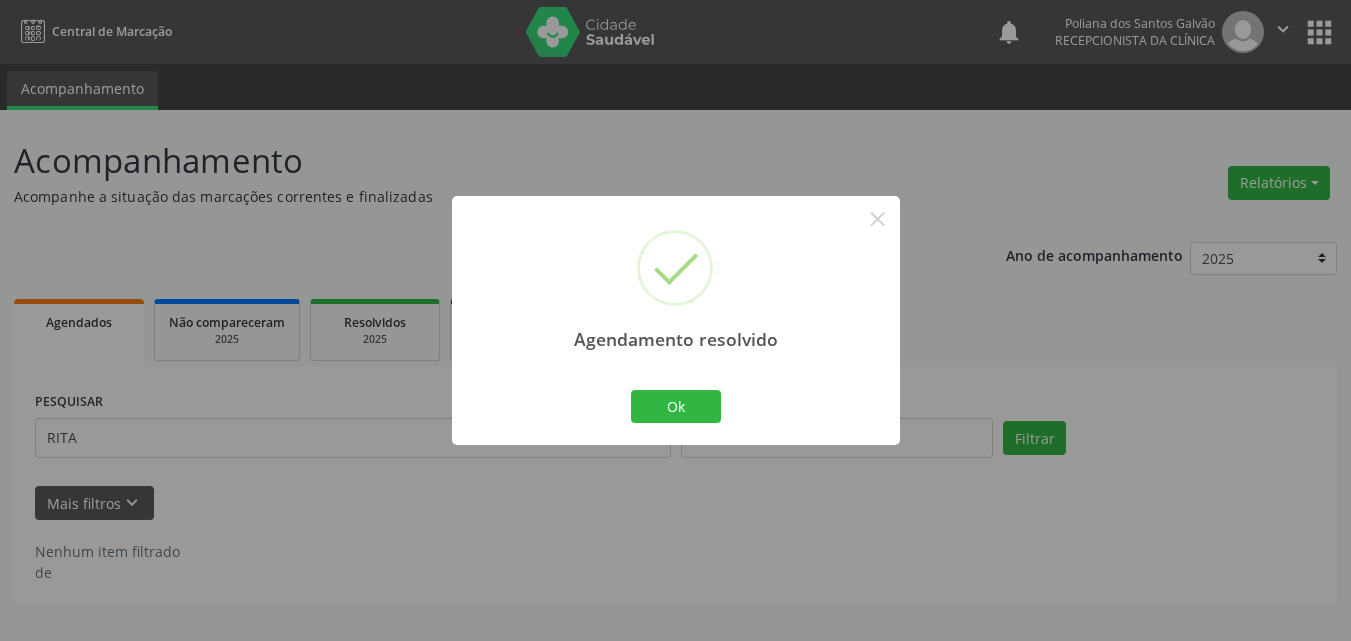 scroll, scrollTop: 0, scrollLeft: 0, axis: both 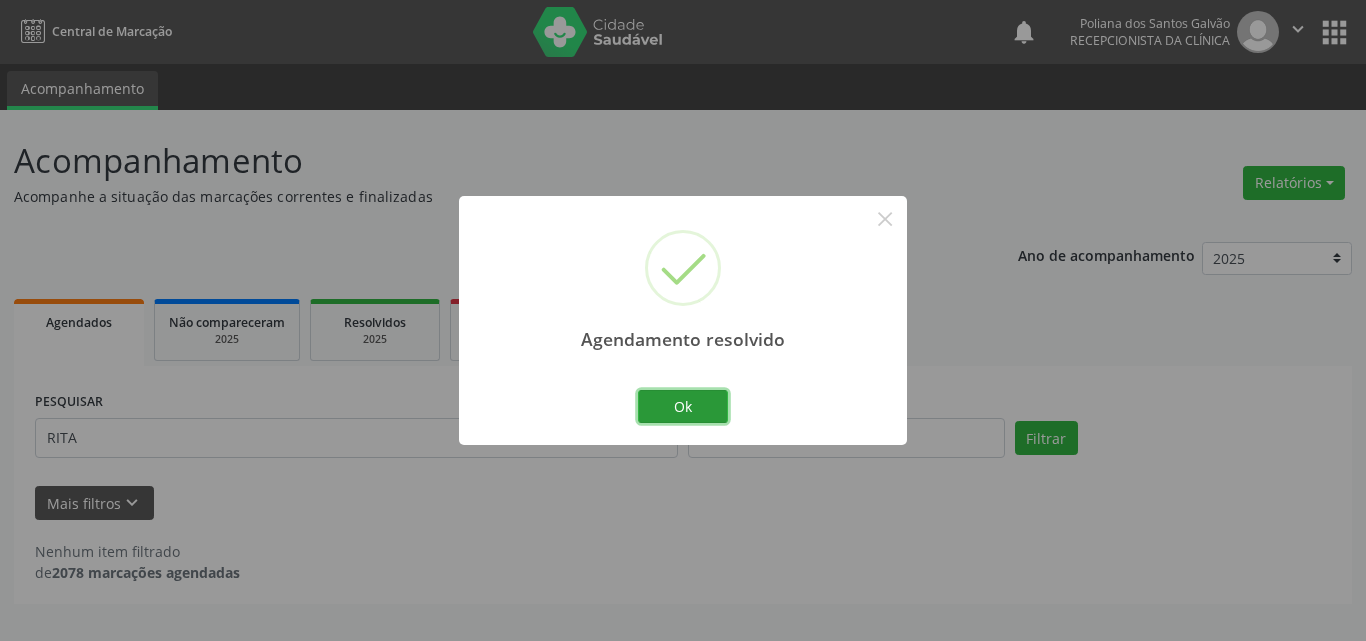 click on "Ok" at bounding box center (683, 407) 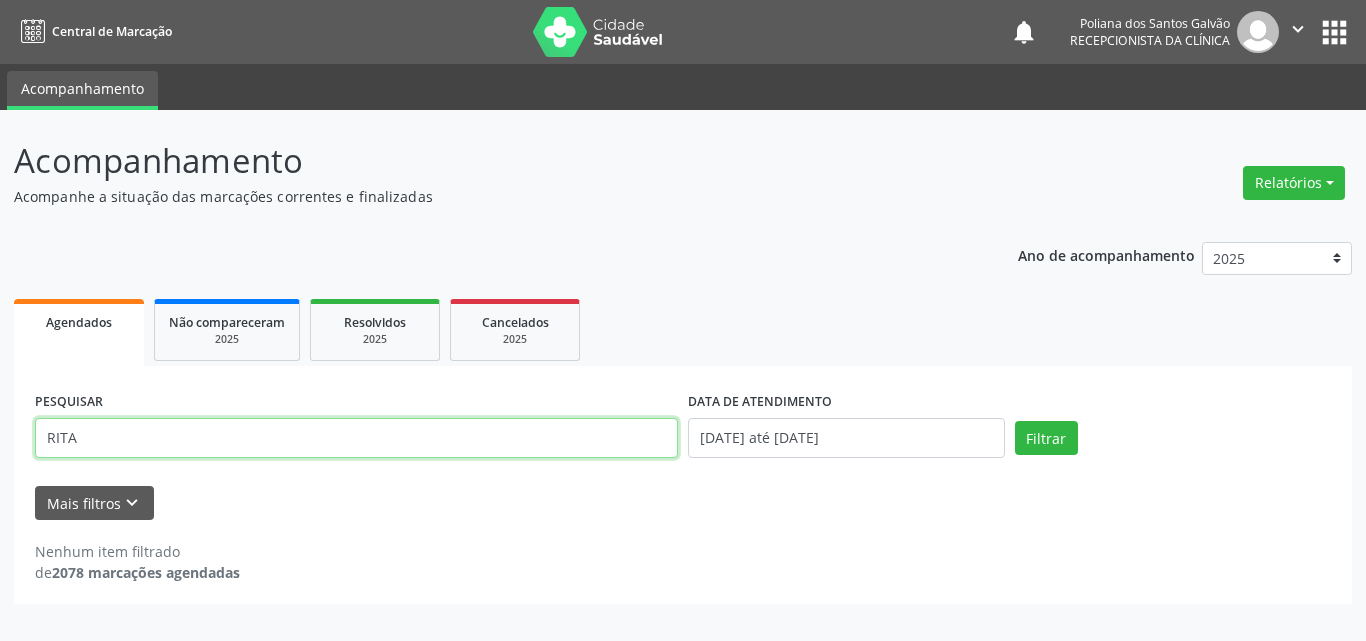 drag, startPoint x: 602, startPoint y: 455, endPoint x: 0, endPoint y: 336, distance: 613.6489 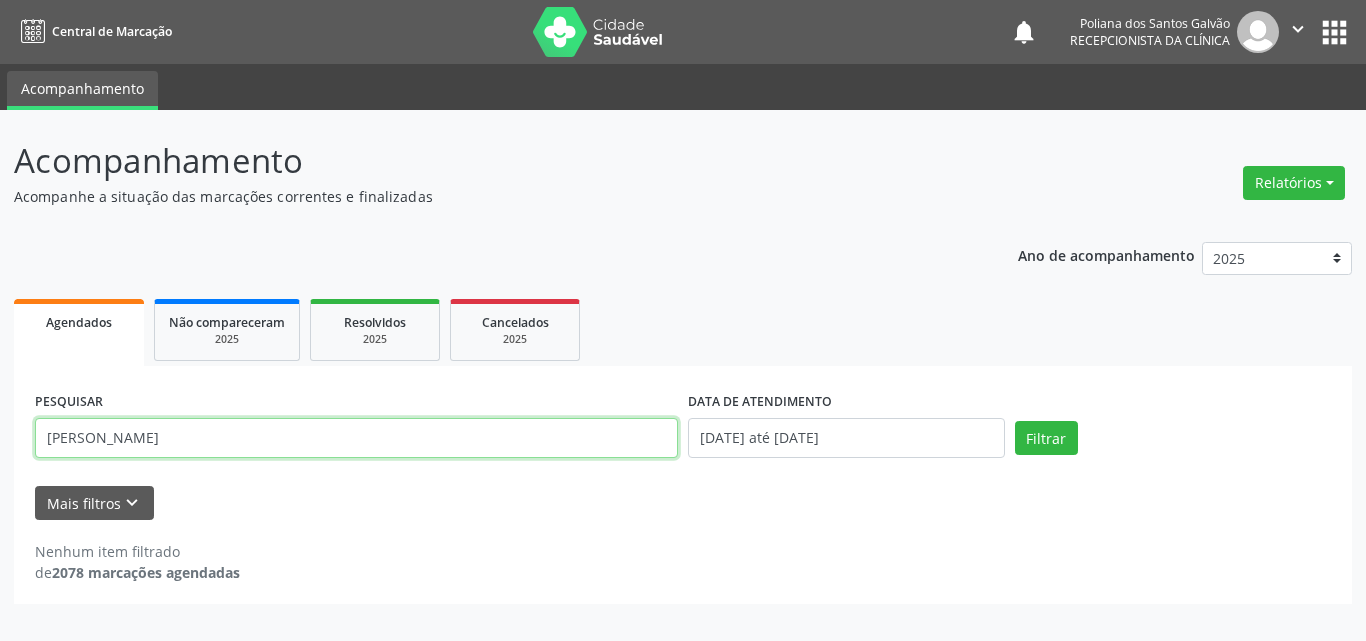 type on "[PERSON_NAME]" 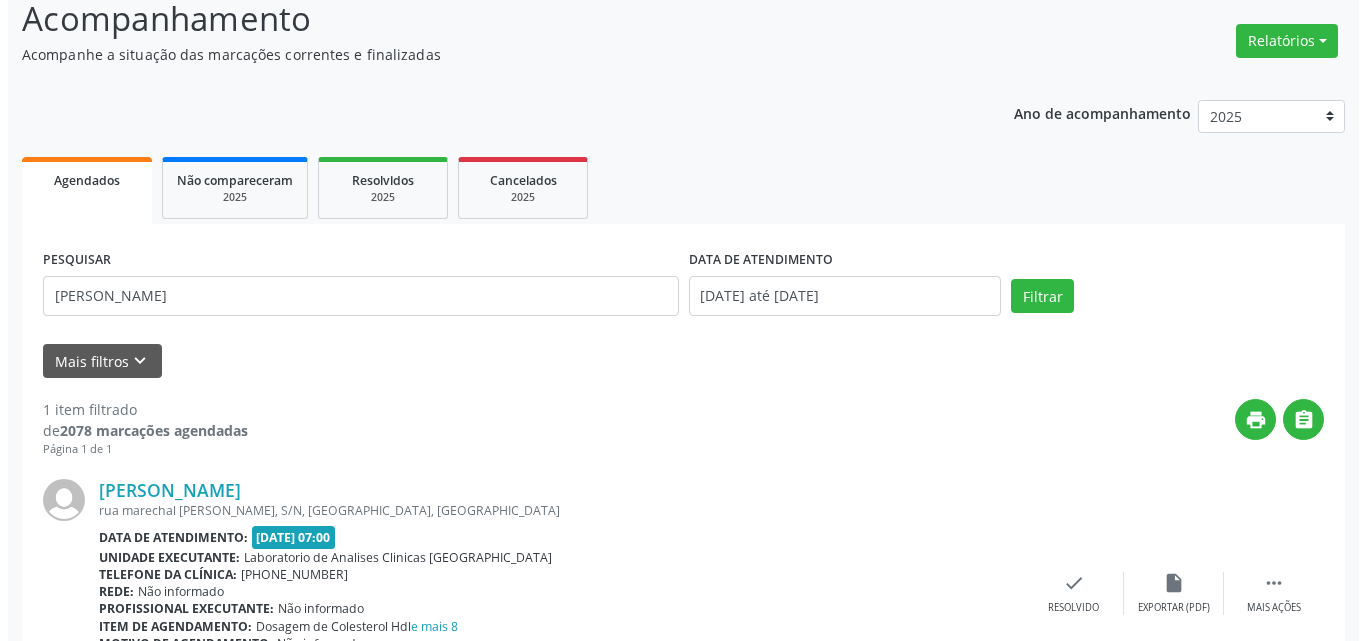 scroll, scrollTop: 264, scrollLeft: 0, axis: vertical 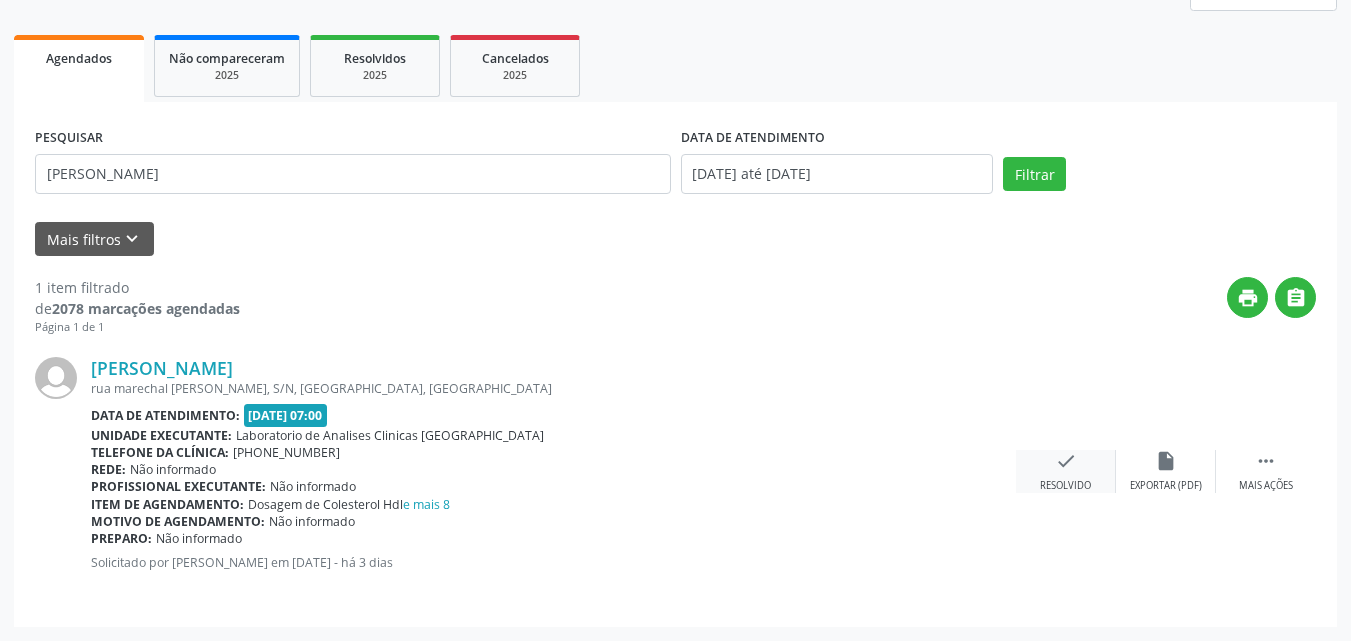 click on "check
Resolvido" at bounding box center [1066, 471] 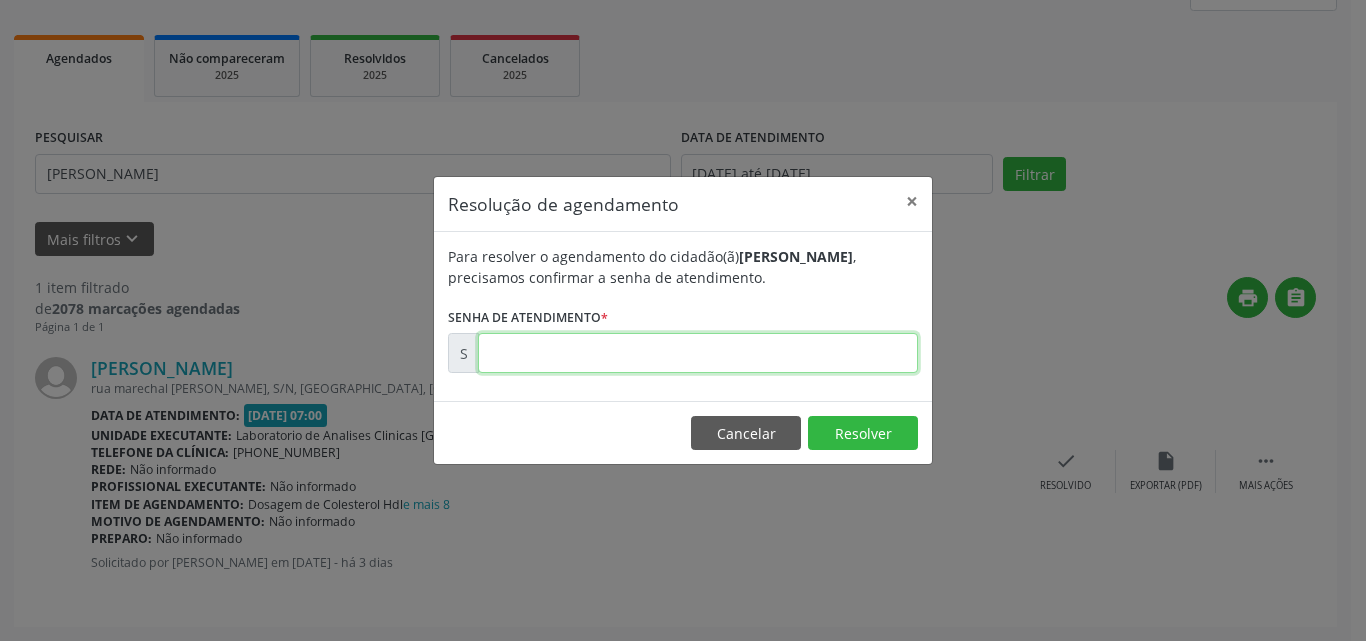 click at bounding box center (698, 353) 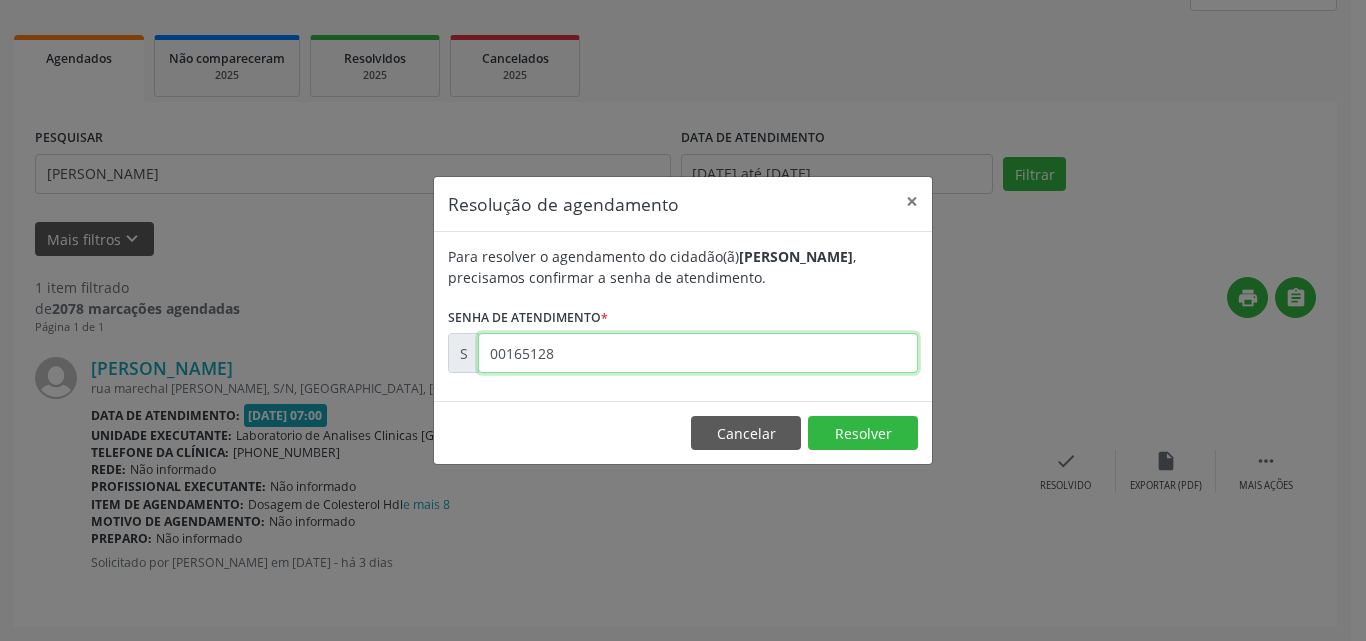 type on "00165128" 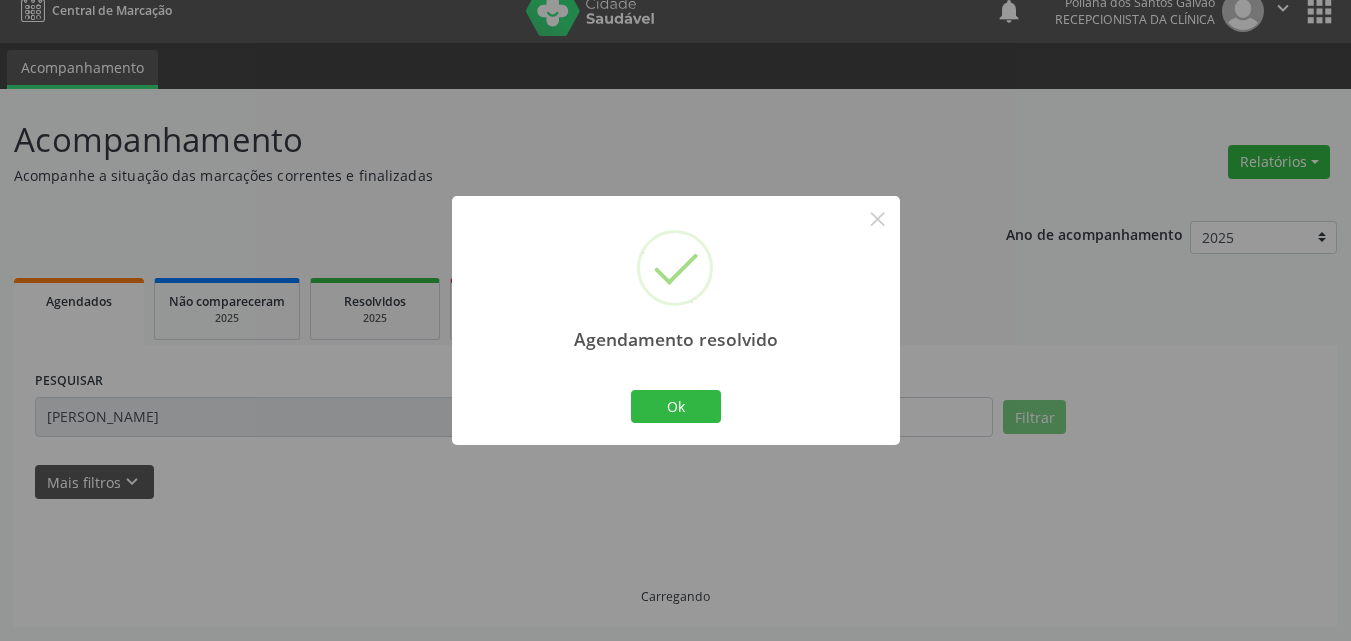 scroll, scrollTop: 0, scrollLeft: 0, axis: both 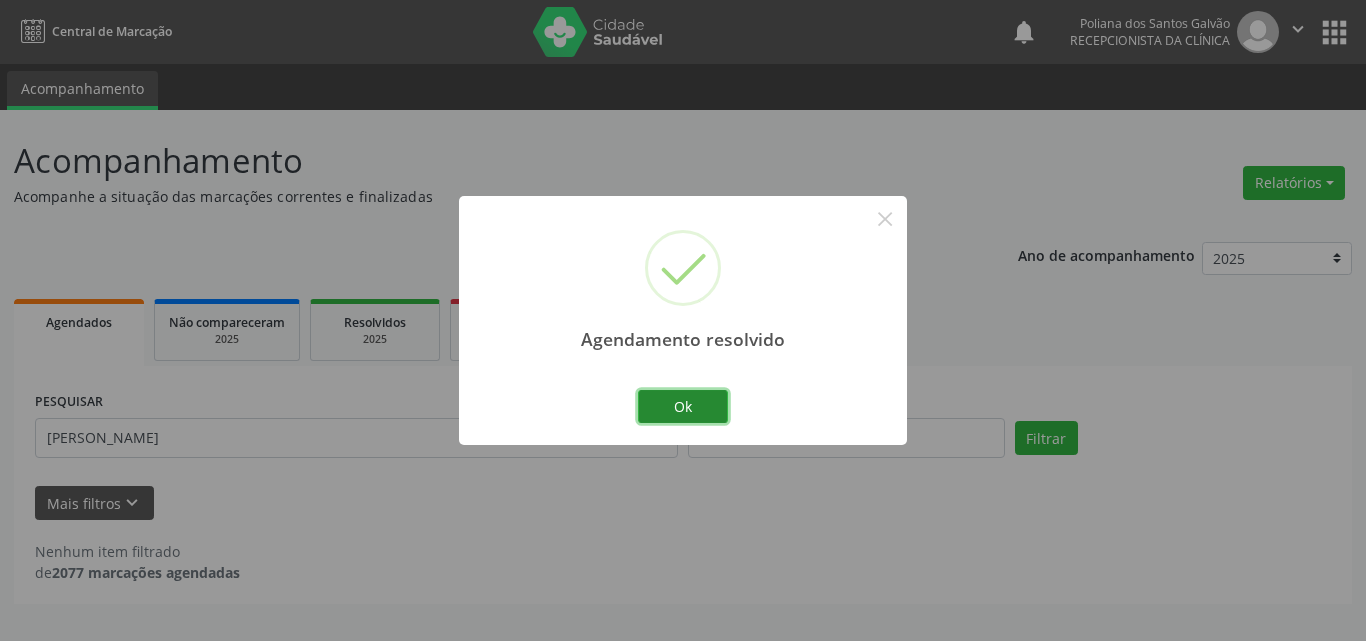 click on "Ok" at bounding box center [683, 407] 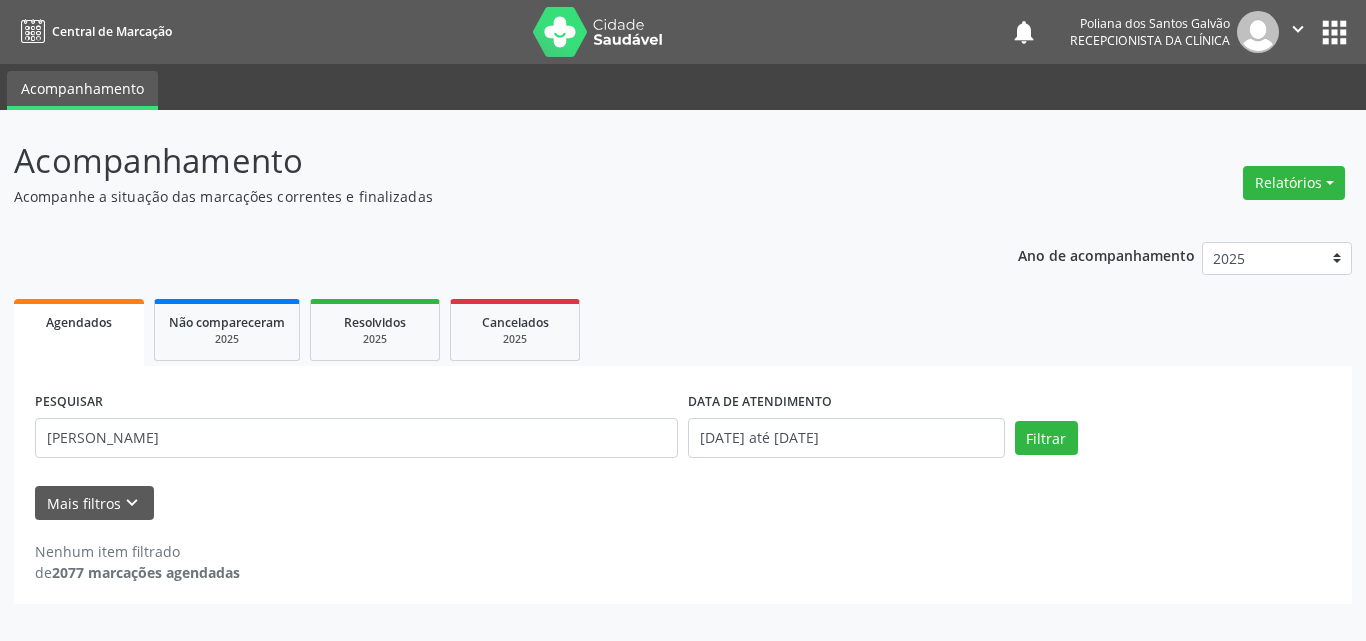 drag, startPoint x: 572, startPoint y: 471, endPoint x: 565, endPoint y: 456, distance: 16.552946 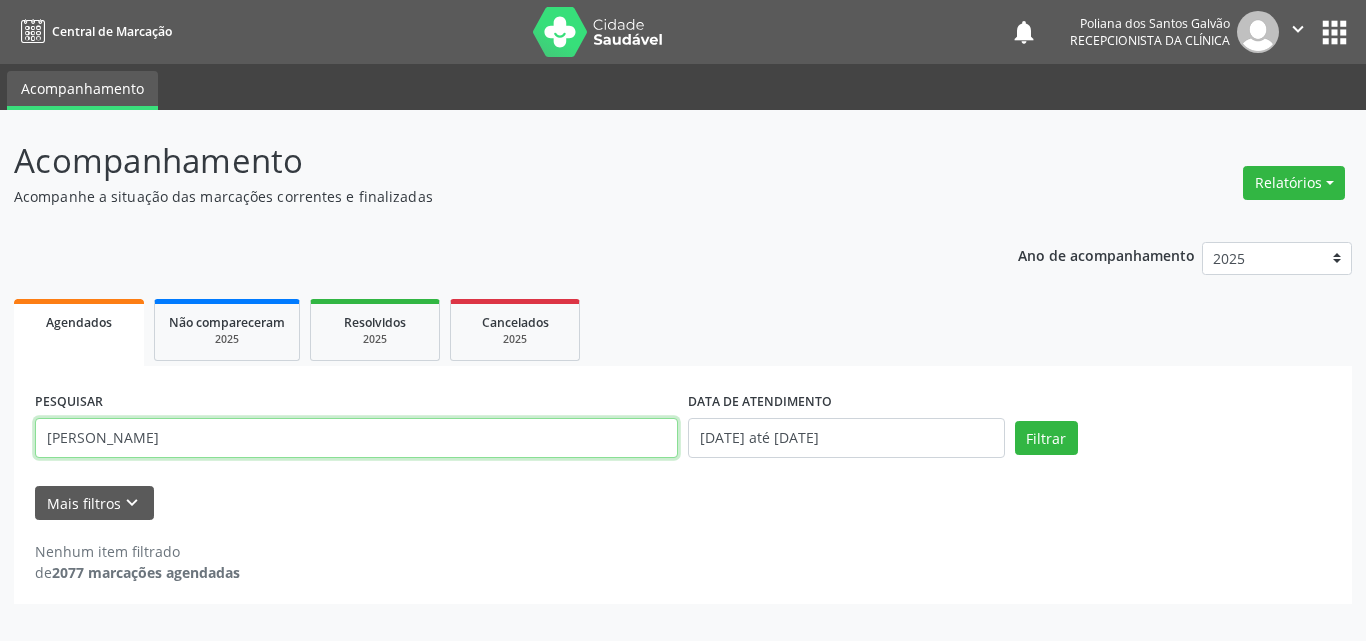 drag, startPoint x: 515, startPoint y: 448, endPoint x: 0, endPoint y: 304, distance: 534.75323 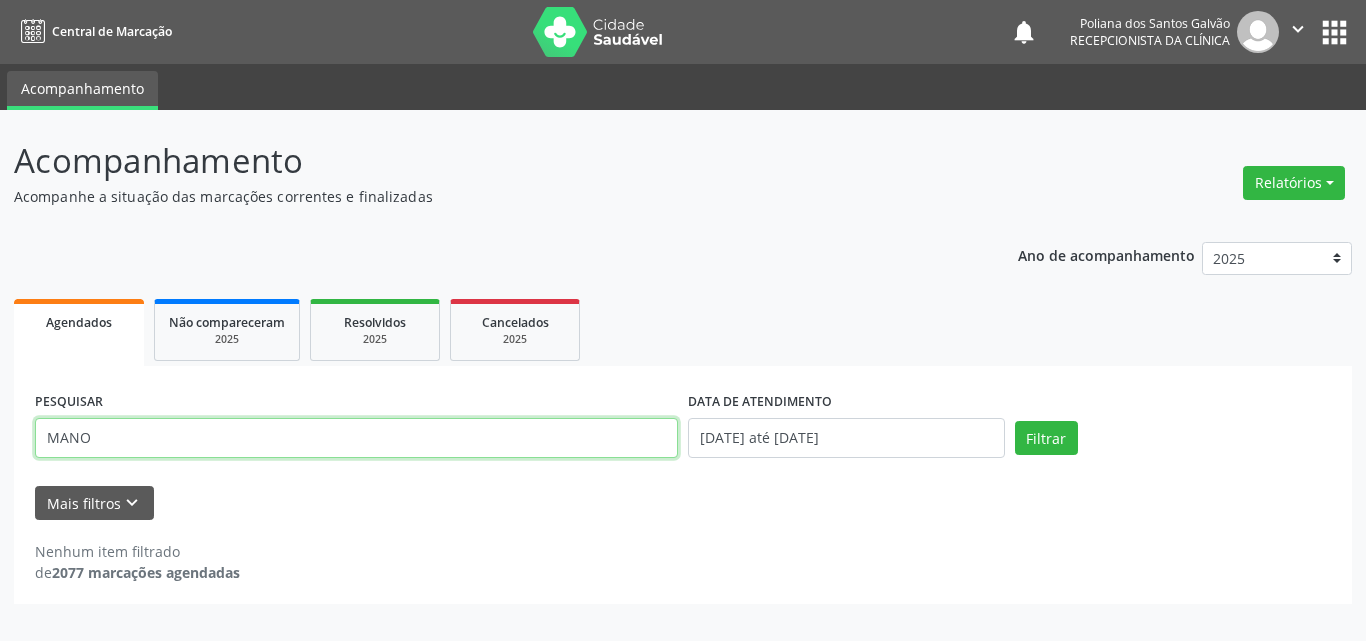 type on "MANO" 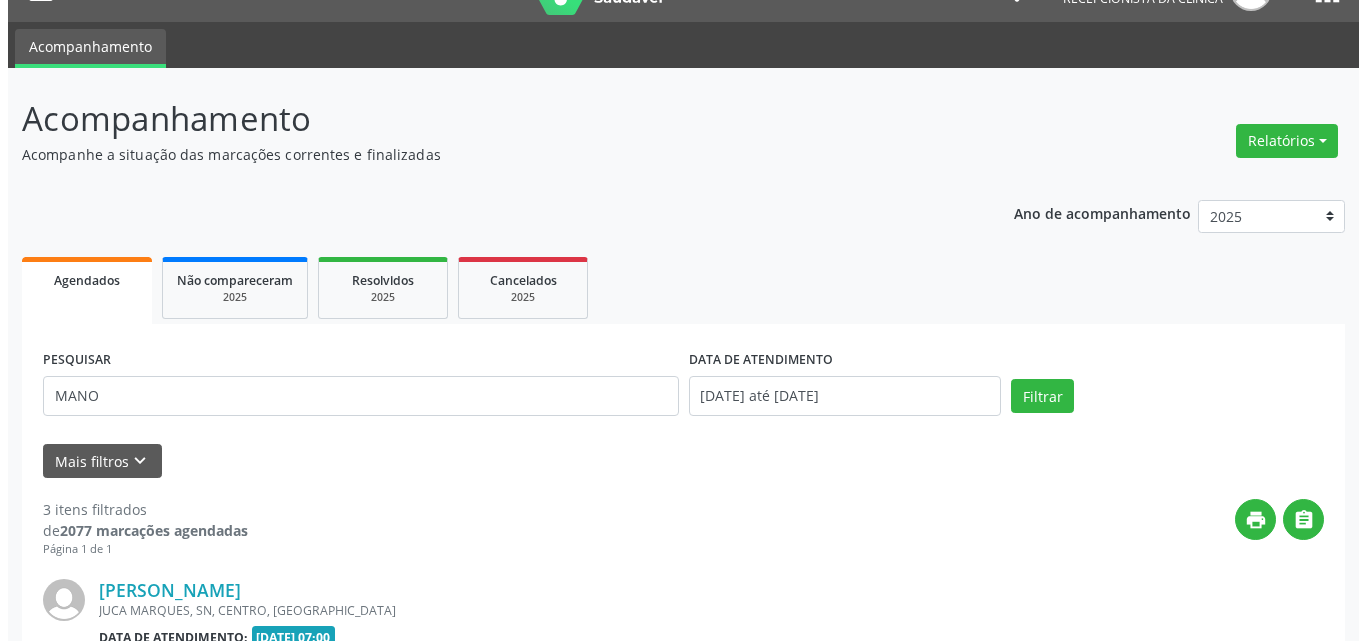 scroll, scrollTop: 642, scrollLeft: 0, axis: vertical 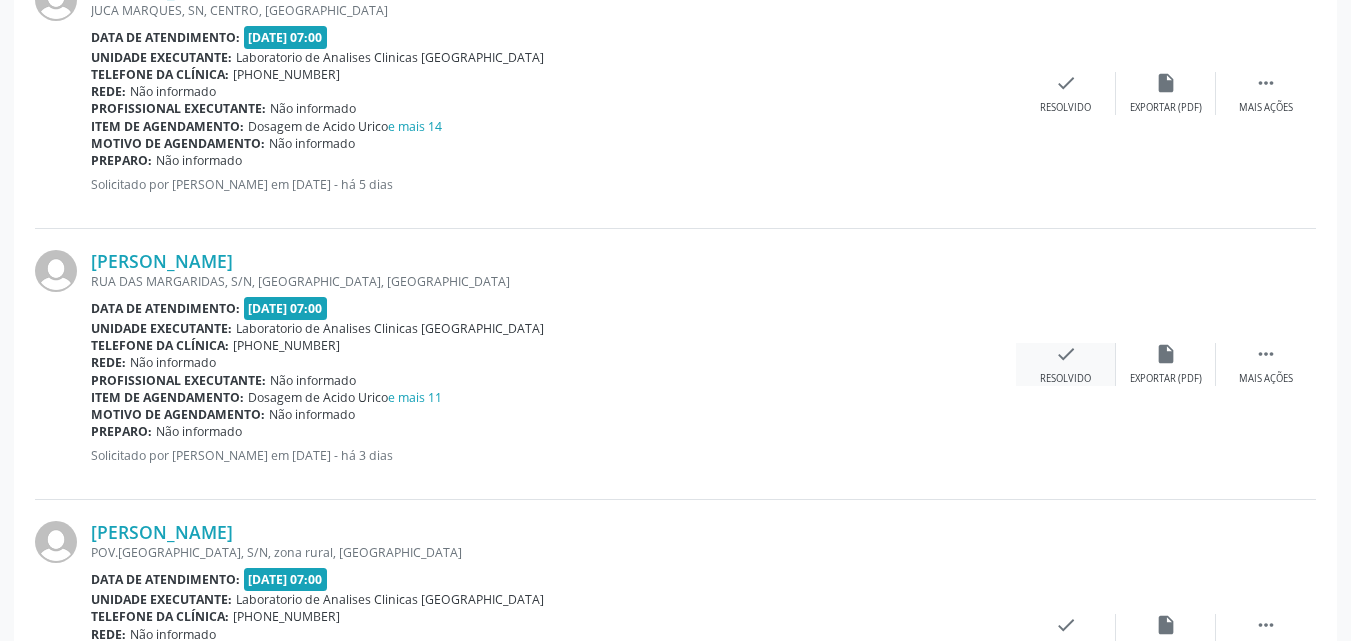 click on "check
Resolvido" at bounding box center [1066, 364] 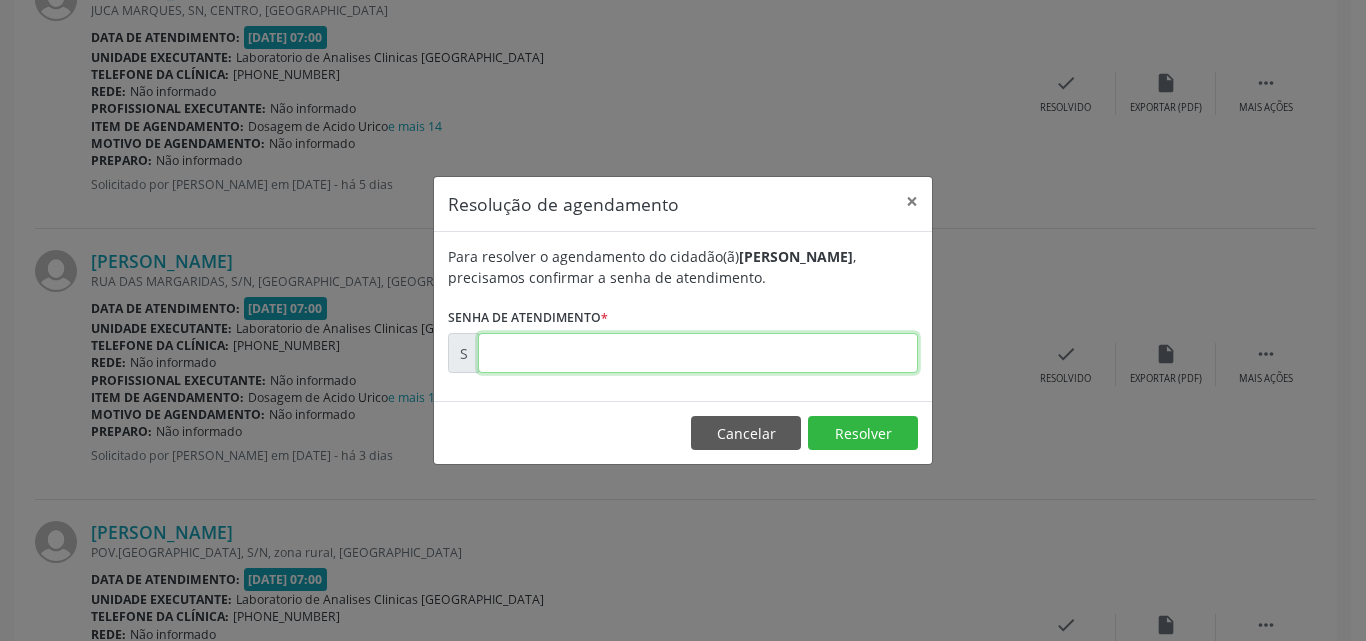 click at bounding box center (698, 353) 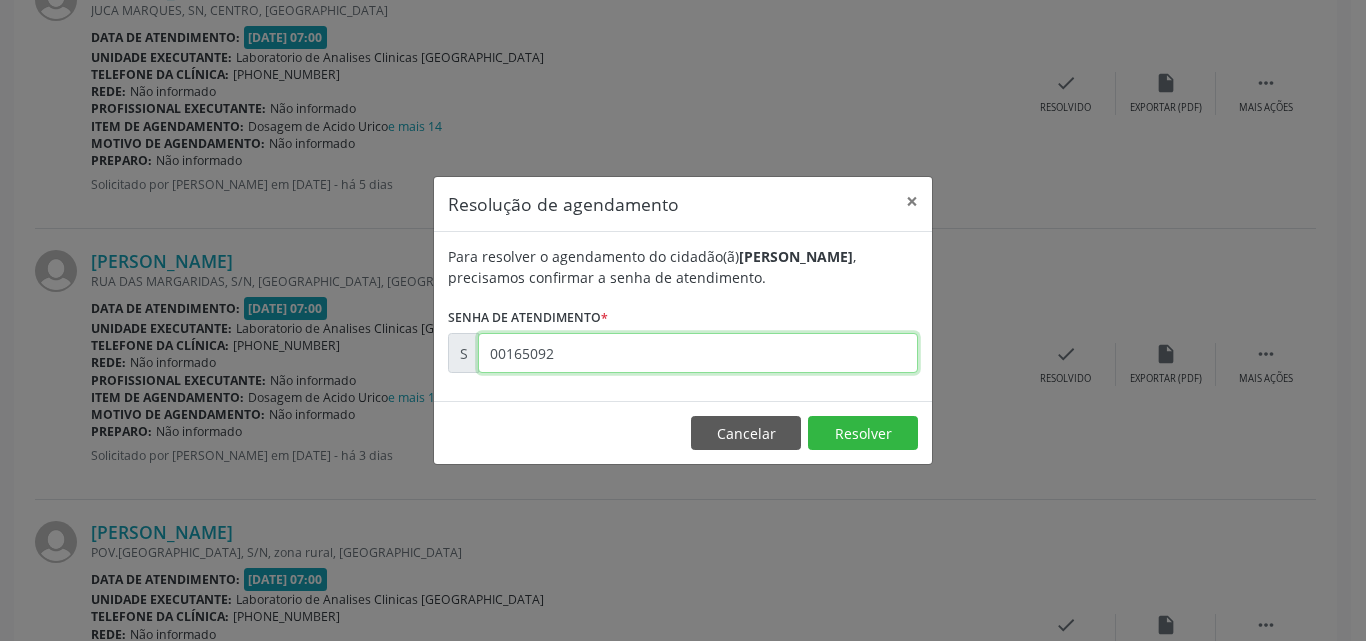 type on "00165092" 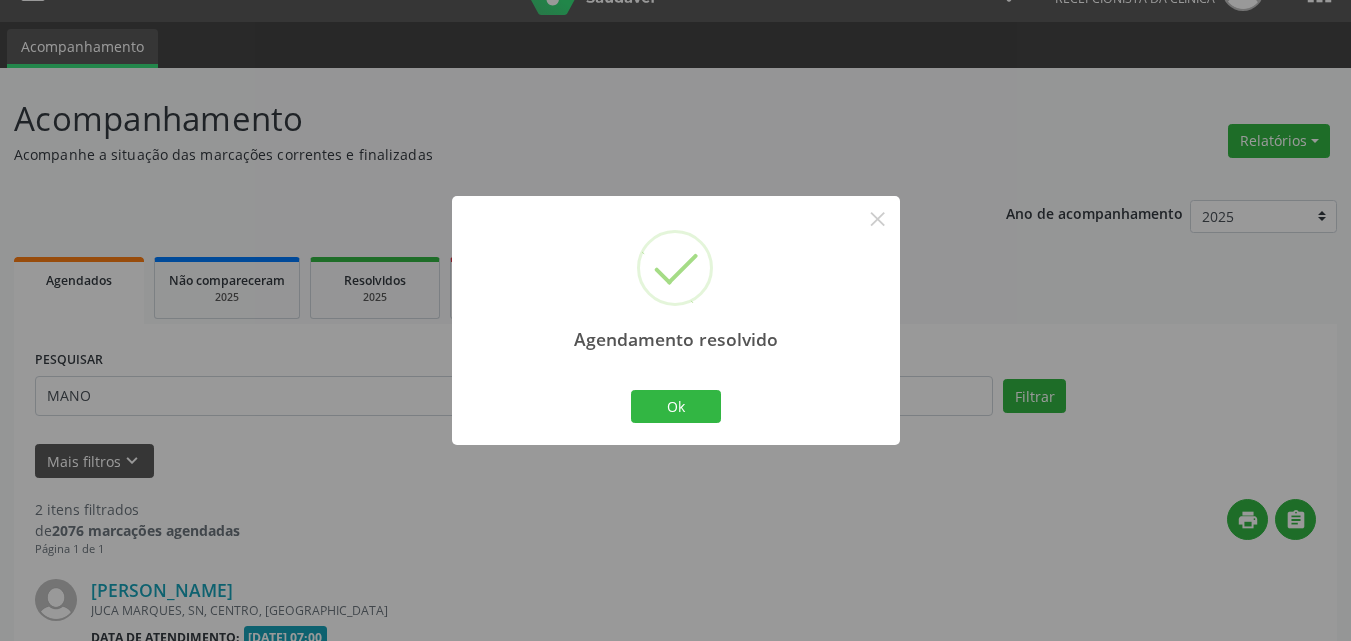 scroll, scrollTop: 535, scrollLeft: 0, axis: vertical 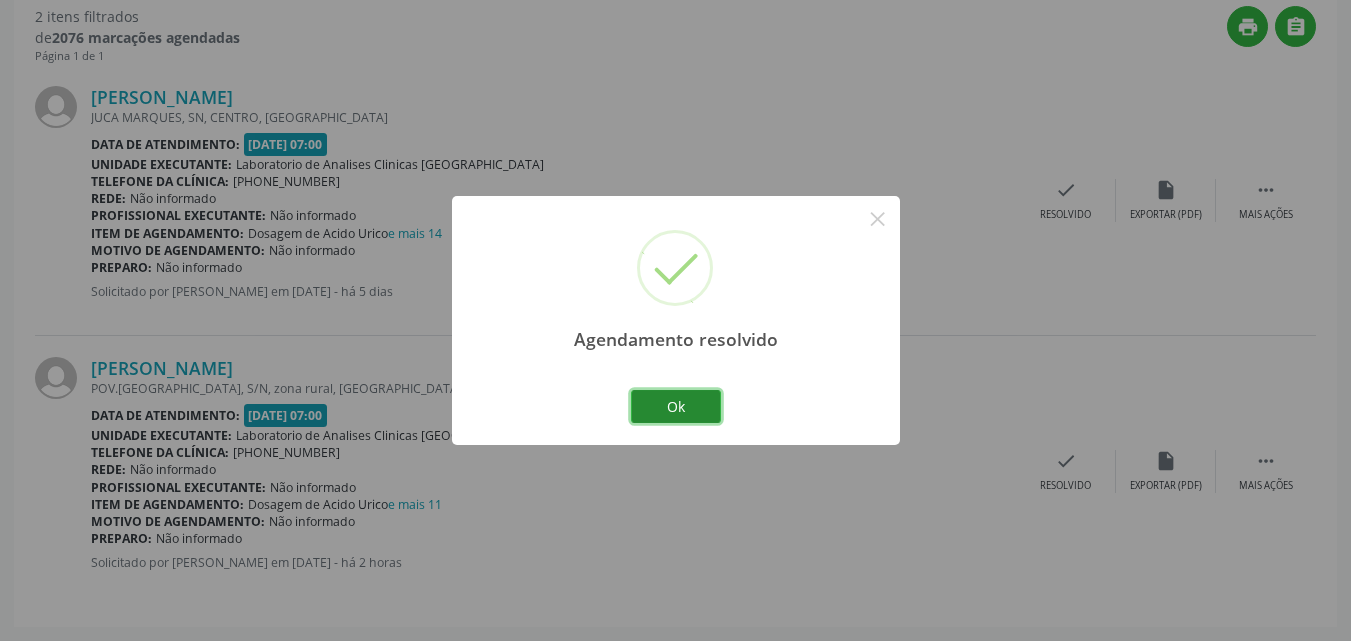 click on "Ok" at bounding box center (676, 407) 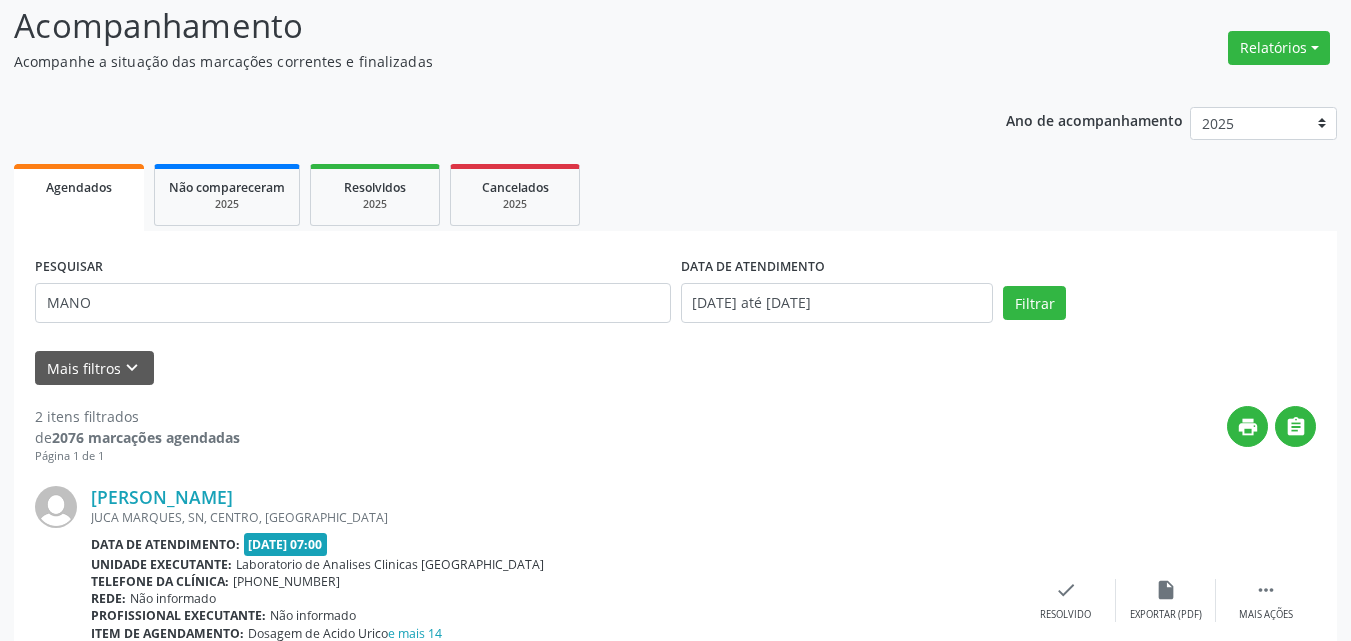 scroll, scrollTop: 35, scrollLeft: 0, axis: vertical 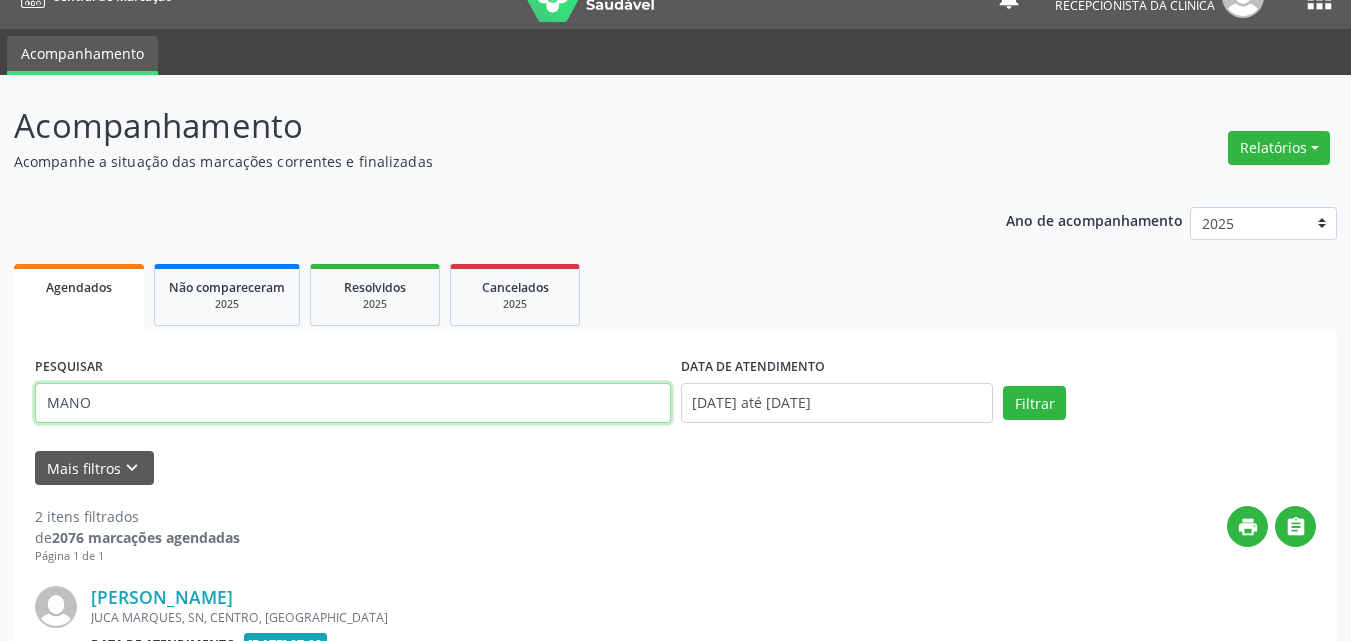 drag, startPoint x: 414, startPoint y: 398, endPoint x: 0, endPoint y: 250, distance: 439.65897 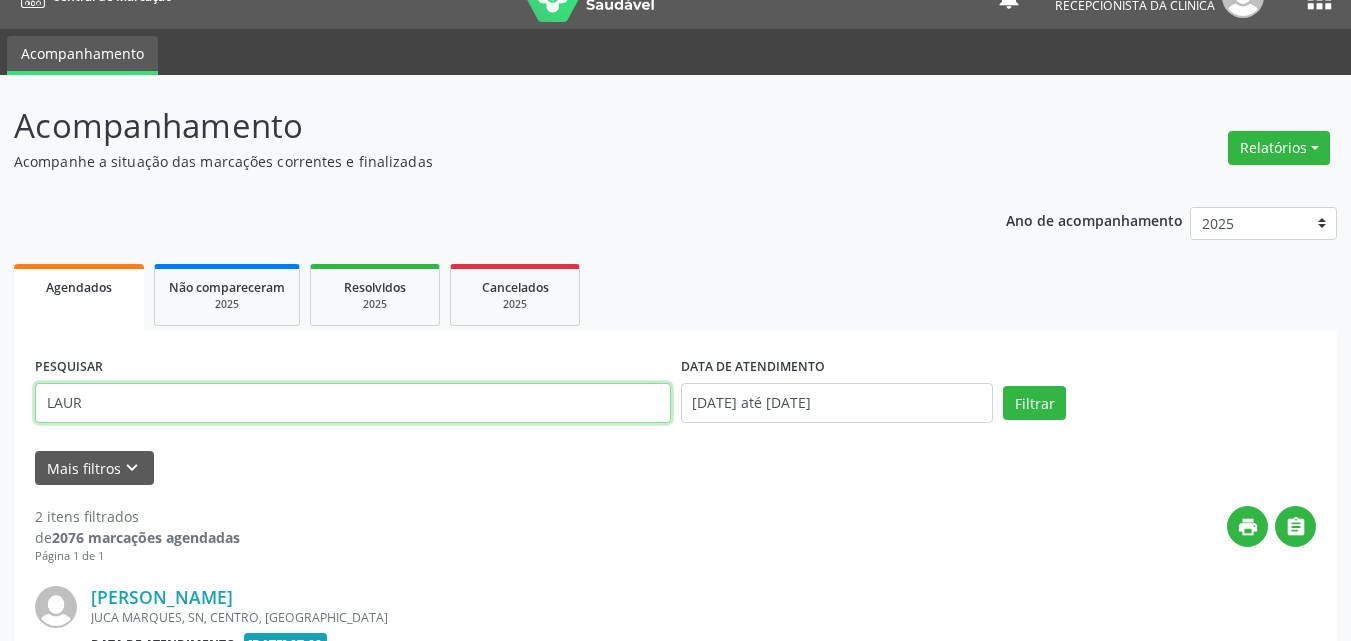 type on "LAUR" 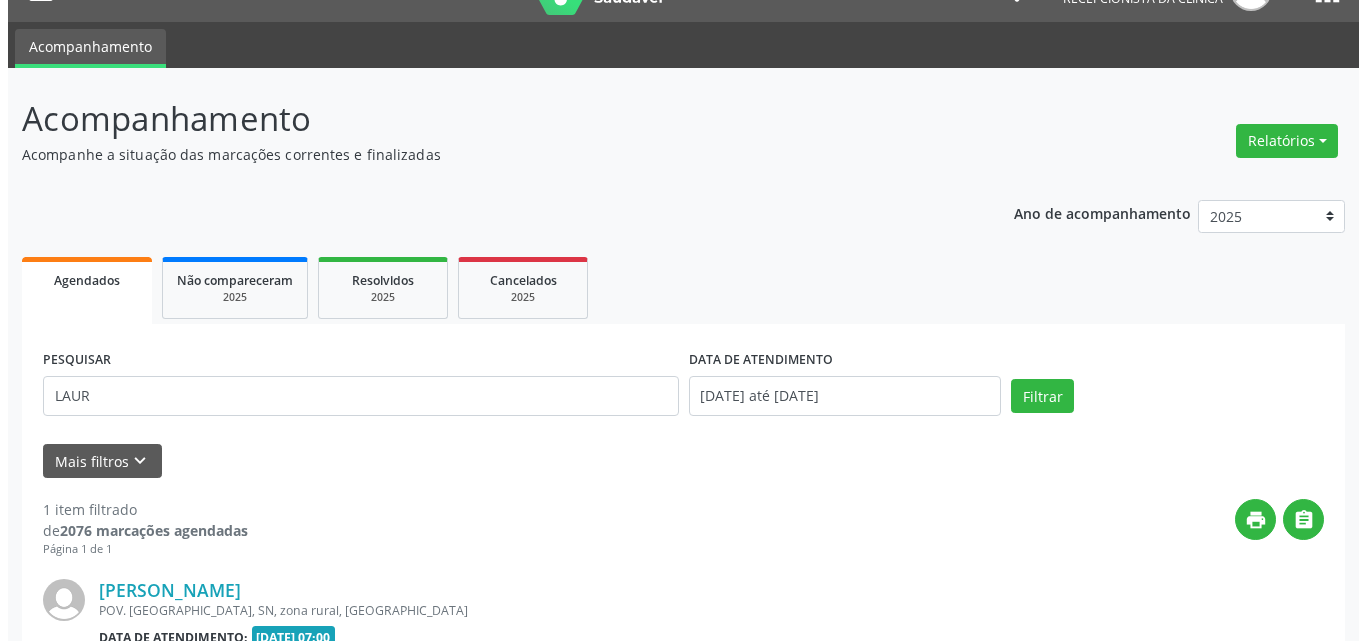 scroll, scrollTop: 264, scrollLeft: 0, axis: vertical 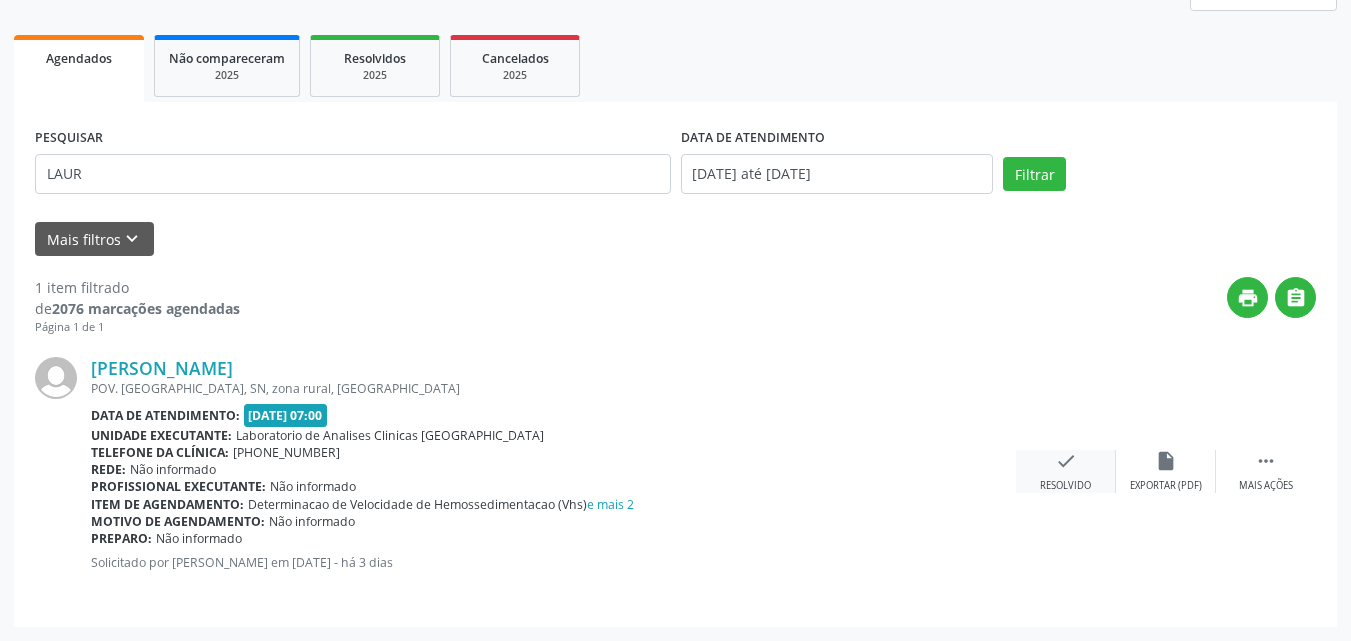 click on "check
Resolvido" at bounding box center (1066, 471) 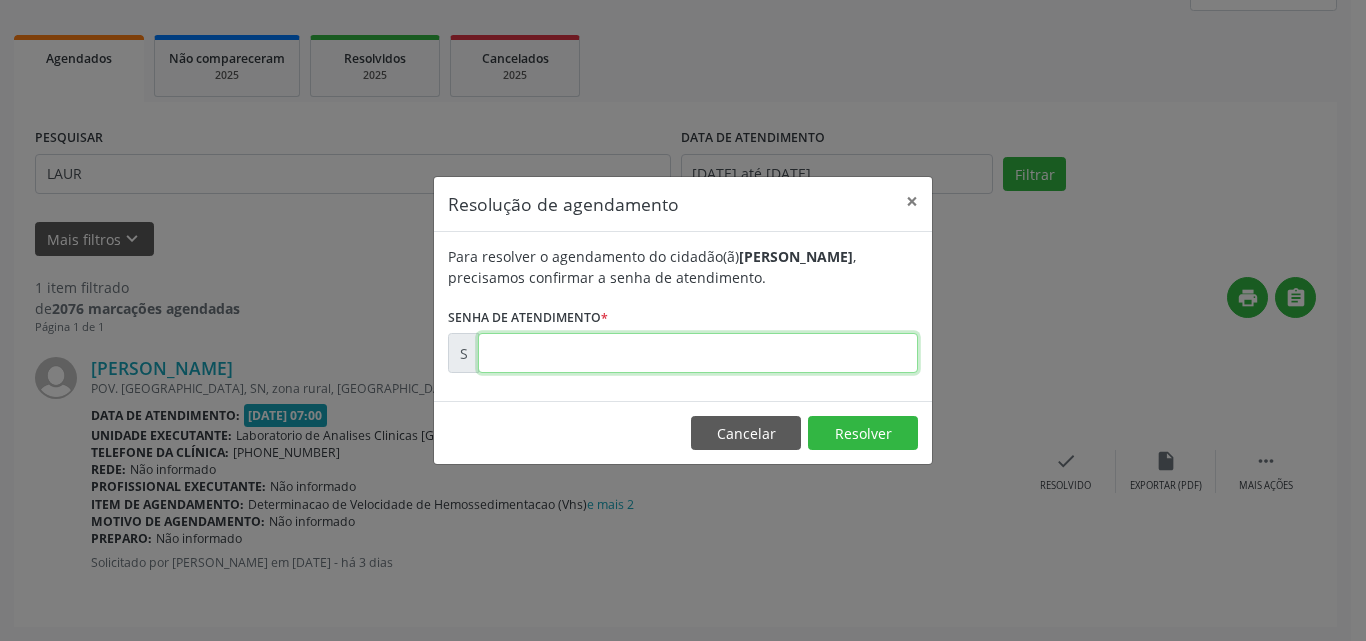 click at bounding box center [698, 353] 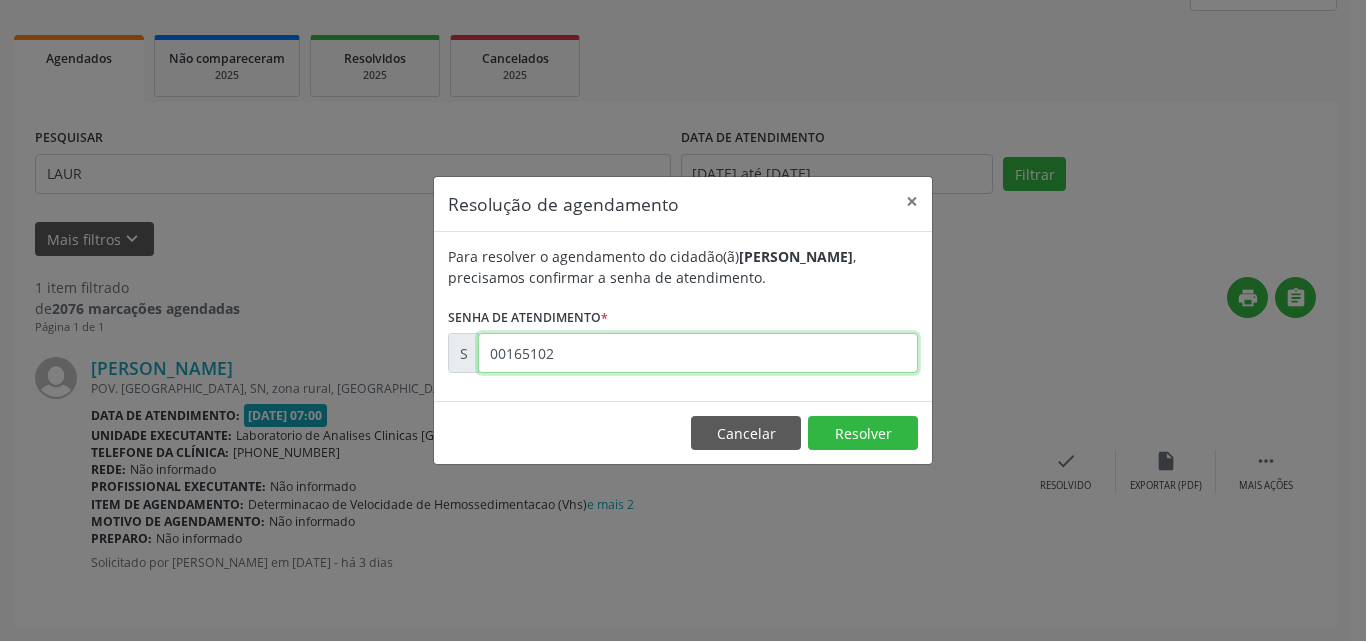 type on "00165102" 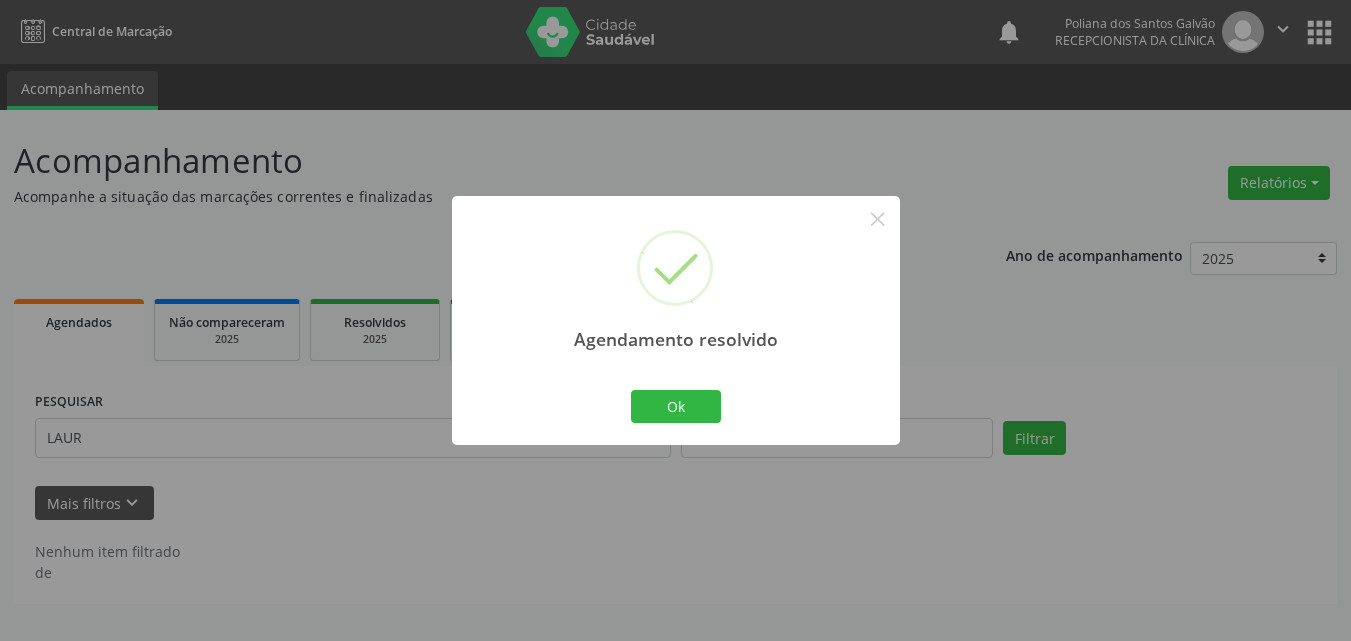 scroll, scrollTop: 0, scrollLeft: 0, axis: both 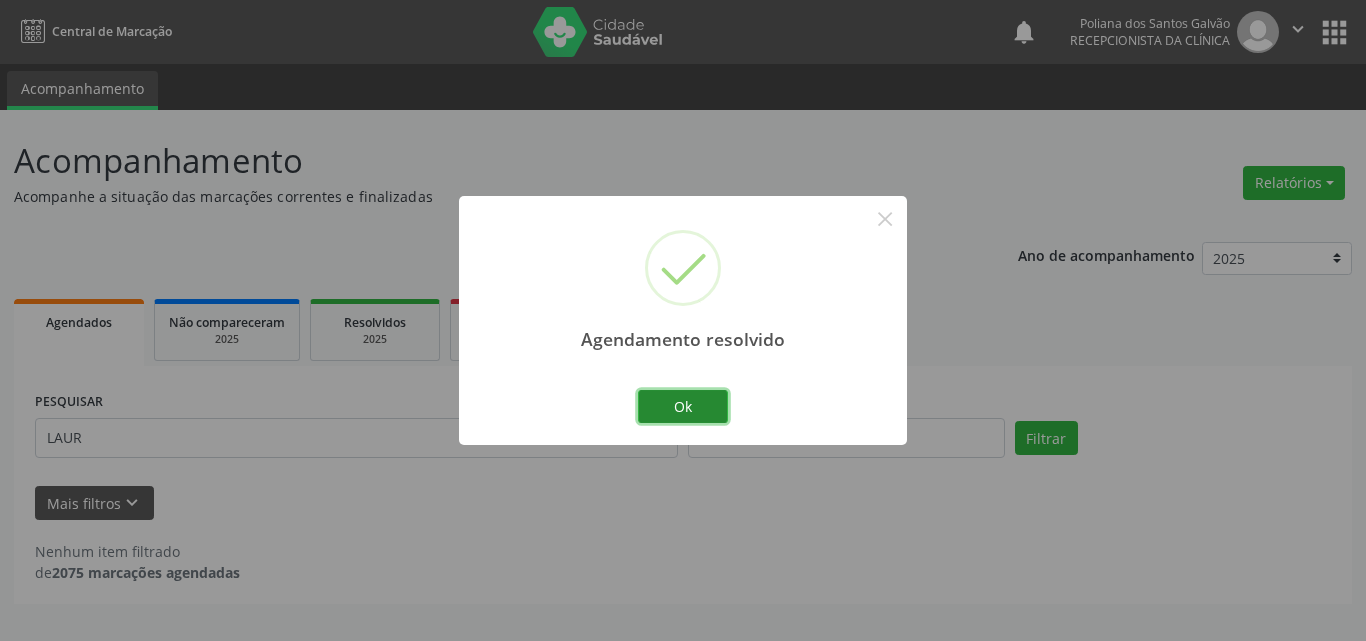 click on "Ok" at bounding box center (683, 407) 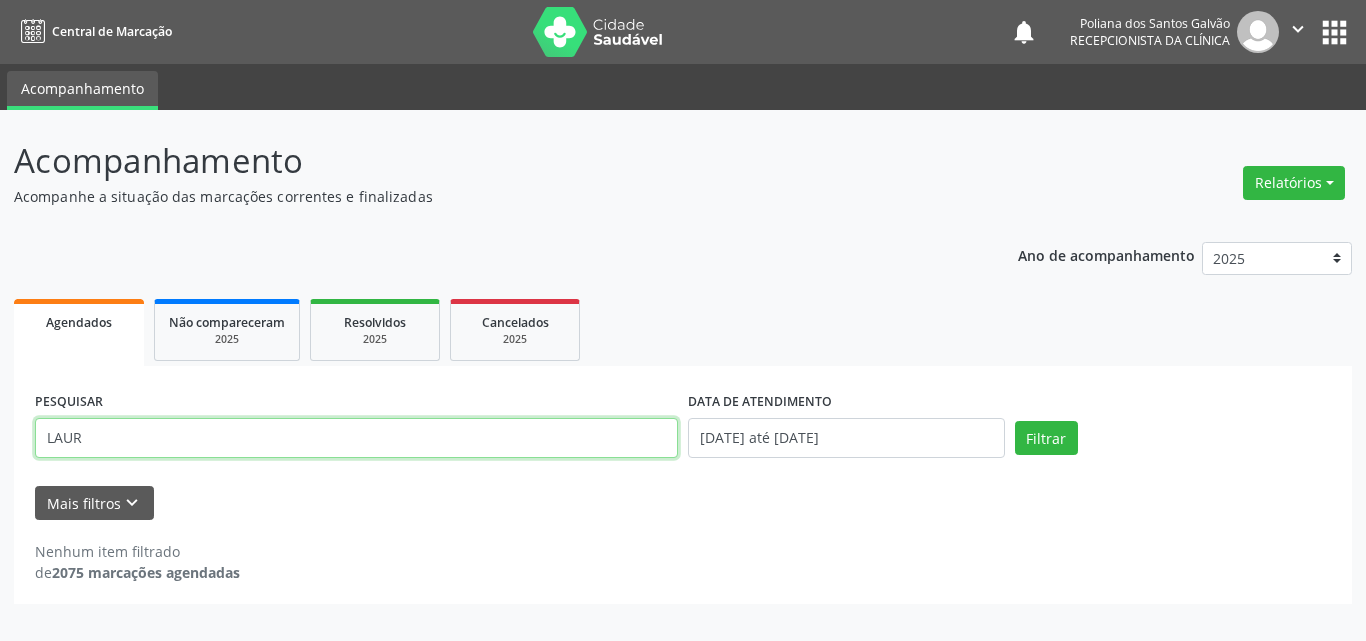 drag, startPoint x: 611, startPoint y: 424, endPoint x: 0, endPoint y: 107, distance: 688.33856 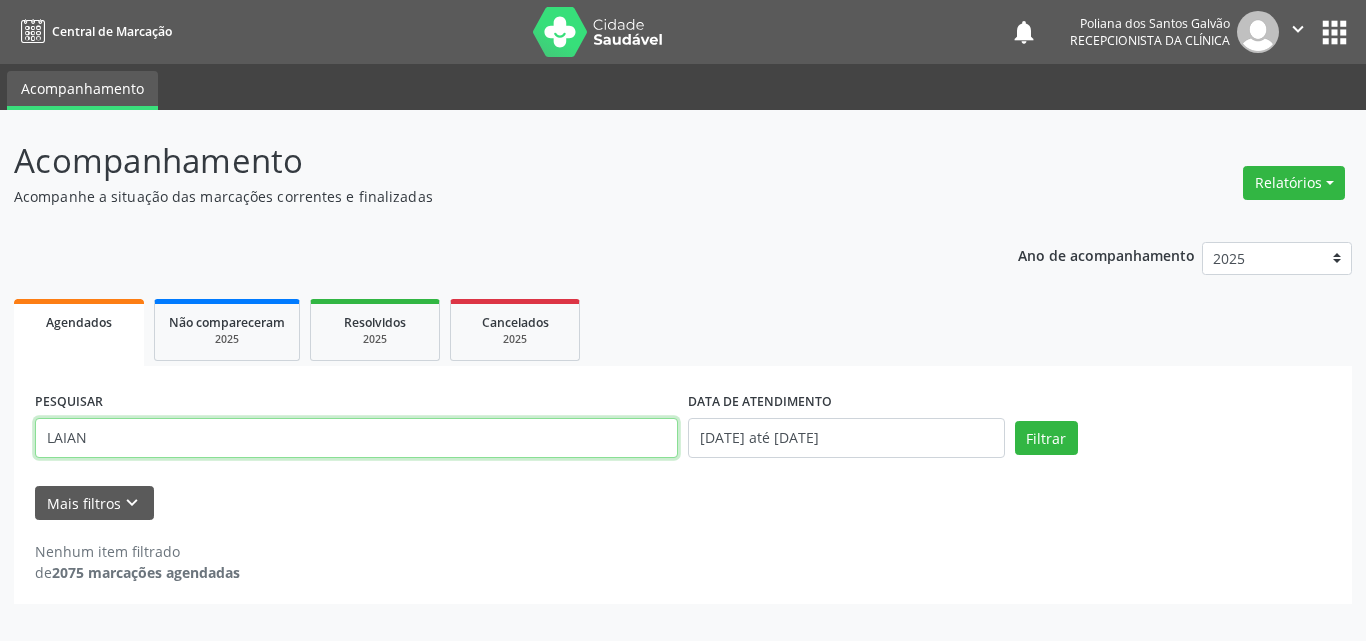 type on "LAIAN" 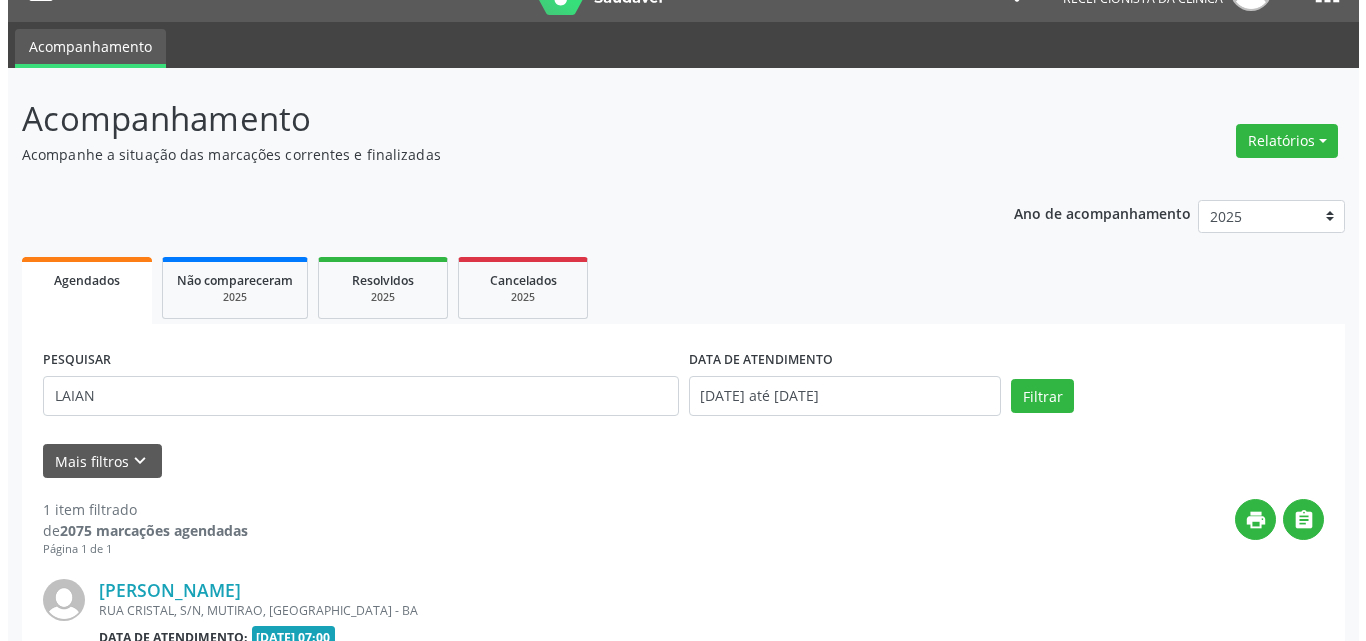 scroll, scrollTop: 264, scrollLeft: 0, axis: vertical 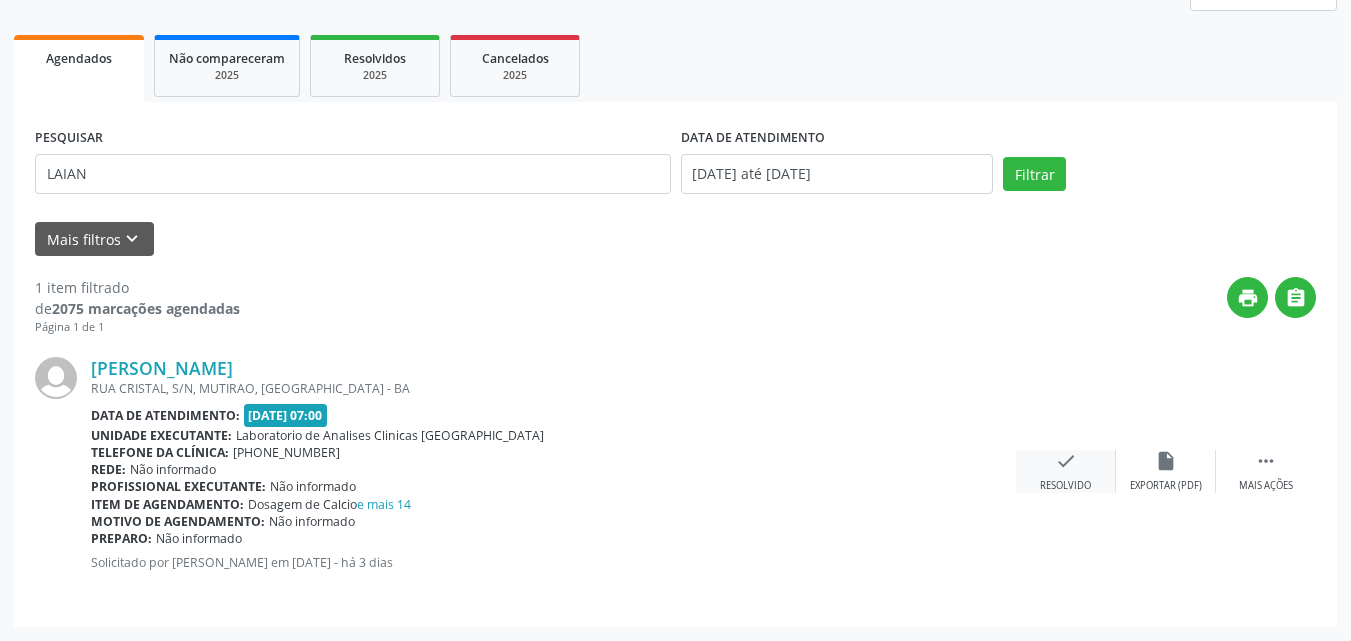click on "check" at bounding box center (1066, 461) 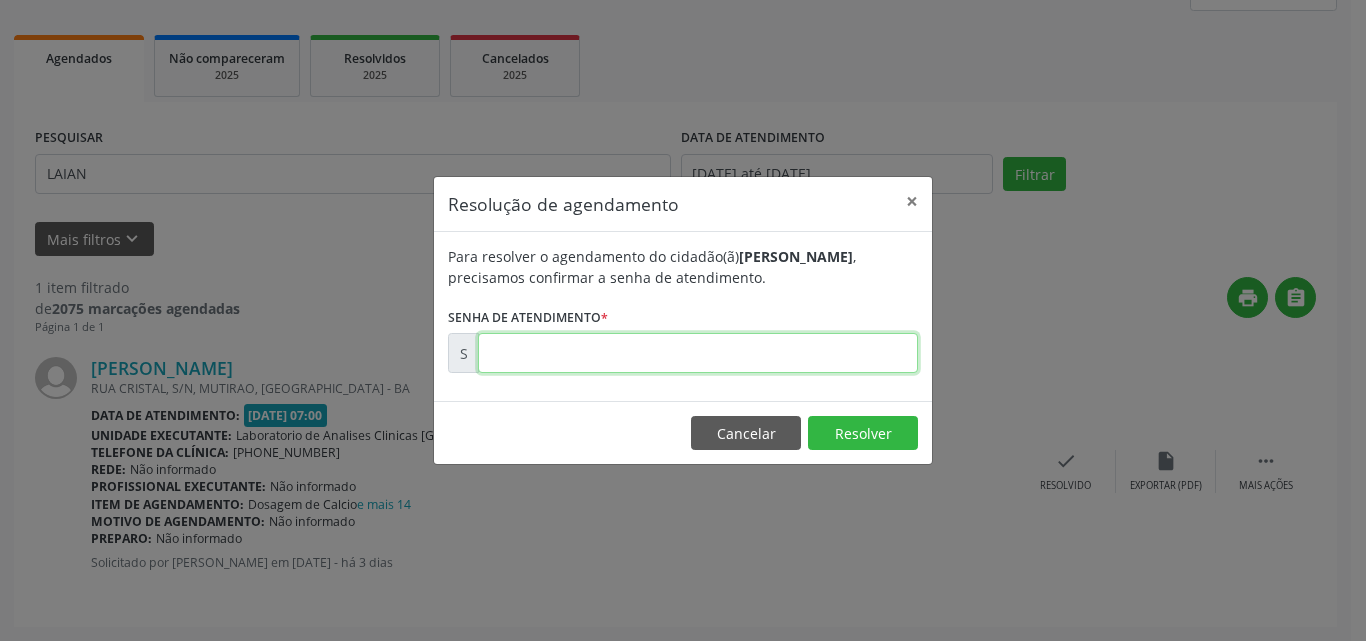 click at bounding box center (698, 353) 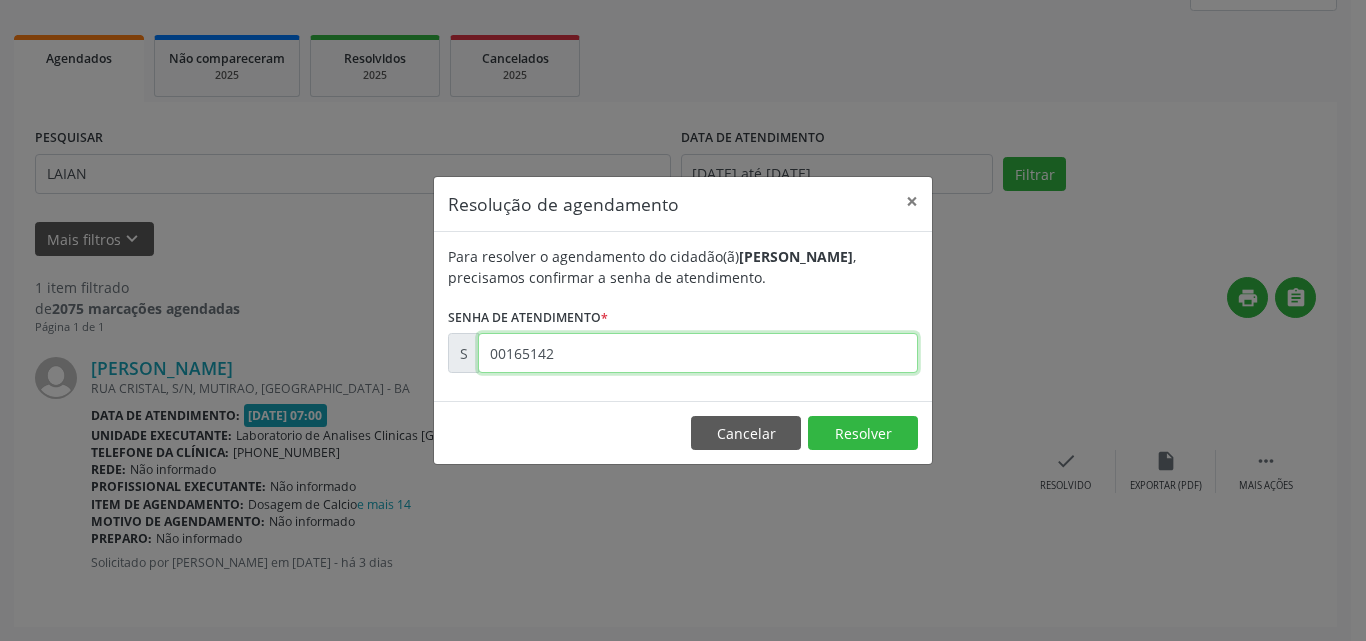 type on "00165142" 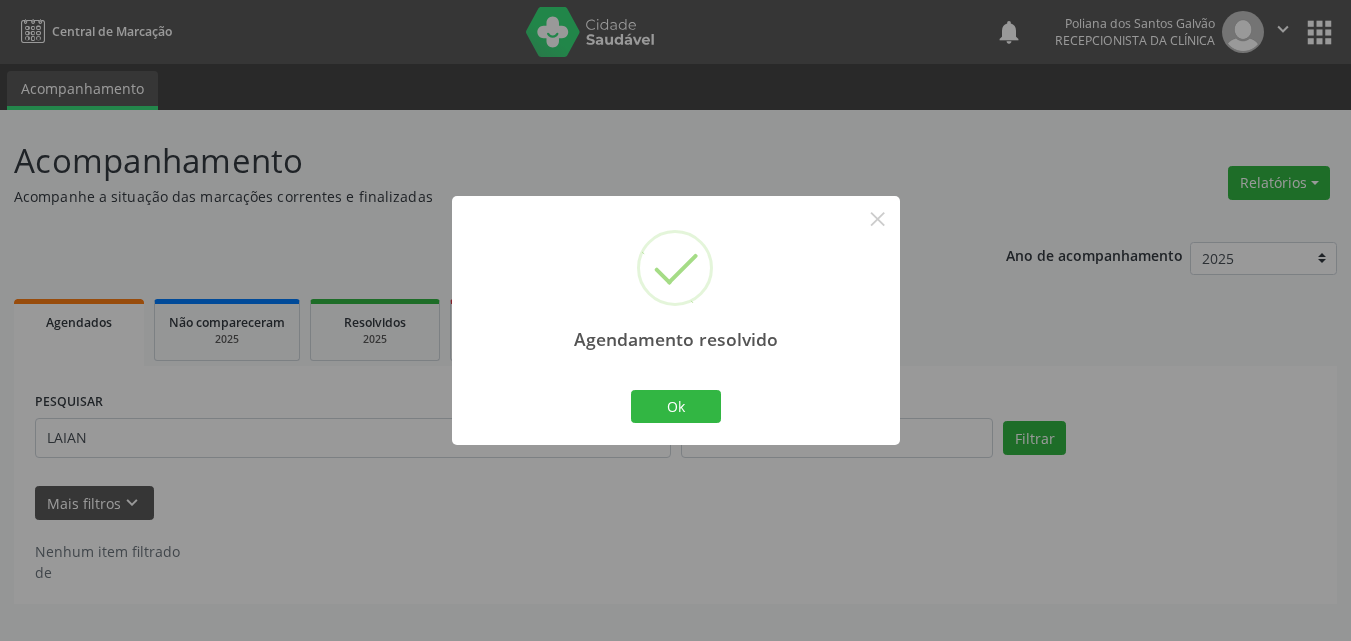 scroll, scrollTop: 0, scrollLeft: 0, axis: both 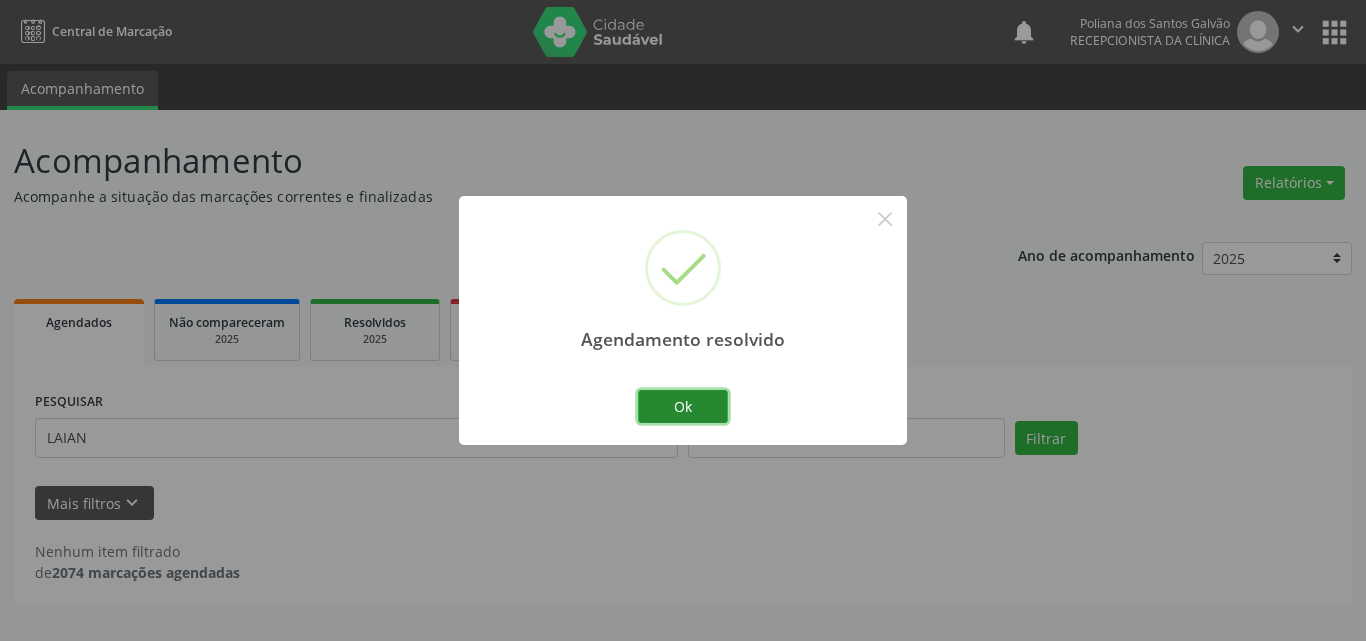 drag, startPoint x: 641, startPoint y: 410, endPoint x: 701, endPoint y: 443, distance: 68.47627 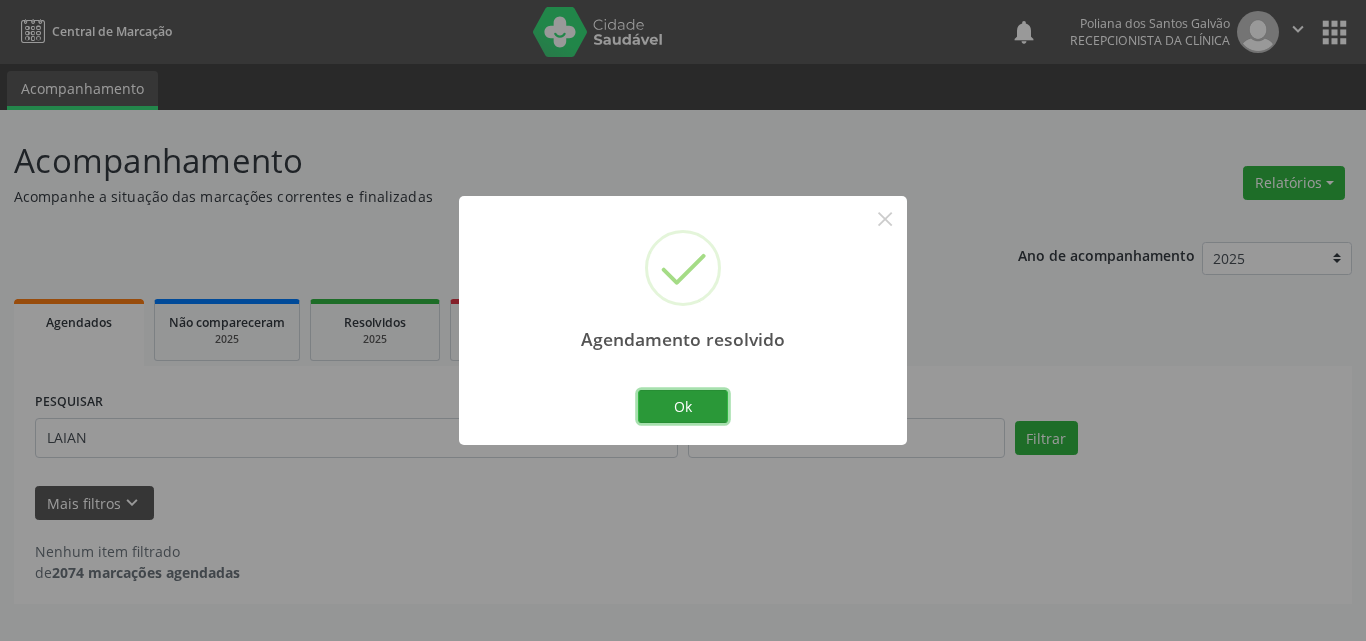 click on "Ok" at bounding box center (683, 407) 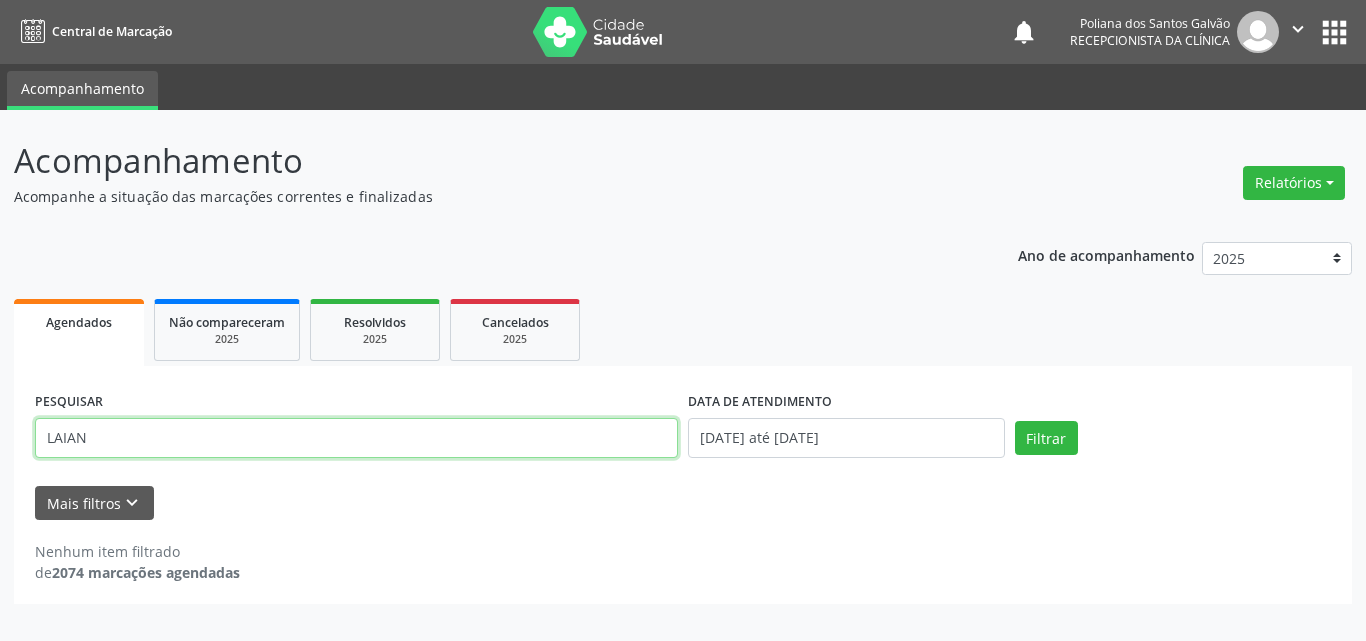 drag, startPoint x: 310, startPoint y: 429, endPoint x: 0, endPoint y: 290, distance: 339.73666 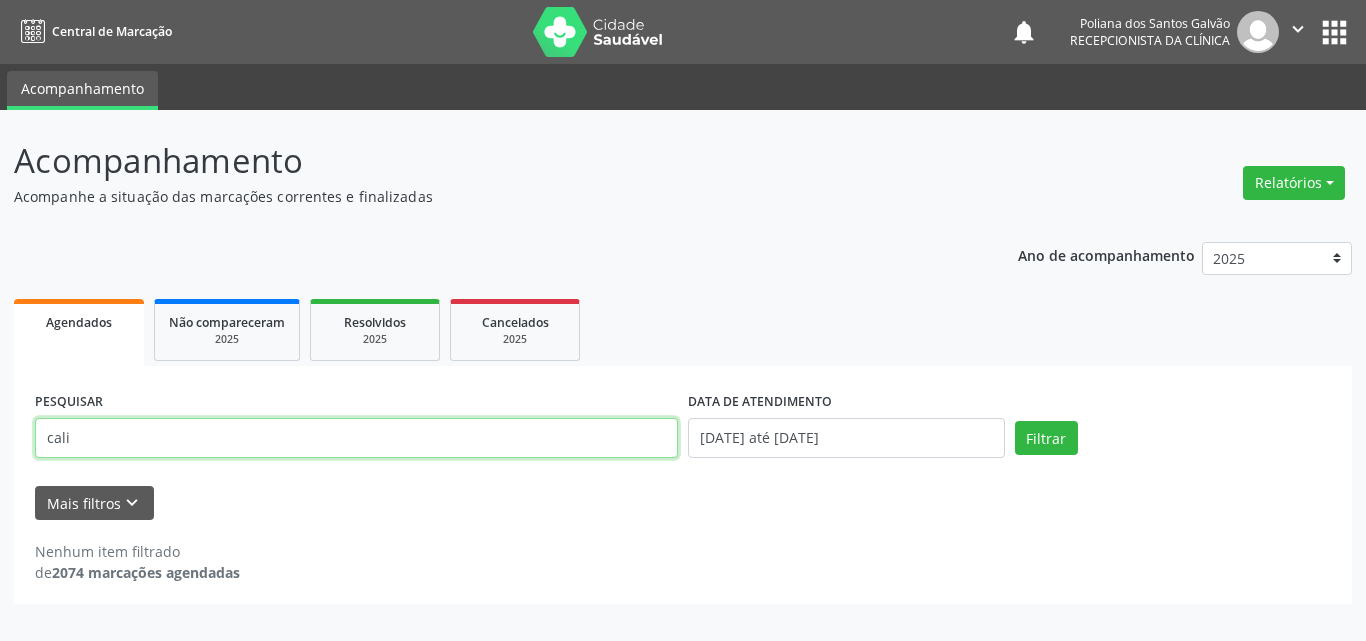 click on "Filtrar" at bounding box center (1046, 438) 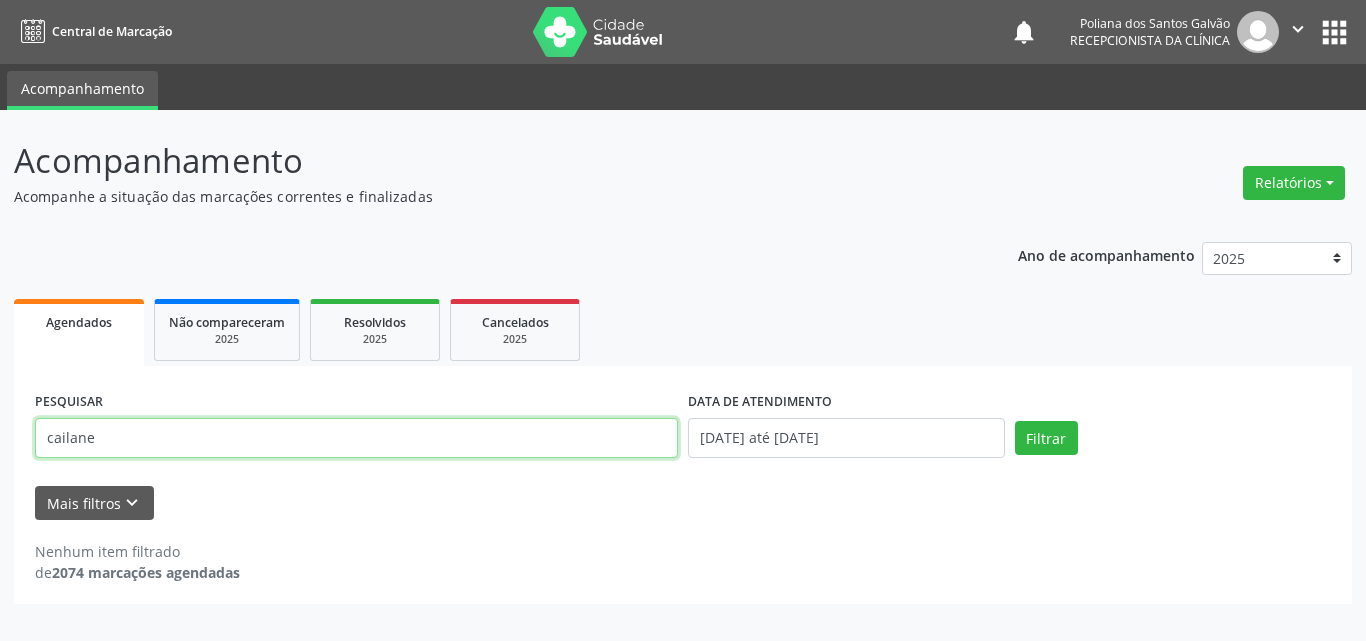 type on "cailane" 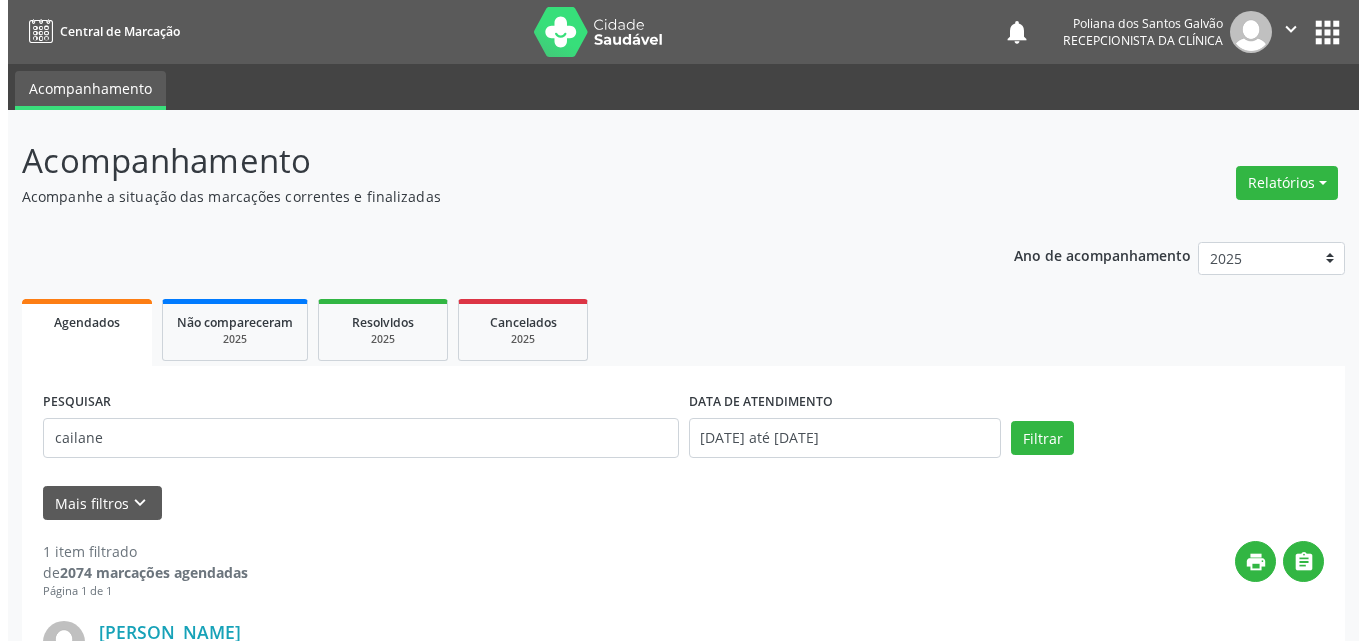 scroll, scrollTop: 264, scrollLeft: 0, axis: vertical 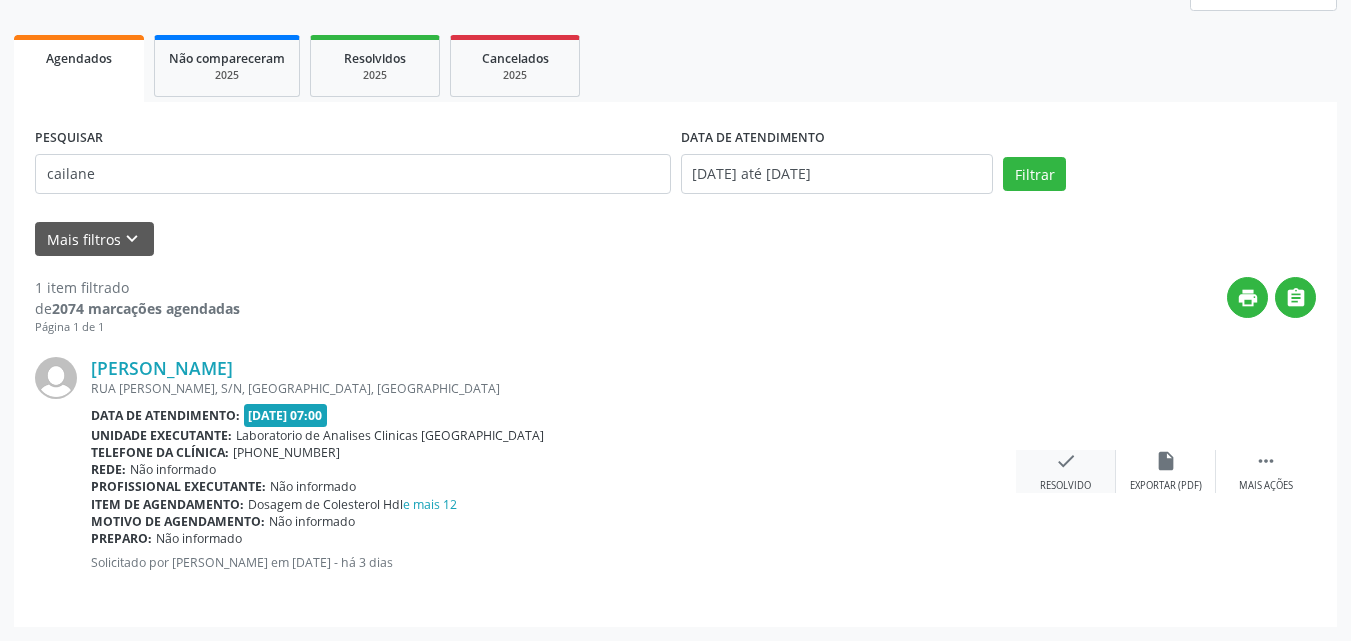 click on "check
Resolvido" at bounding box center [1066, 471] 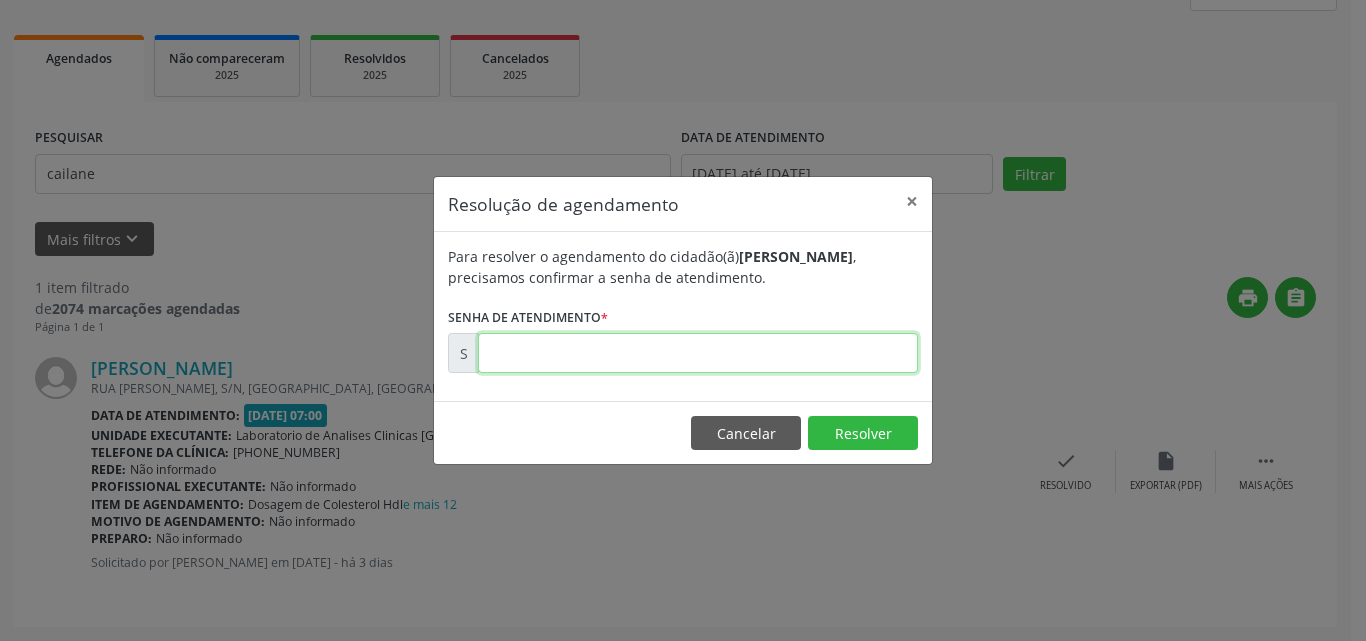 click at bounding box center [698, 353] 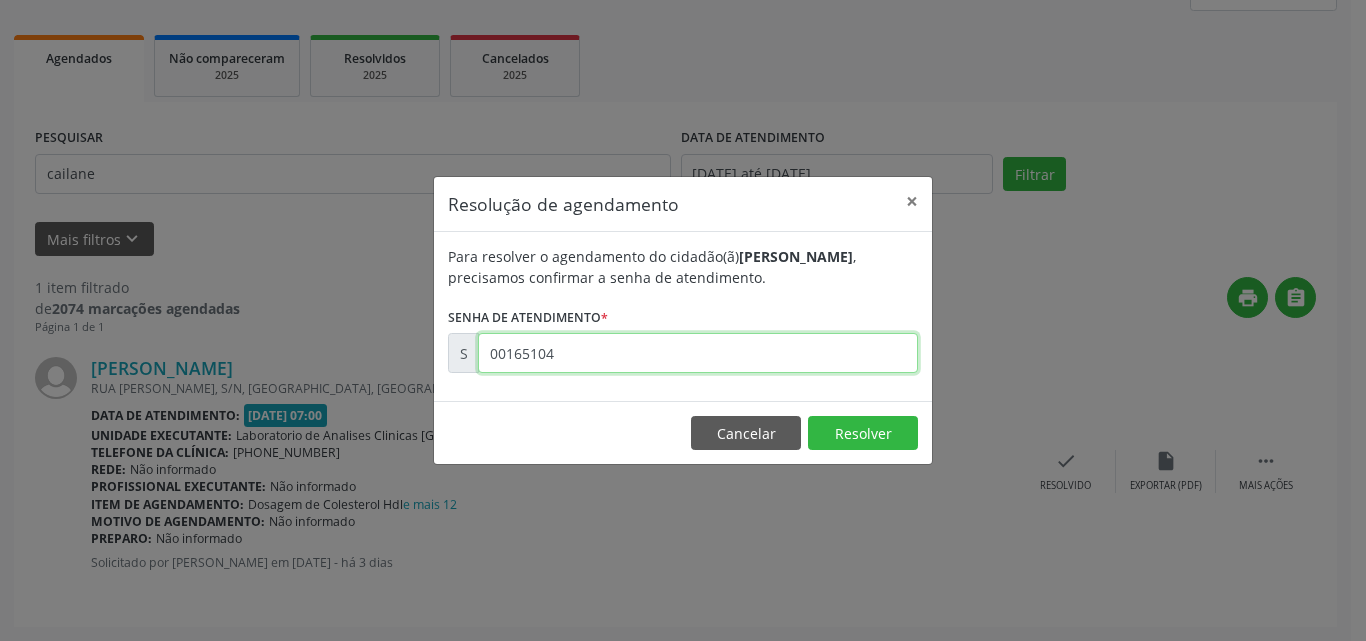 type on "00165104" 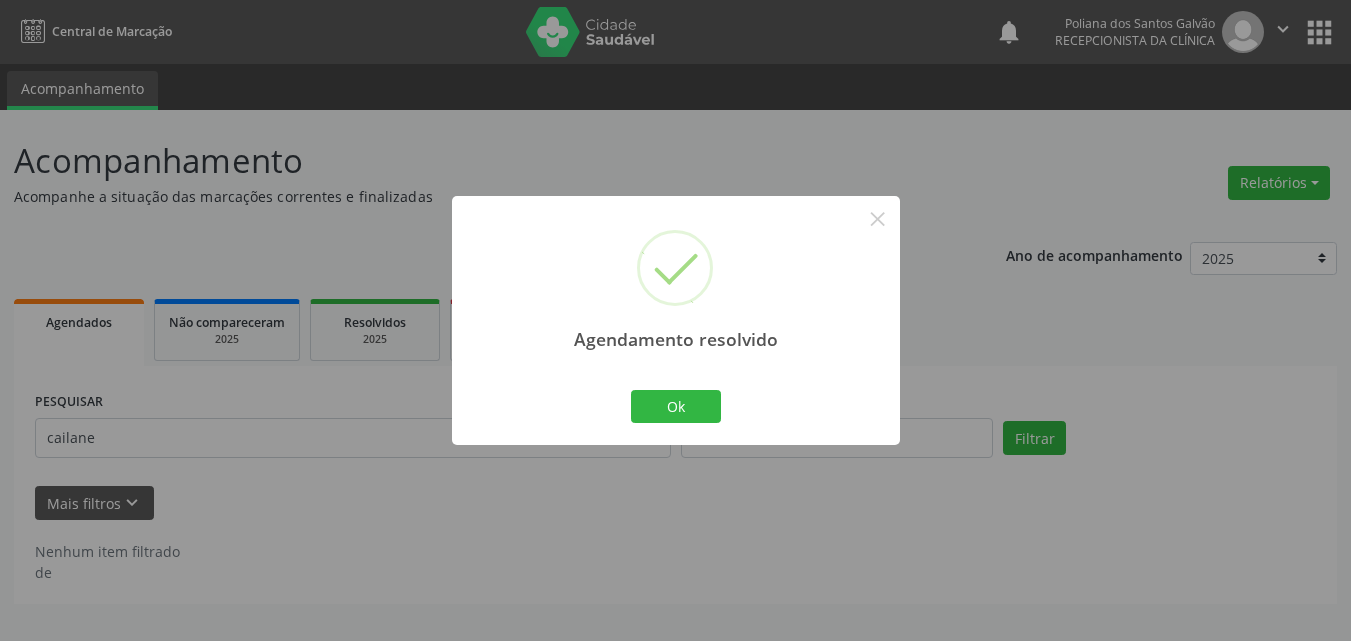scroll, scrollTop: 0, scrollLeft: 0, axis: both 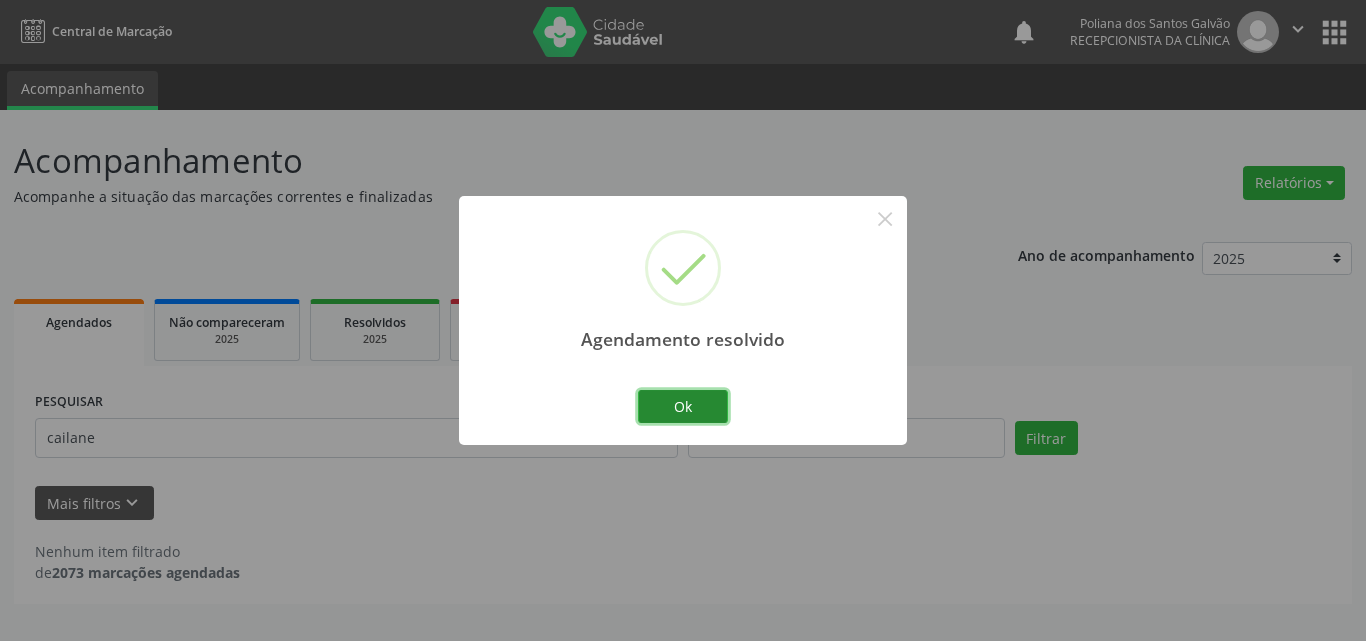 click on "Ok" at bounding box center (683, 407) 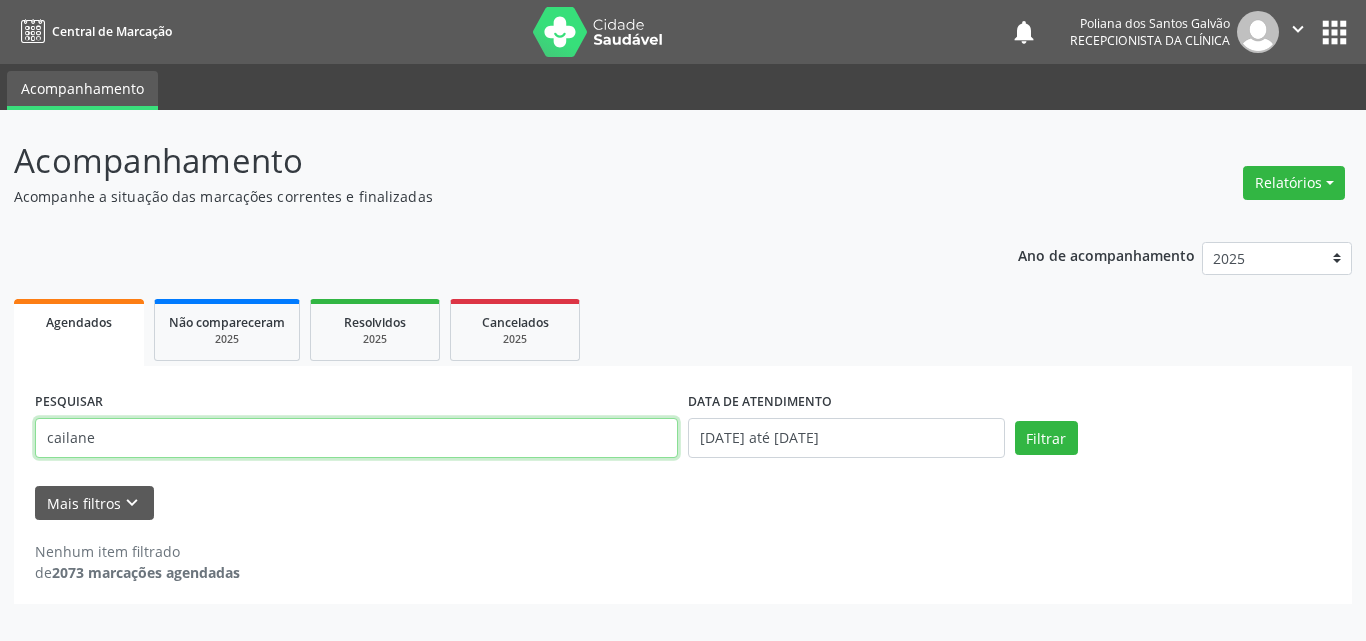 drag, startPoint x: 574, startPoint y: 430, endPoint x: 0, endPoint y: 294, distance: 589.89154 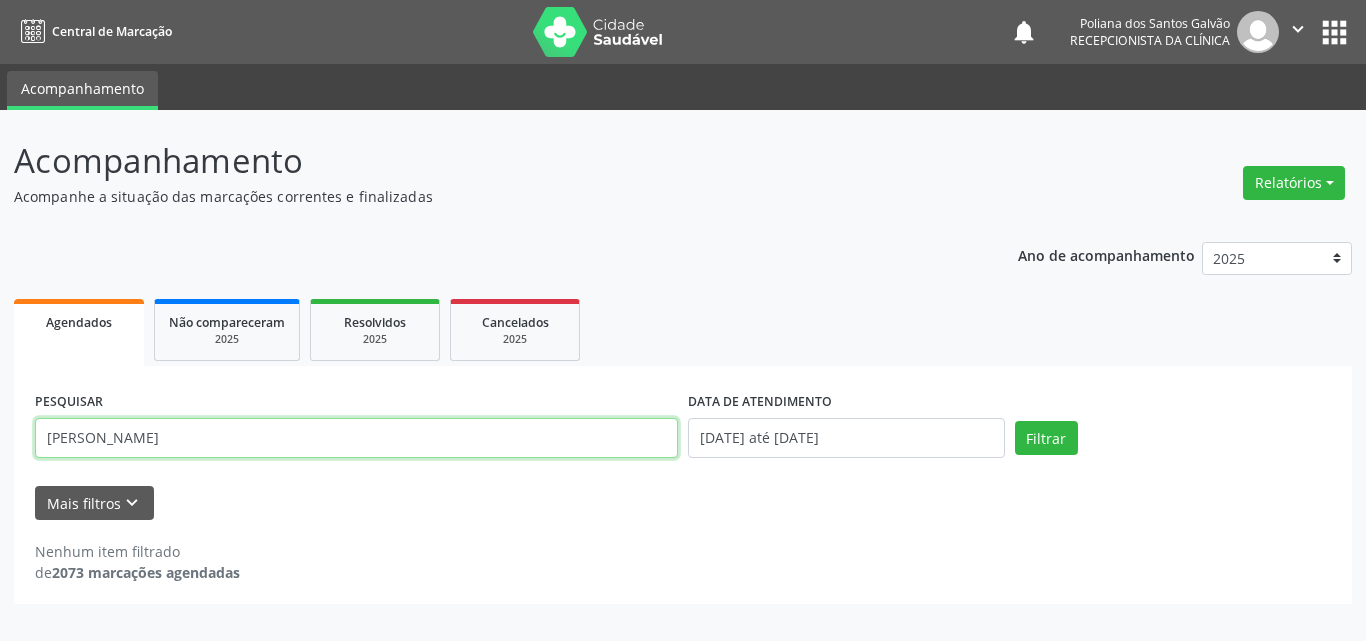 type on "[PERSON_NAME]" 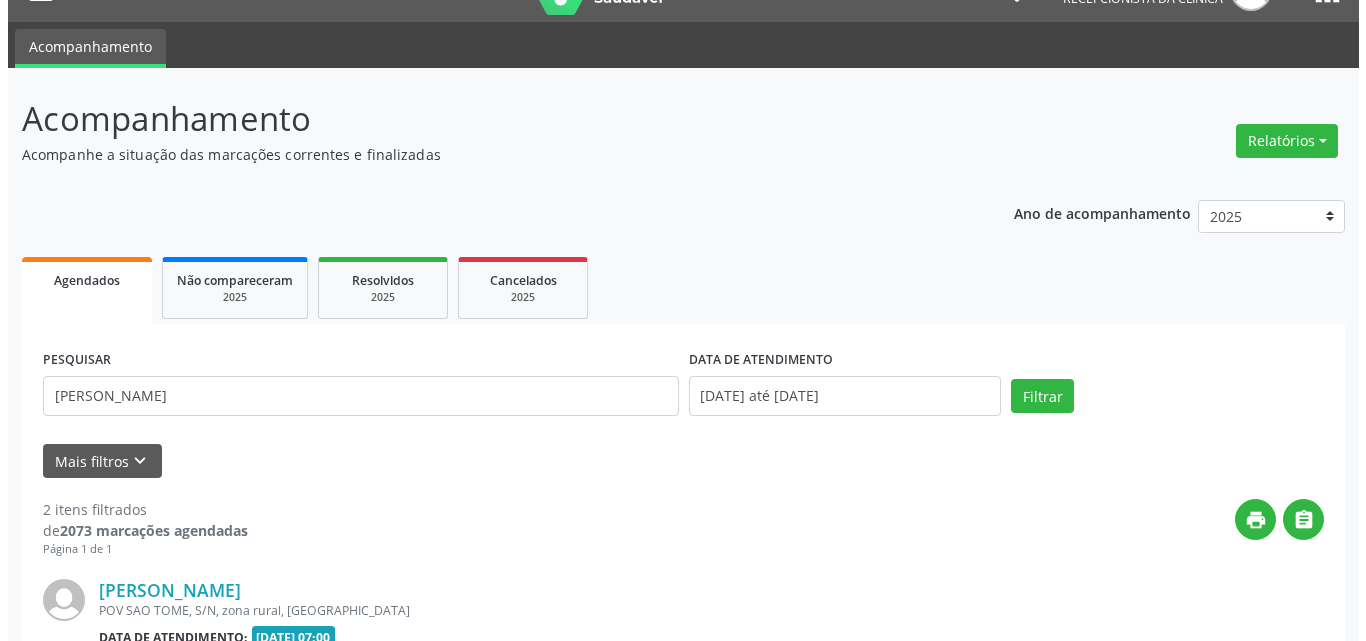 scroll, scrollTop: 535, scrollLeft: 0, axis: vertical 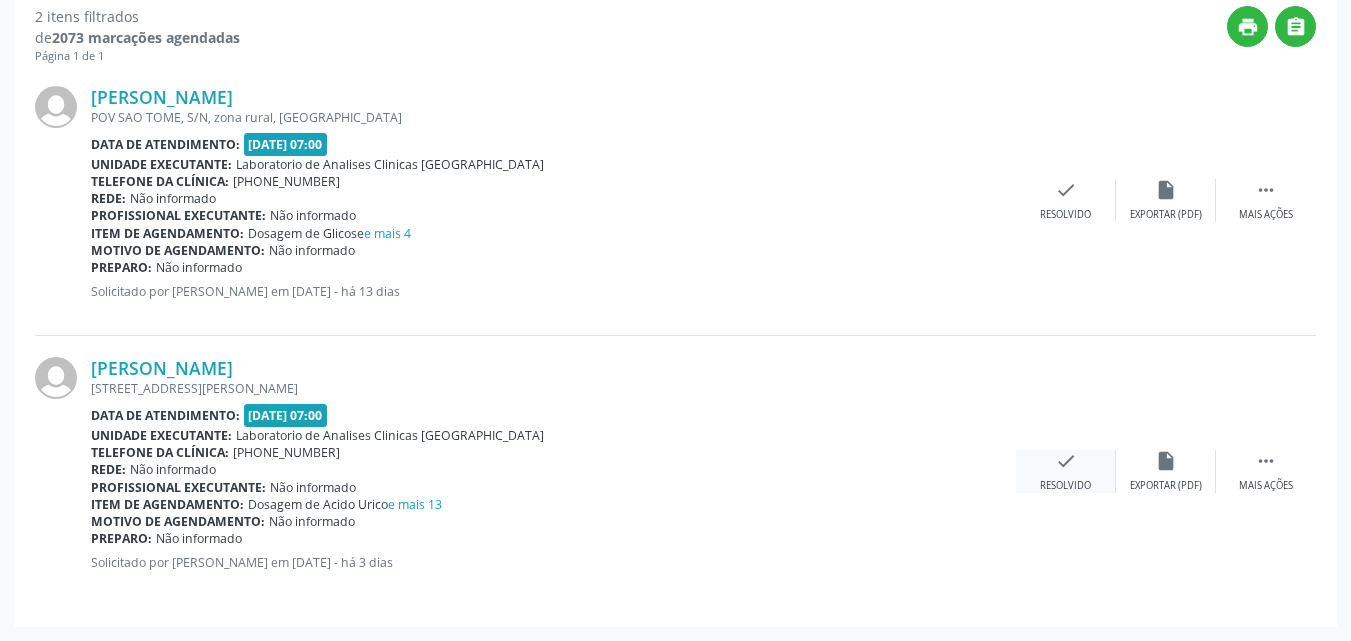 click on "check
Resolvido" at bounding box center (1066, 471) 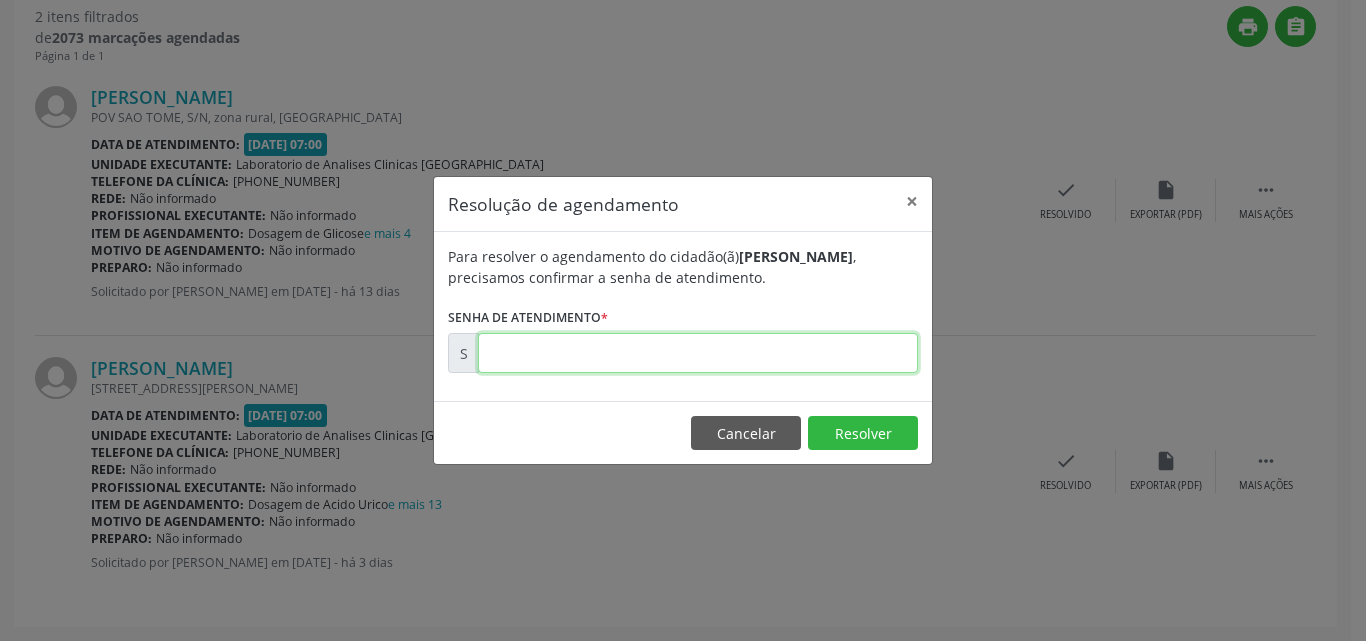 click at bounding box center (698, 353) 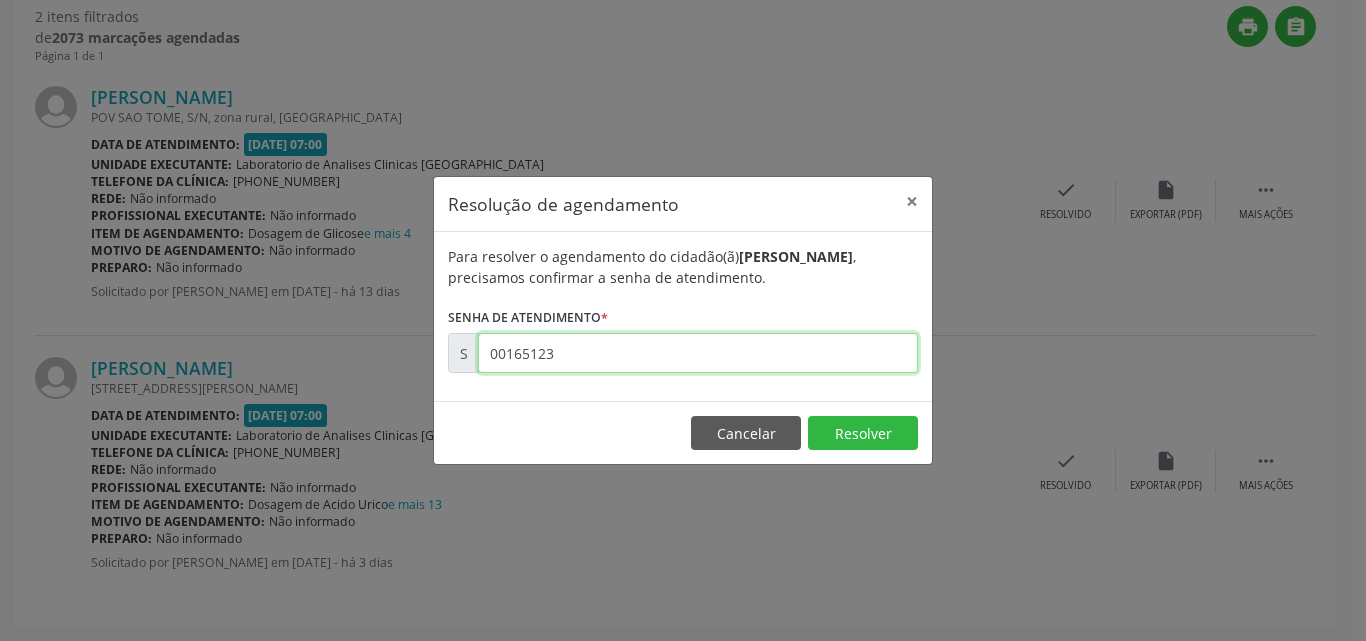type on "00165123" 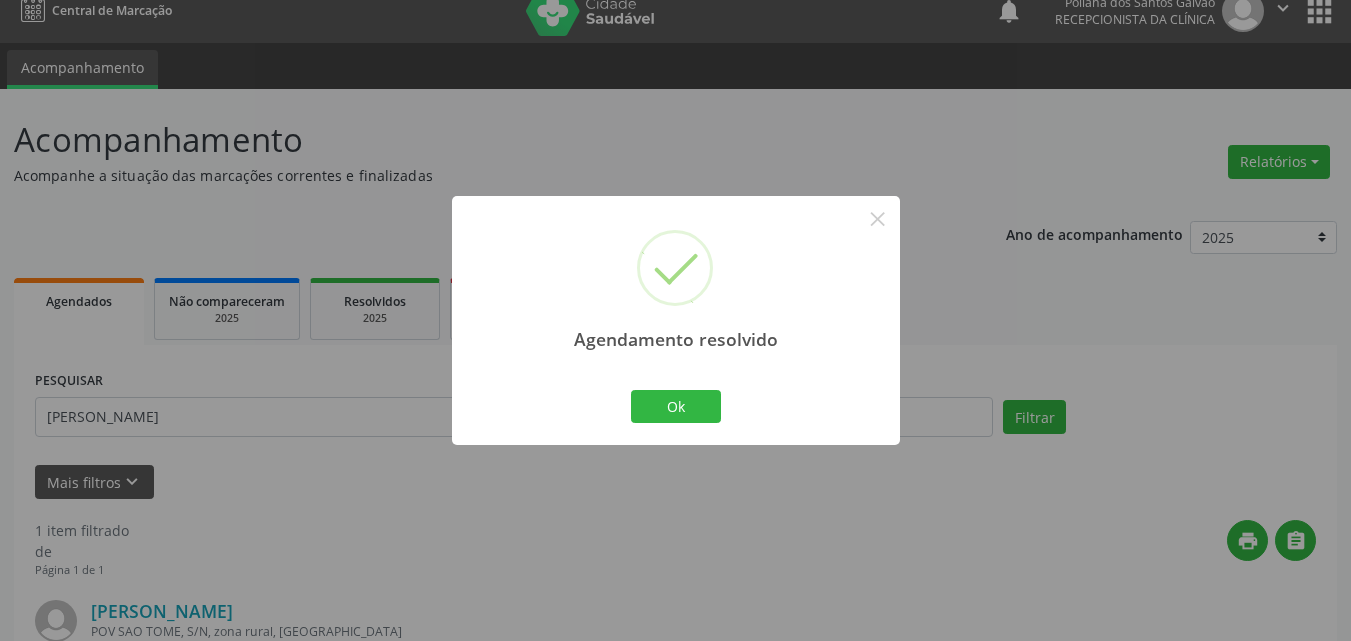 scroll, scrollTop: 264, scrollLeft: 0, axis: vertical 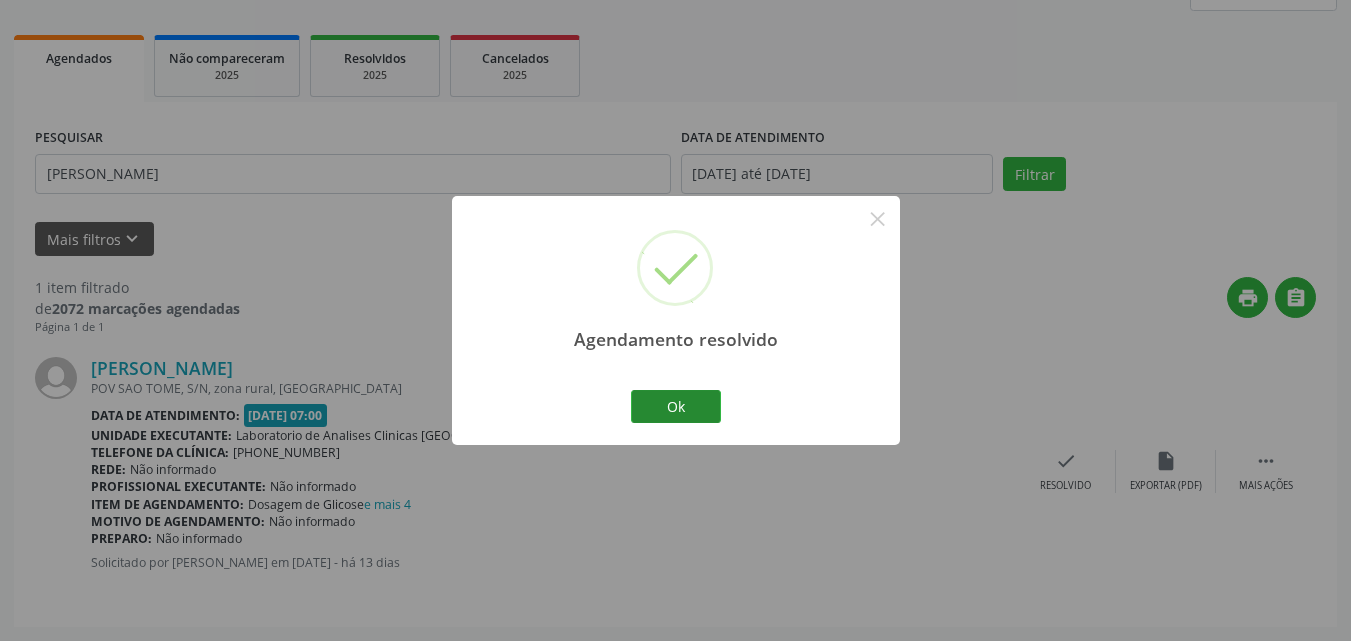 click on "Agendamento resolvido × Ok Cancel" at bounding box center [676, 320] 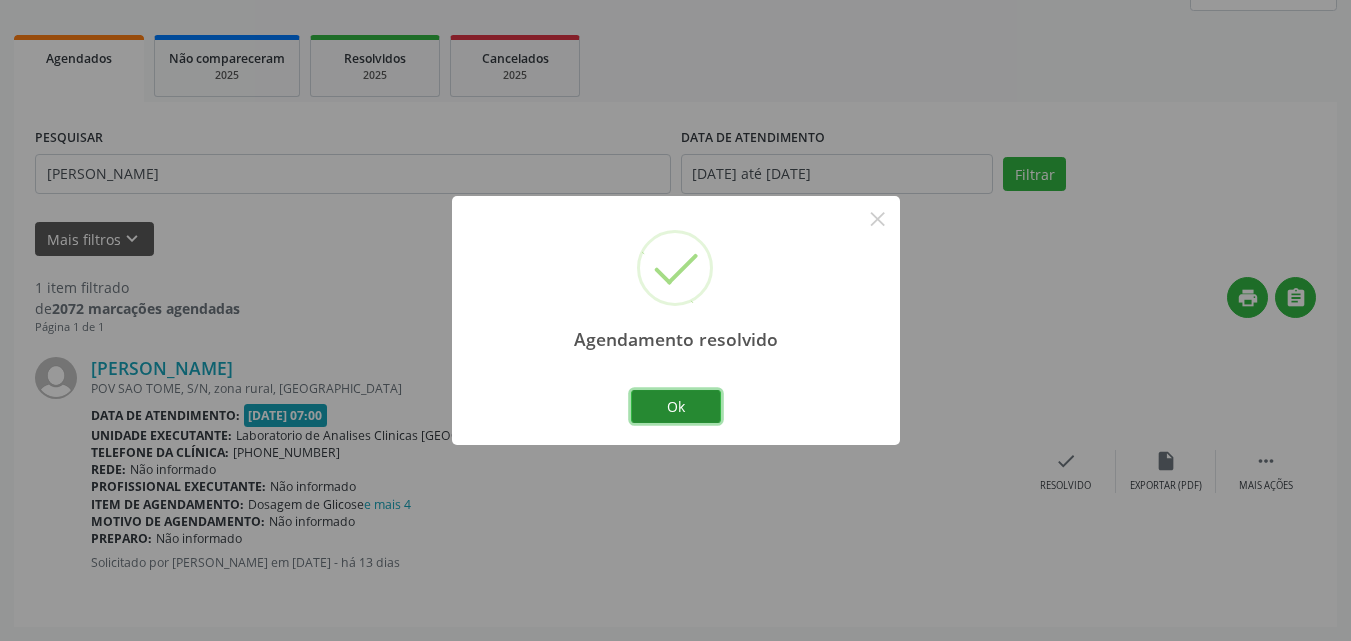 click on "Ok" at bounding box center (676, 407) 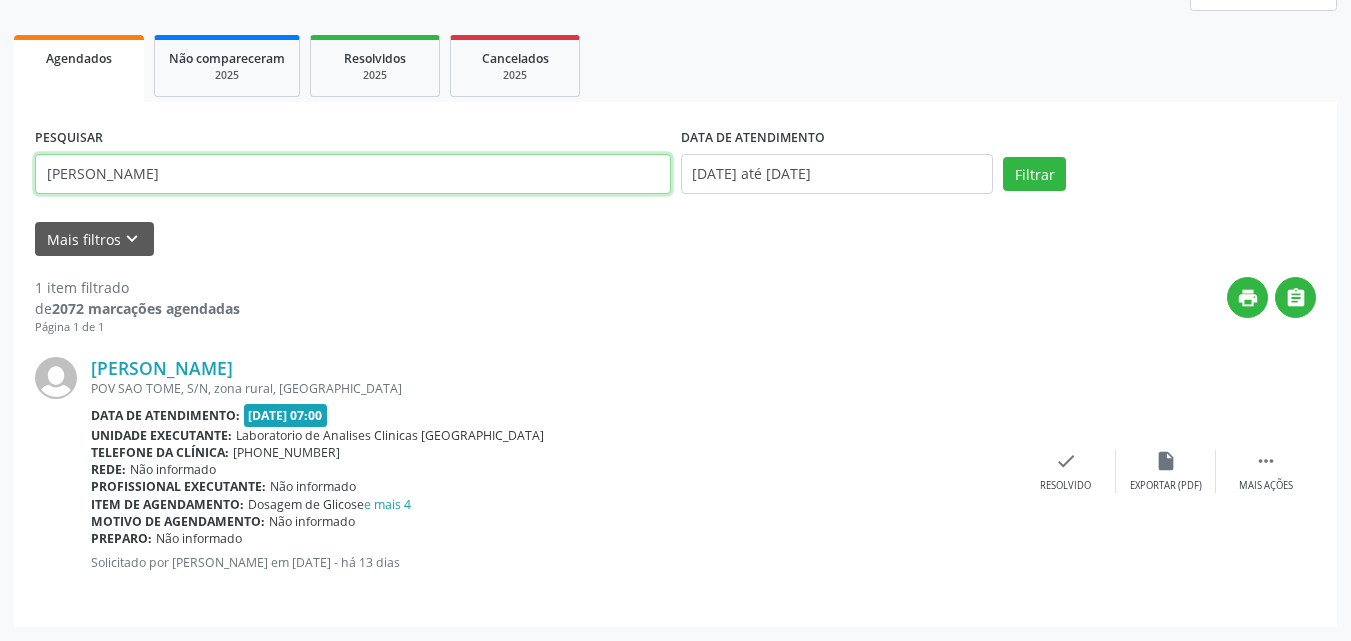 drag, startPoint x: 522, startPoint y: 167, endPoint x: 0, endPoint y: 21, distance: 542.0332 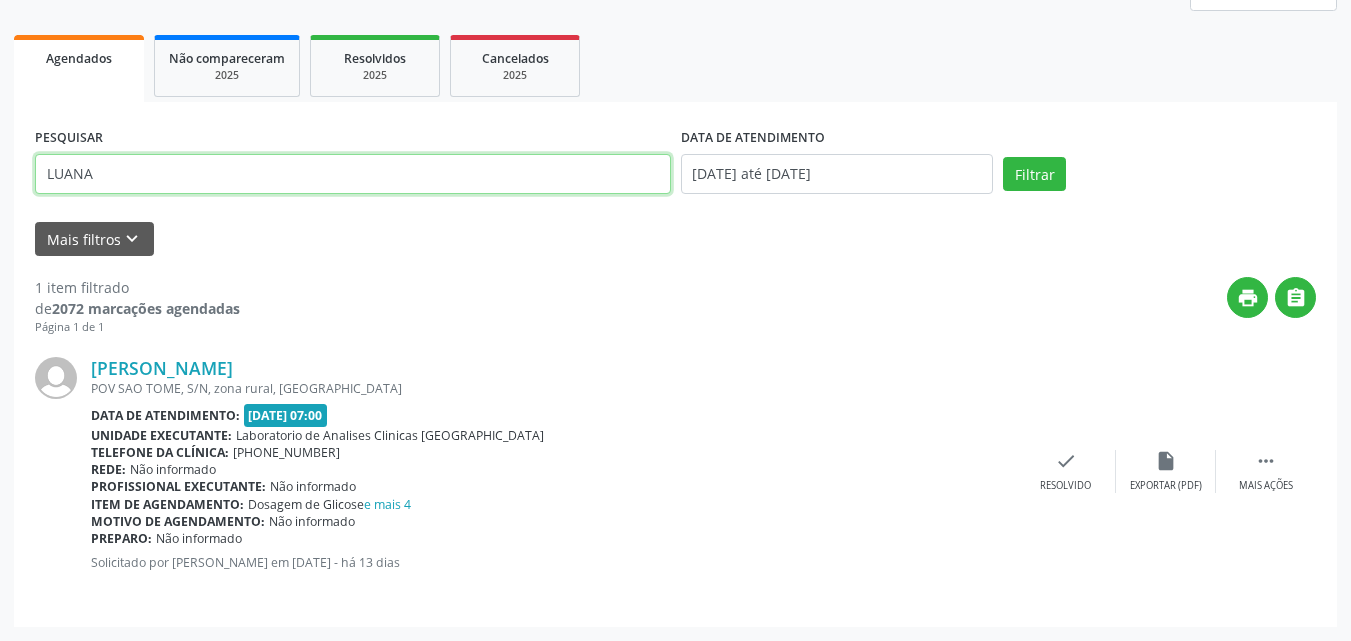 type on "LUANA" 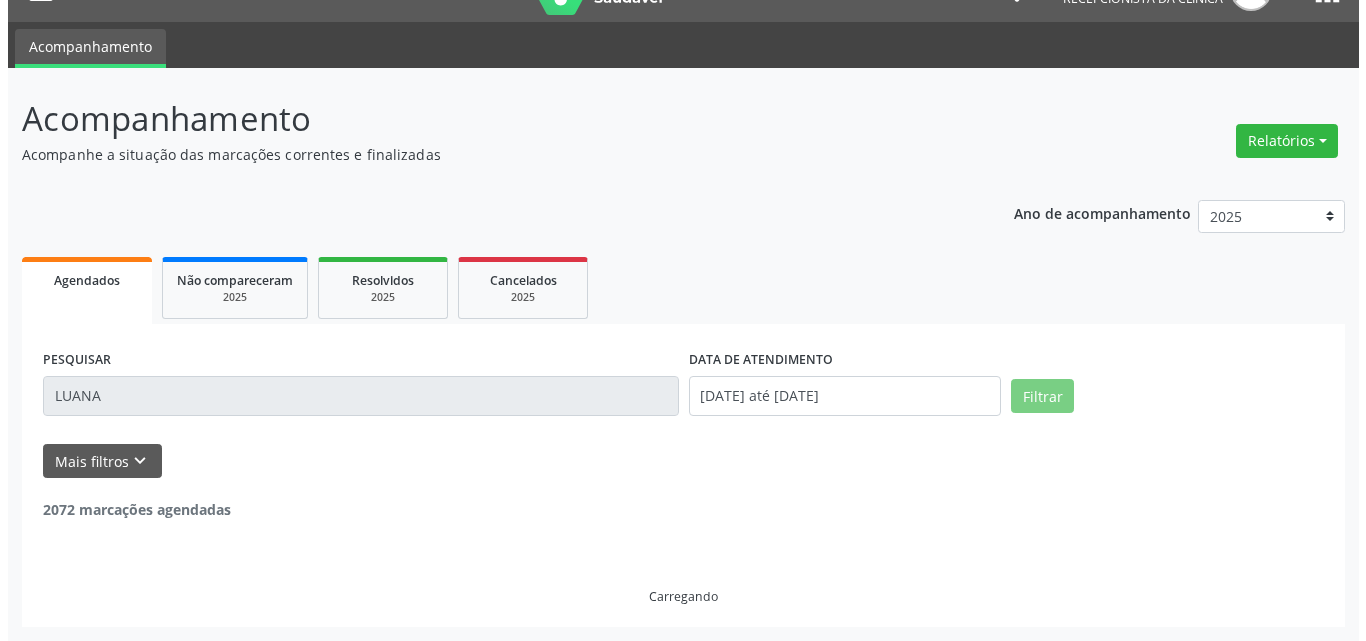 scroll, scrollTop: 264, scrollLeft: 0, axis: vertical 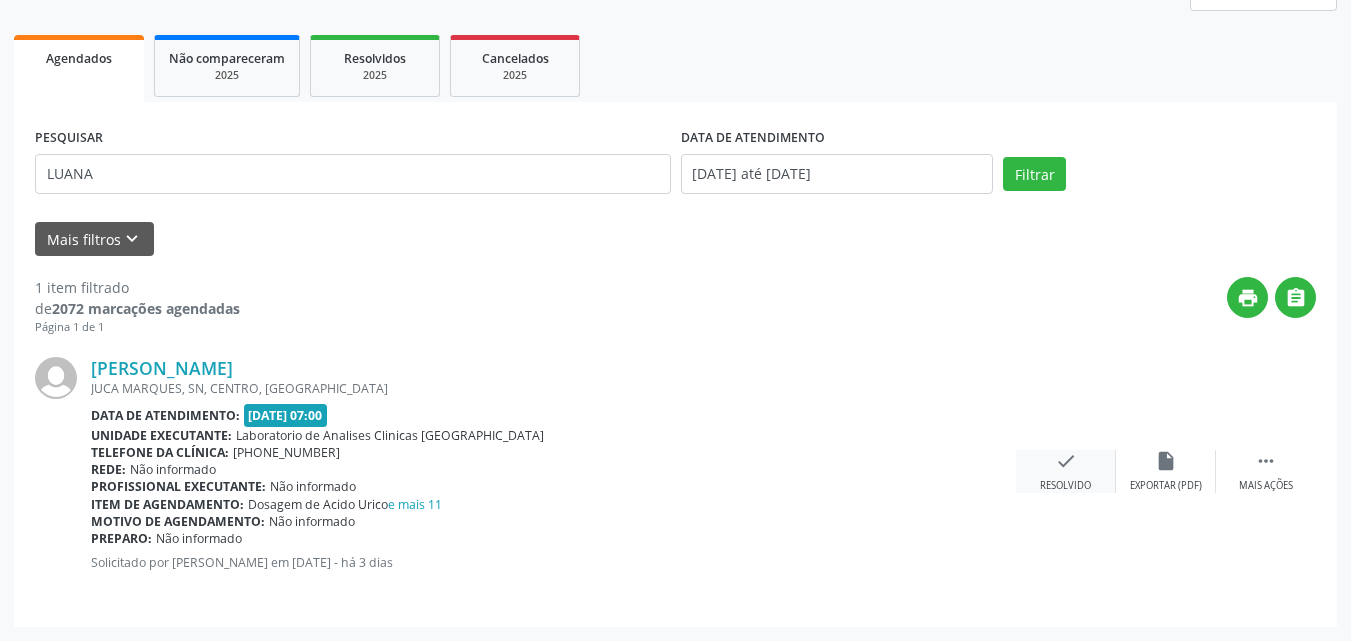 click on "check
Resolvido" at bounding box center [1066, 471] 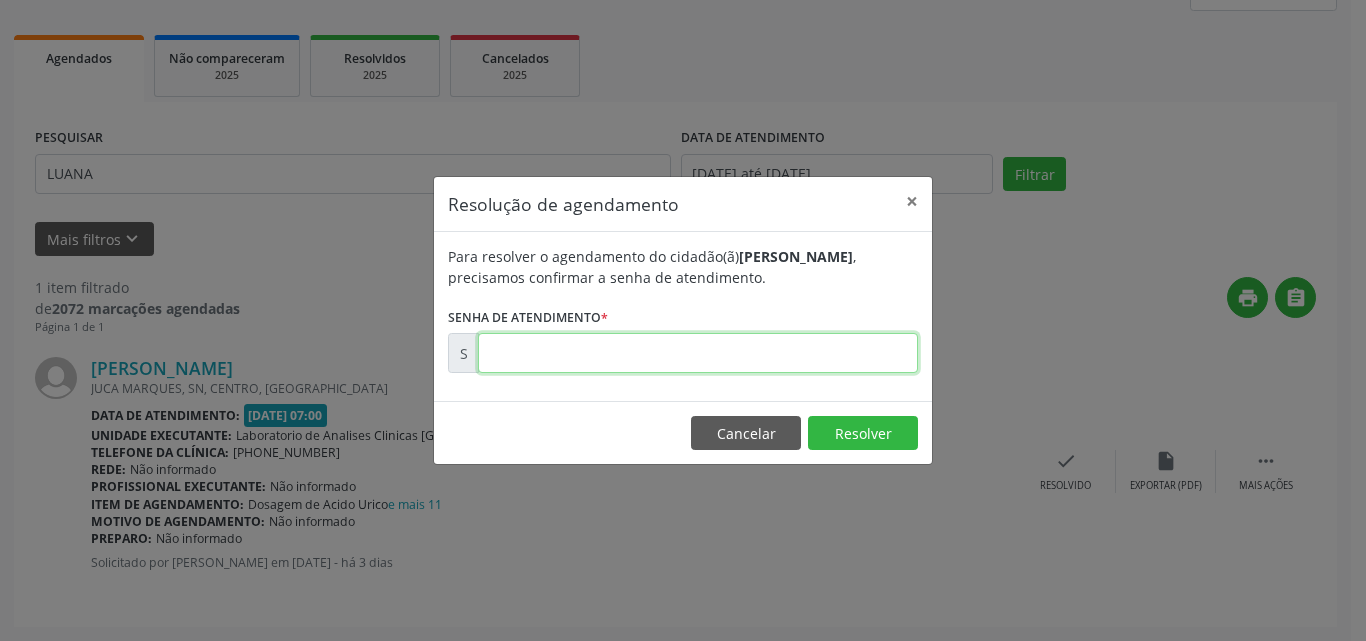 click at bounding box center (698, 353) 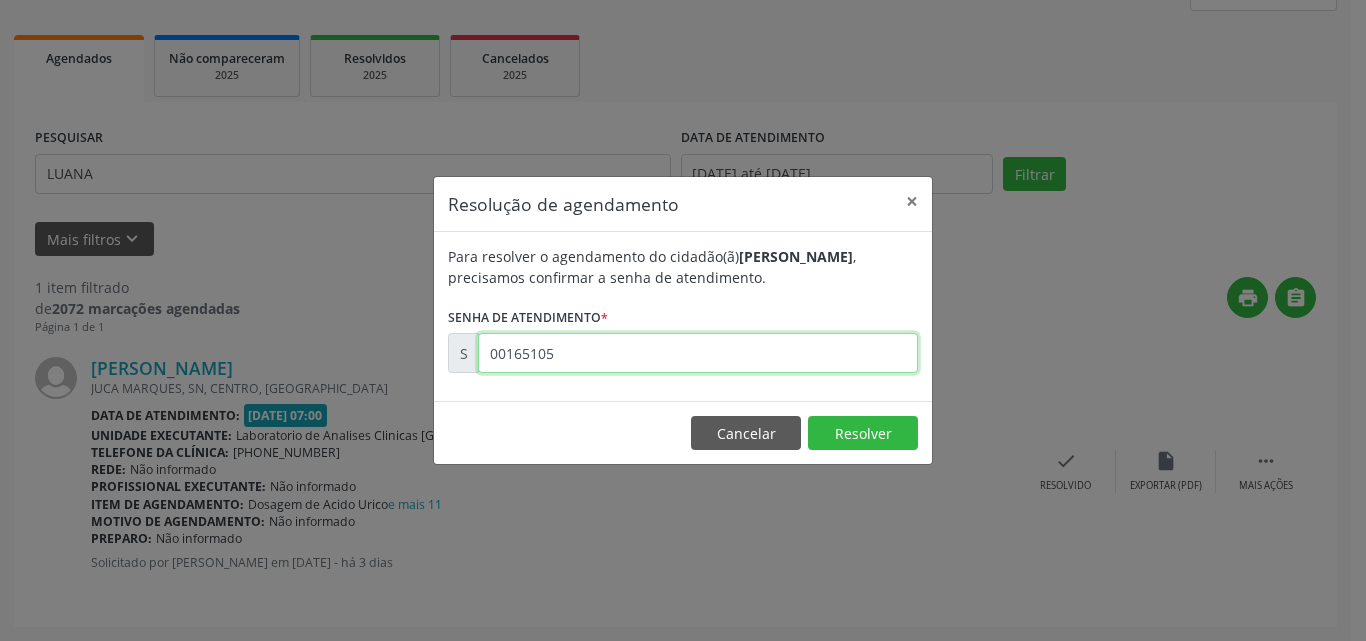 type on "00165105" 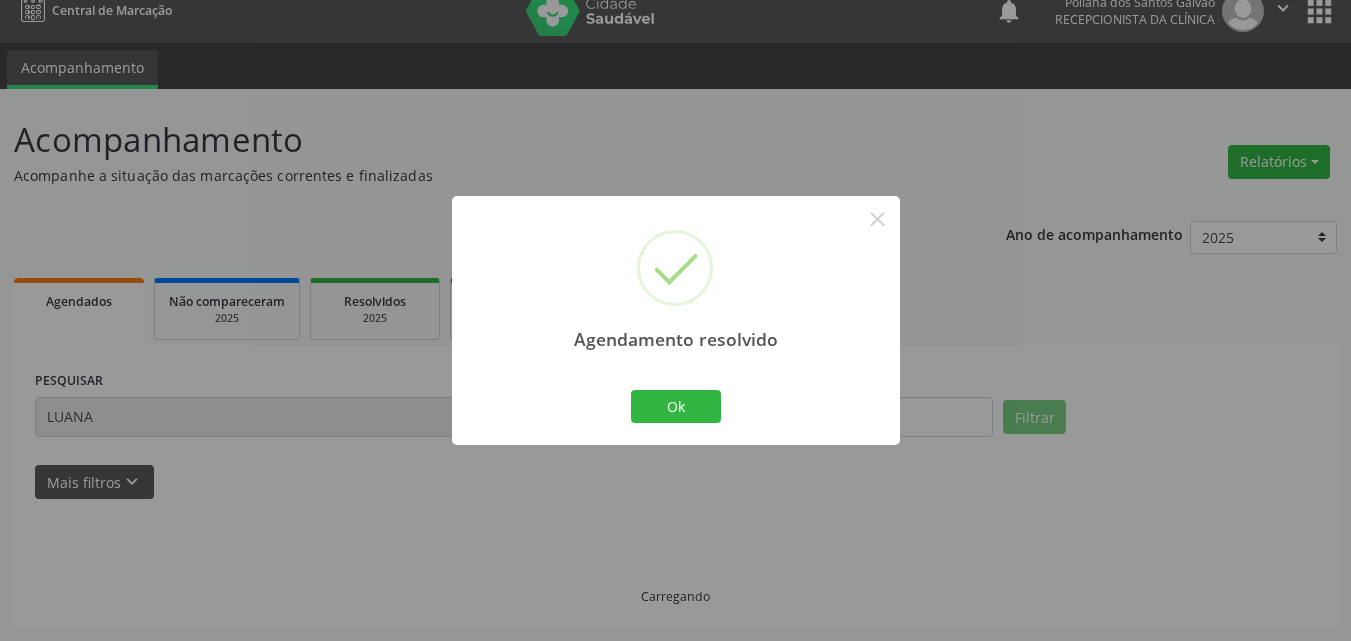 scroll, scrollTop: 0, scrollLeft: 0, axis: both 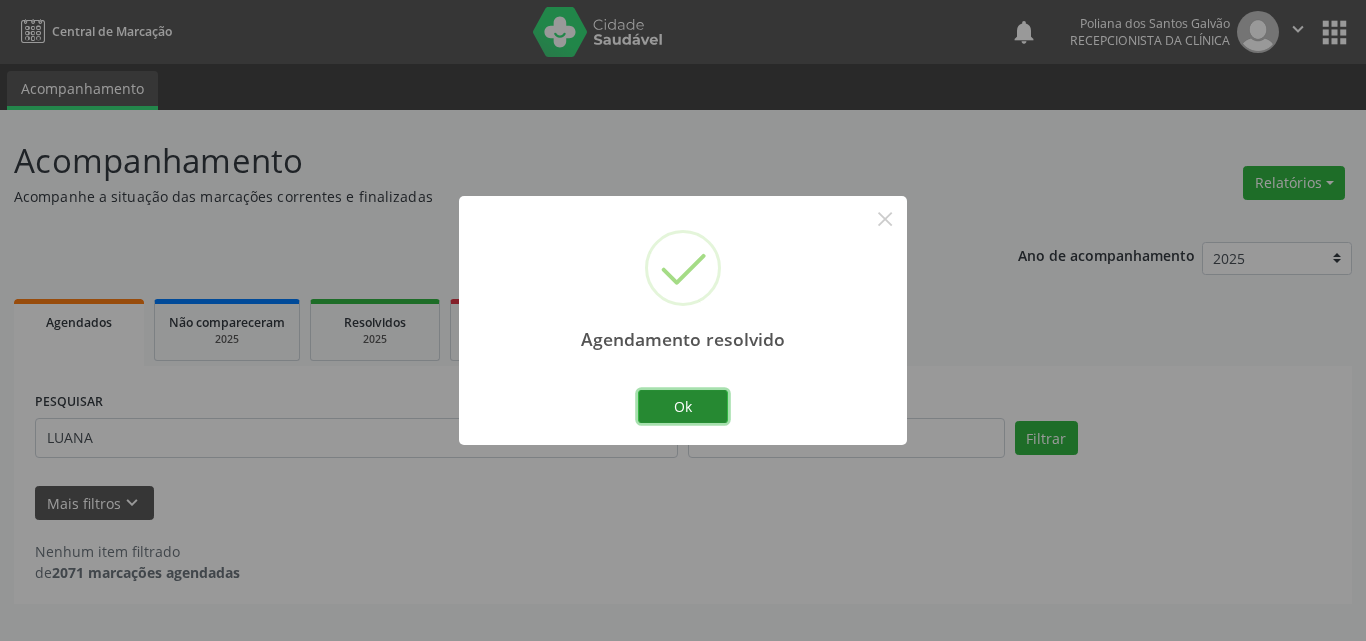 drag, startPoint x: 709, startPoint y: 397, endPoint x: 590, endPoint y: 431, distance: 123.76187 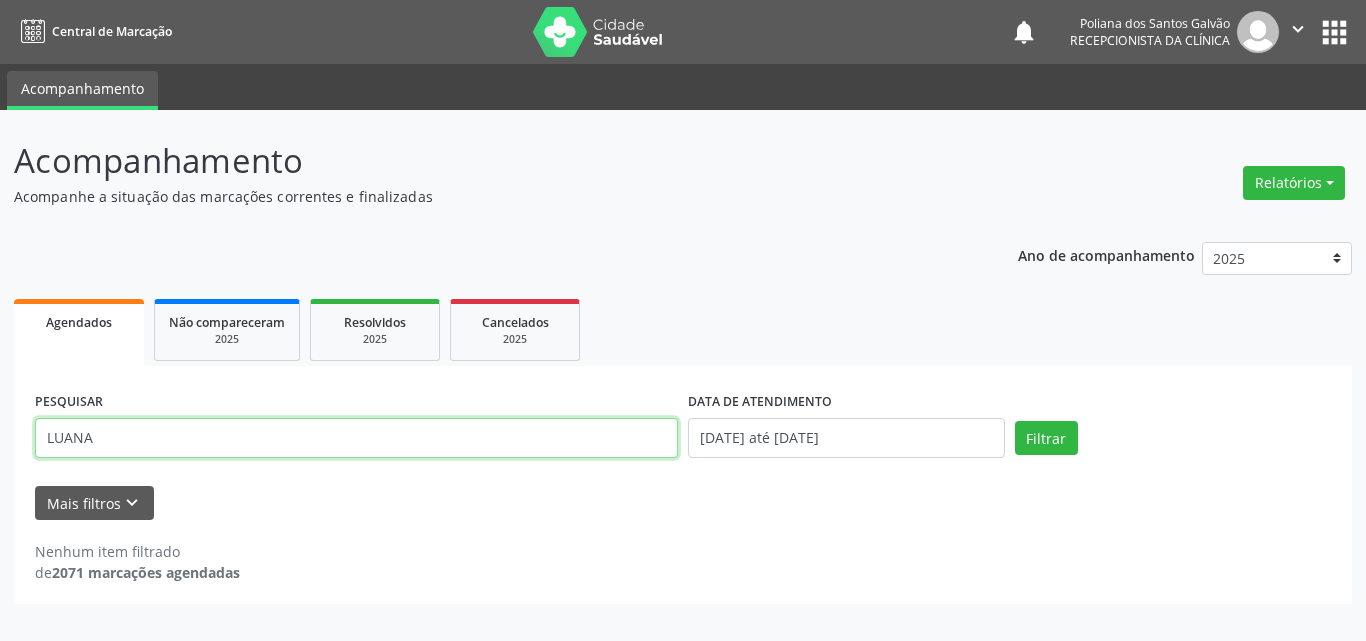 drag, startPoint x: 586, startPoint y: 432, endPoint x: 0, endPoint y: 367, distance: 589.59393 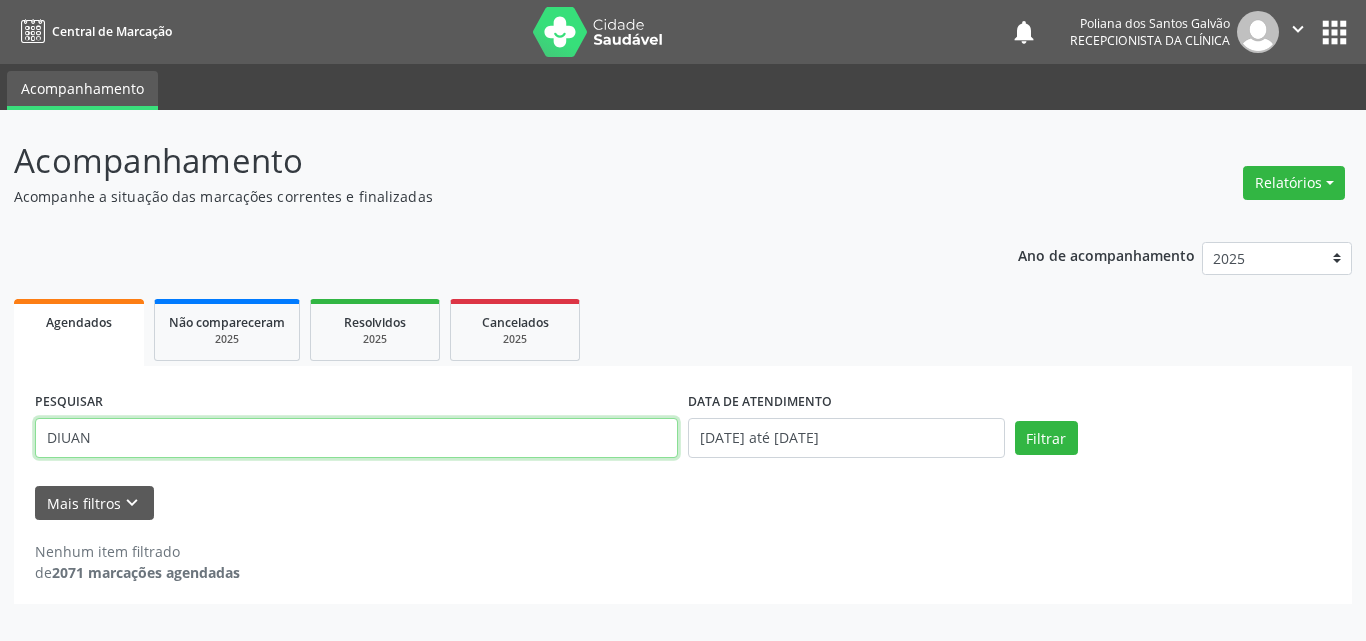 type on "DIUAN" 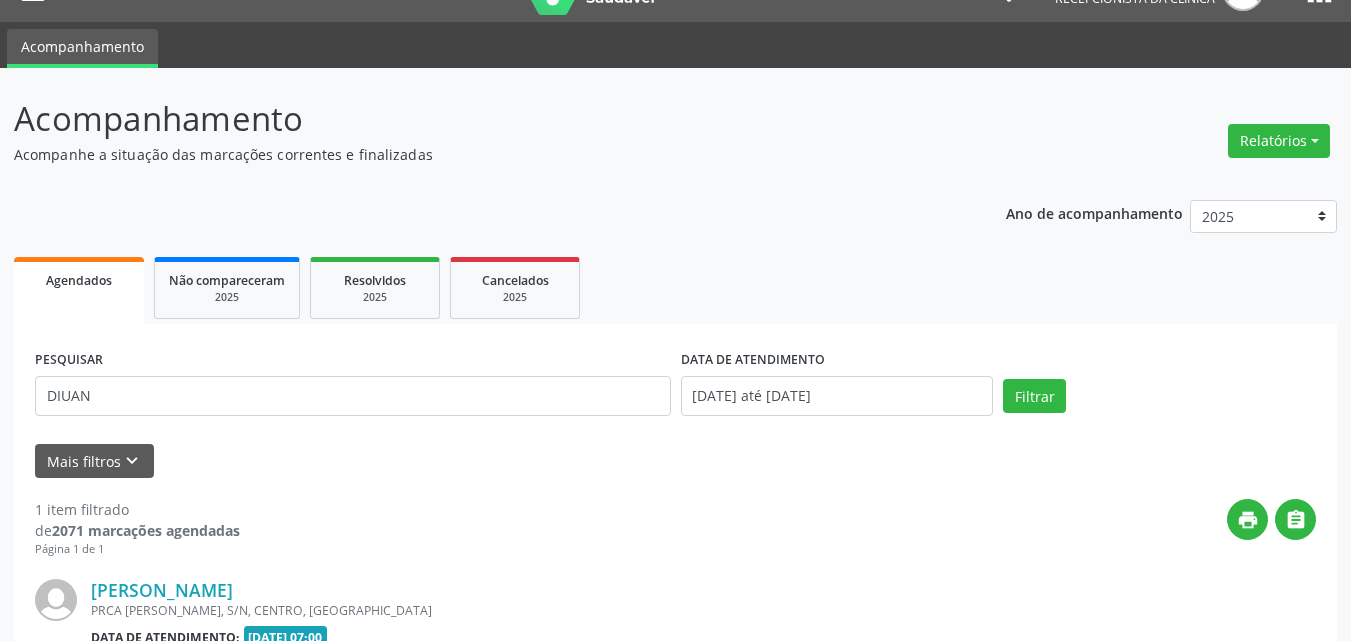 scroll, scrollTop: 264, scrollLeft: 0, axis: vertical 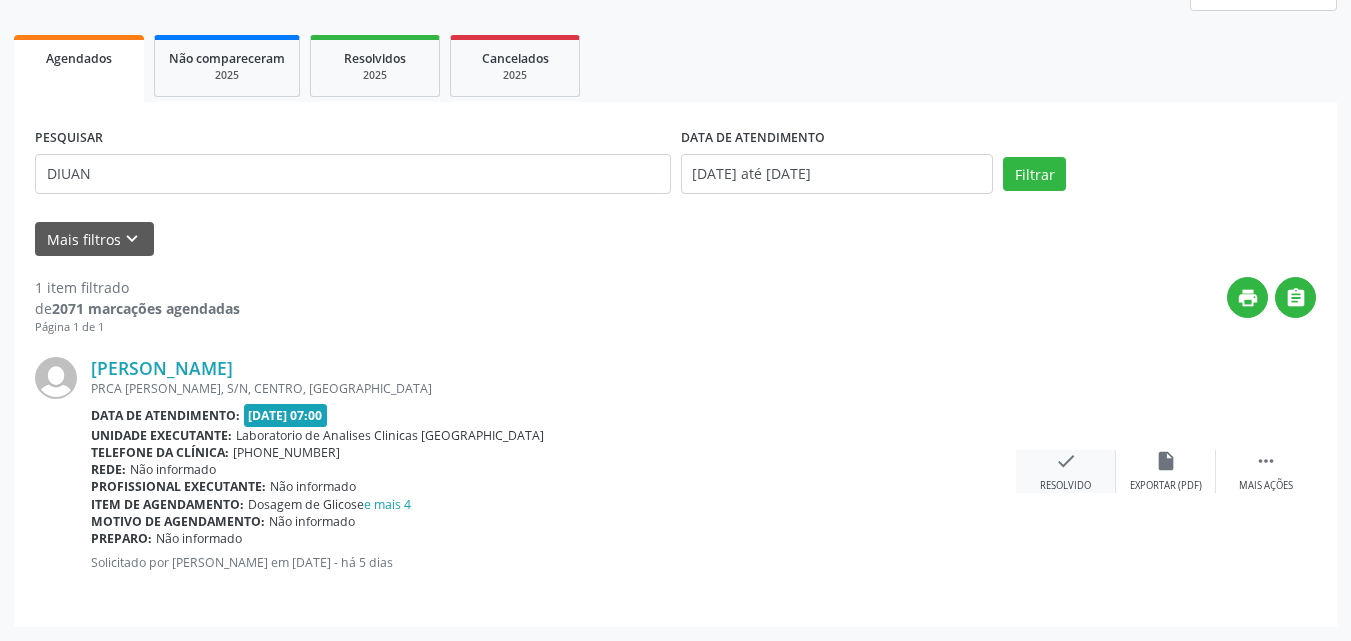 click on "check
Resolvido" at bounding box center (1066, 471) 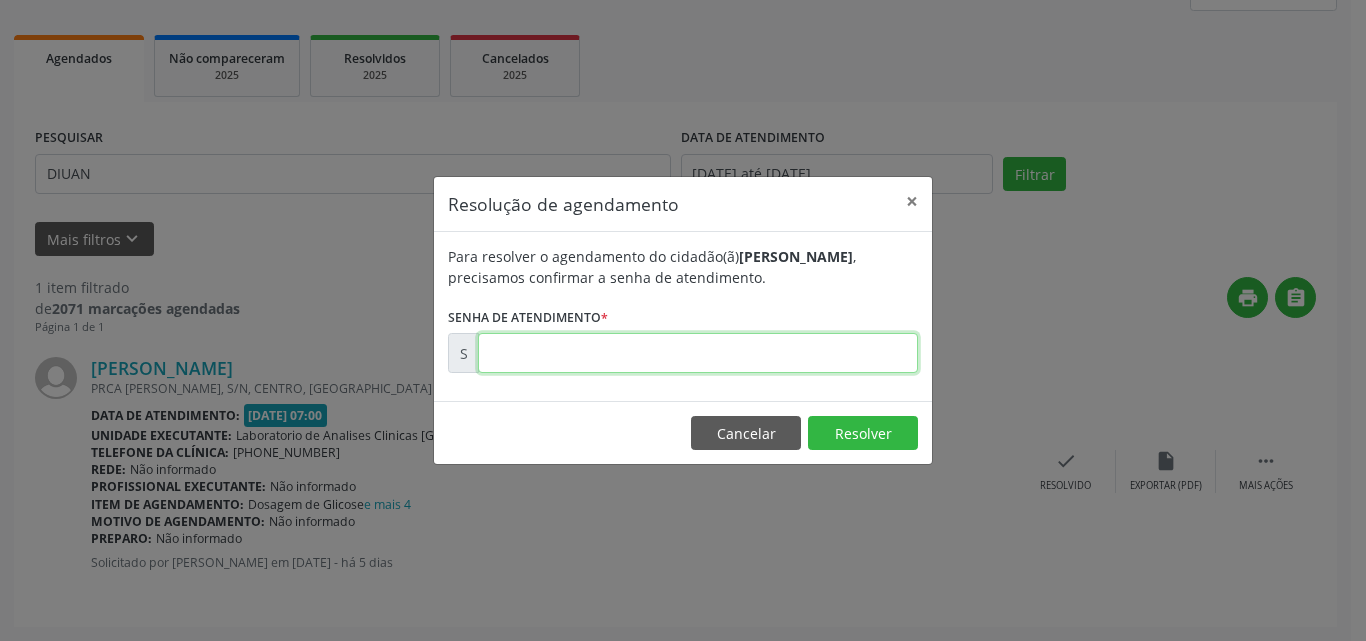 click at bounding box center [698, 353] 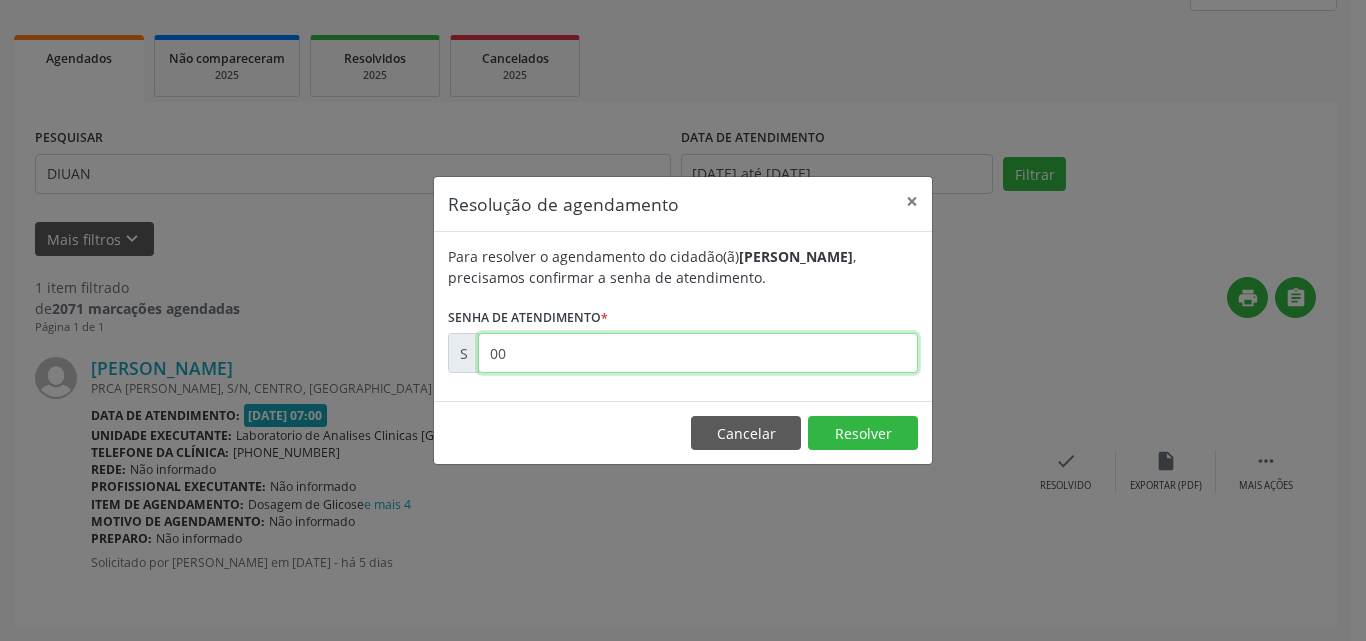 type on "0" 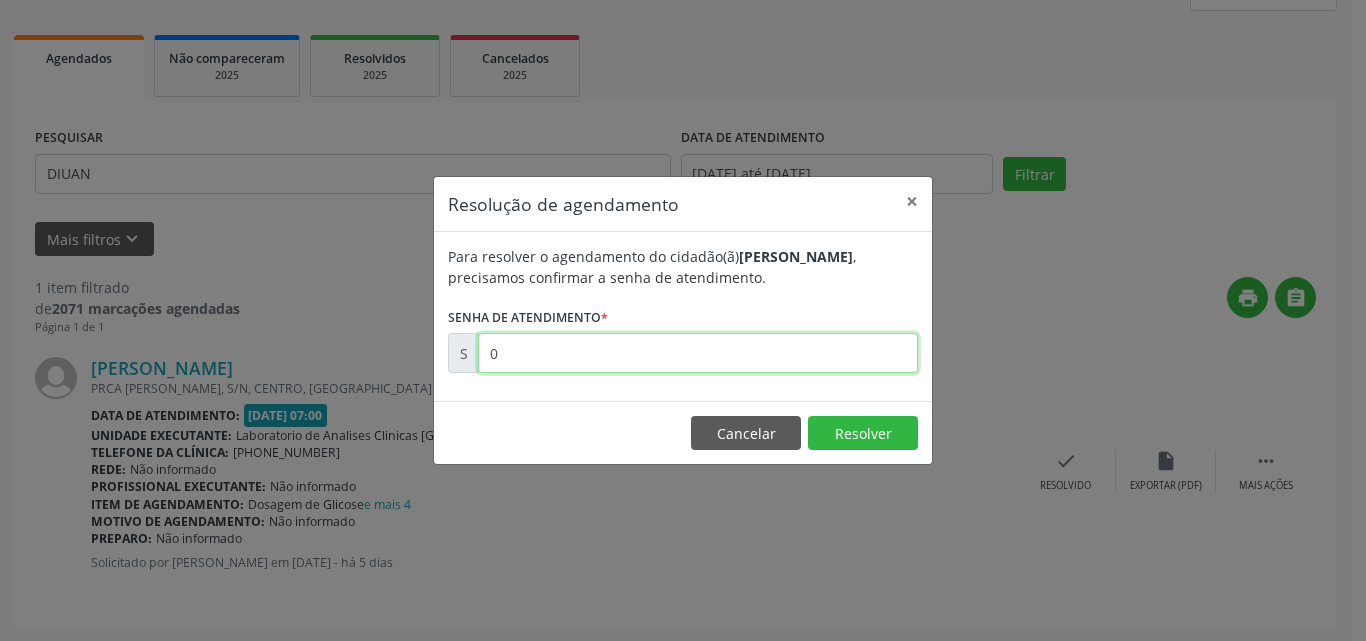 type 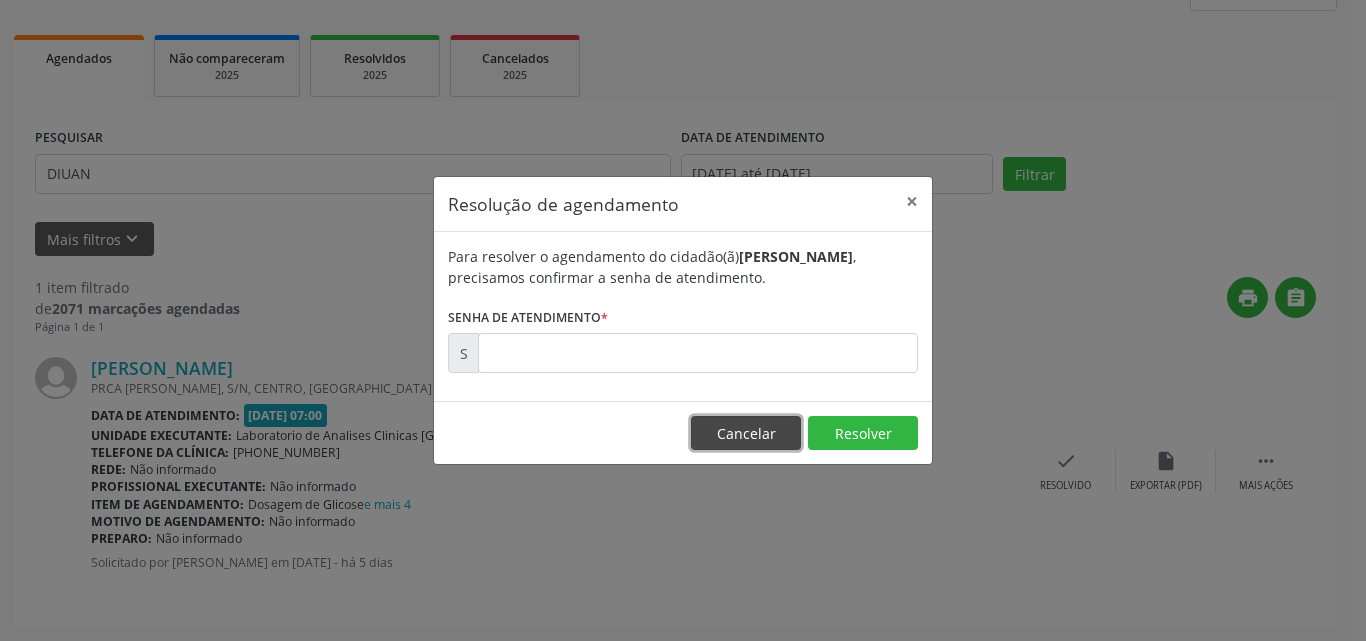 click on "Cancelar" at bounding box center [746, 433] 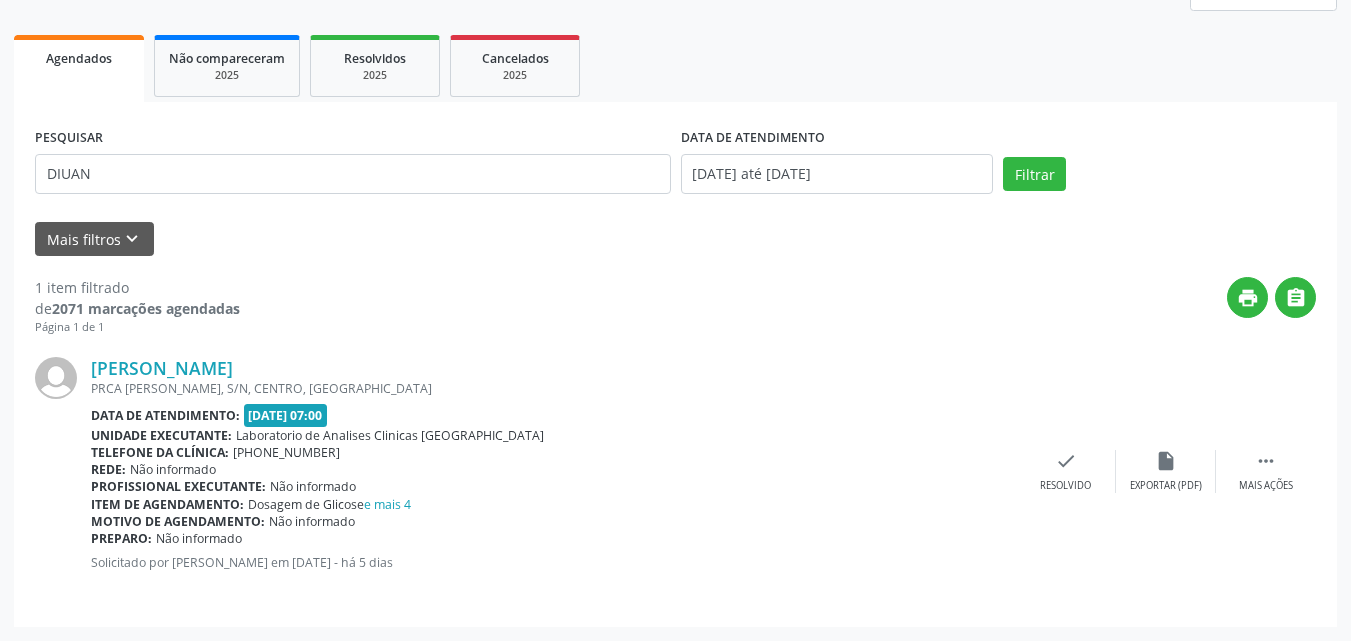drag, startPoint x: 333, startPoint y: 178, endPoint x: 0, endPoint y: 204, distance: 334.01346 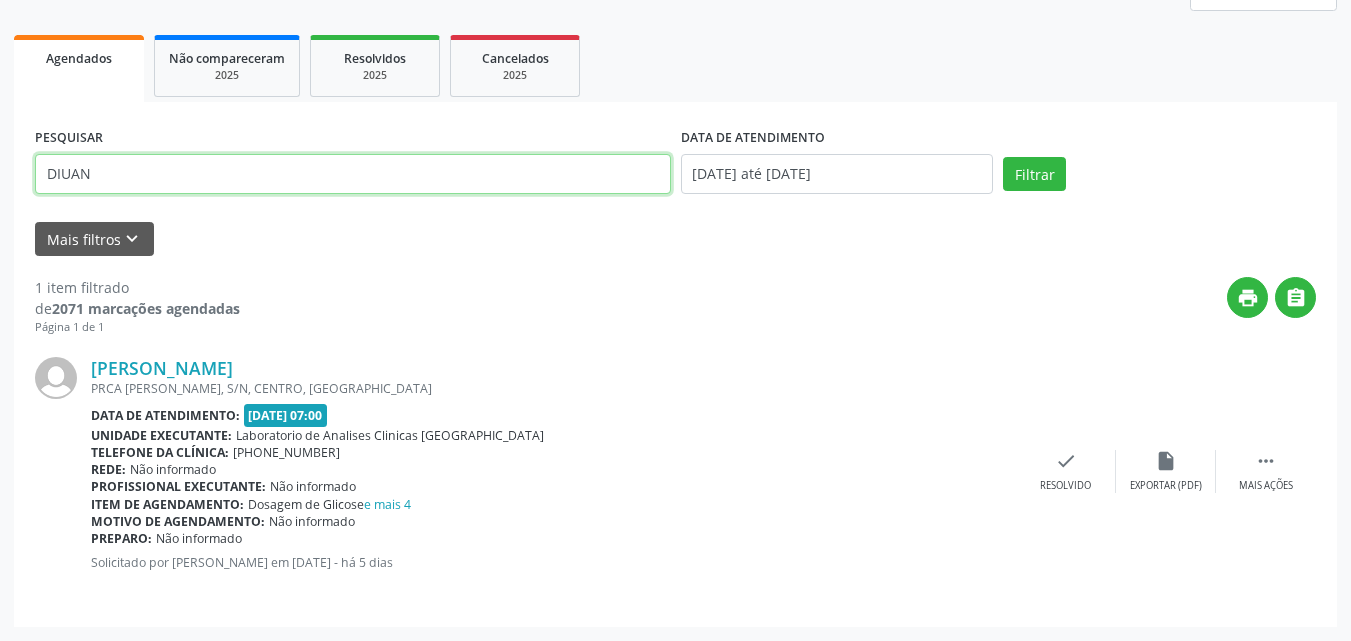 click on "DIUAN" at bounding box center [353, 174] 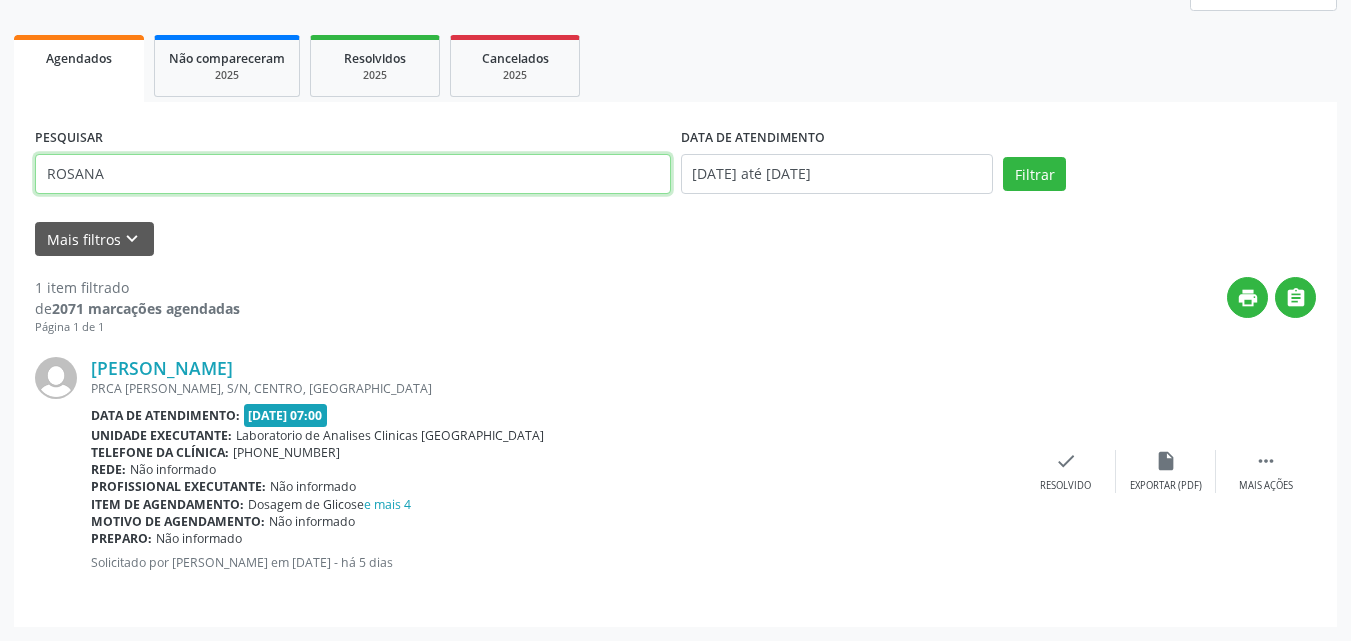 type on "ROSANA" 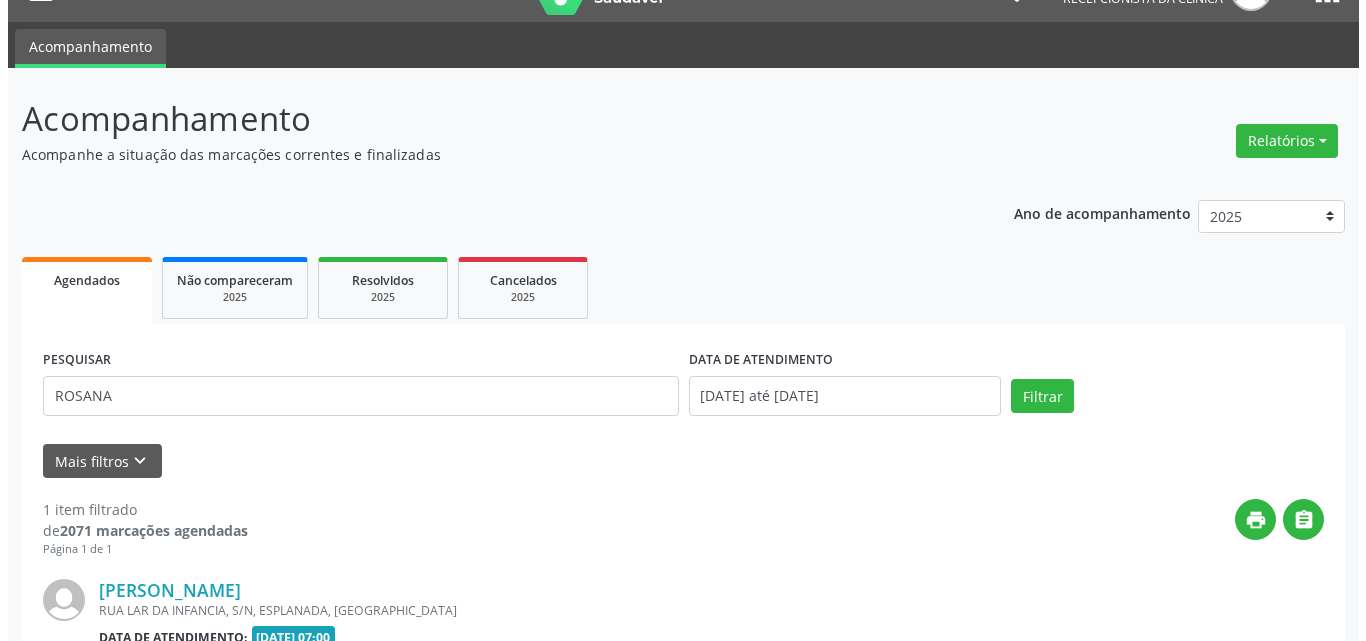 scroll, scrollTop: 264, scrollLeft: 0, axis: vertical 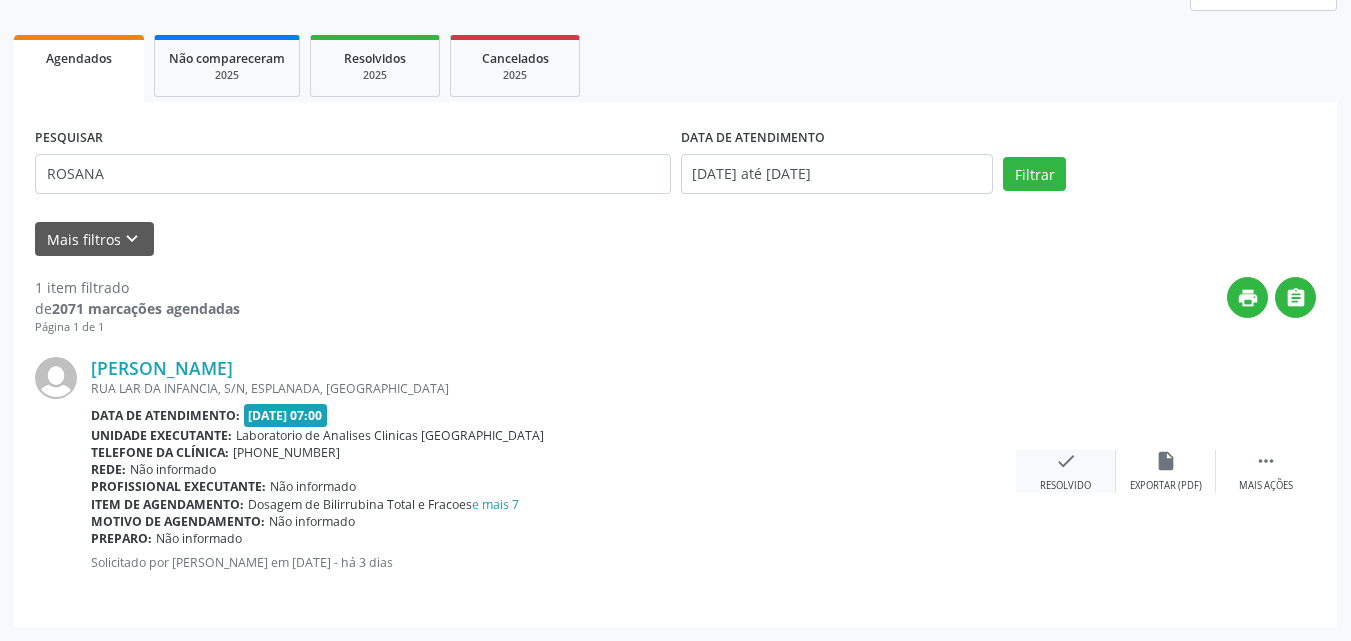 click on "check
Resolvido" at bounding box center [1066, 471] 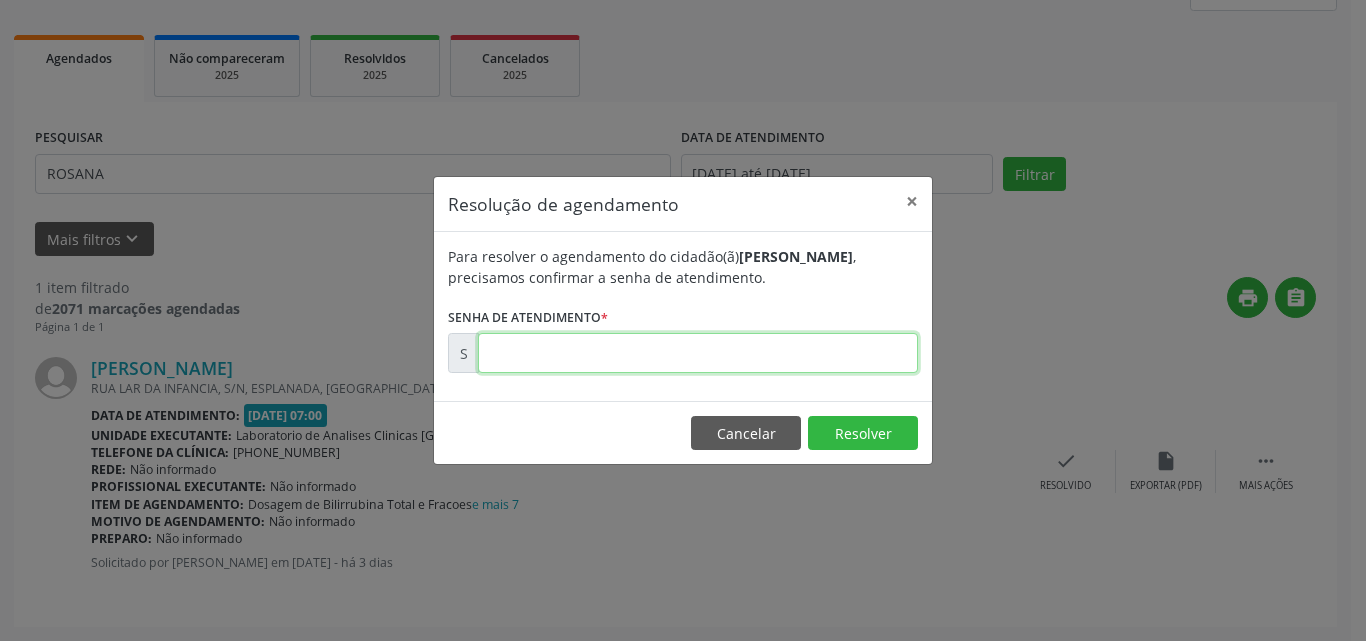 click at bounding box center [698, 353] 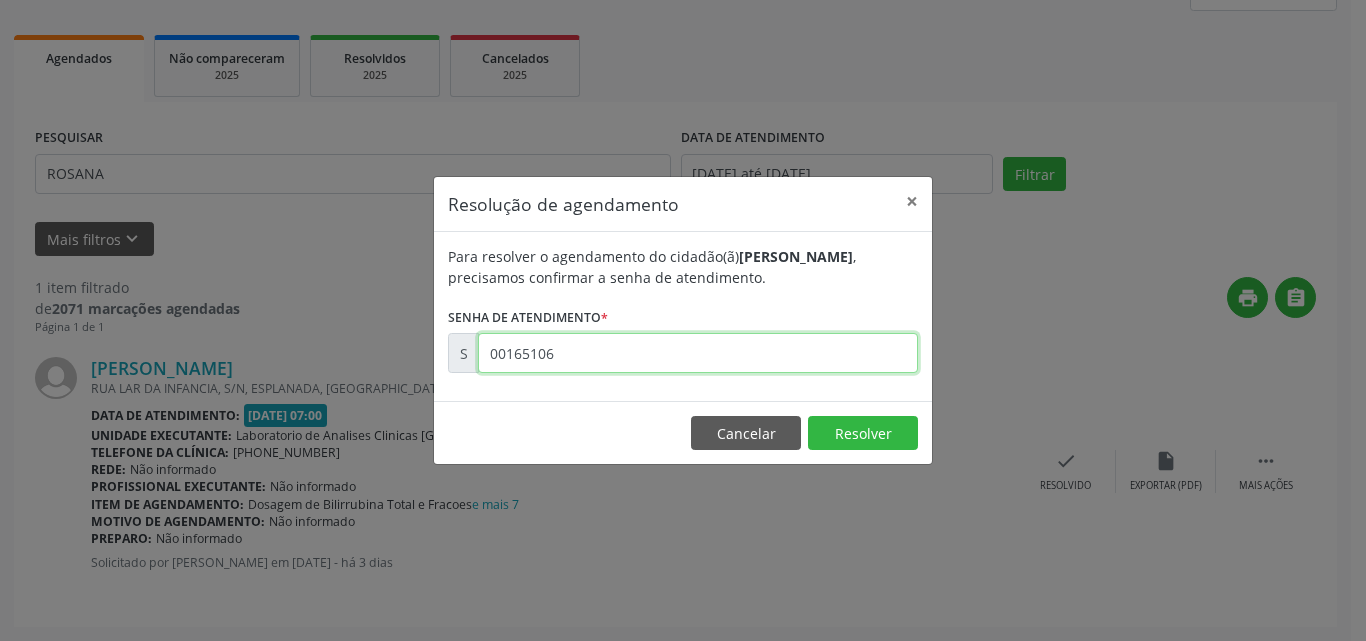 type on "00165106" 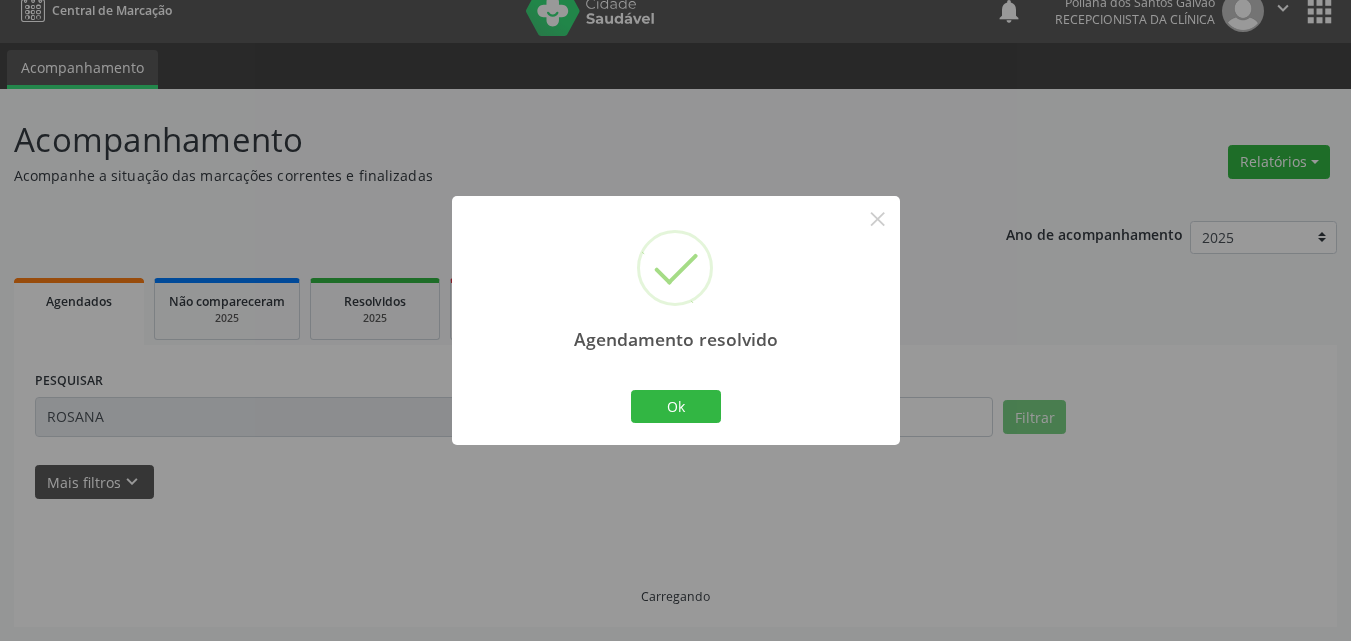 scroll, scrollTop: 0, scrollLeft: 0, axis: both 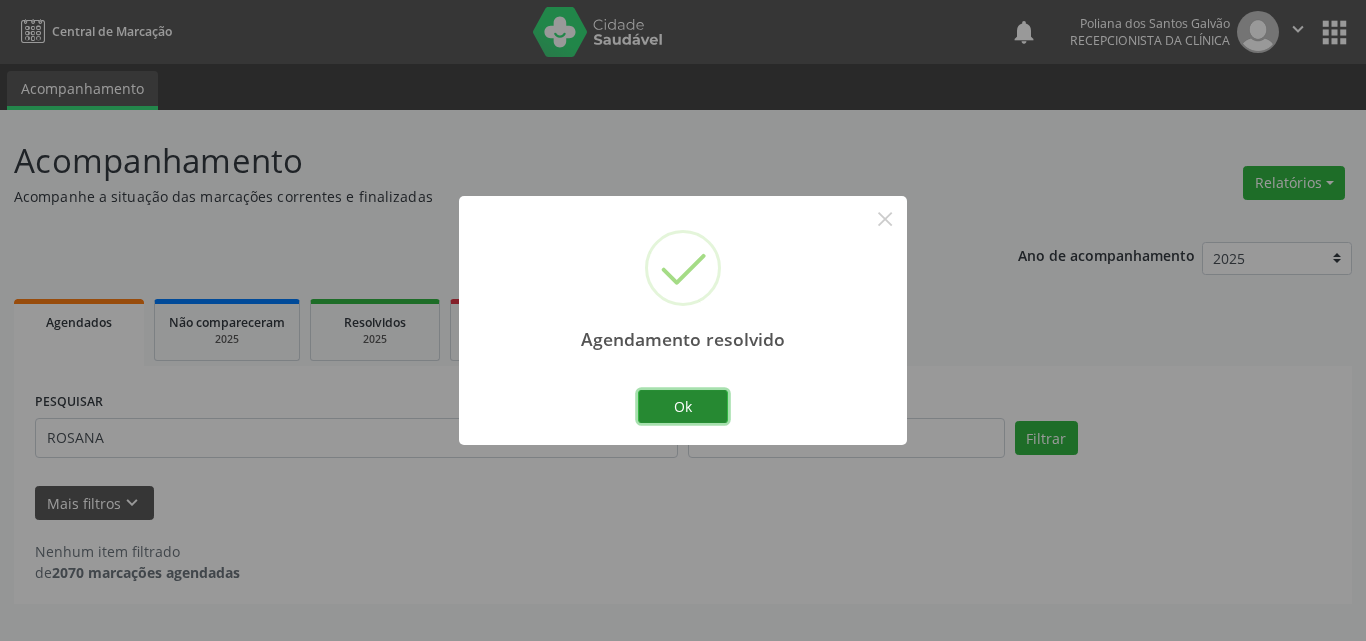 click on "Ok" at bounding box center (683, 407) 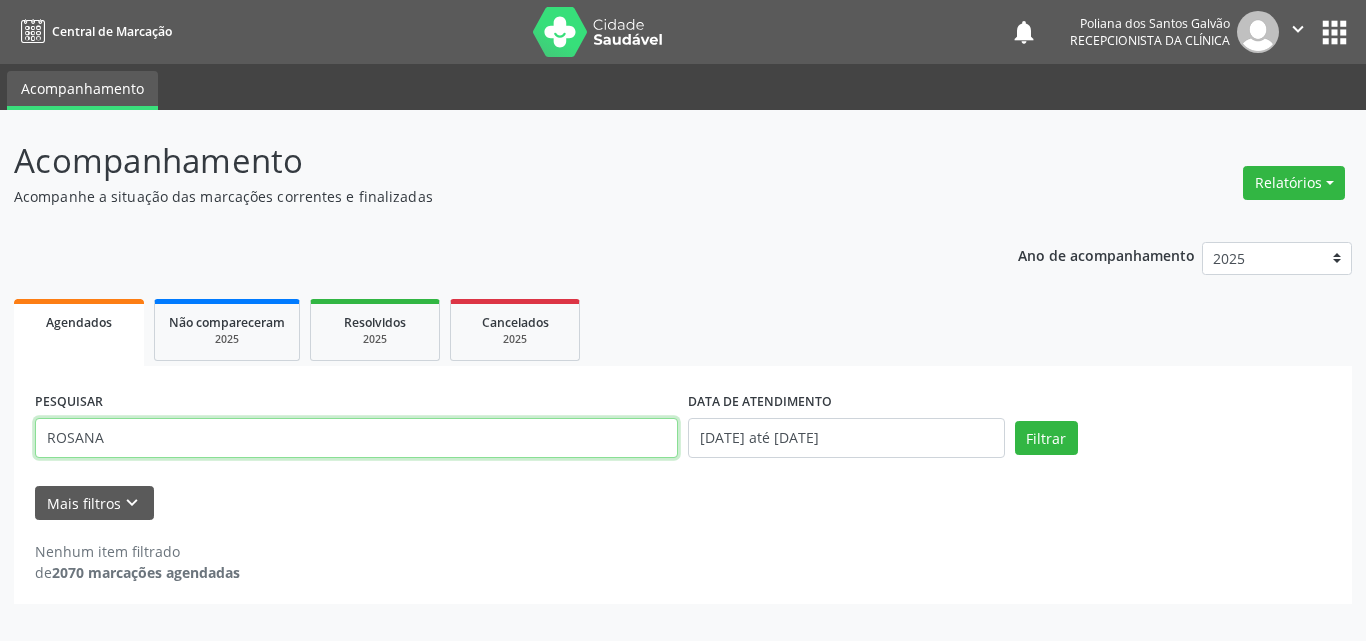 click on "Acompanhamento
Acompanhe a situação das marcações correntes e finalizadas
Relatórios
Agendamentos
Procedimentos realizados
Ano de acompanhamento
2025 2024 2023   Agendados   Não compareceram
2025
Resolvidos
2025
Cancelados
2025
PESQUISAR
ROSANA
DATA DE ATENDIMENTO
[DATE] até [DATE]
Filtrar
UNIDADE DE REFERÊNCIA
Selecione uma UBS
Todas as UBS   Unidade Basica de Saude da Familia Dr [PERSON_NAME]   Centro de Enfrentamento Para [MEDICAL_DATA] de Campo Formoso   Central de [GEOGRAPHIC_DATA] de Consultas e Exames de [GEOGRAPHIC_DATA]   Vigilancia em Saude de Campo Formoso   PSF Lage dos Negros III   P S da Familia do Povoado de Caraibas   Unidade Basica de Saude da Familia [PERSON_NAME]   P S de Curral da Ponta Psf Oseas Manoel da Silva   Farmacia Basica     P S da Familia do Povoado de Pocos" at bounding box center (683, 375) 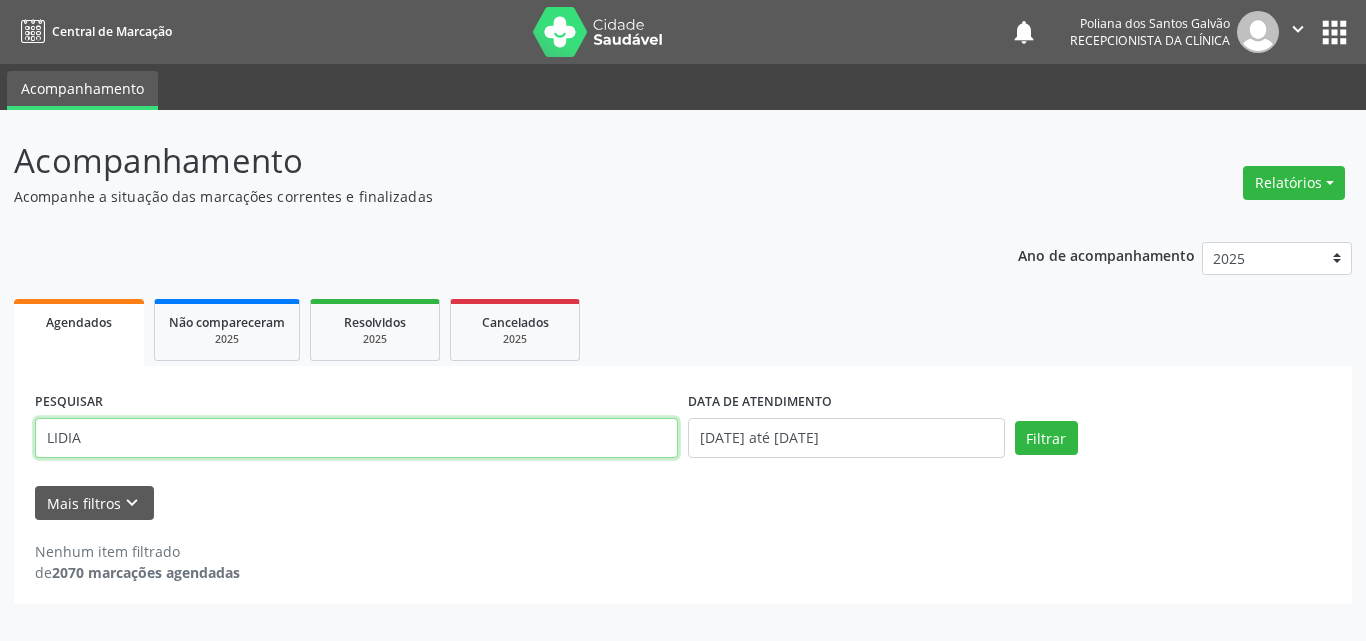 type on "LIDIA" 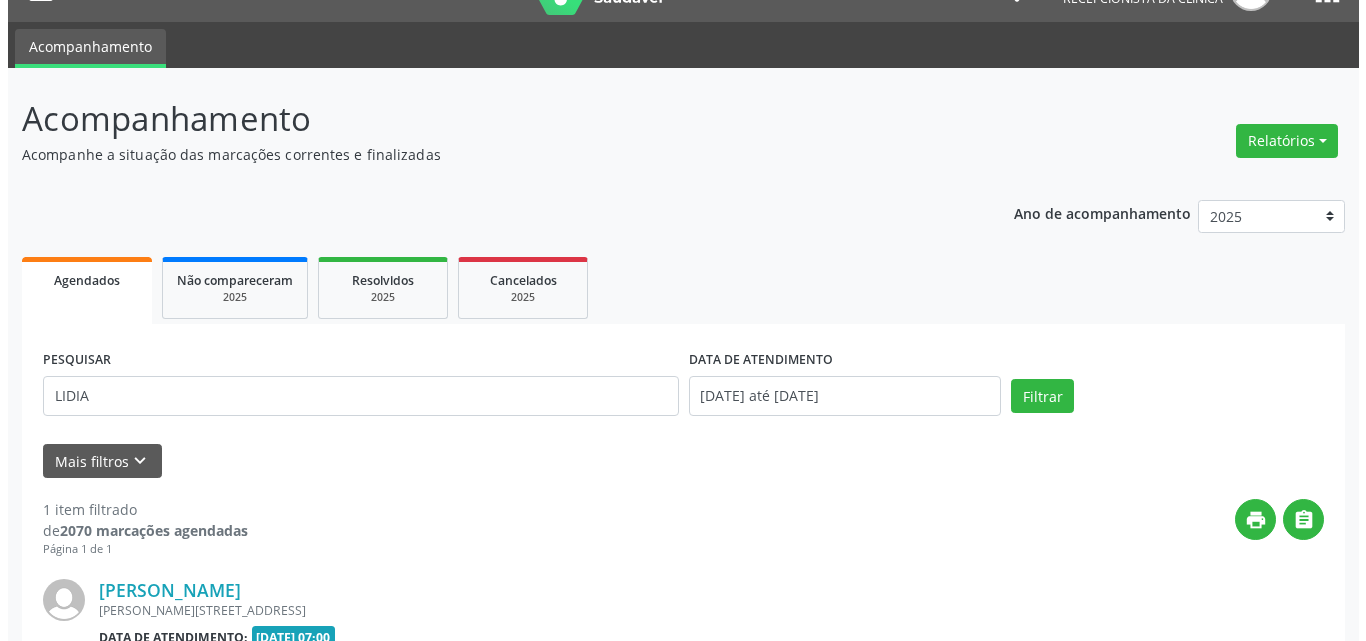 scroll, scrollTop: 264, scrollLeft: 0, axis: vertical 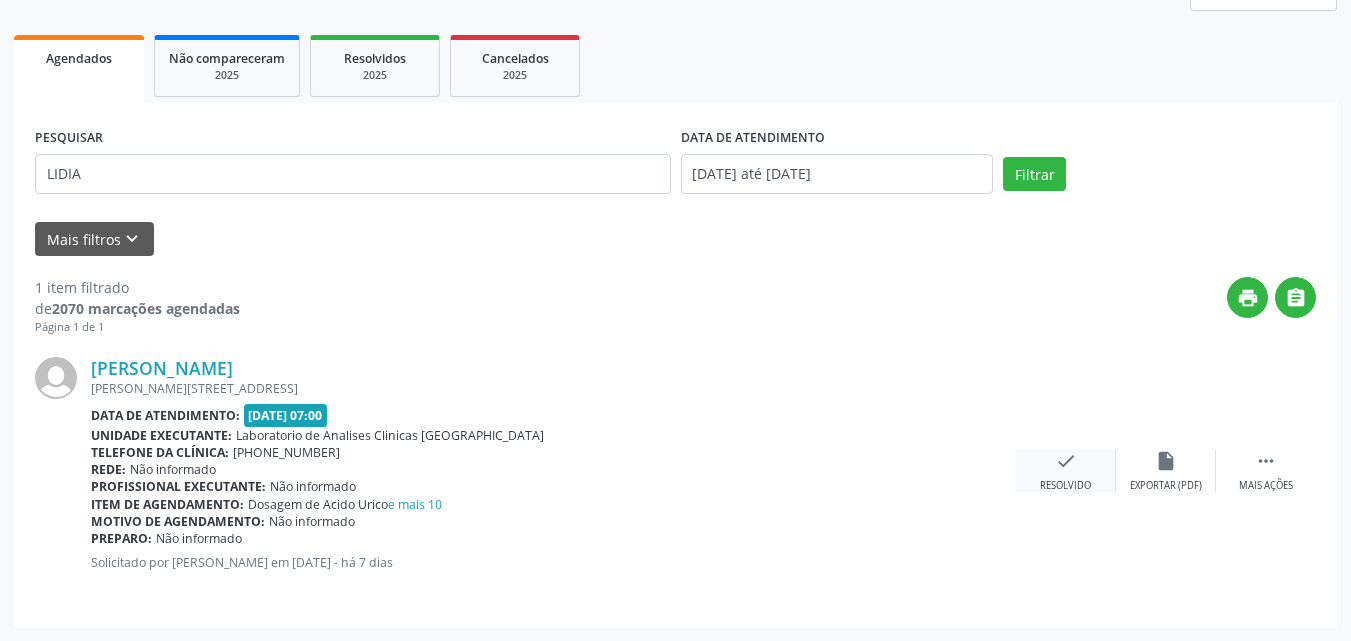 click on "Resolvido" at bounding box center [1065, 486] 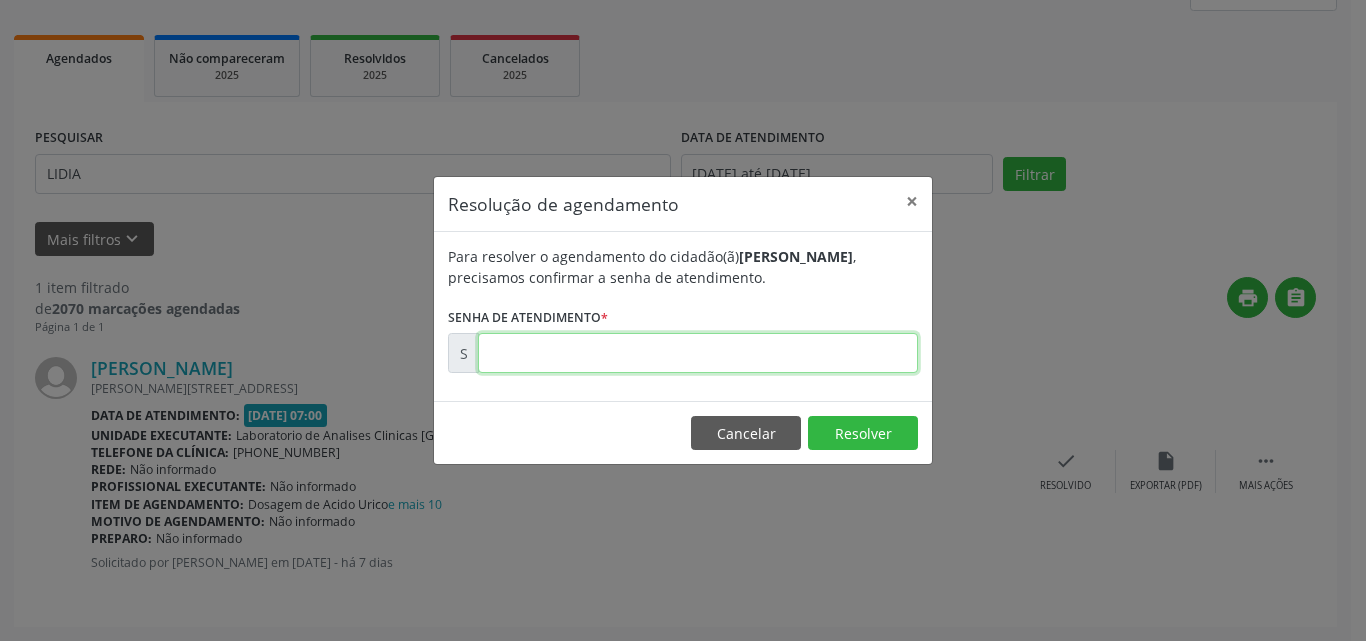 drag, startPoint x: 867, startPoint y: 367, endPoint x: 853, endPoint y: 359, distance: 16.124516 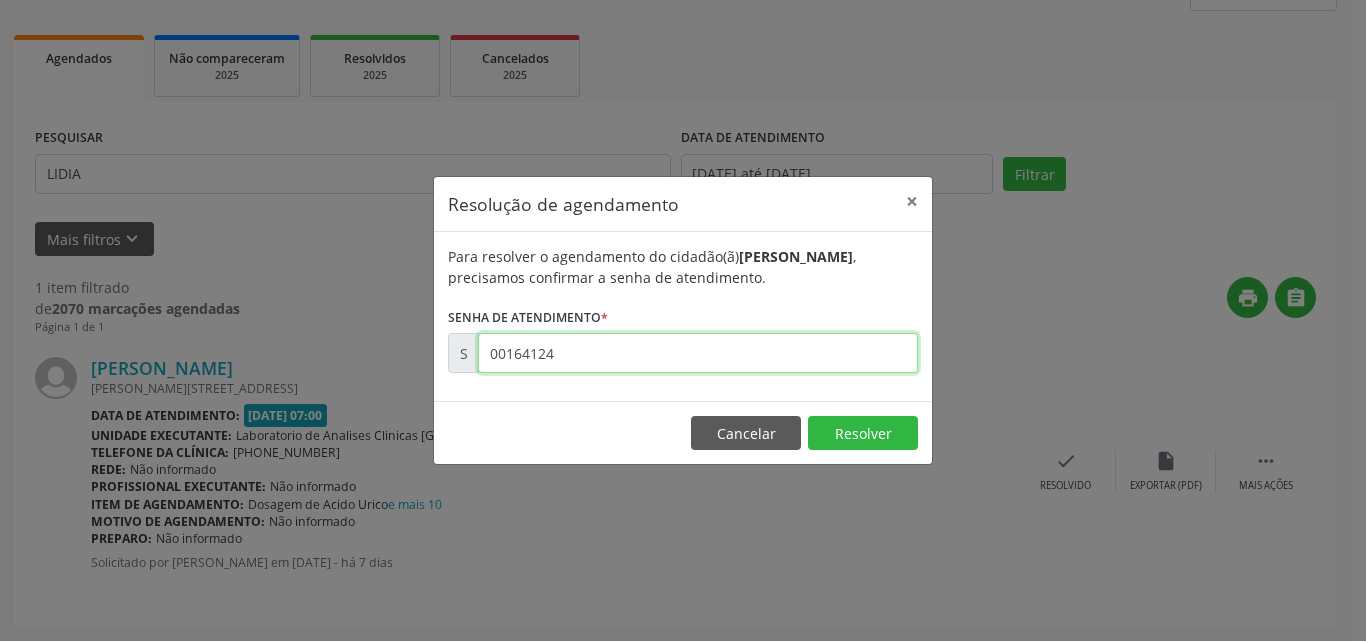 type on "00164124" 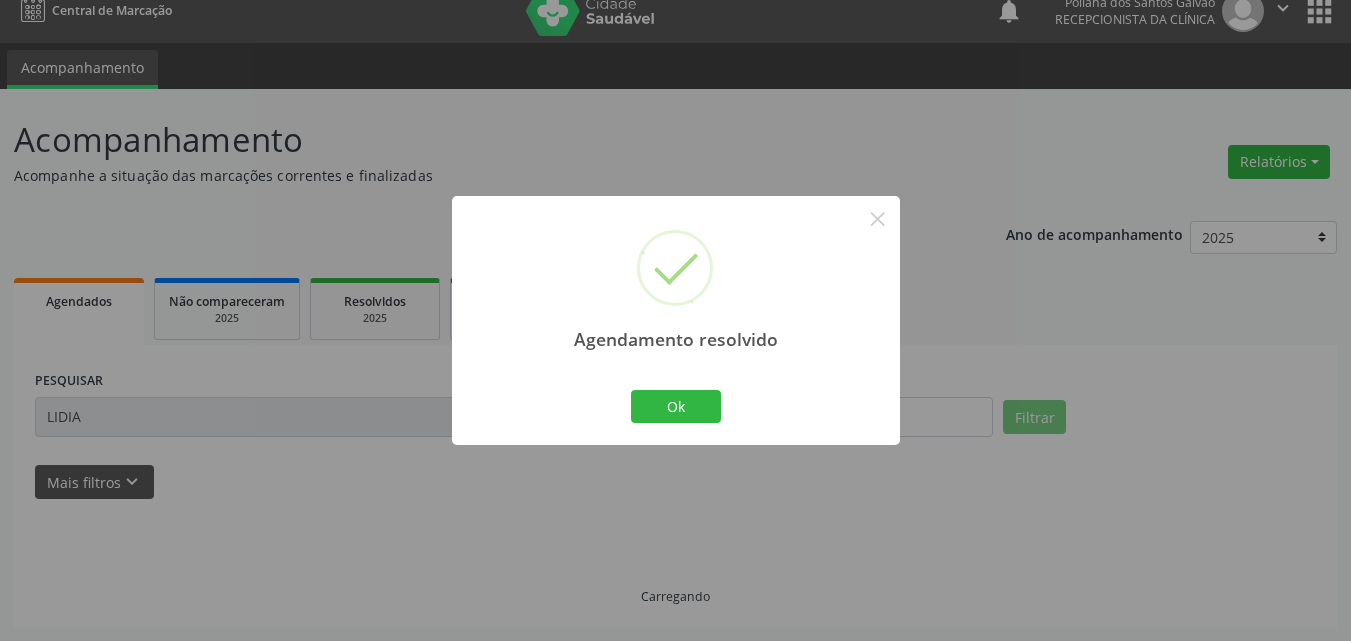scroll, scrollTop: 0, scrollLeft: 0, axis: both 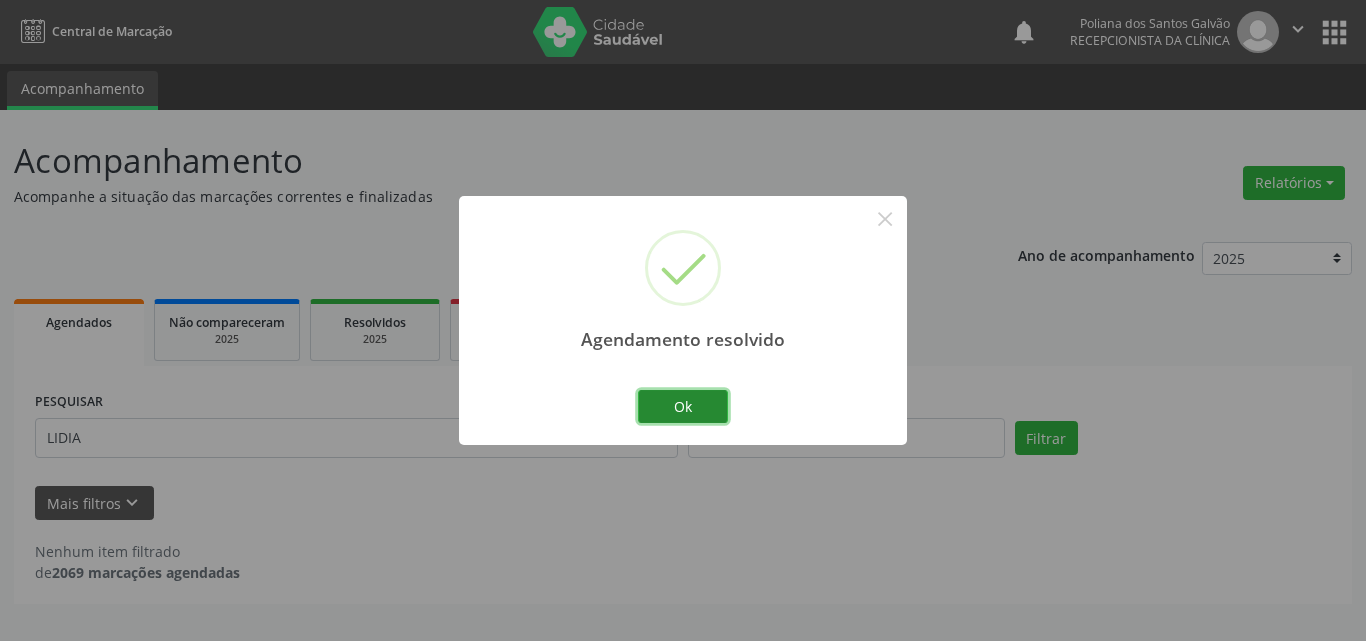 drag, startPoint x: 713, startPoint y: 398, endPoint x: 643, endPoint y: 420, distance: 73.37575 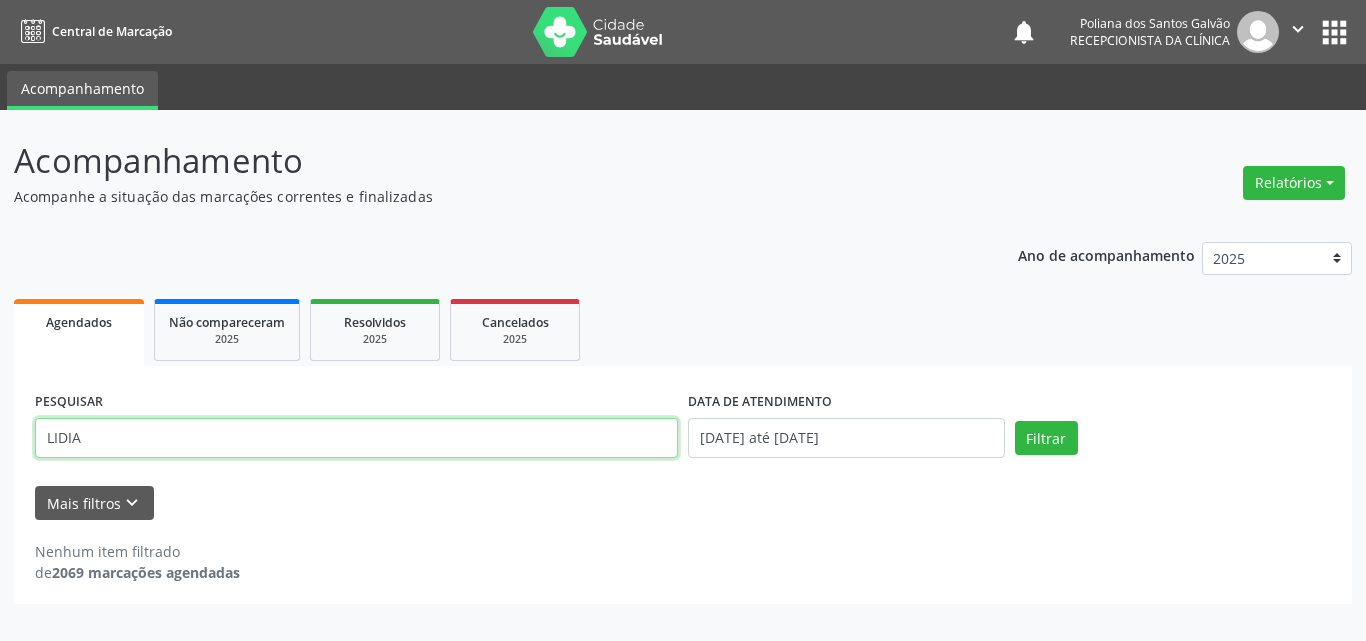drag, startPoint x: 505, startPoint y: 428, endPoint x: 0, endPoint y: 122, distance: 590.4752 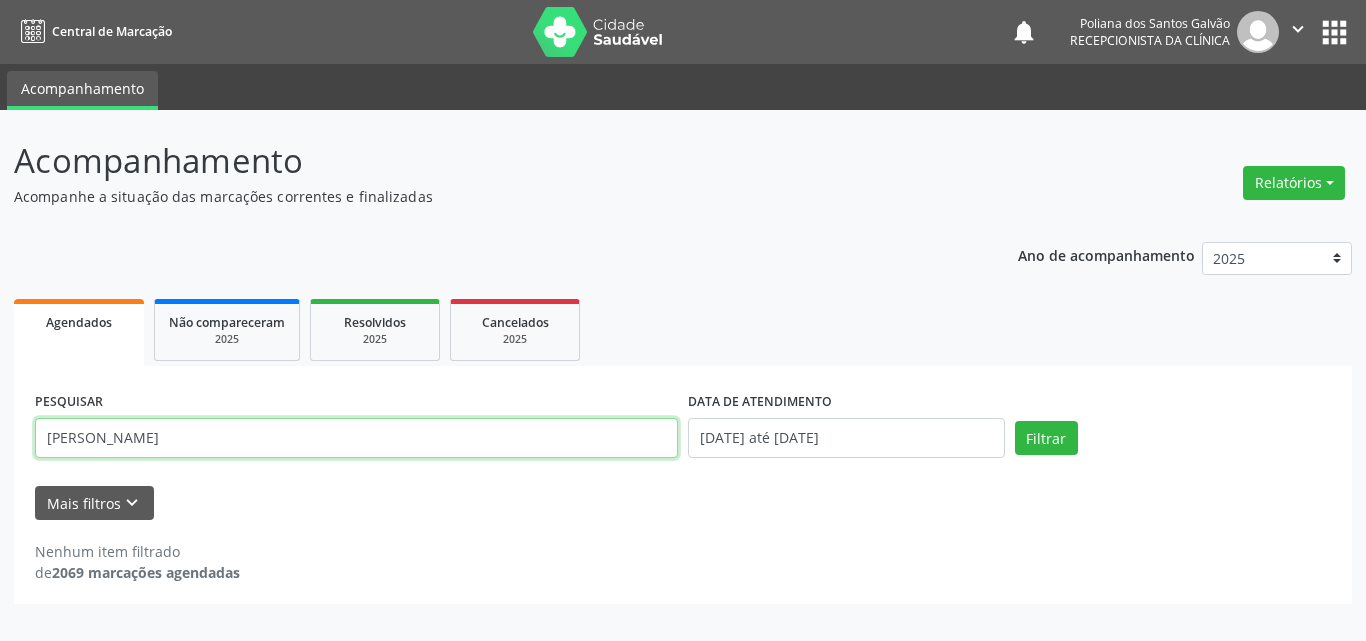 type on "[PERSON_NAME]" 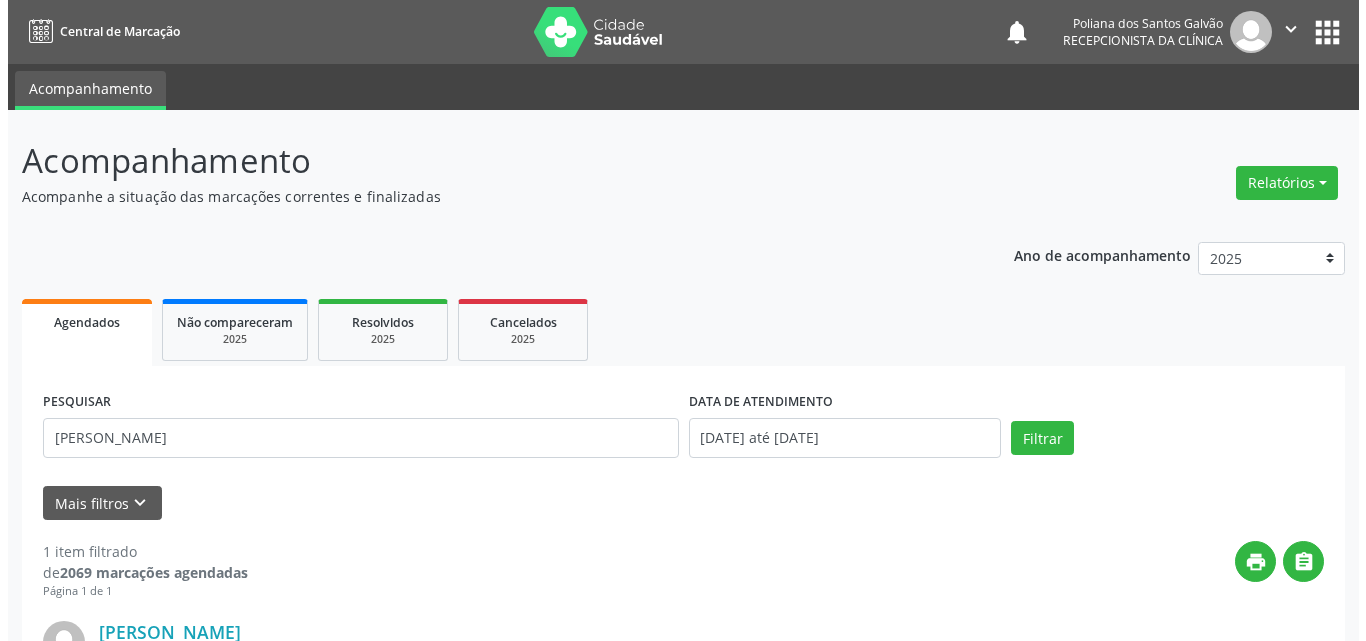 scroll, scrollTop: 264, scrollLeft: 0, axis: vertical 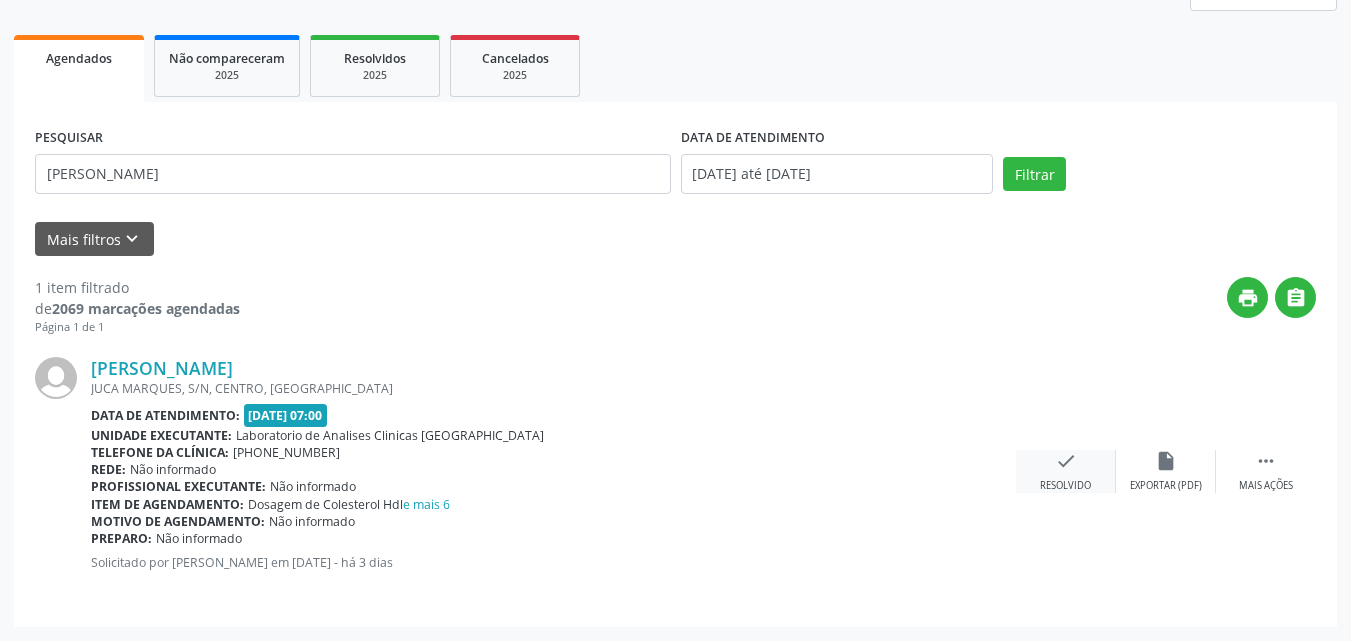 click on "check
Resolvido" at bounding box center [1066, 471] 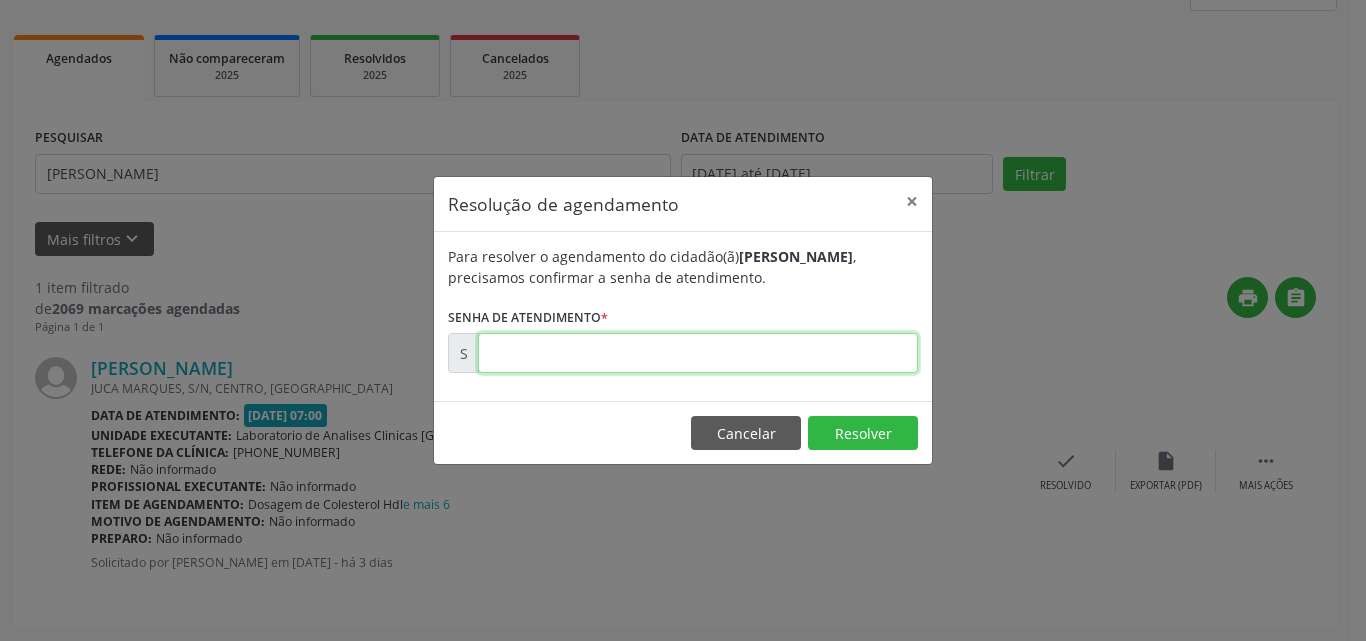 click at bounding box center [698, 353] 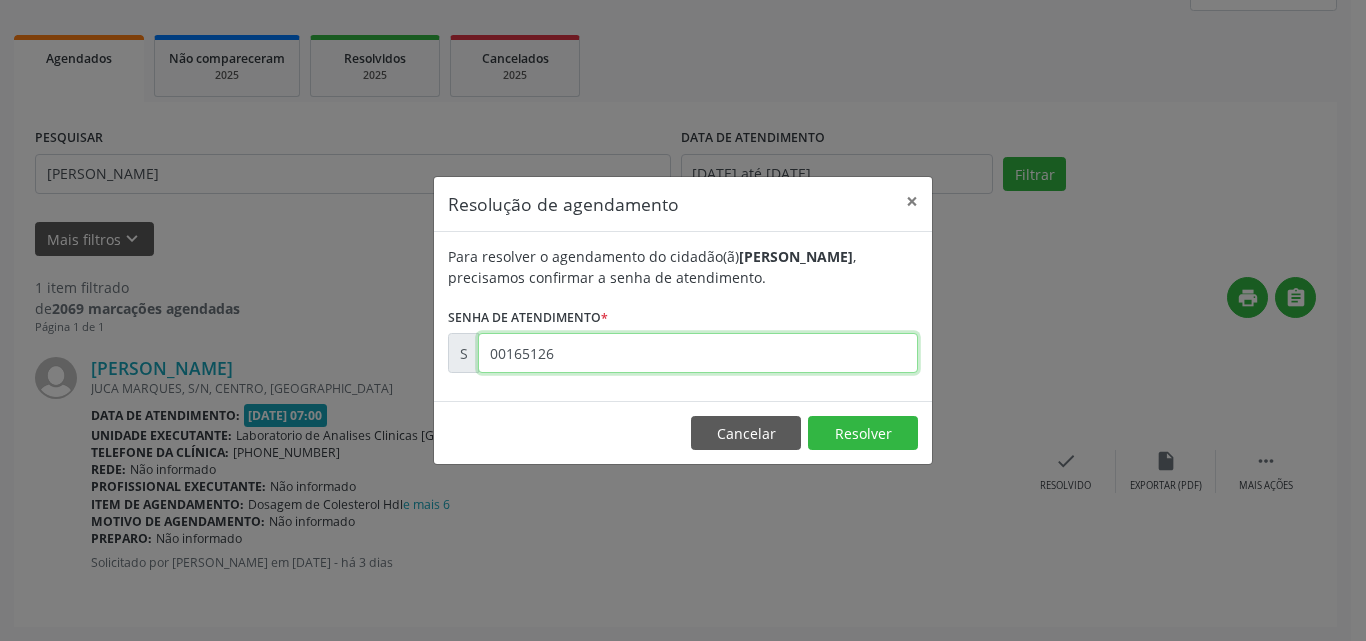 type on "00165126" 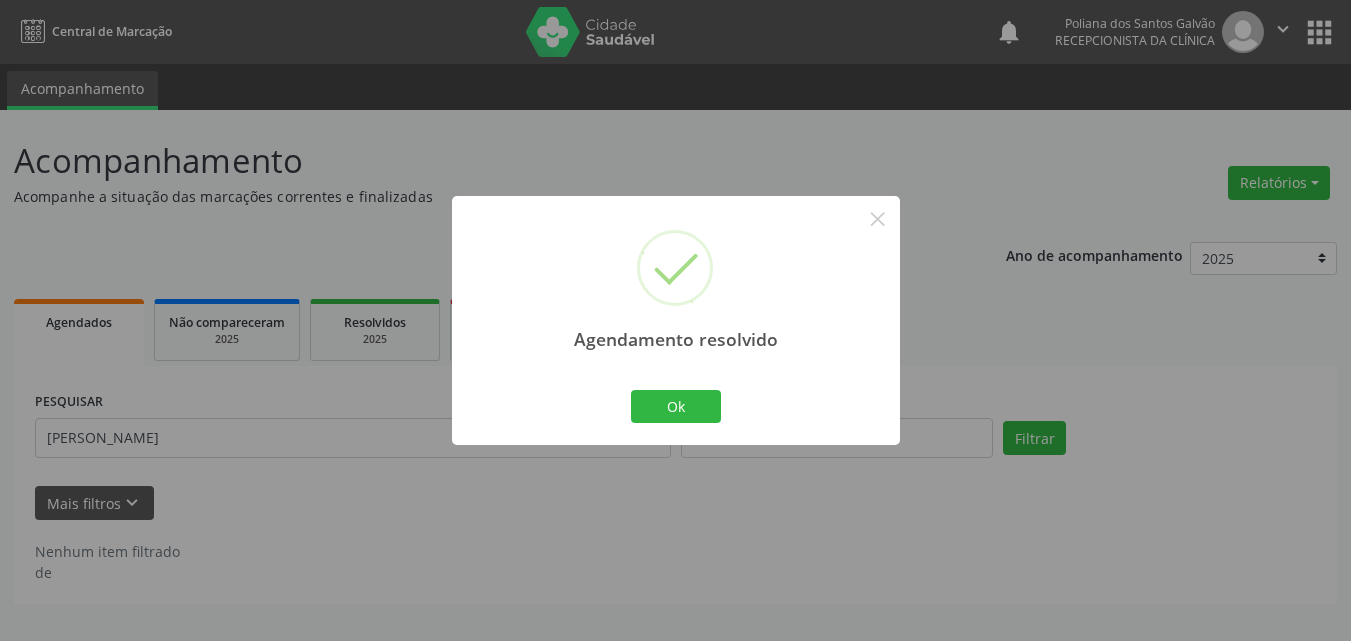 scroll, scrollTop: 0, scrollLeft: 0, axis: both 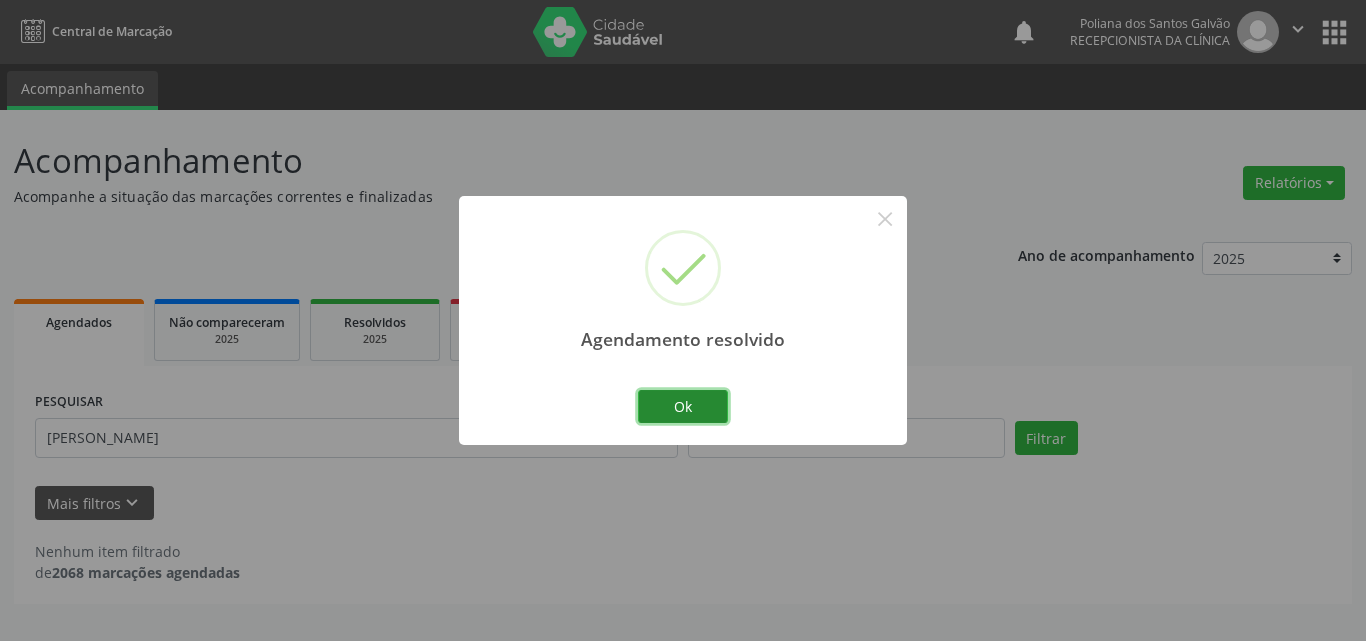 click on "Ok" at bounding box center [683, 407] 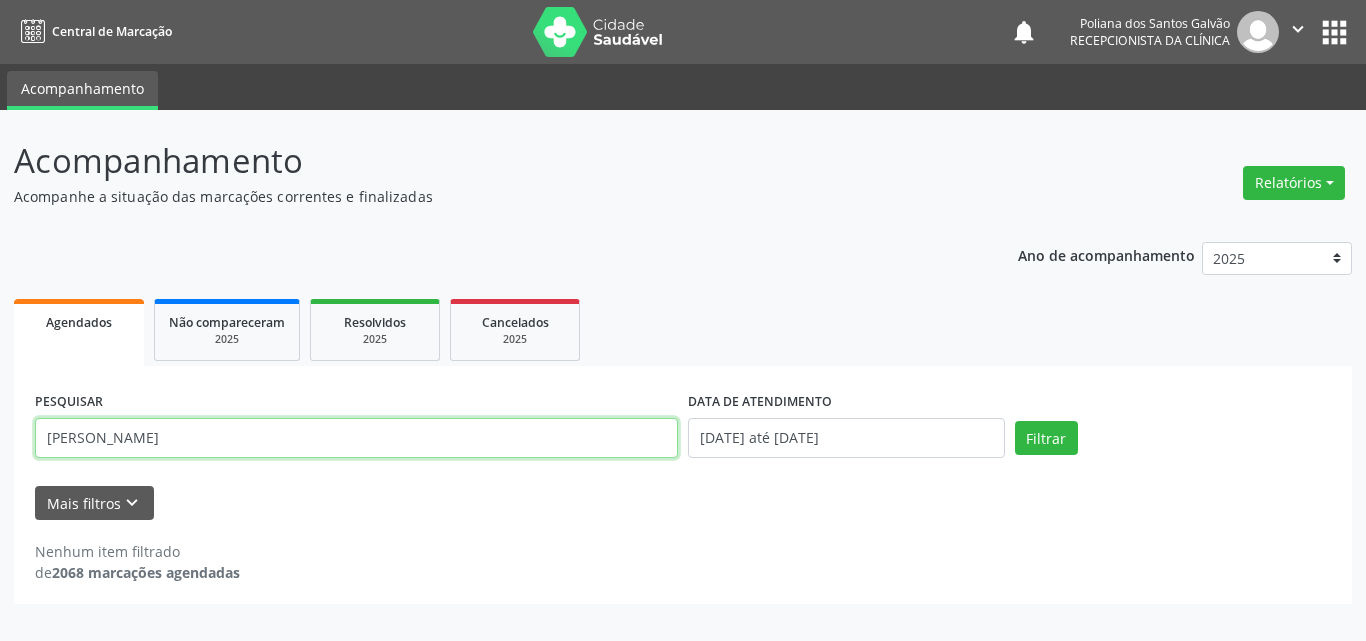 drag, startPoint x: 637, startPoint y: 426, endPoint x: 0, endPoint y: 227, distance: 667.3605 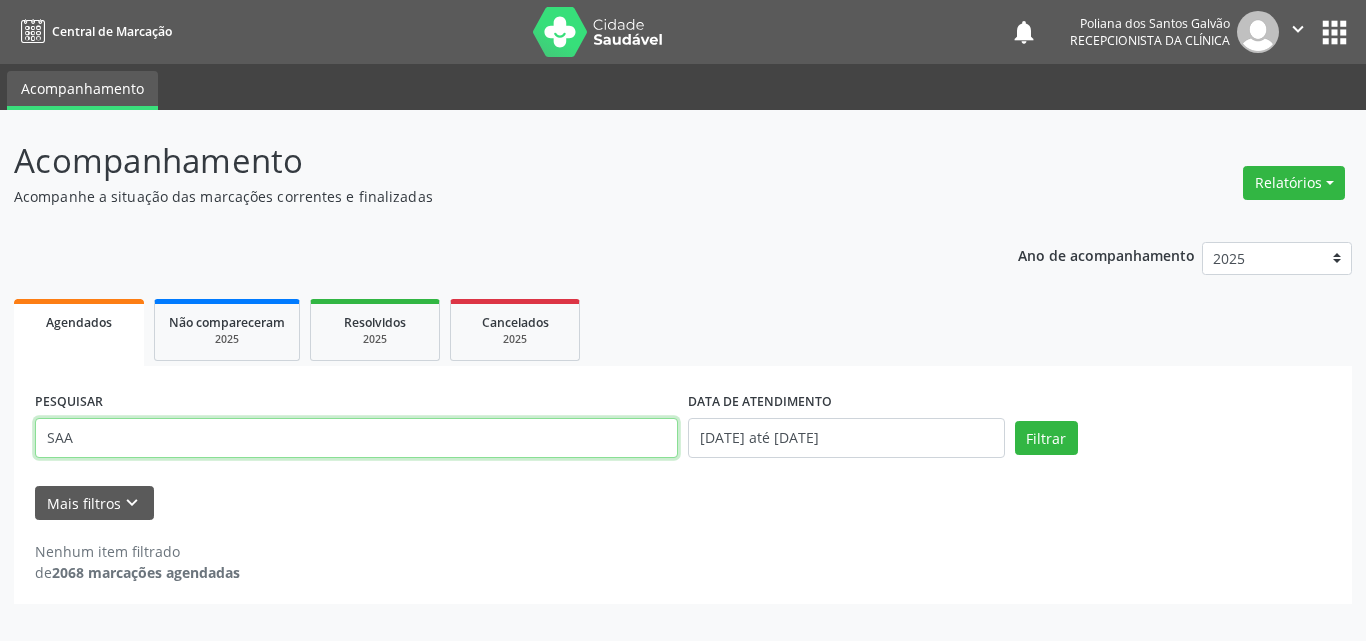 type on "SAA" 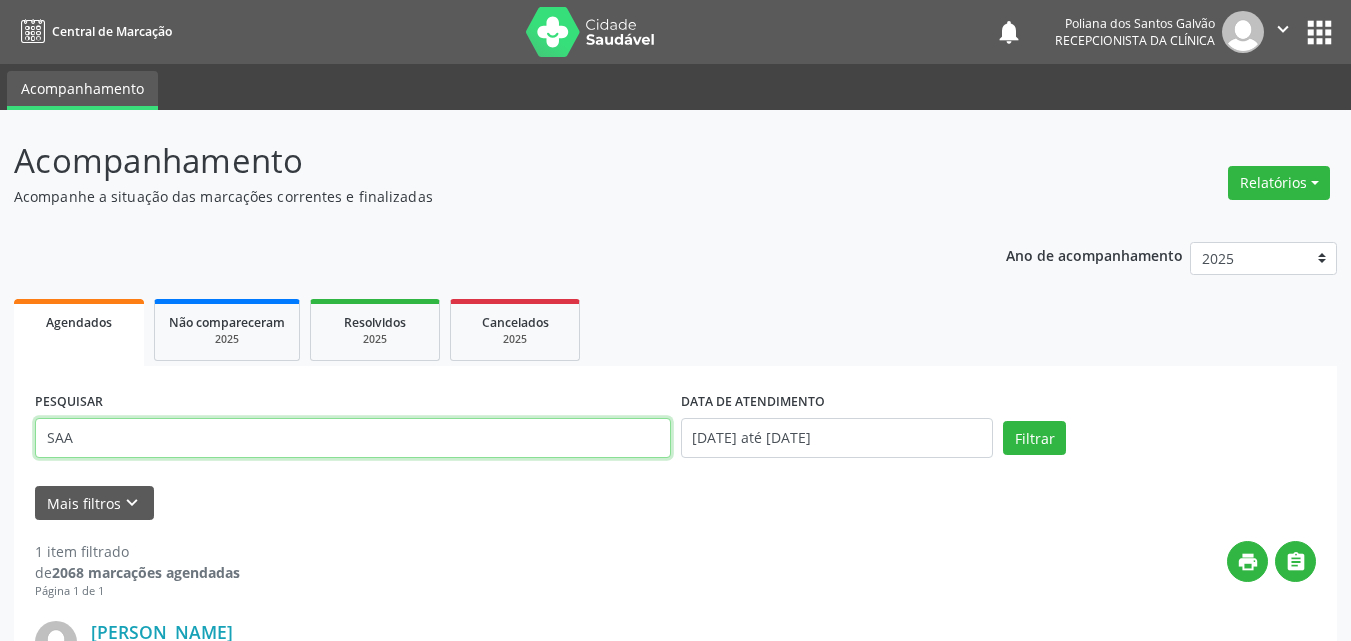 click on "SAA" at bounding box center (353, 438) 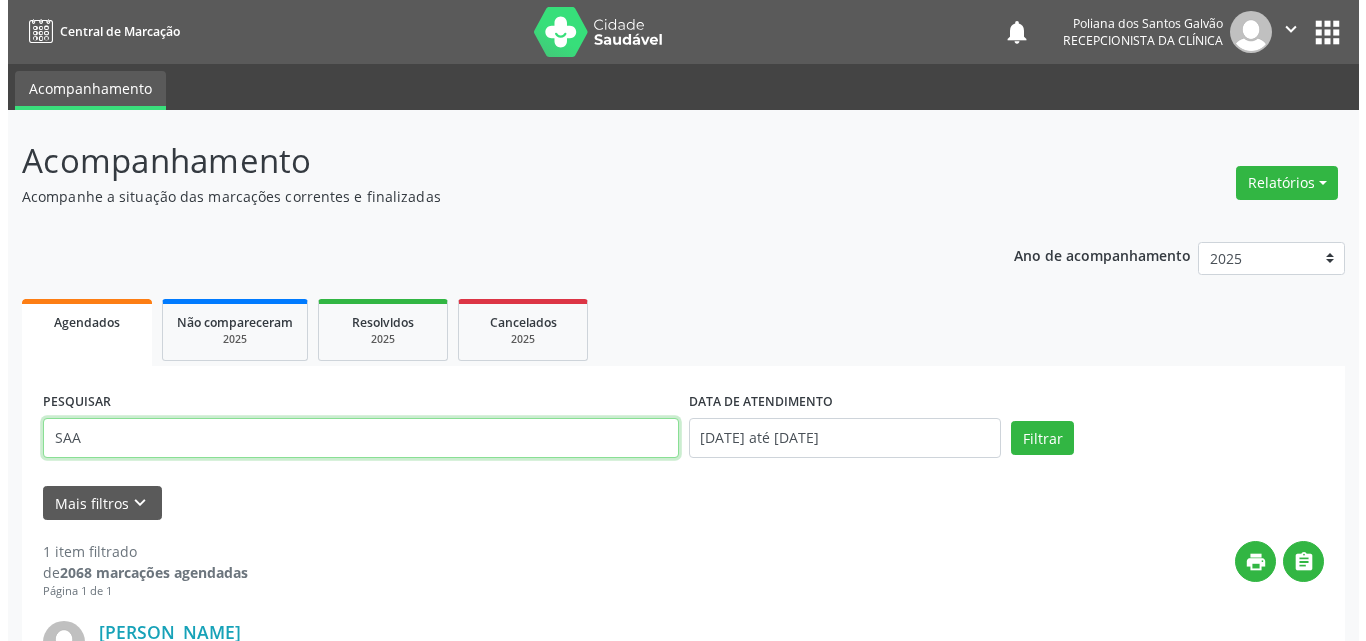 scroll, scrollTop: 264, scrollLeft: 0, axis: vertical 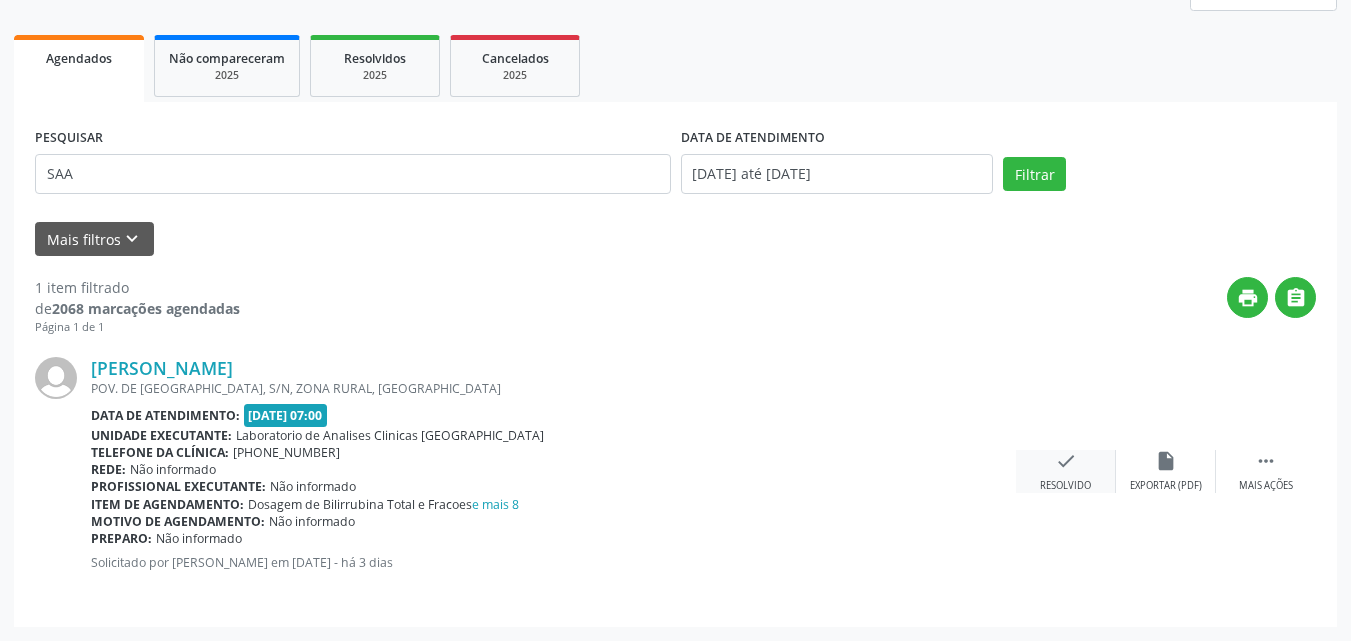 click on "check
Resolvido" at bounding box center [1066, 471] 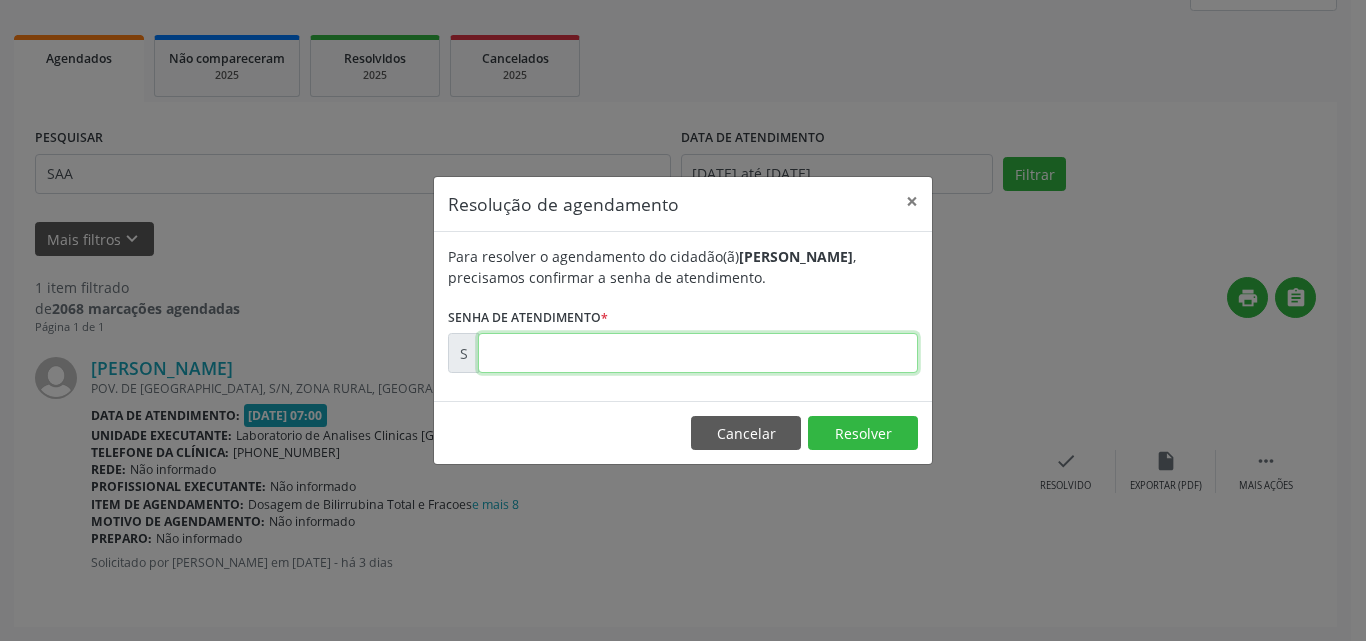 click at bounding box center (698, 353) 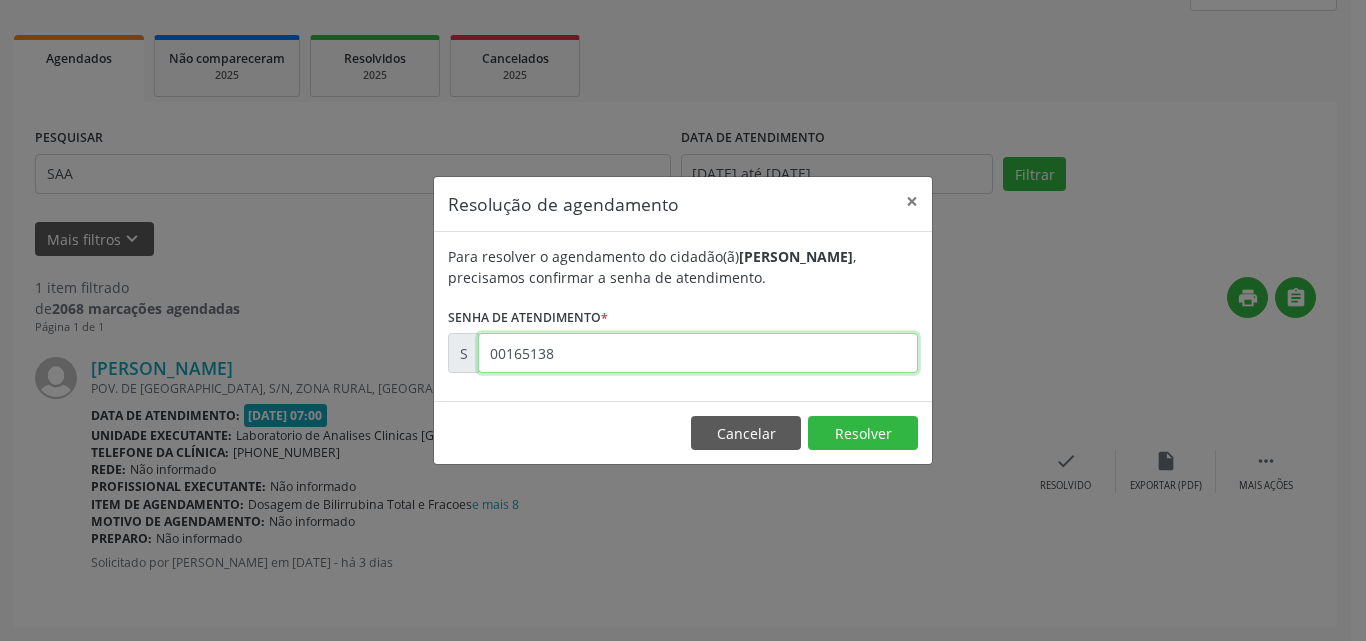 type on "00165138" 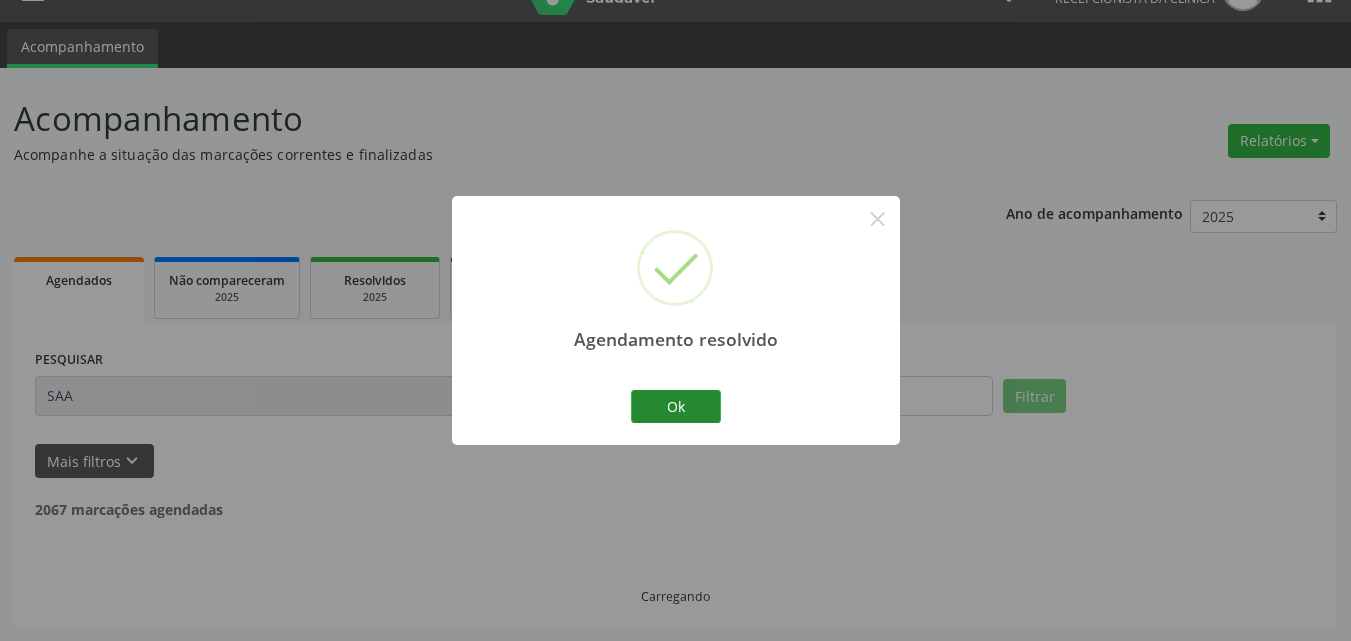 scroll, scrollTop: 0, scrollLeft: 0, axis: both 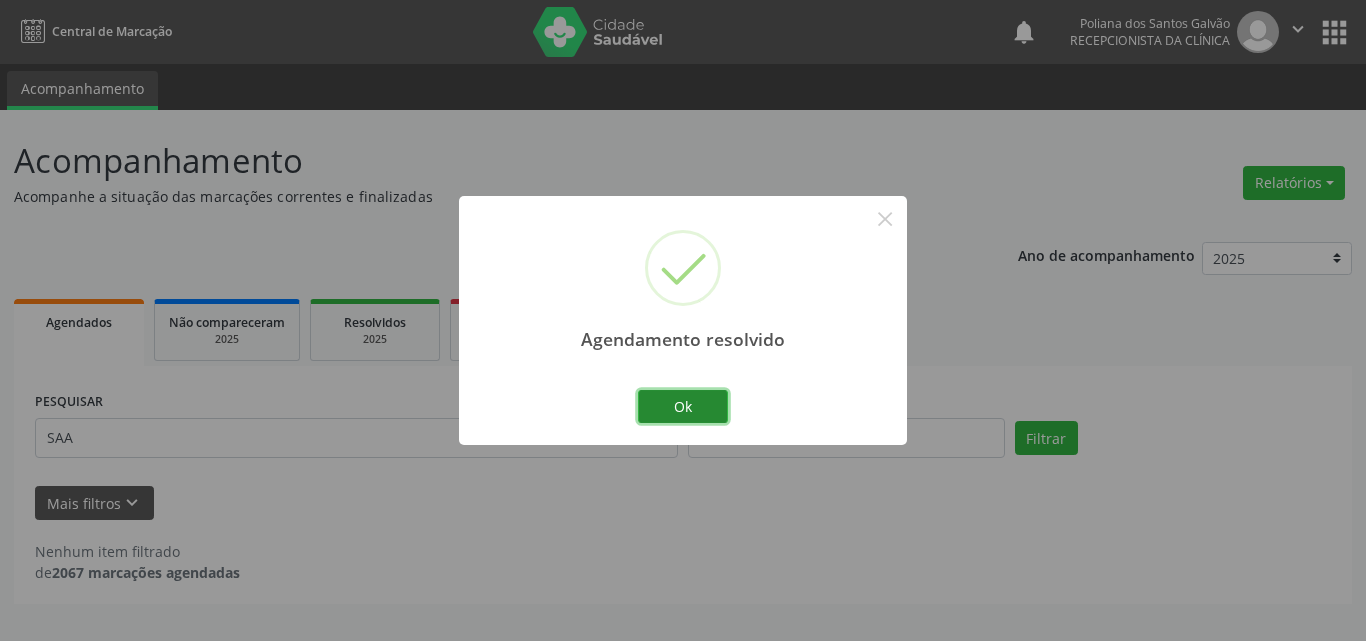 click on "Ok" at bounding box center [683, 407] 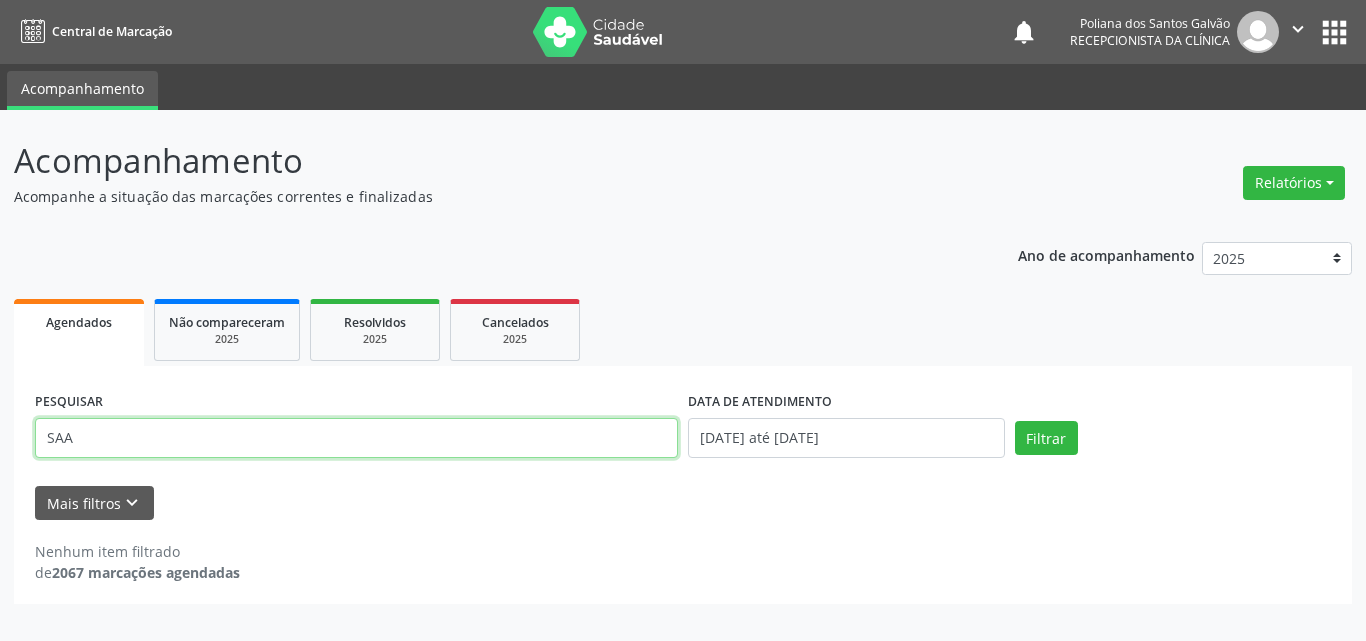 drag, startPoint x: 620, startPoint y: 429, endPoint x: 0, endPoint y: 166, distance: 673.47534 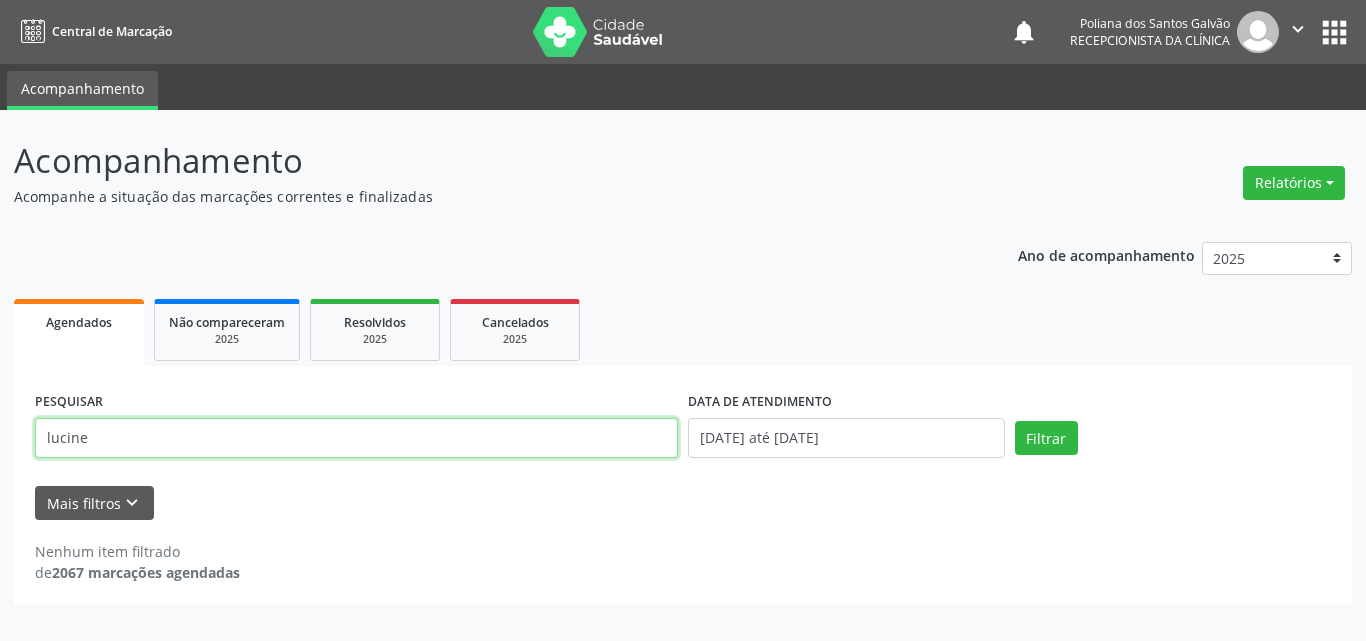 type on "lucine" 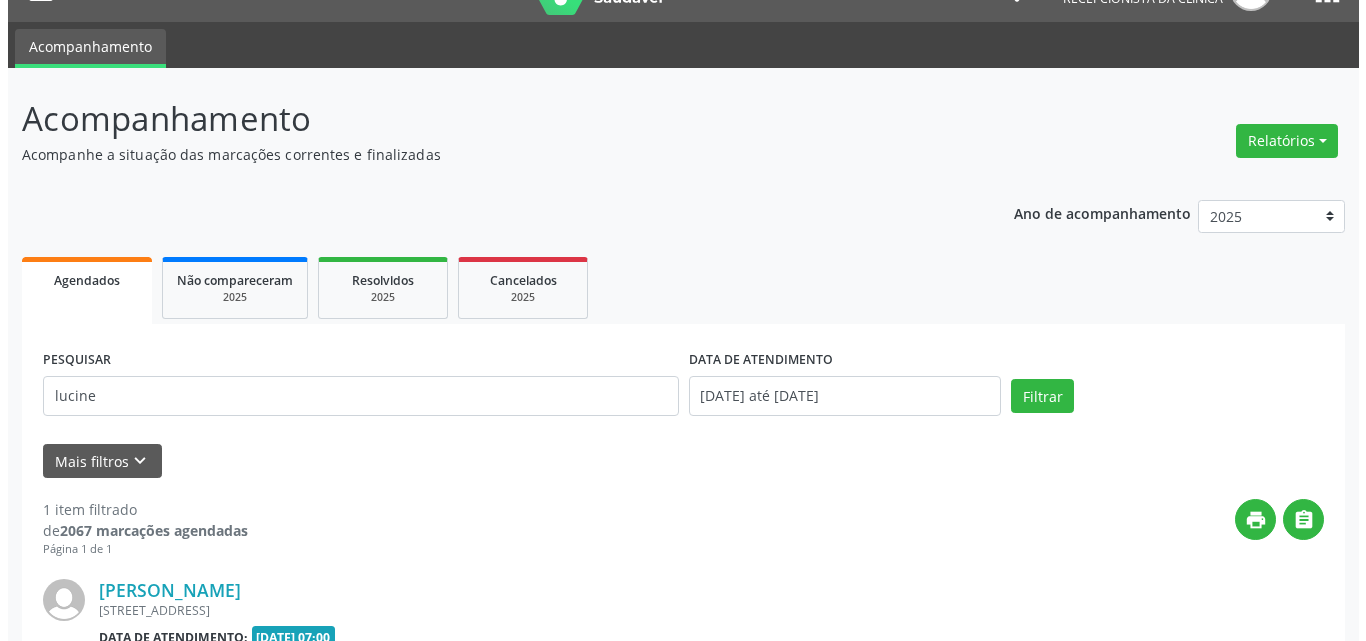 scroll, scrollTop: 264, scrollLeft: 0, axis: vertical 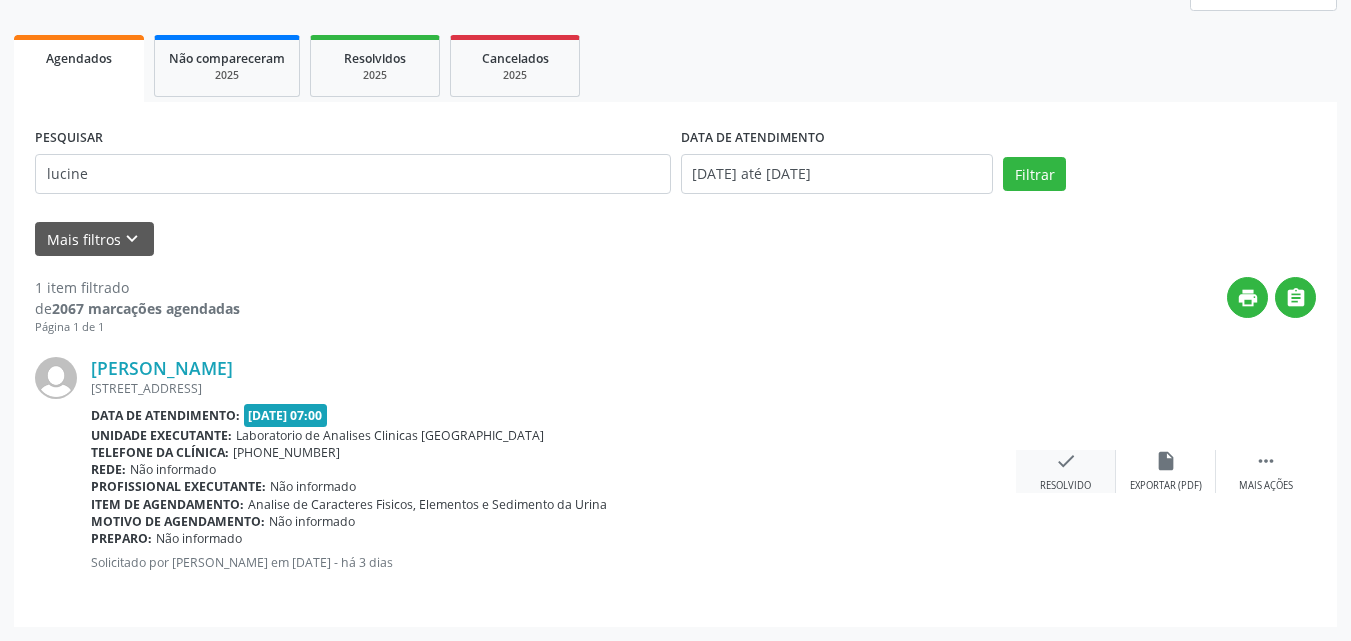 click on "check
Resolvido" at bounding box center [1066, 471] 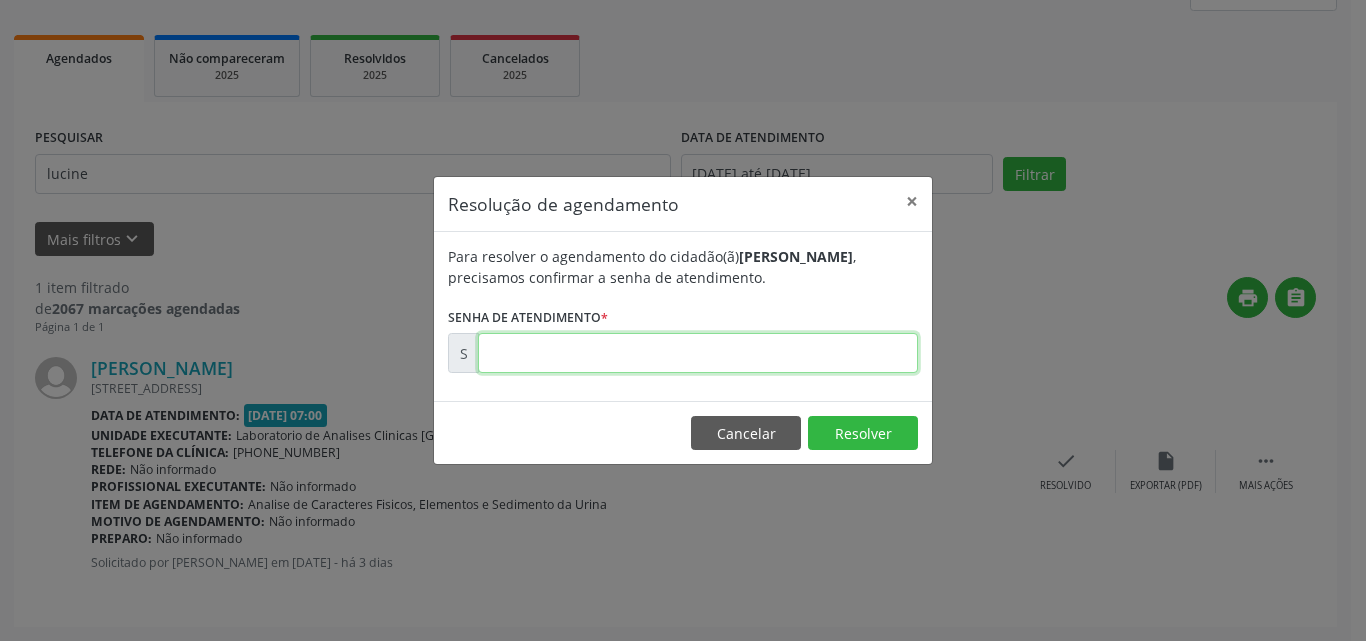 click at bounding box center (698, 353) 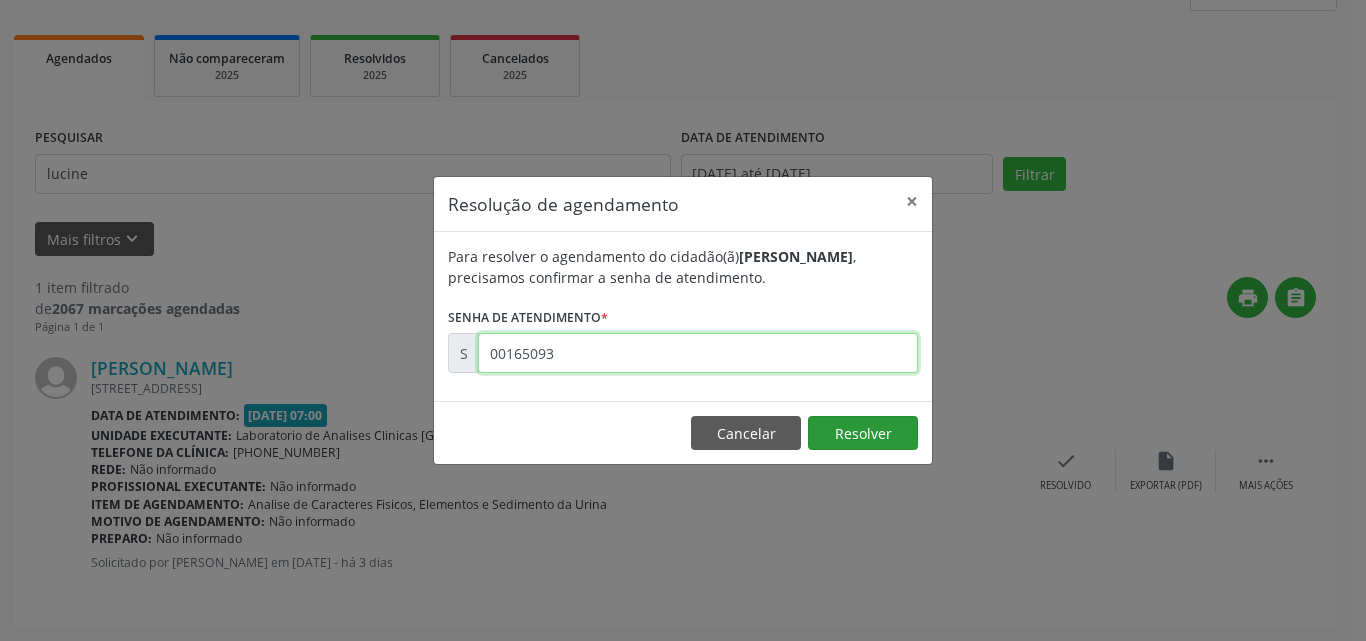 type on "00165093" 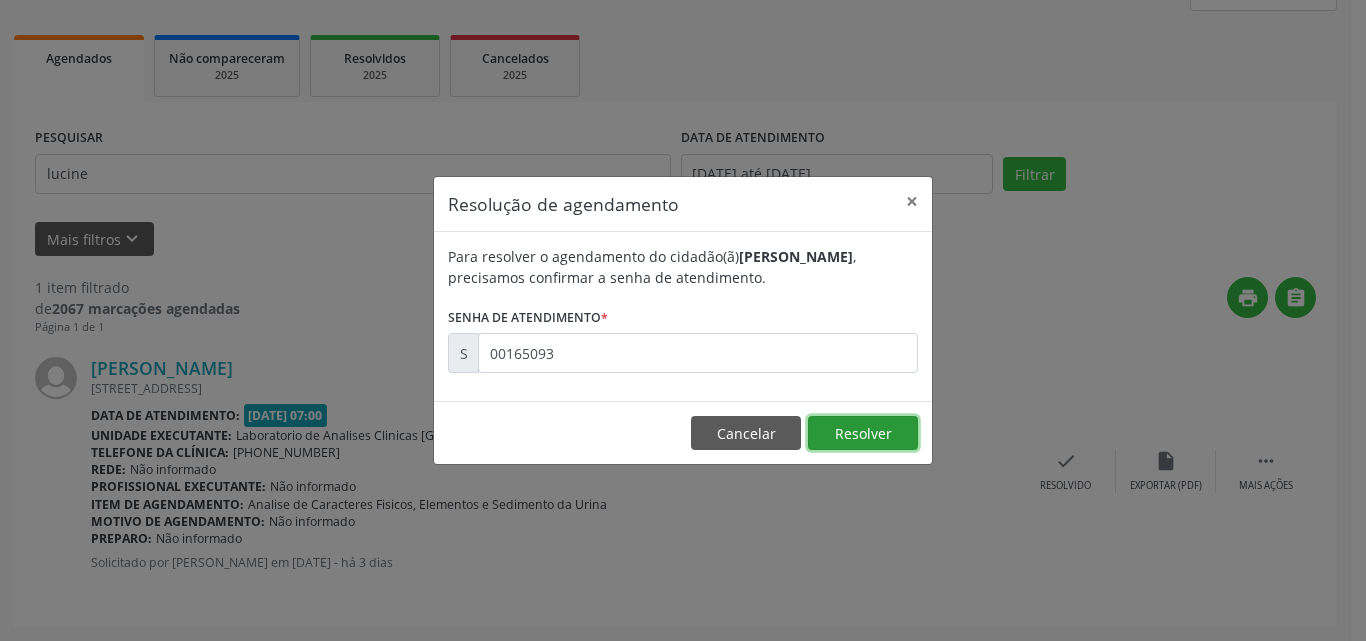 click on "Resolver" at bounding box center [863, 433] 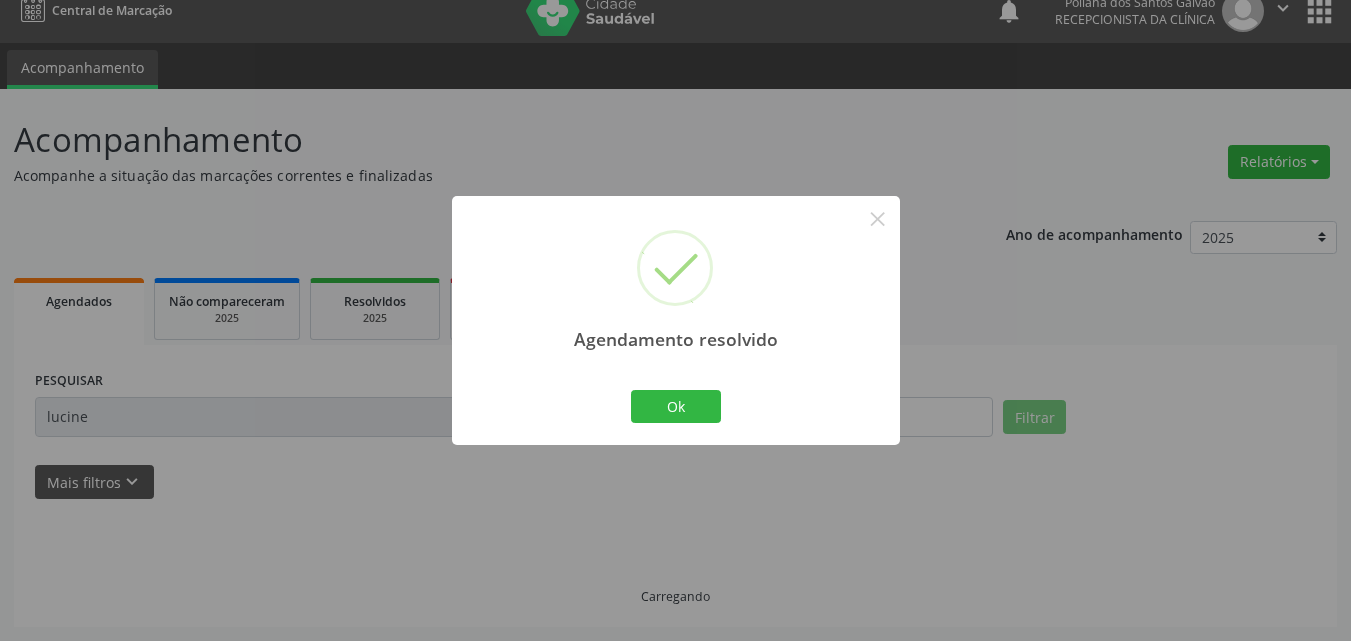scroll, scrollTop: 0, scrollLeft: 0, axis: both 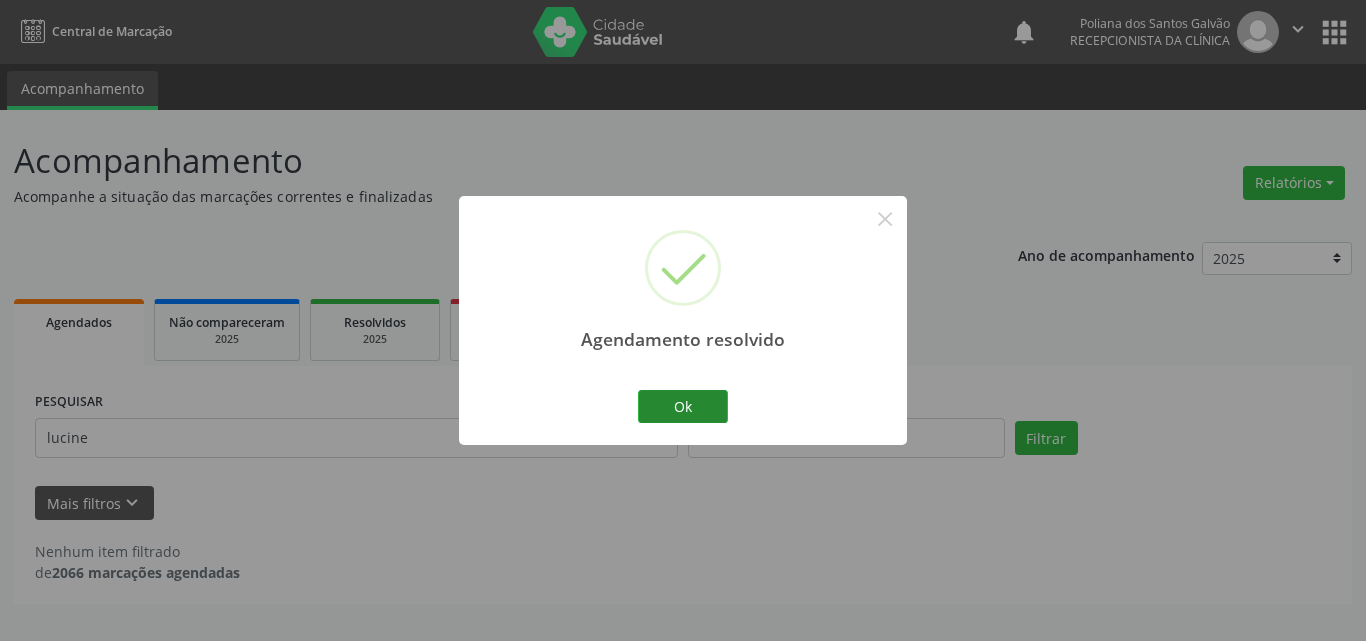 click on "Agendamento resolvido × Ok Cancel" at bounding box center (683, 320) 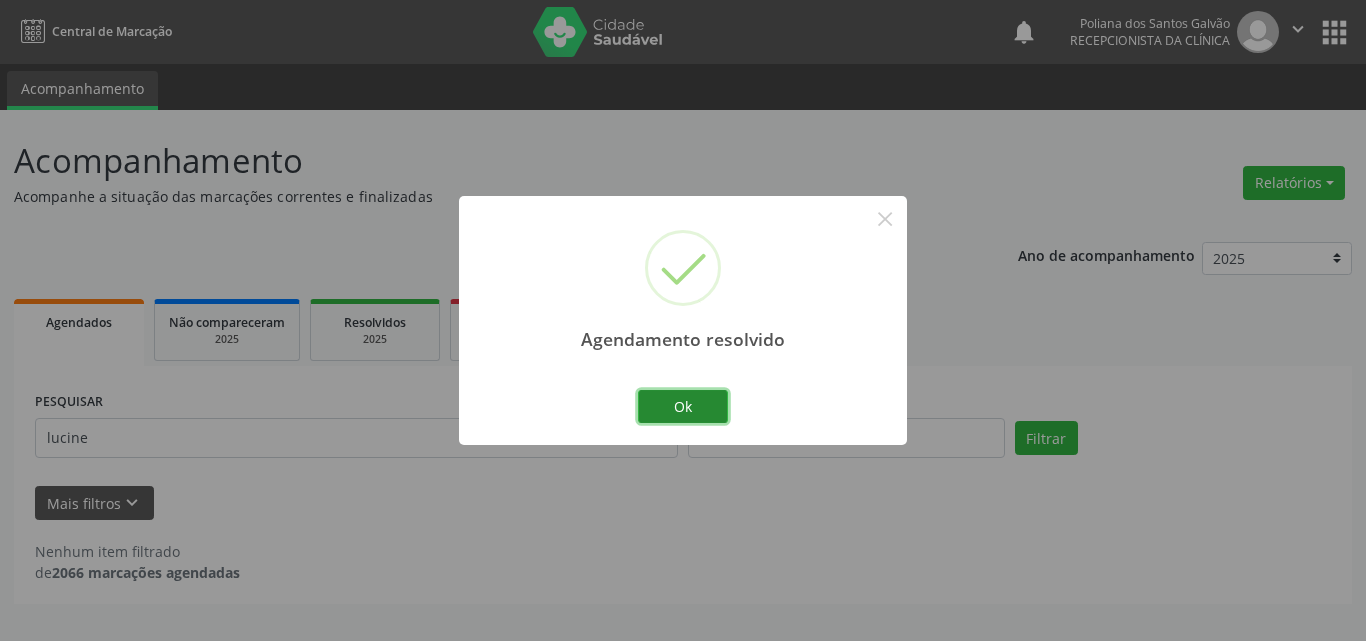 click on "Ok" at bounding box center [683, 407] 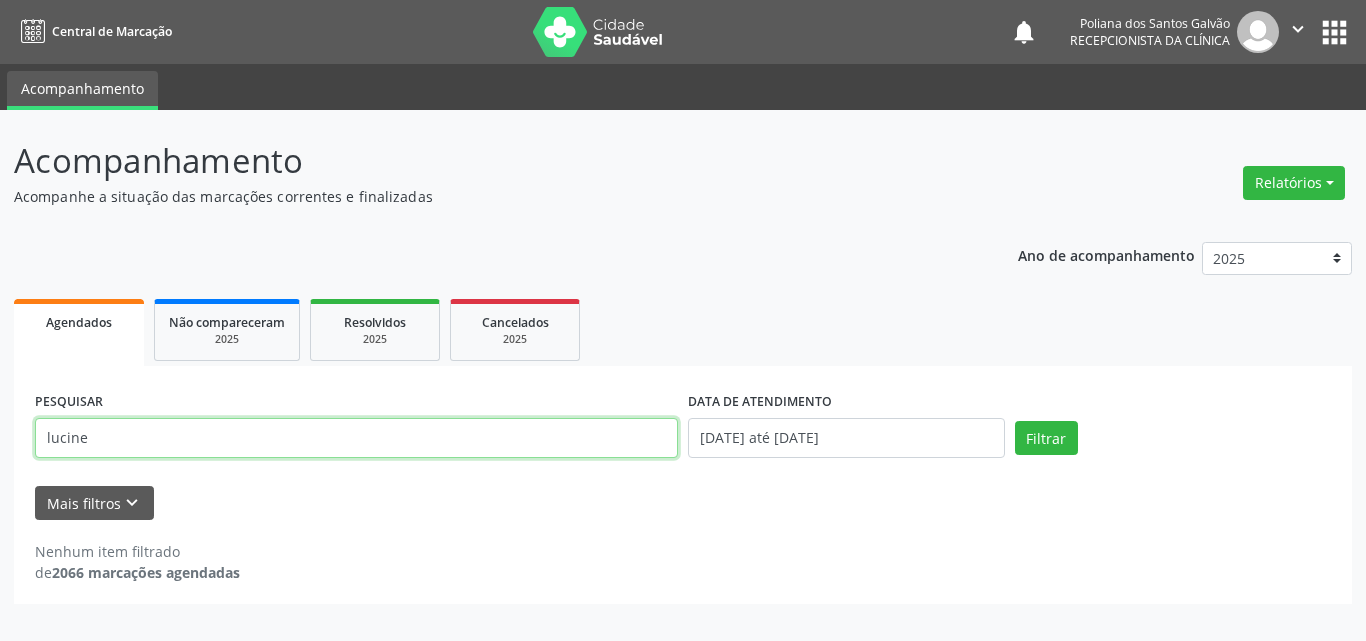 drag, startPoint x: 626, startPoint y: 434, endPoint x: 0, endPoint y: 311, distance: 637.9694 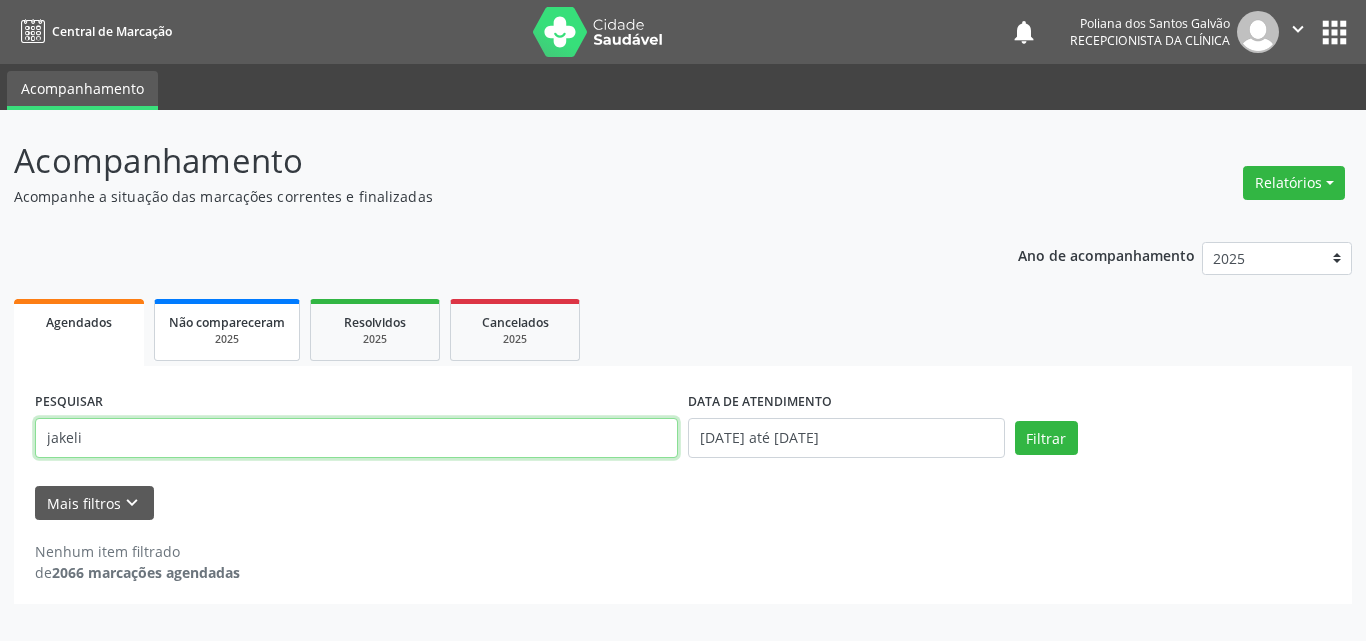 type on "jakeli" 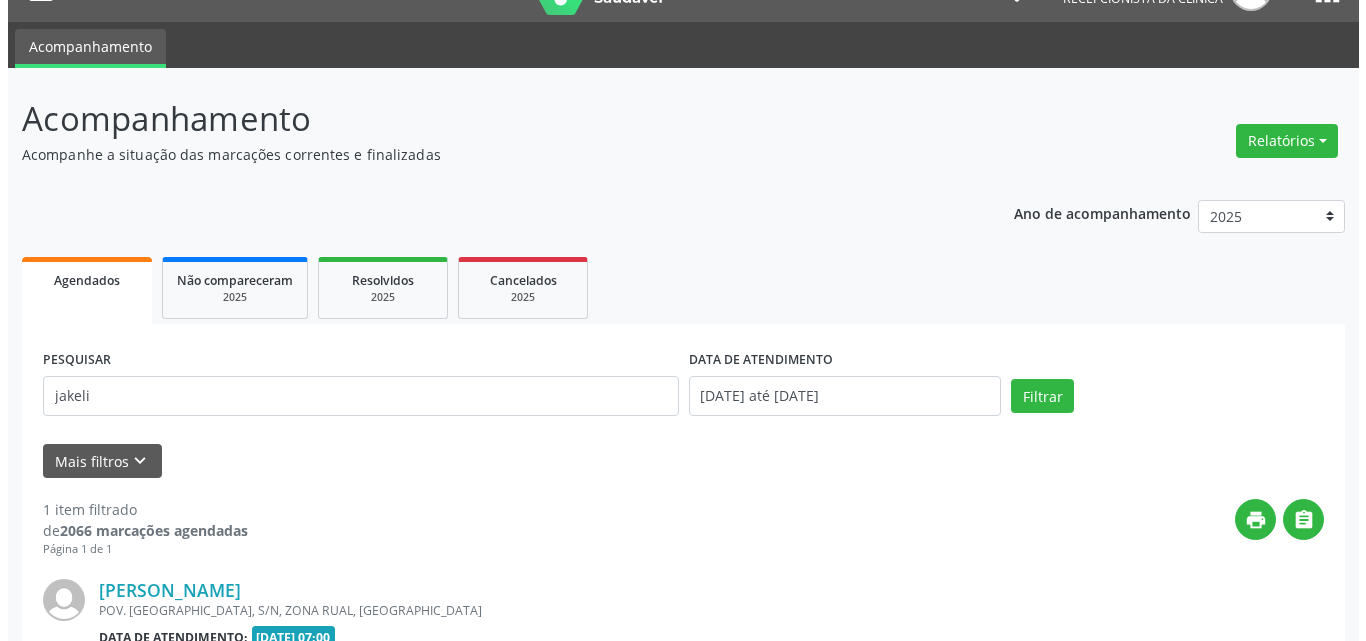 scroll, scrollTop: 264, scrollLeft: 0, axis: vertical 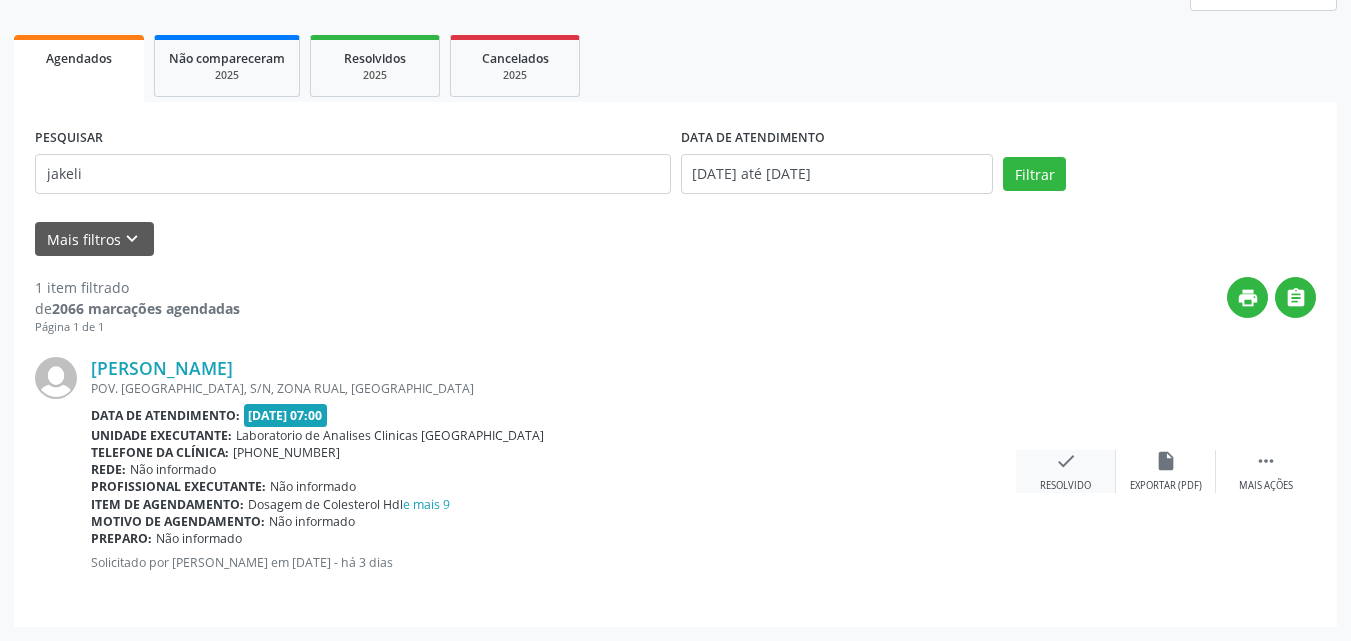 click on "check
Resolvido" at bounding box center [1066, 471] 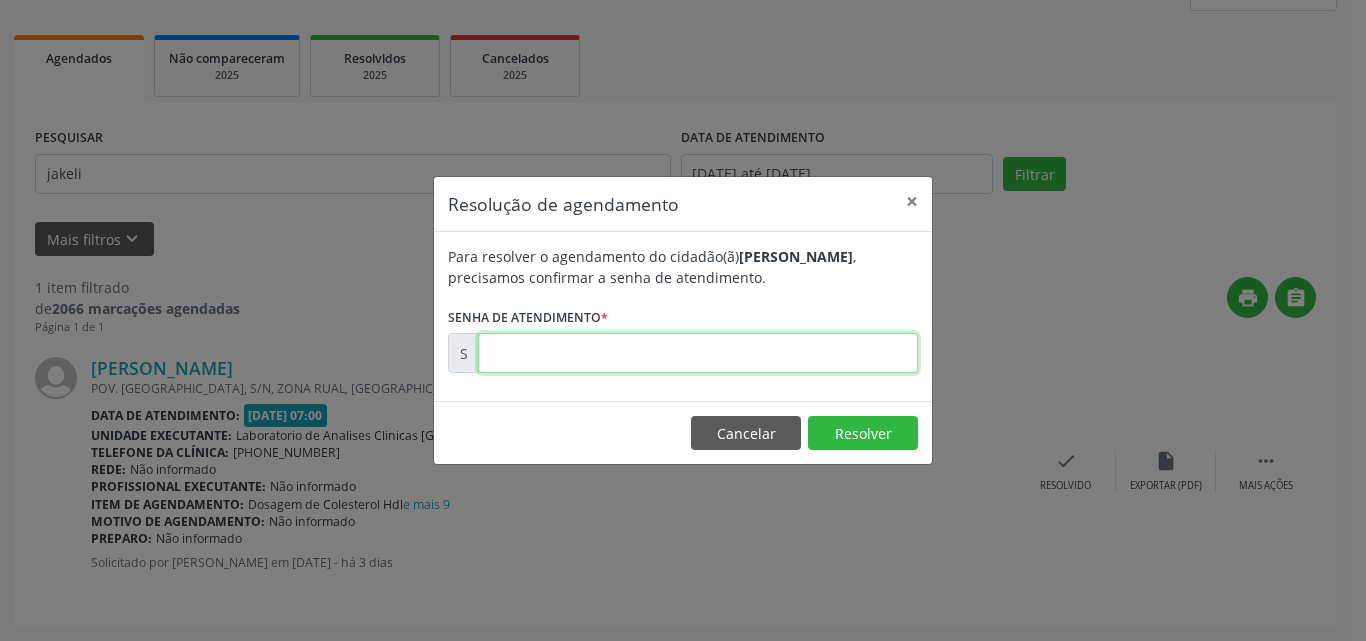 click at bounding box center [698, 353] 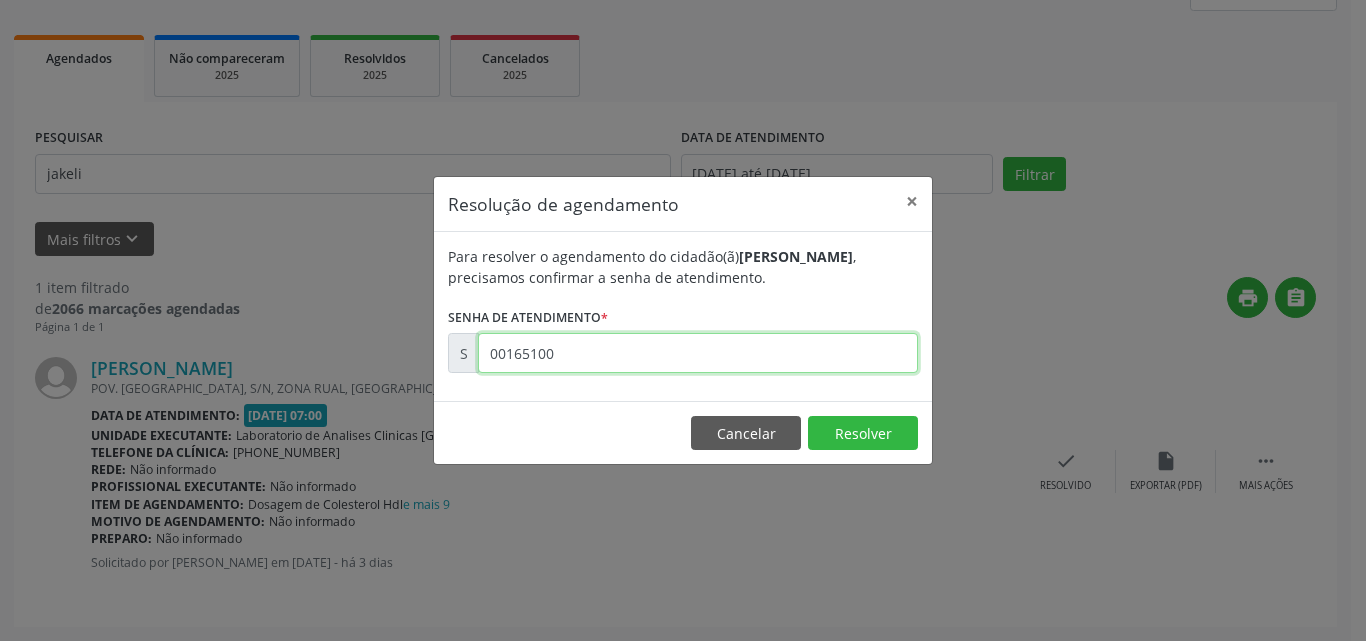 type on "00165100" 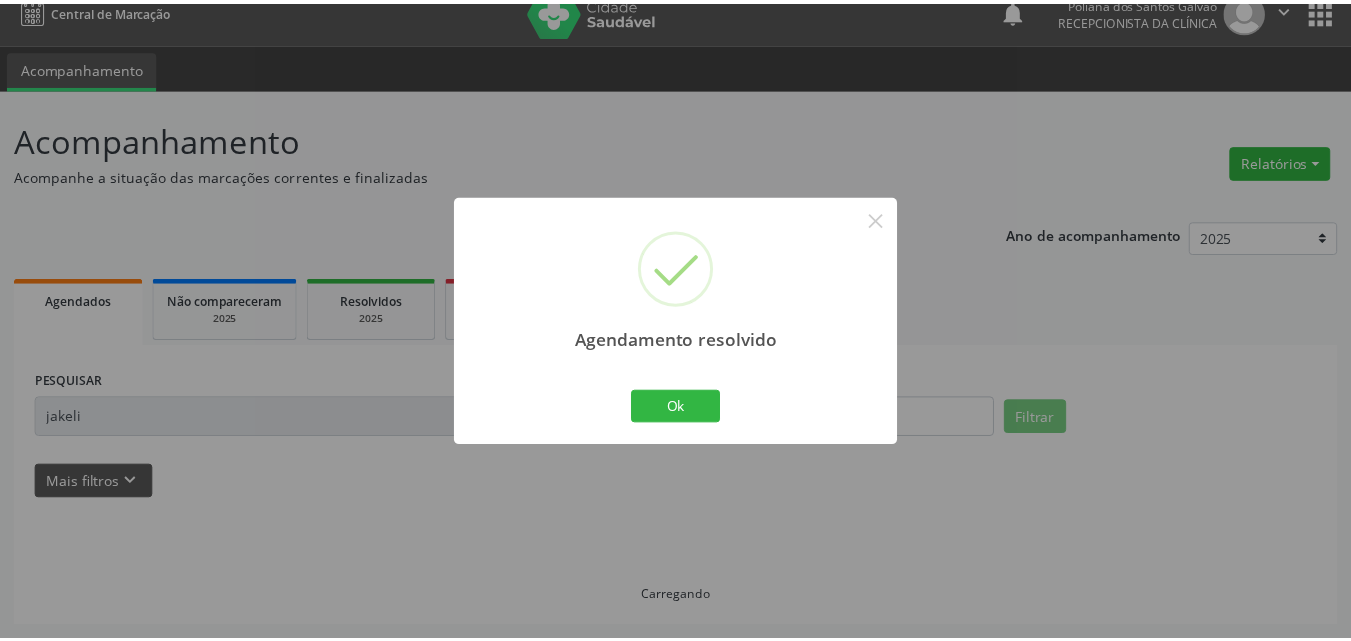 scroll, scrollTop: 21, scrollLeft: 0, axis: vertical 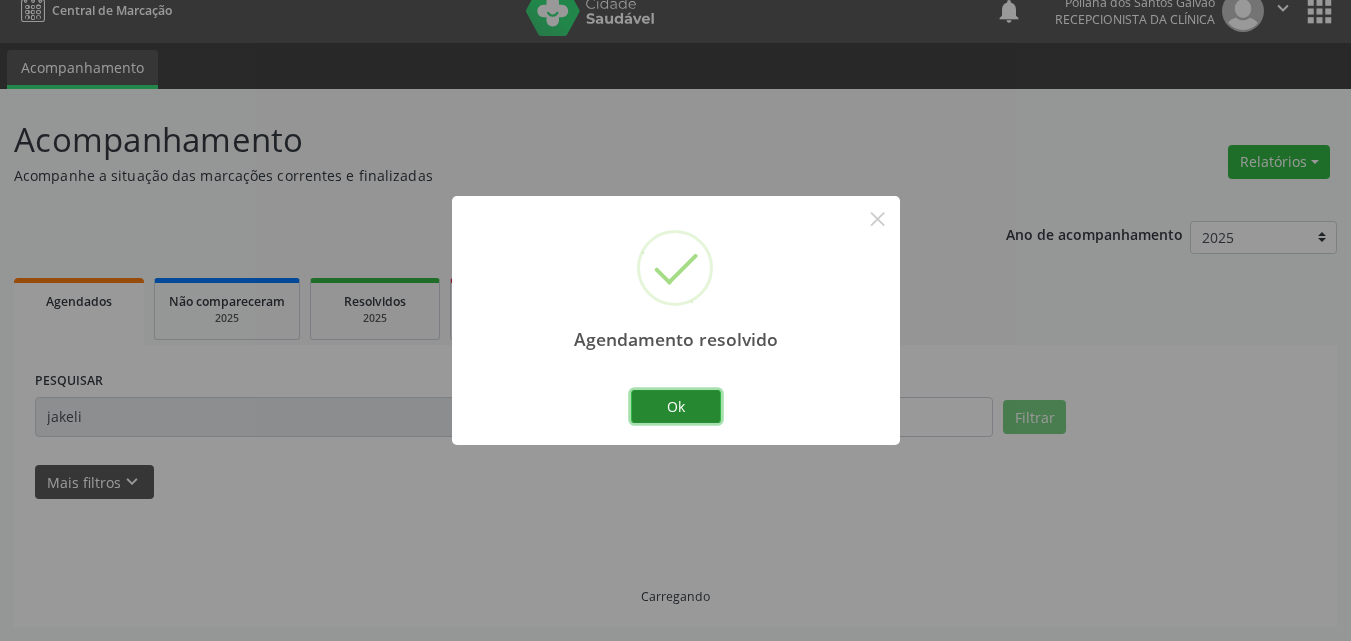 click on "Ok" at bounding box center (676, 407) 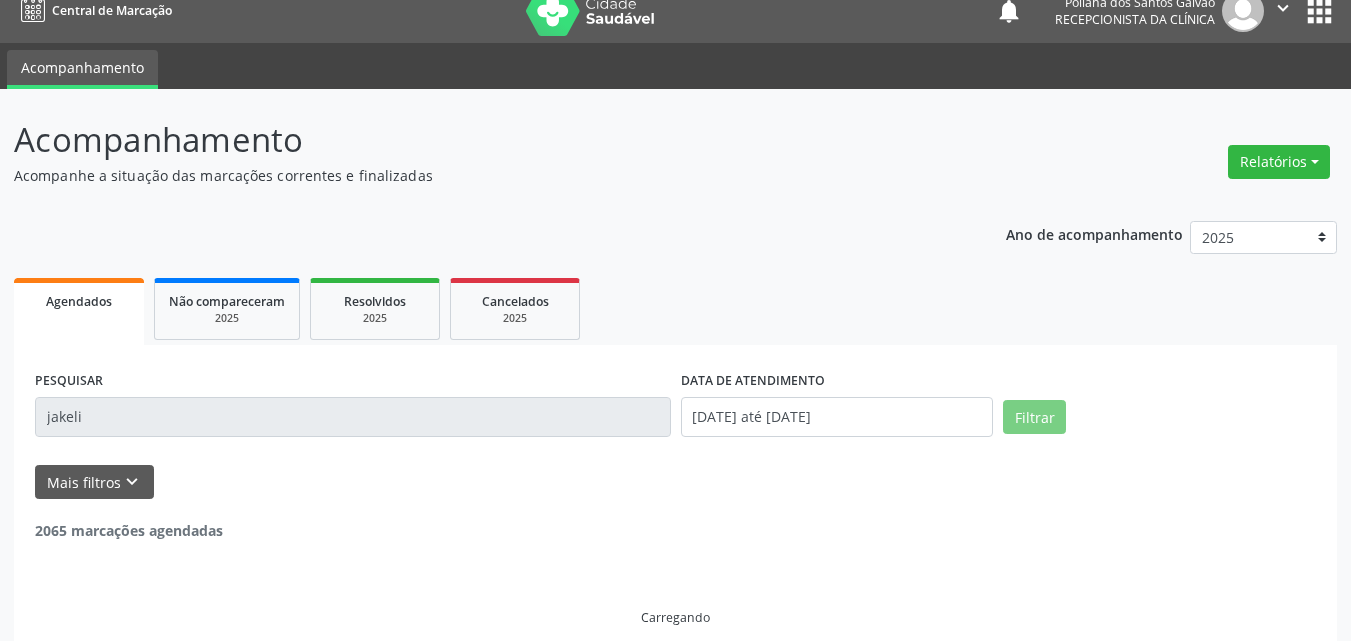 drag, startPoint x: 435, startPoint y: 443, endPoint x: 421, endPoint y: 449, distance: 15.231546 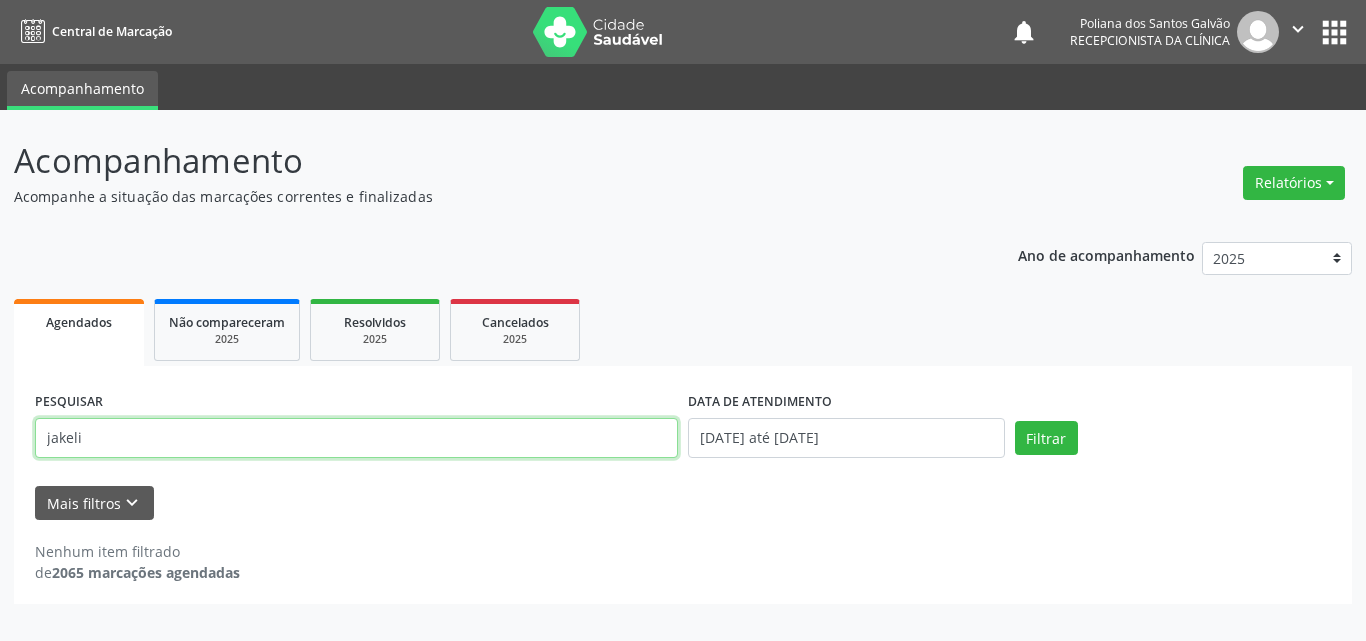 drag, startPoint x: 423, startPoint y: 419, endPoint x: 0, endPoint y: 158, distance: 497.04126 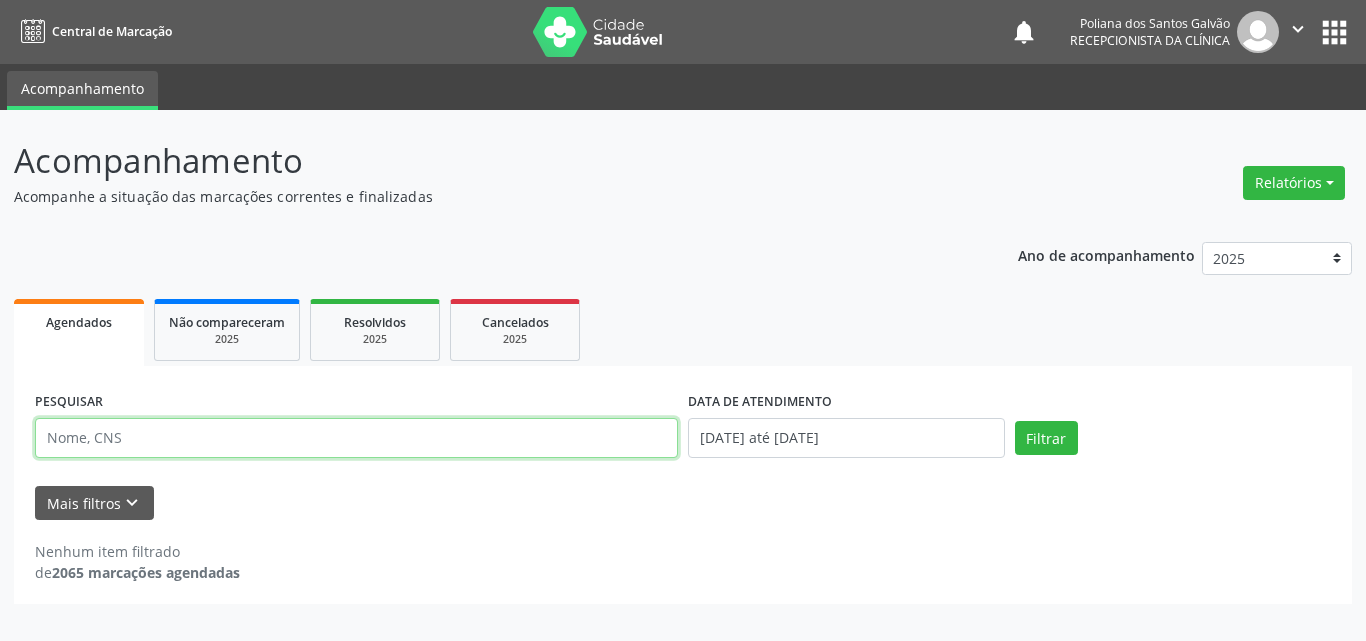 click at bounding box center [356, 438] 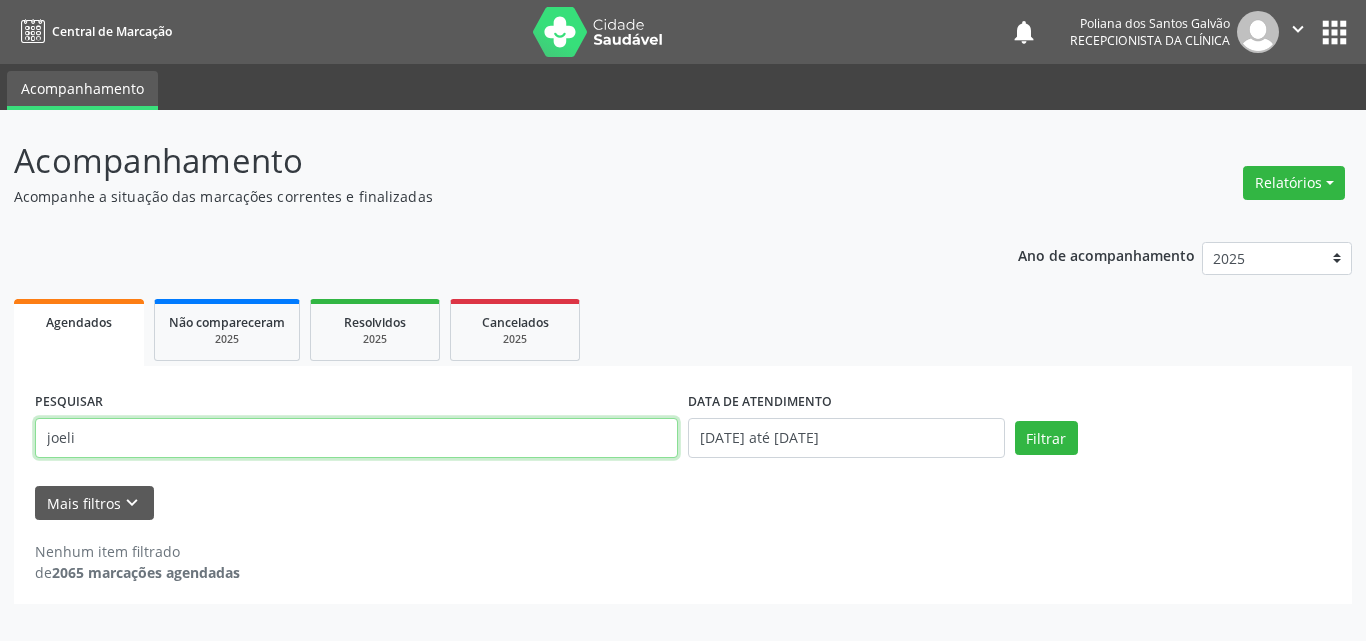 type on "joeli" 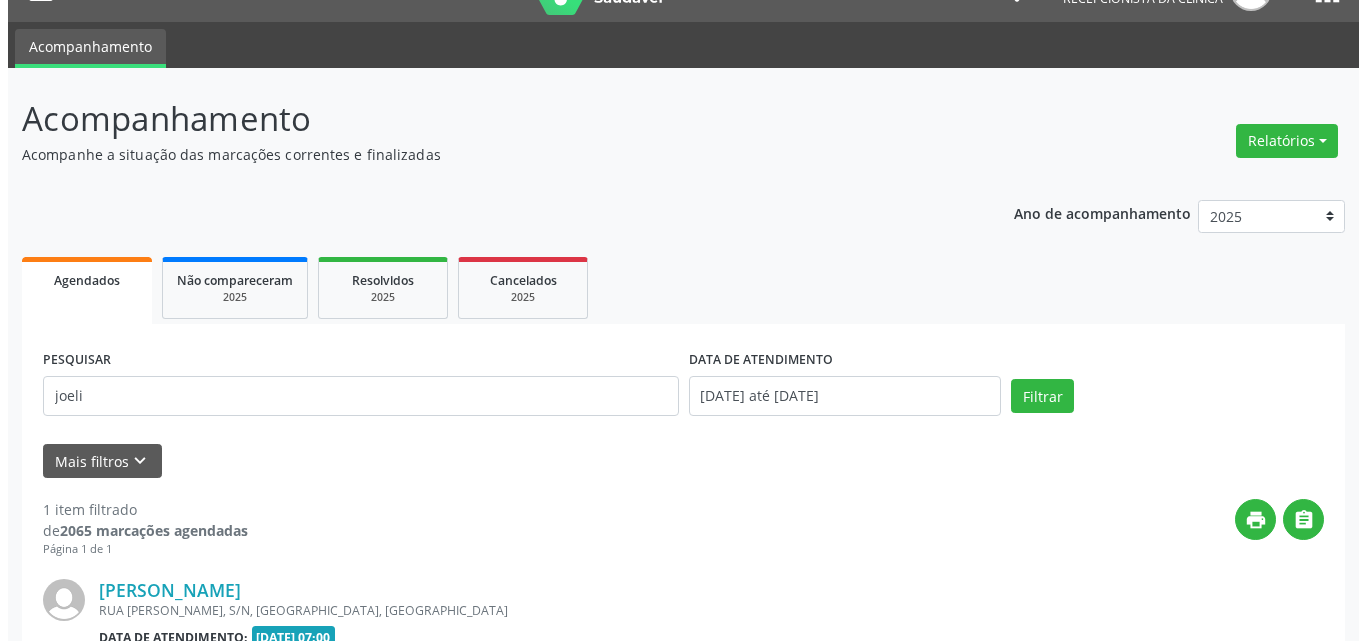 scroll, scrollTop: 264, scrollLeft: 0, axis: vertical 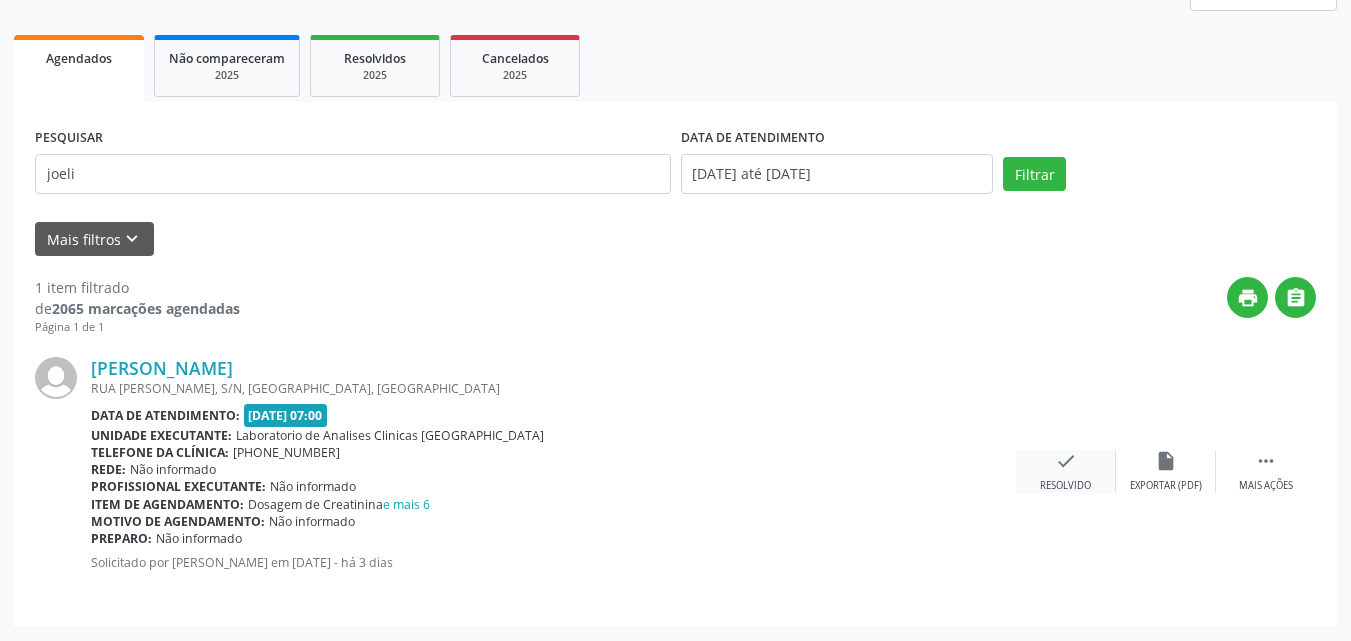 click on "check" at bounding box center (1066, 461) 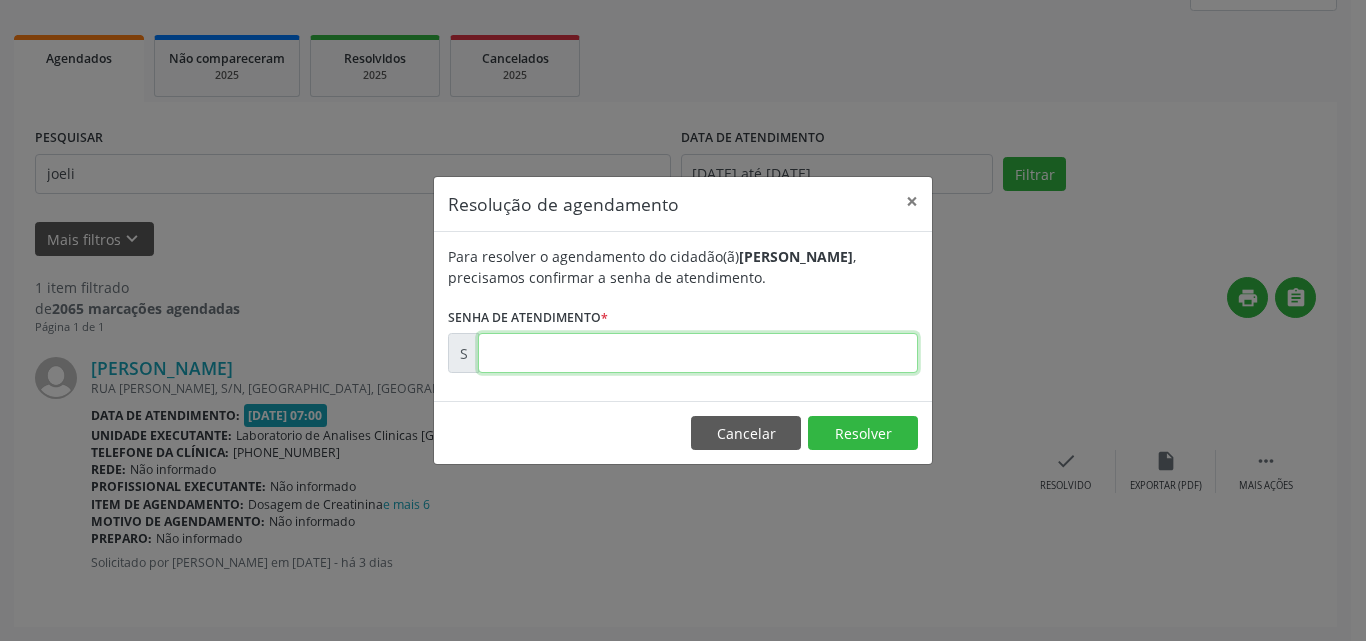 click at bounding box center (698, 353) 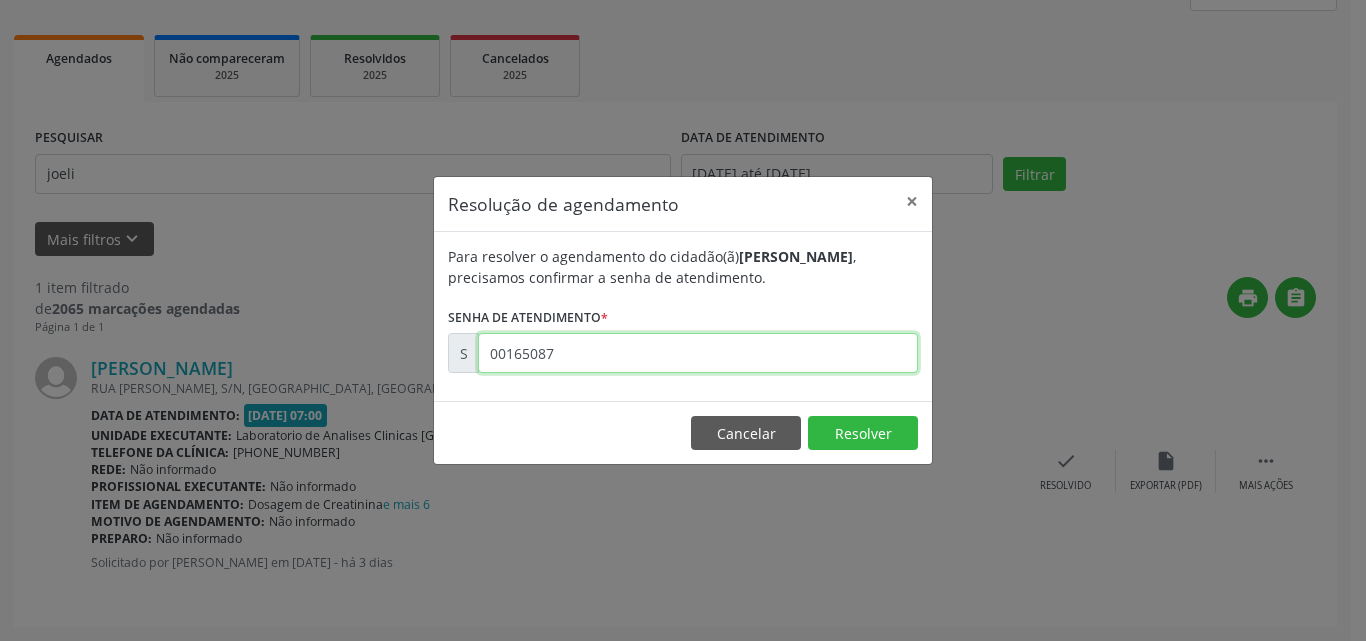 type on "00165087" 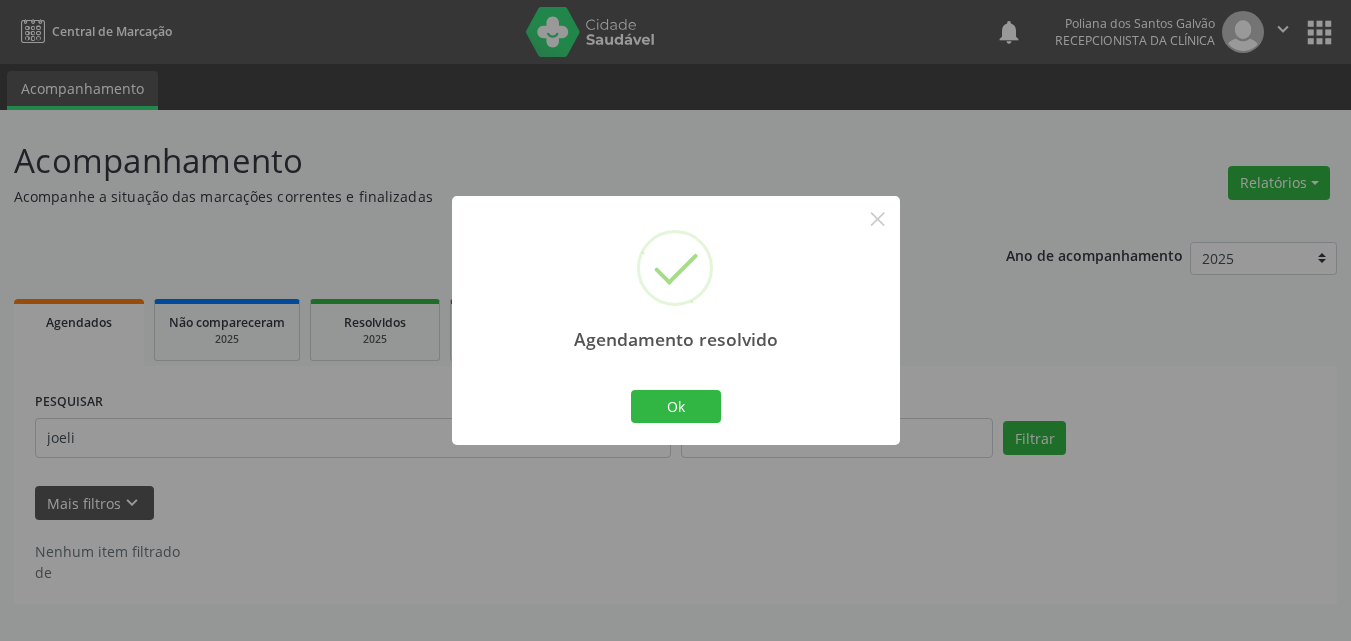 scroll, scrollTop: 0, scrollLeft: 0, axis: both 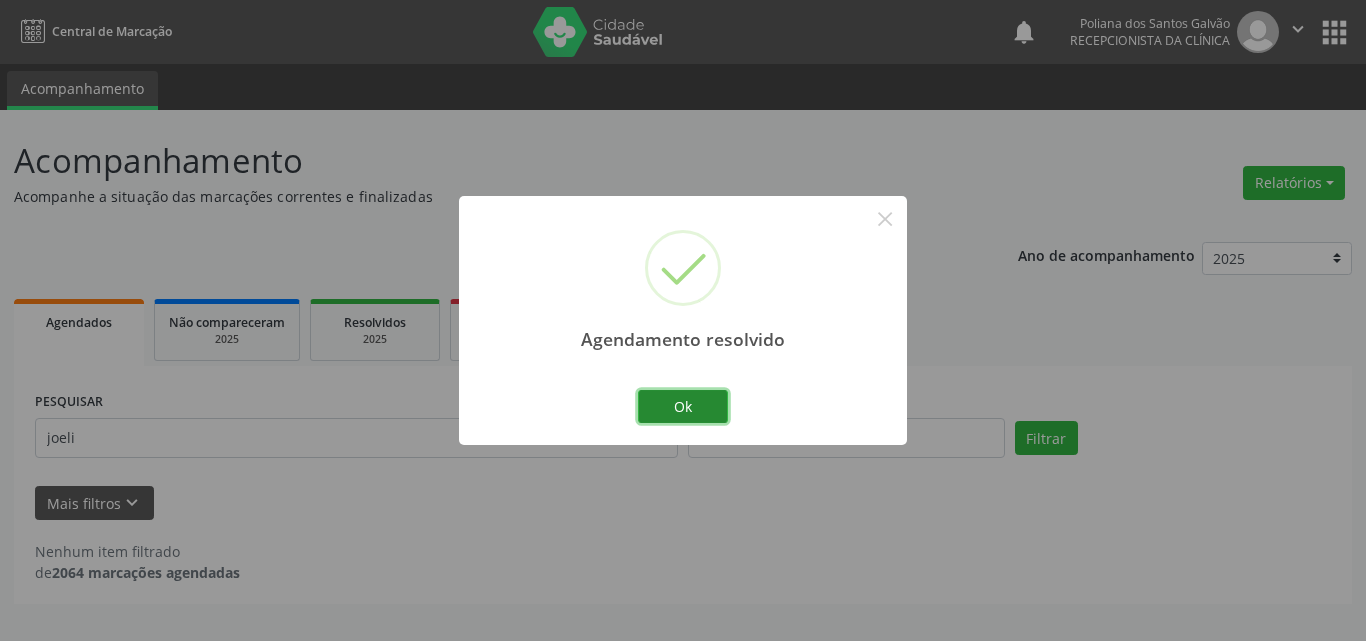 click on "Ok" at bounding box center [683, 407] 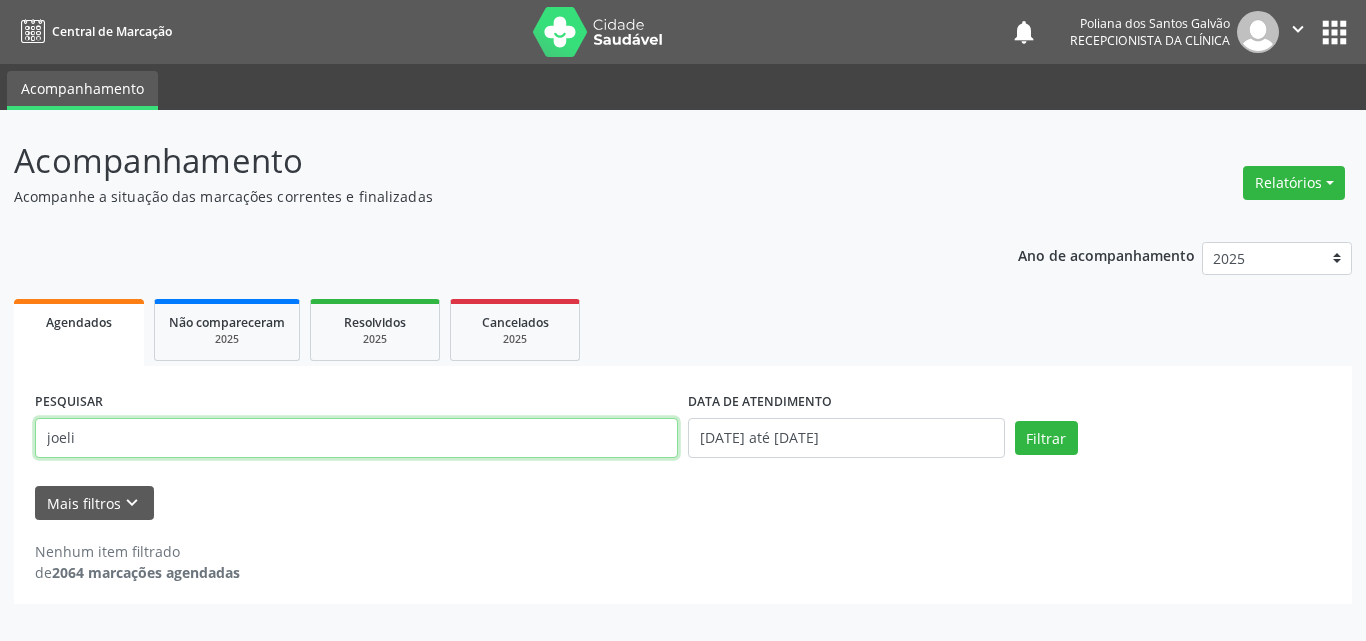 drag, startPoint x: 610, startPoint y: 437, endPoint x: 0, endPoint y: 255, distance: 636.5721 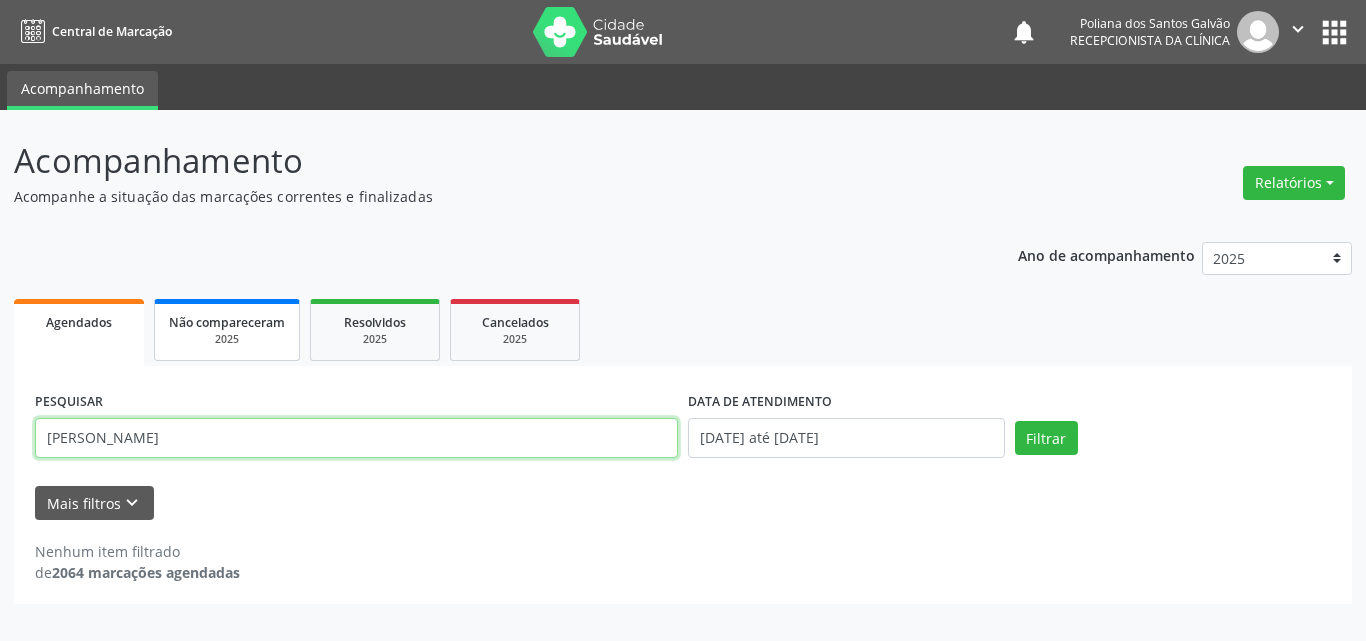click on "Filtrar" at bounding box center (1046, 438) 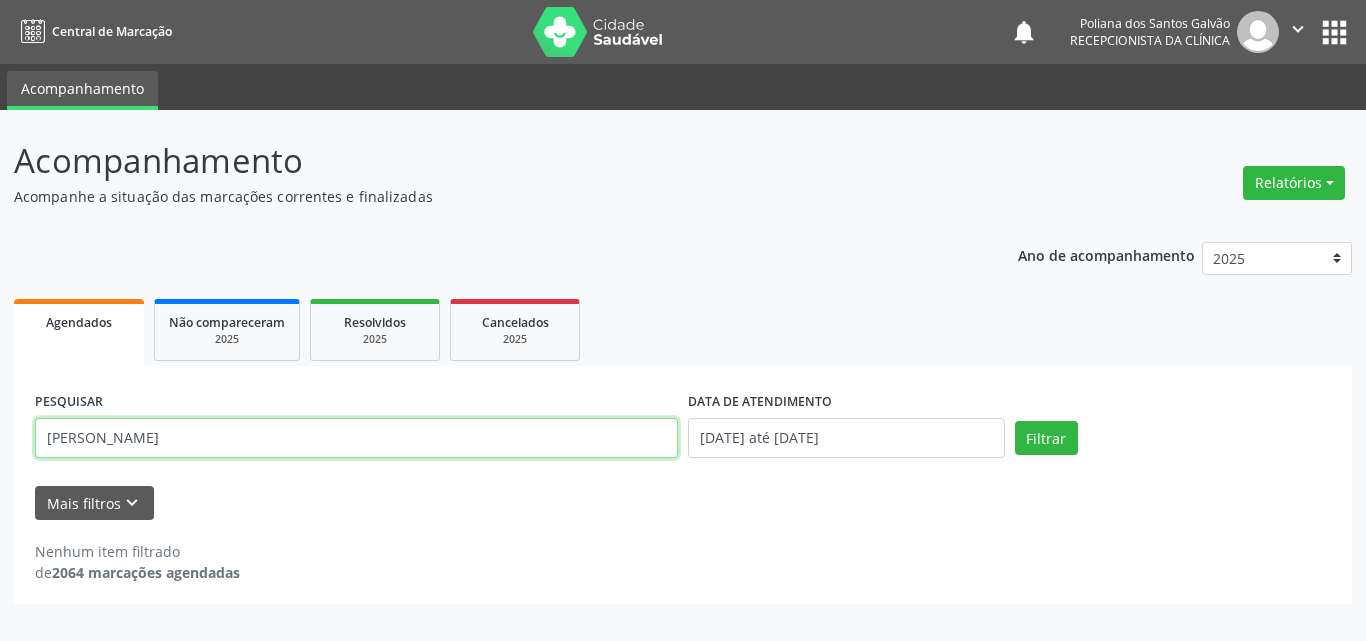 drag, startPoint x: 486, startPoint y: 412, endPoint x: 0, endPoint y: 311, distance: 496.3839 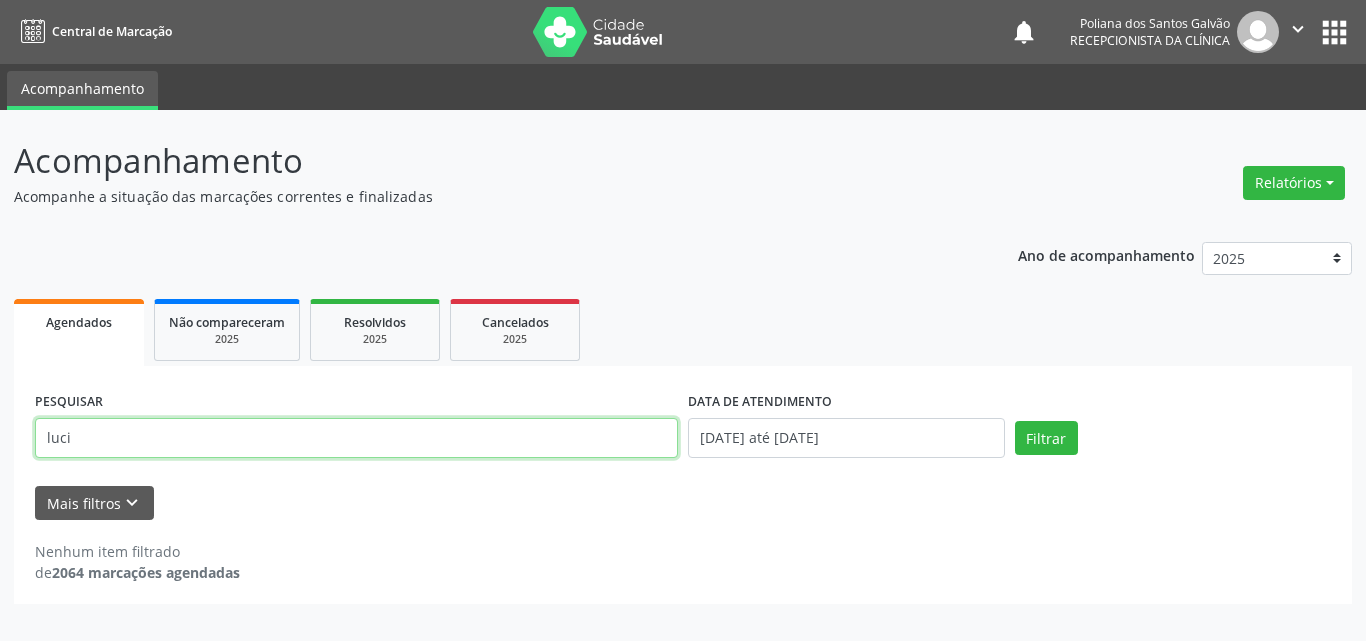 type on "luci" 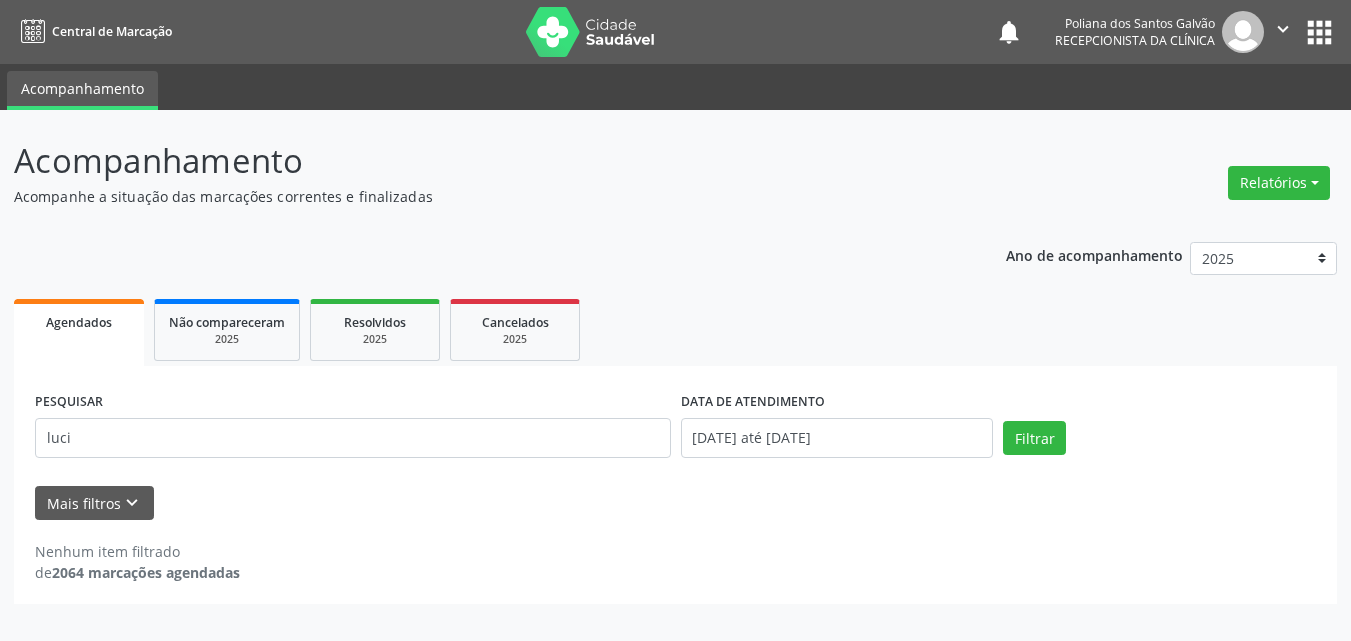 scroll, scrollTop: 0, scrollLeft: 0, axis: both 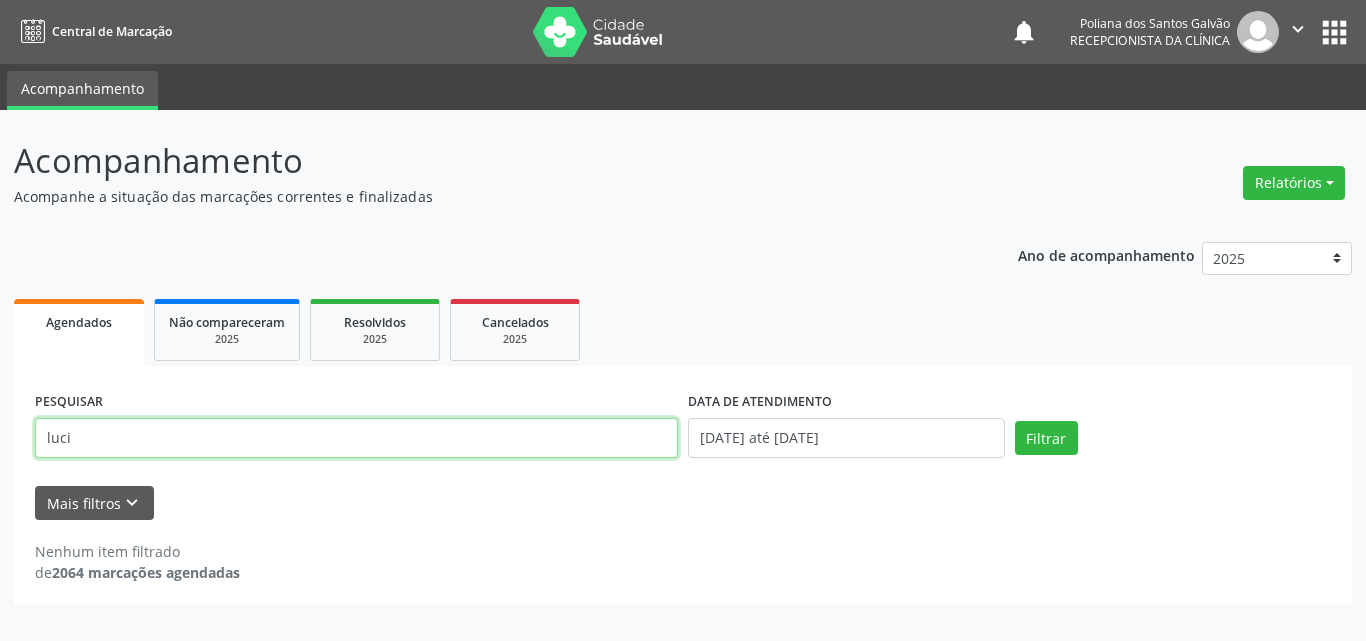 drag, startPoint x: 300, startPoint y: 437, endPoint x: 0, endPoint y: 286, distance: 335.8586 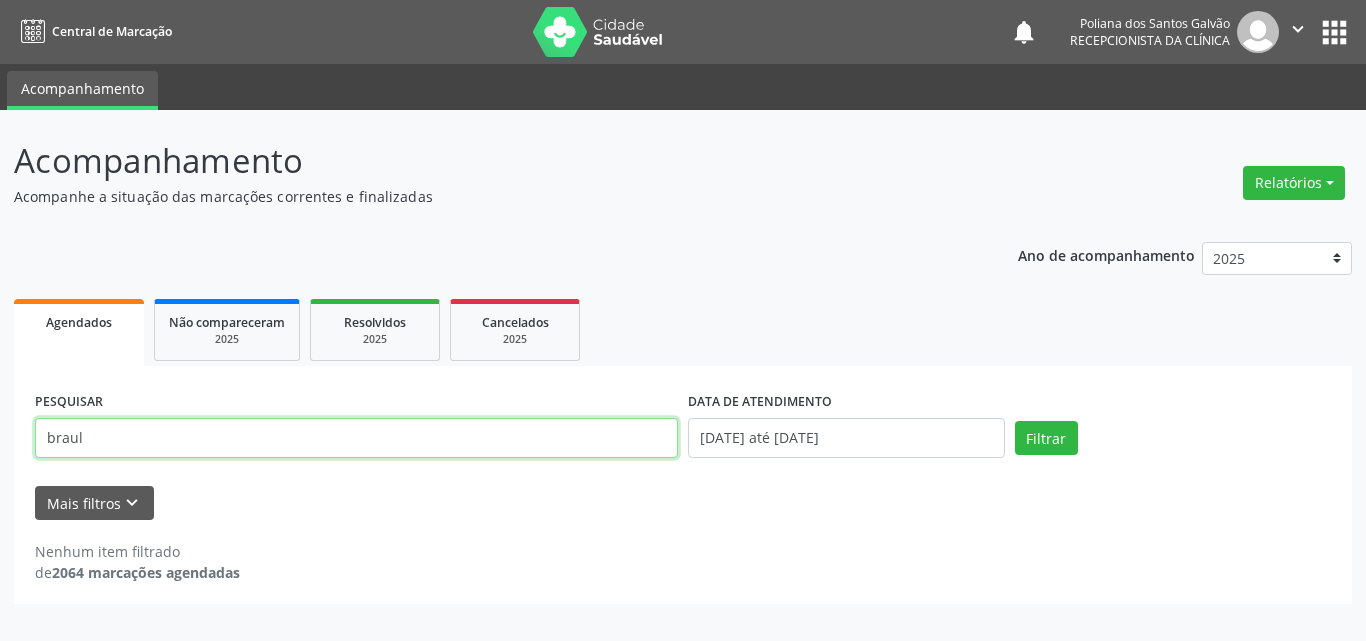 type on "braul" 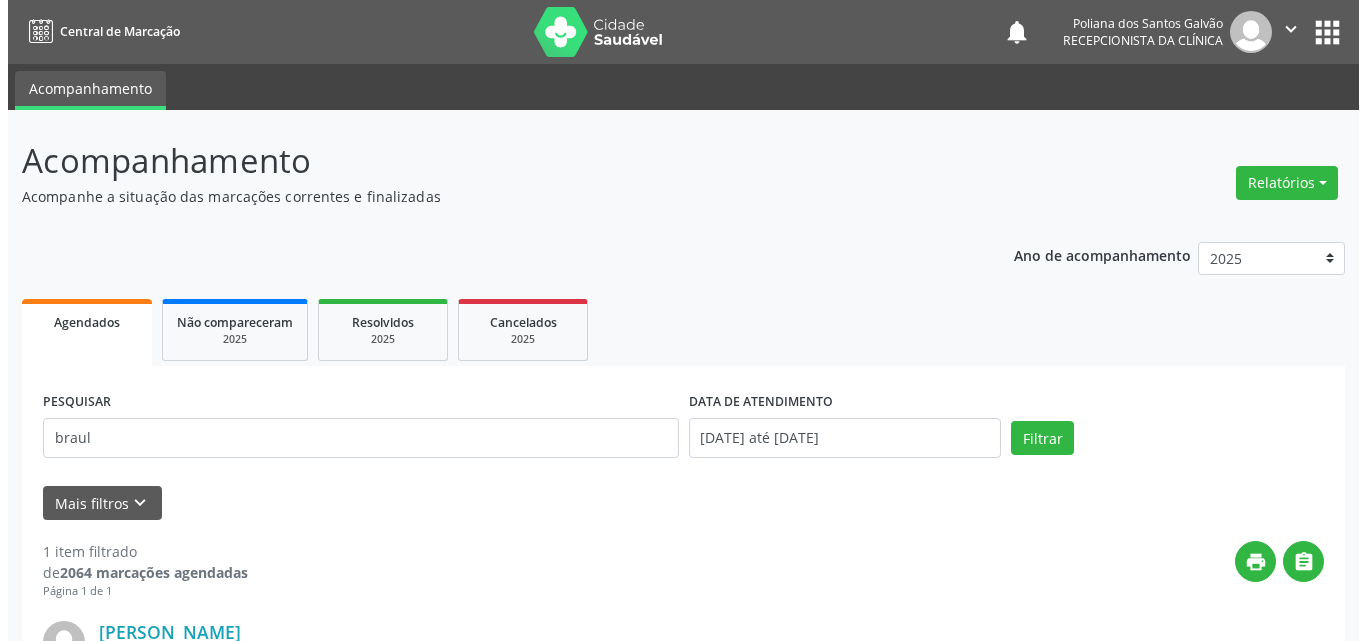scroll, scrollTop: 264, scrollLeft: 0, axis: vertical 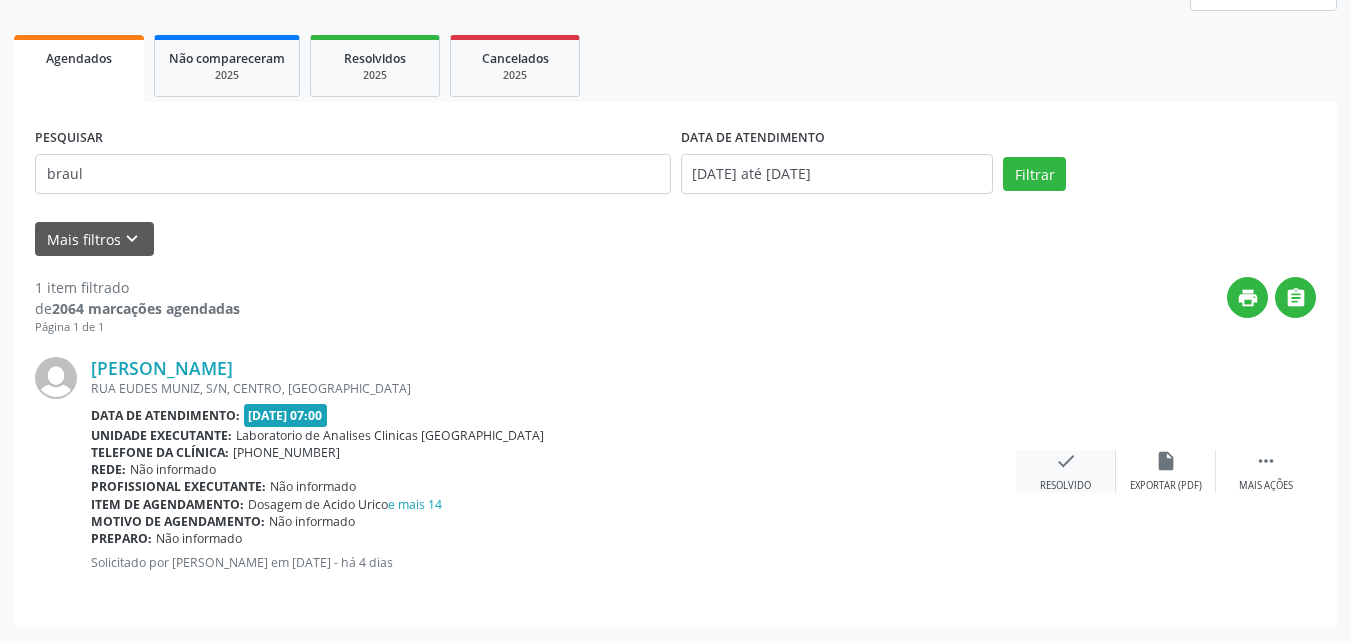 click on "check" at bounding box center (1066, 461) 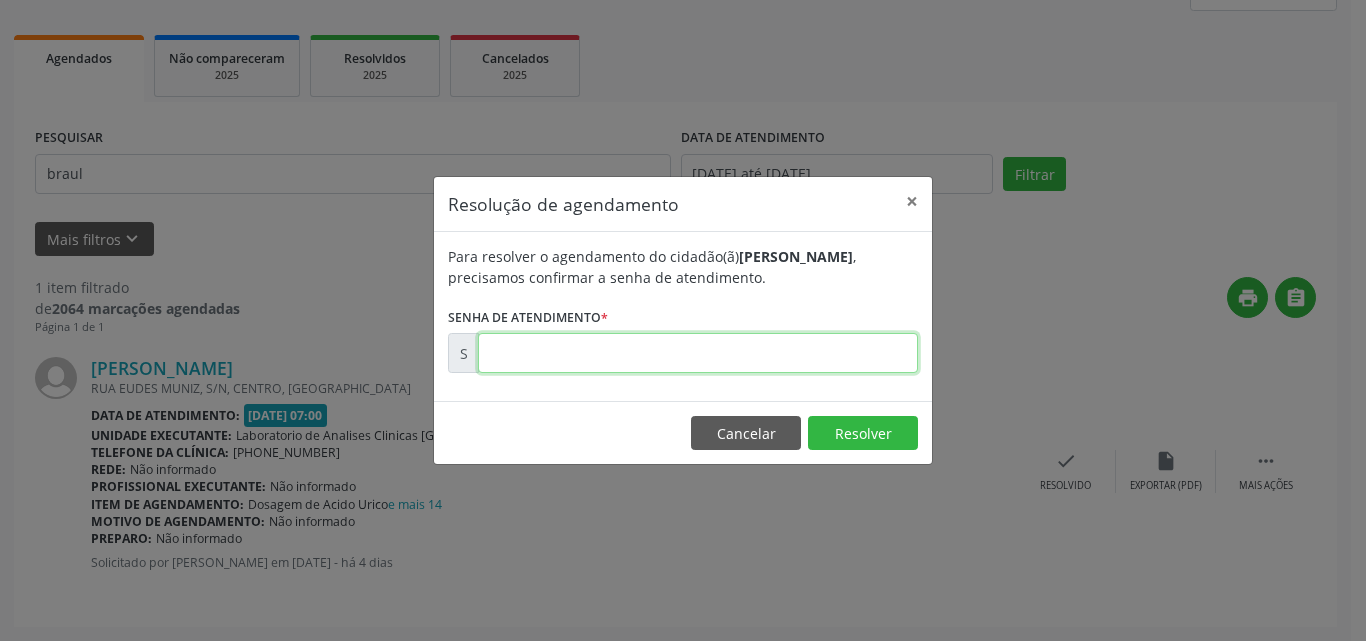 click at bounding box center [698, 353] 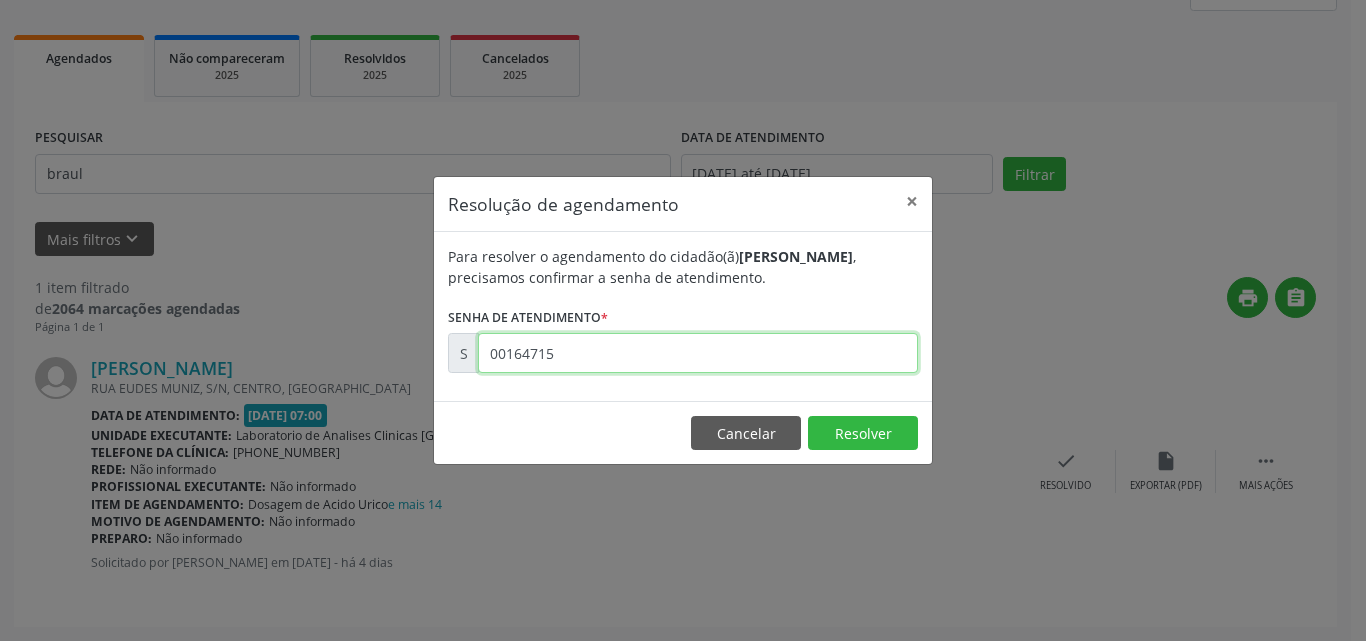 type on "00164715" 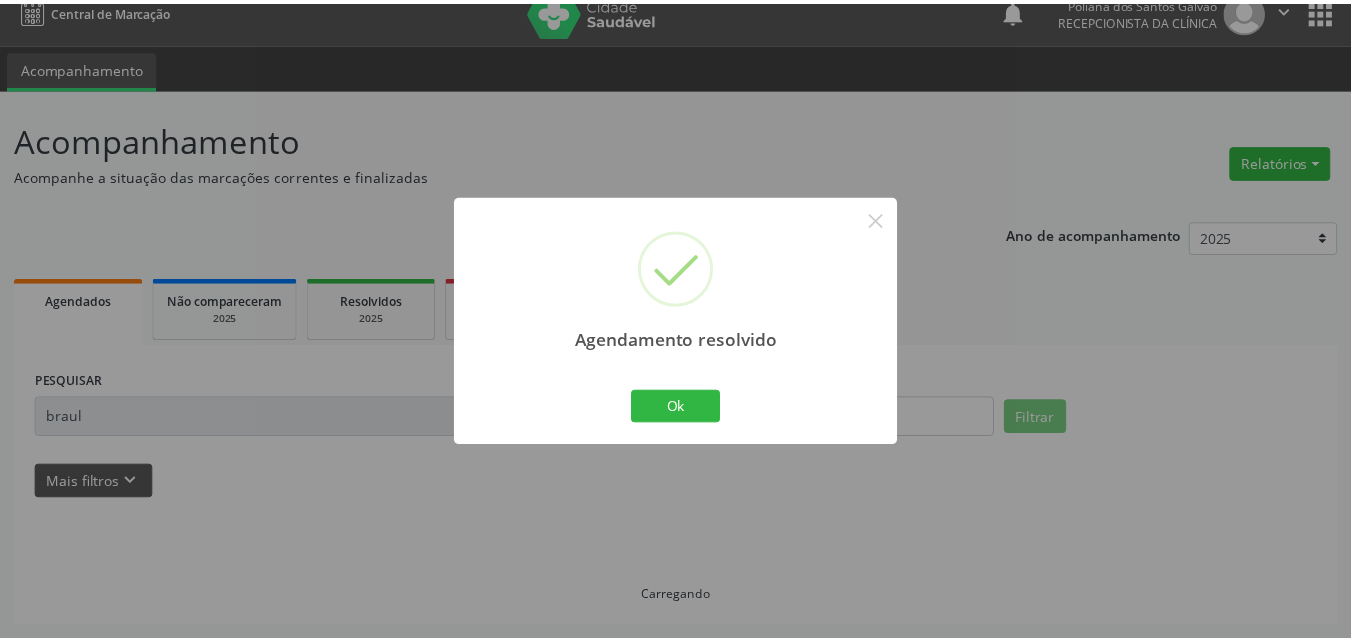 scroll, scrollTop: 21, scrollLeft: 0, axis: vertical 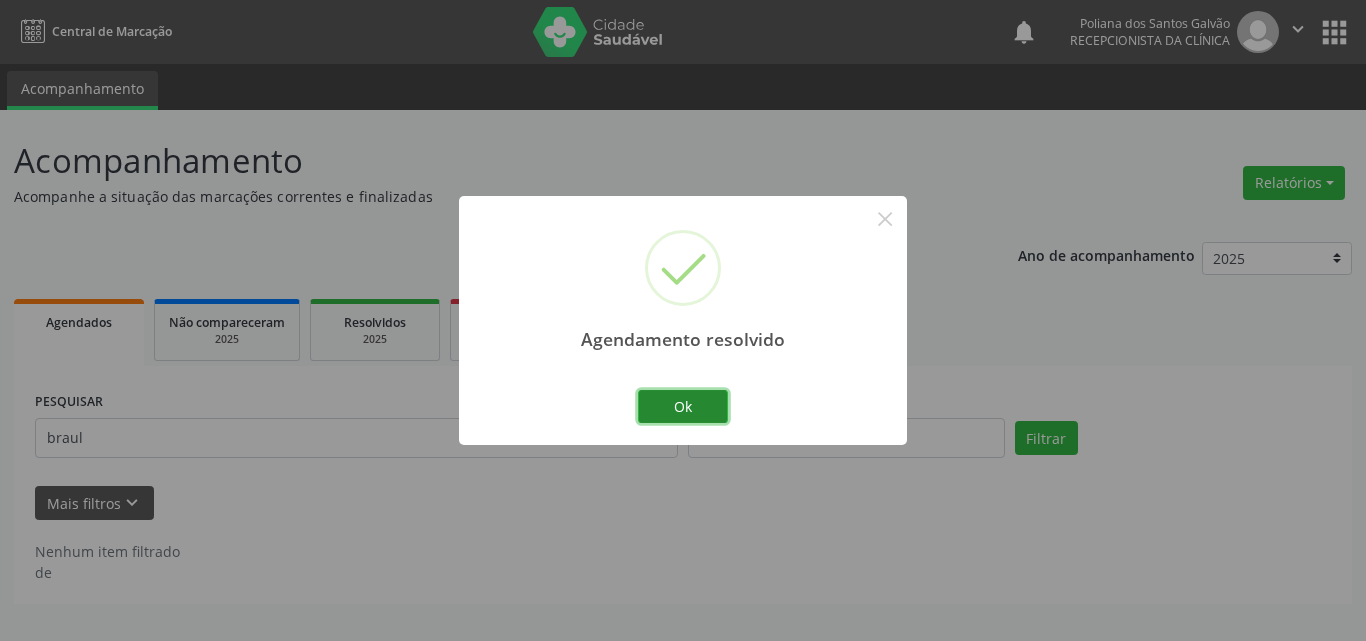 click on "Ok" at bounding box center (683, 407) 